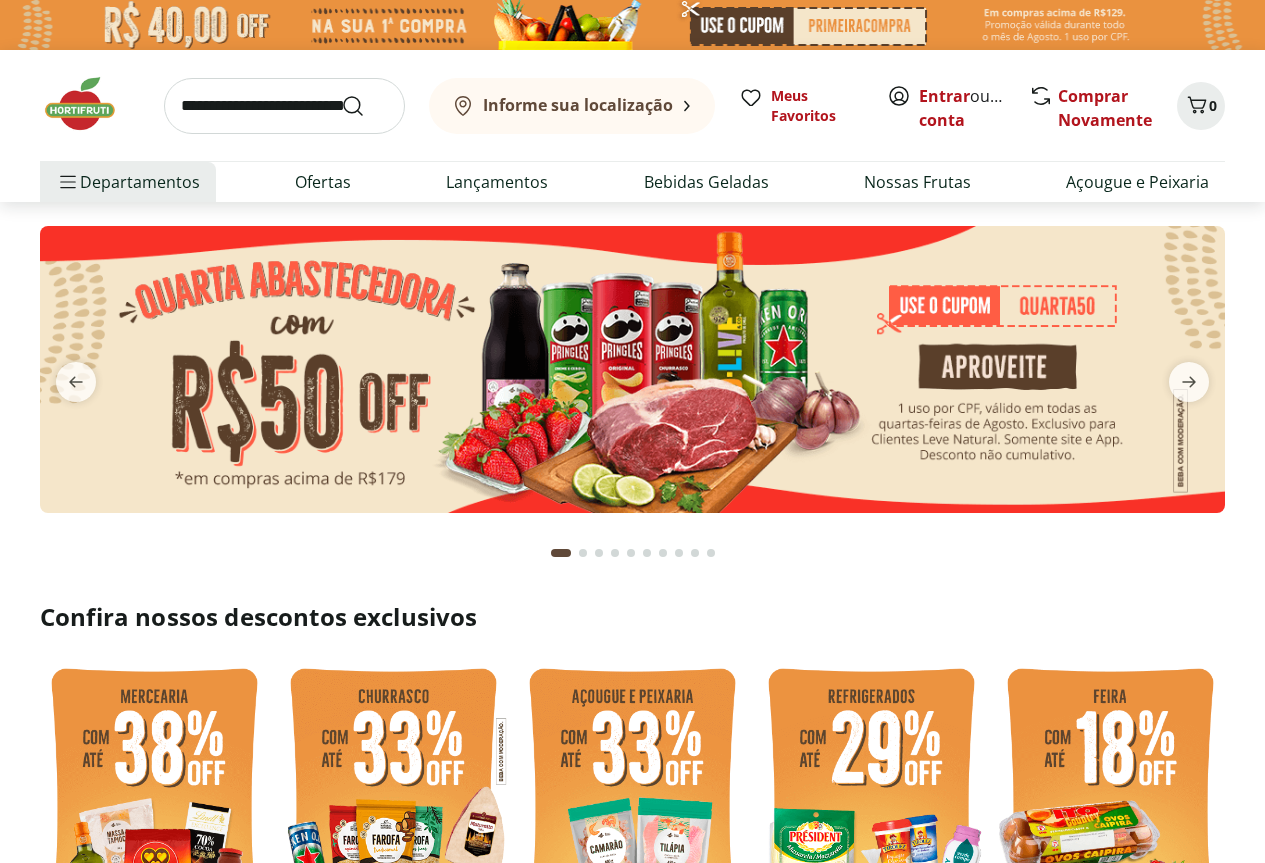 scroll, scrollTop: 0, scrollLeft: 0, axis: both 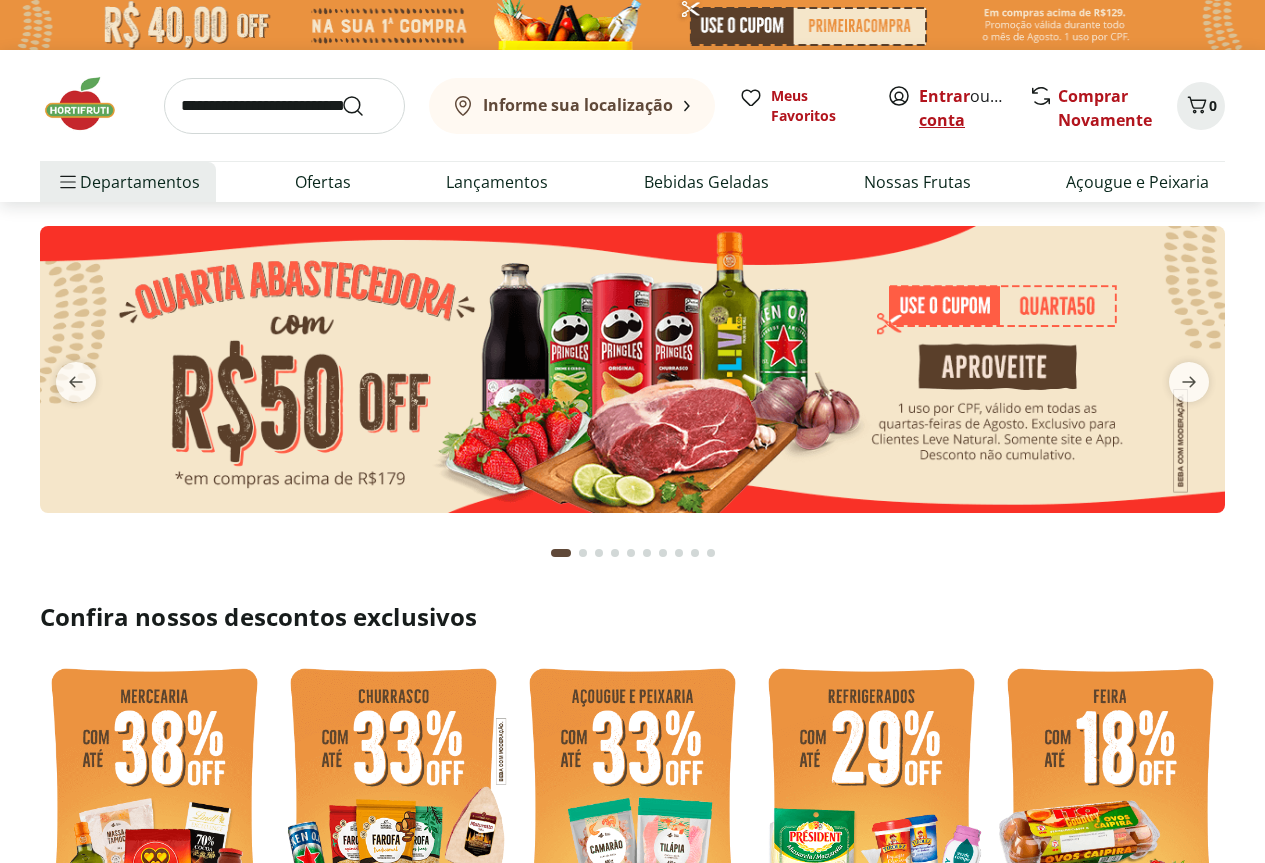 click on "Criar conta" at bounding box center (974, 108) 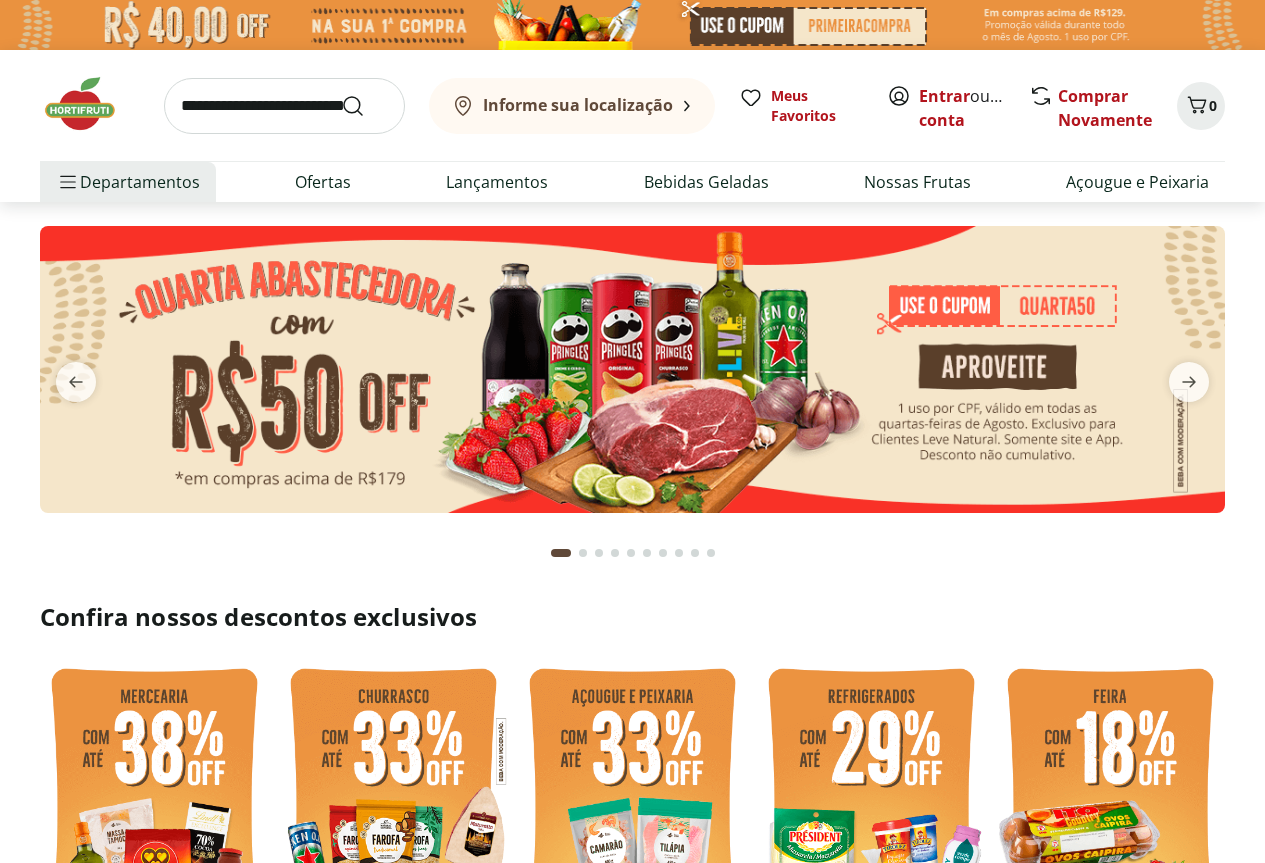 scroll, scrollTop: 0, scrollLeft: 0, axis: both 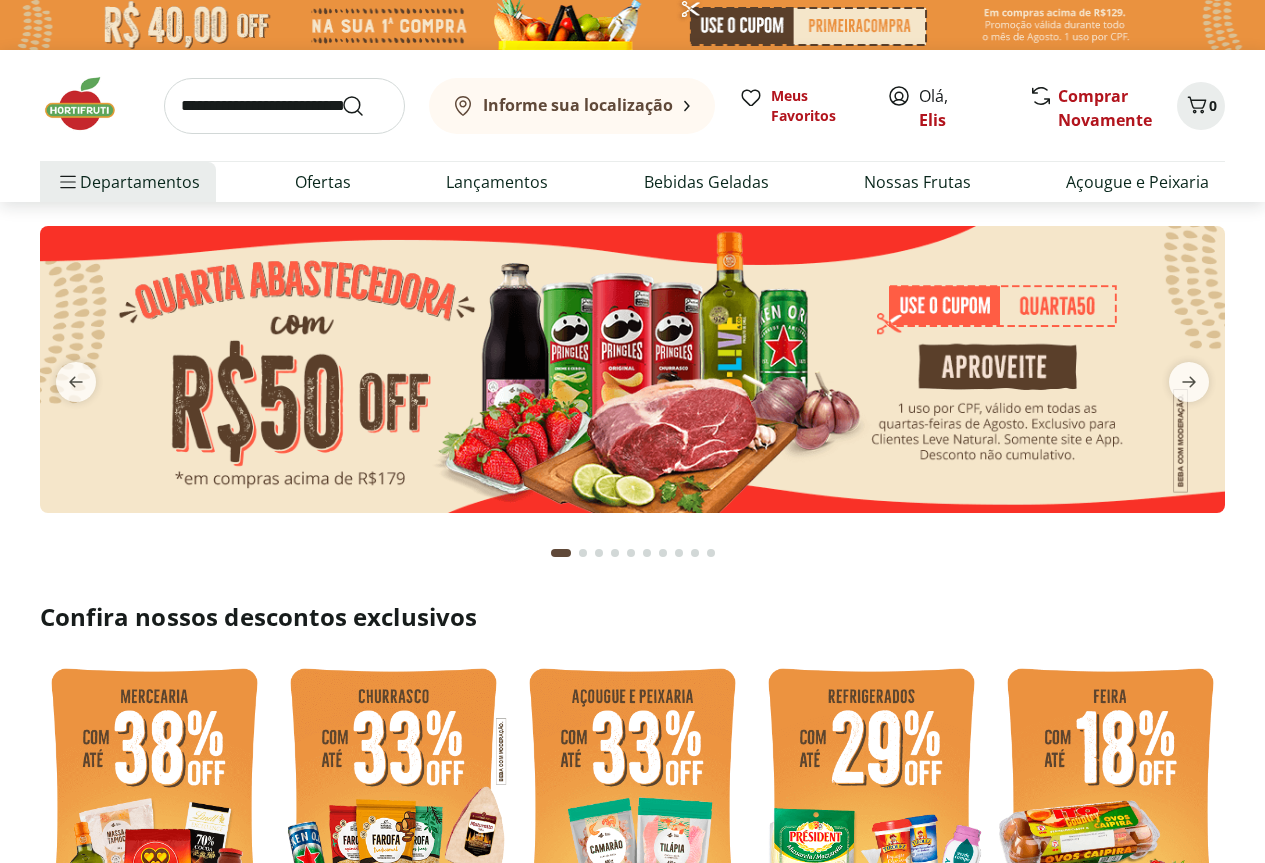 click on "Informe sua localização" at bounding box center (572, 106) 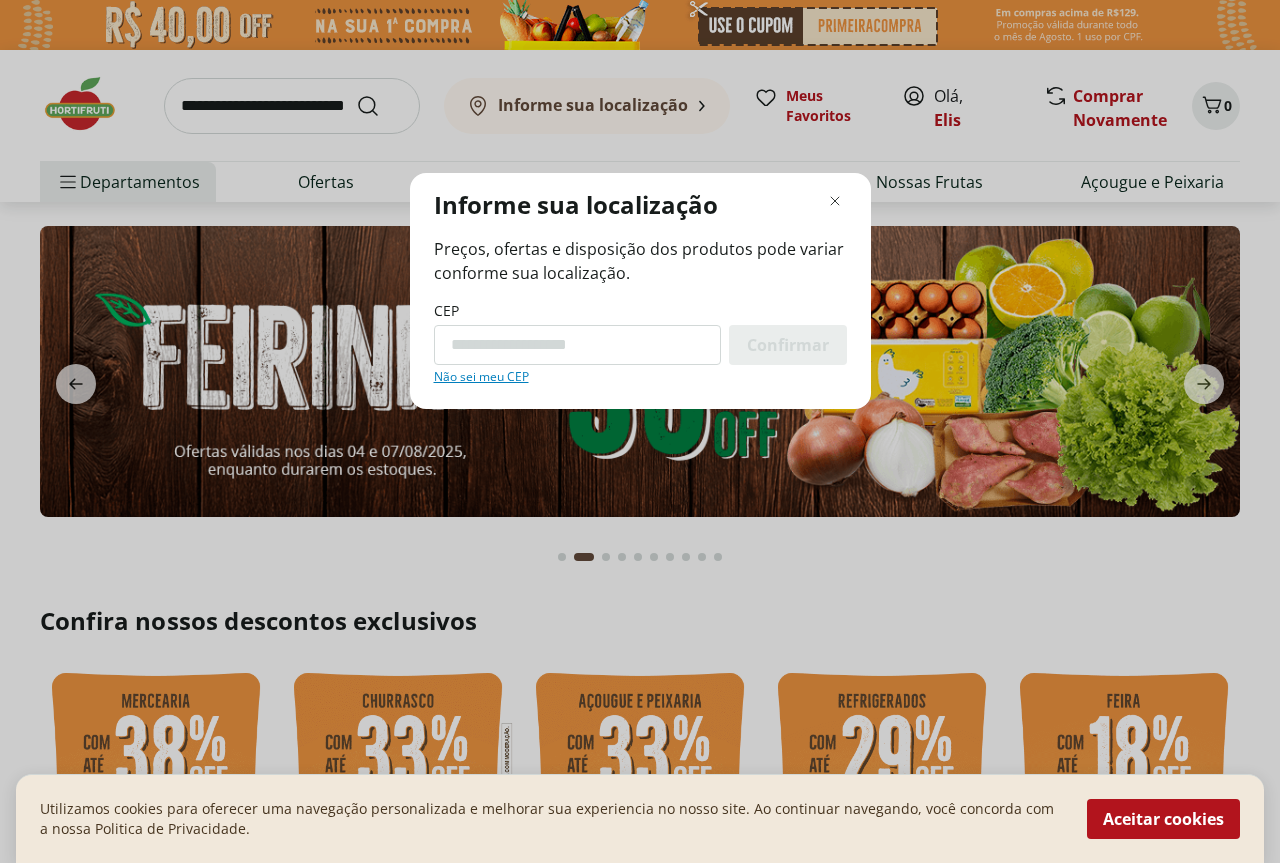 click on "CEP" at bounding box center [577, 345] 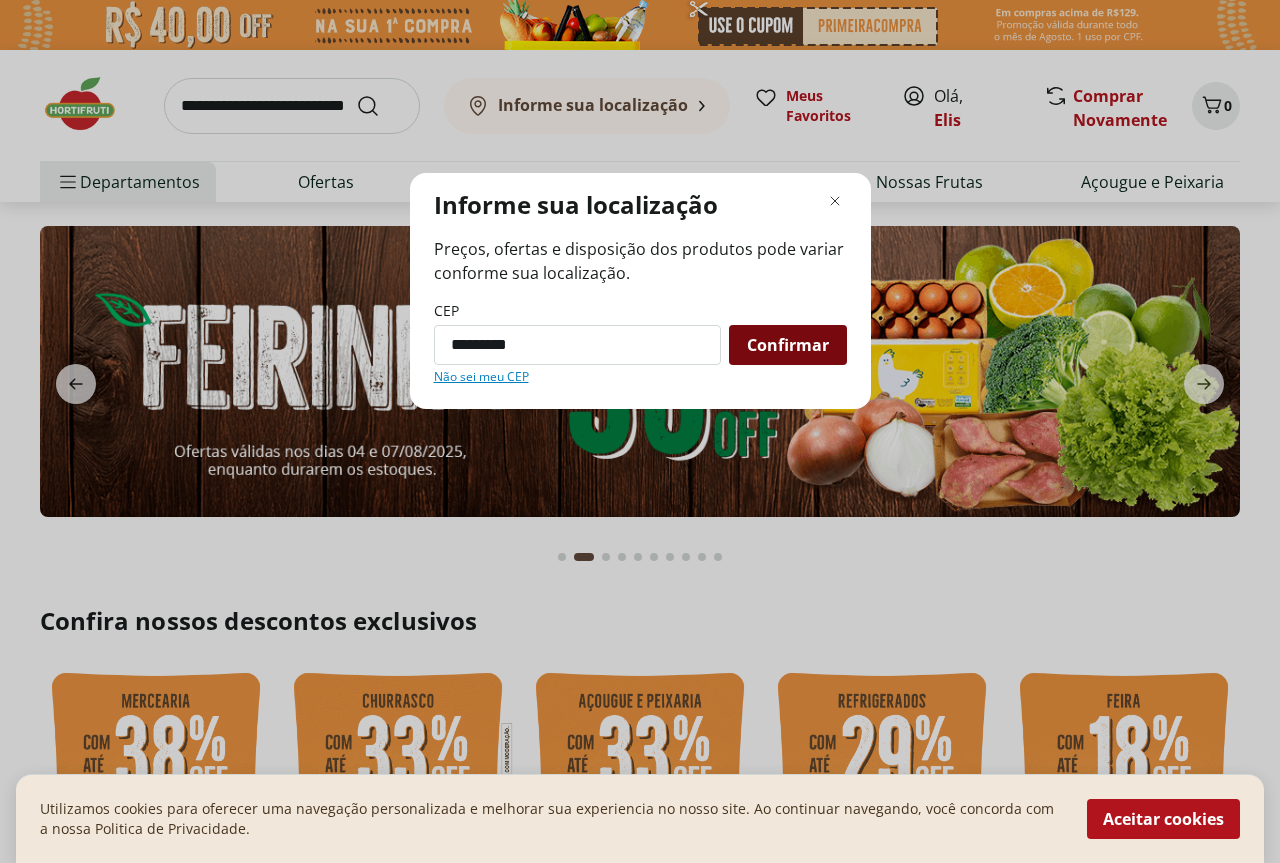 type on "*********" 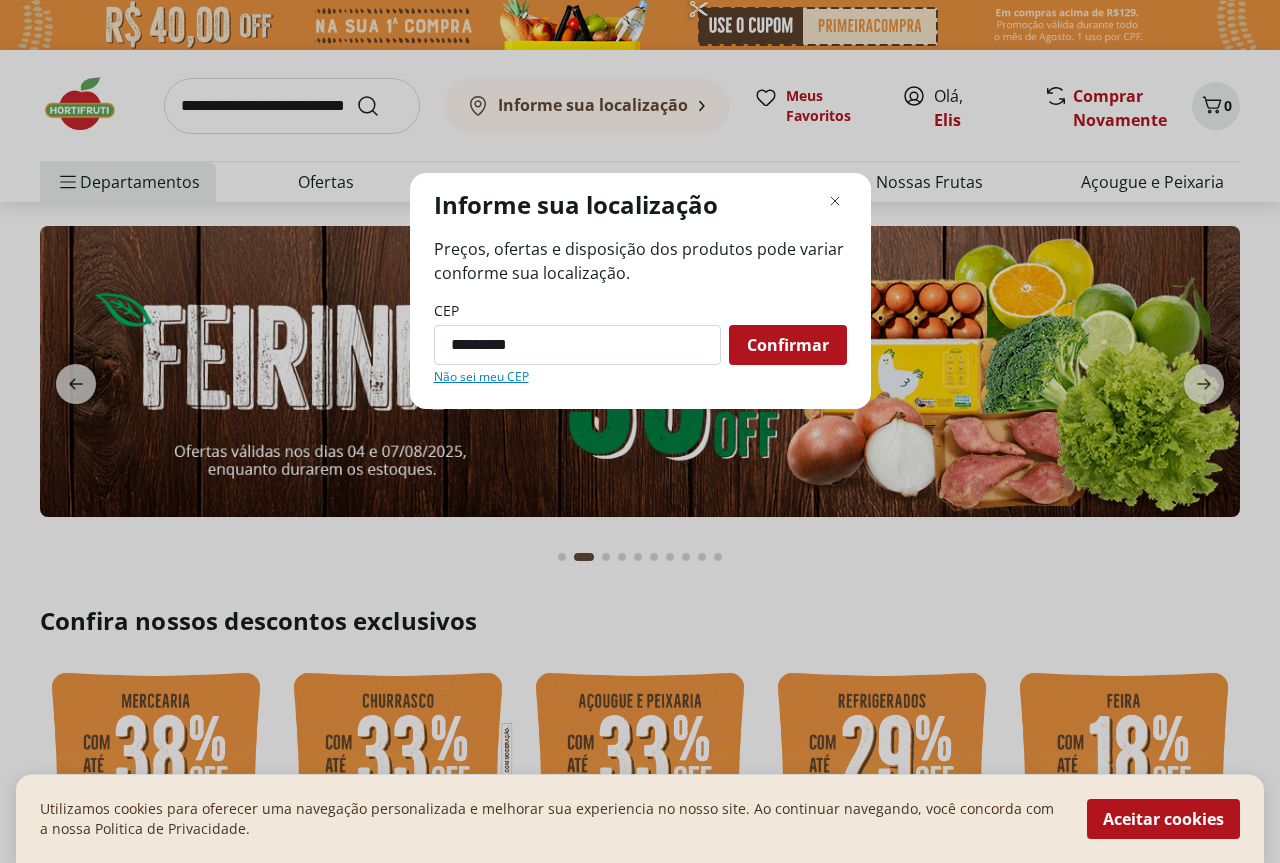 click on "Confirmar" at bounding box center (788, 345) 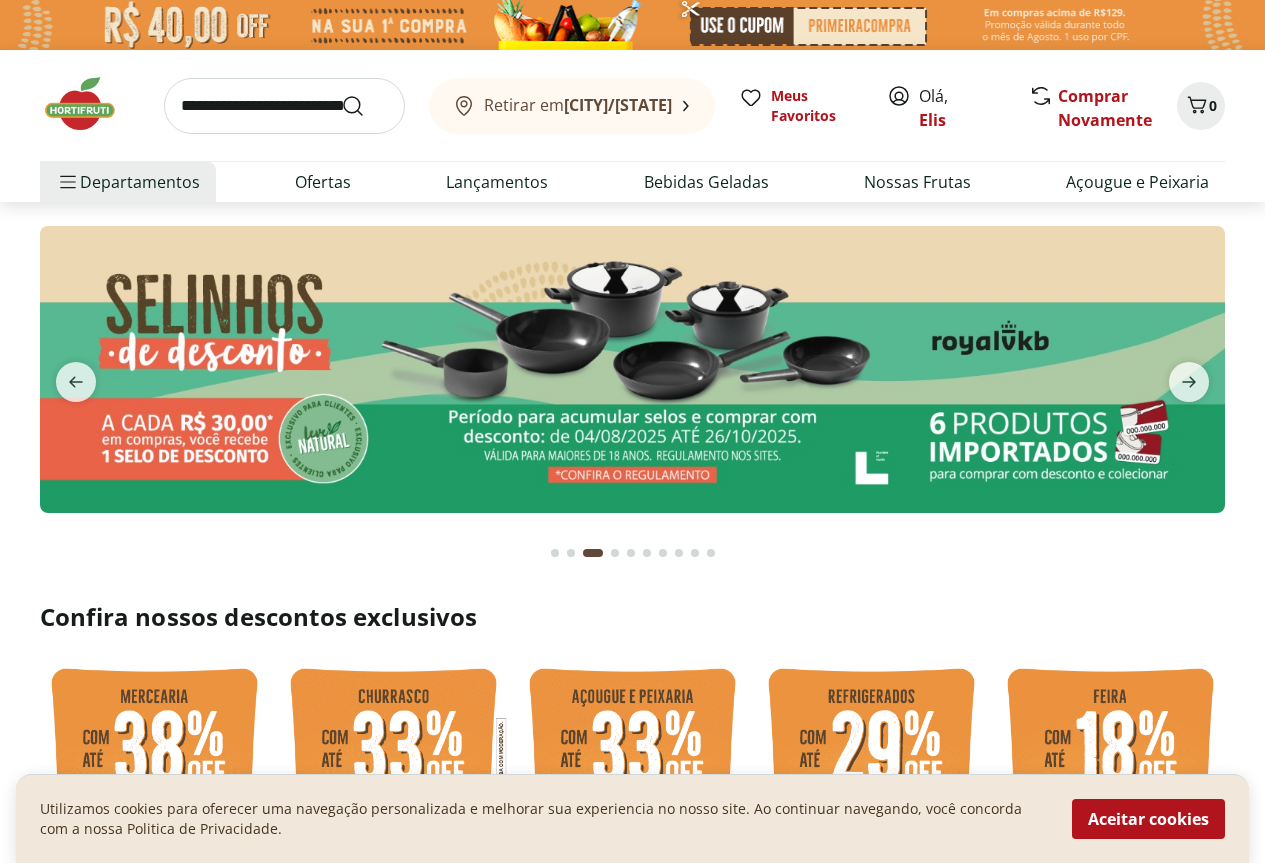 click on "Retirar em  Niterói/RJ" at bounding box center (572, 106) 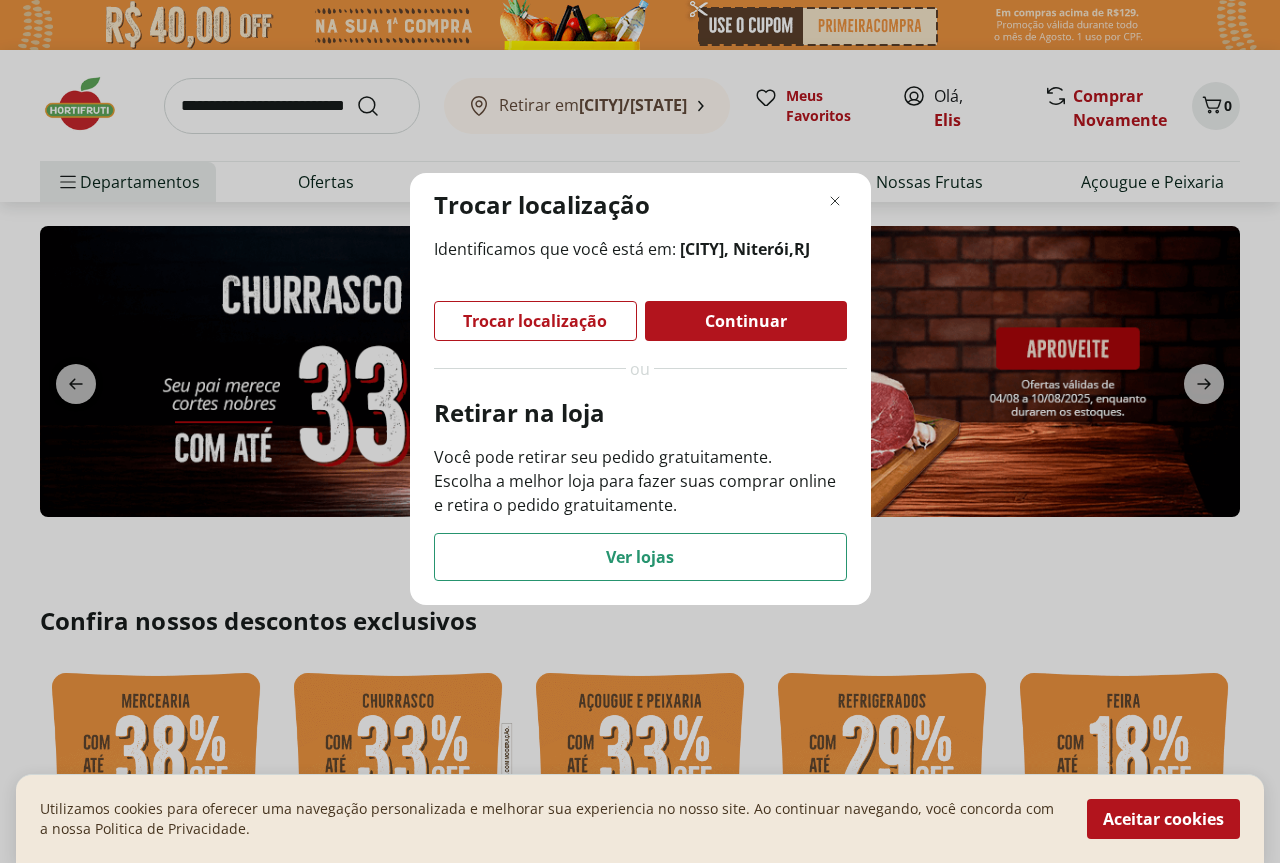 click on "Continuar" at bounding box center [746, 321] 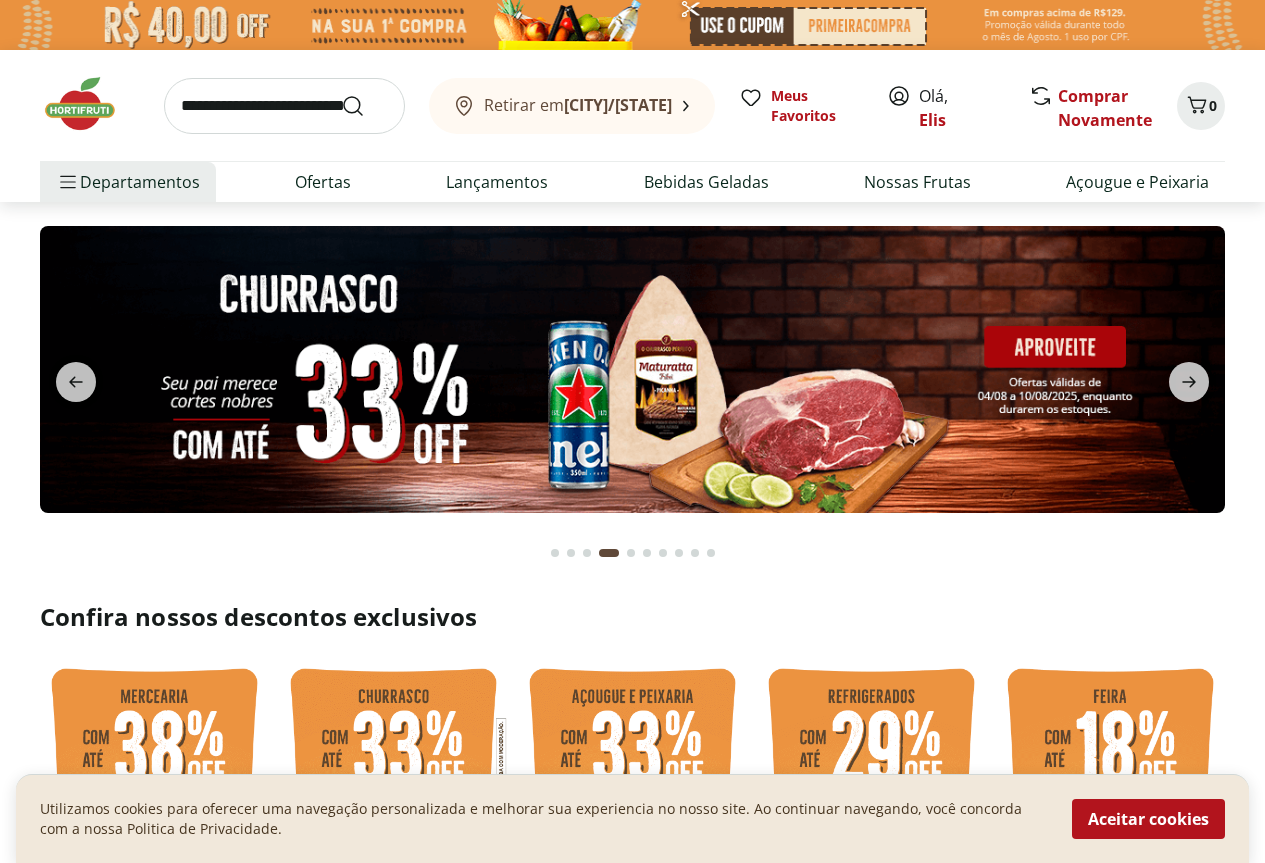 click on "[CITY]/[STATE]" at bounding box center (618, 105) 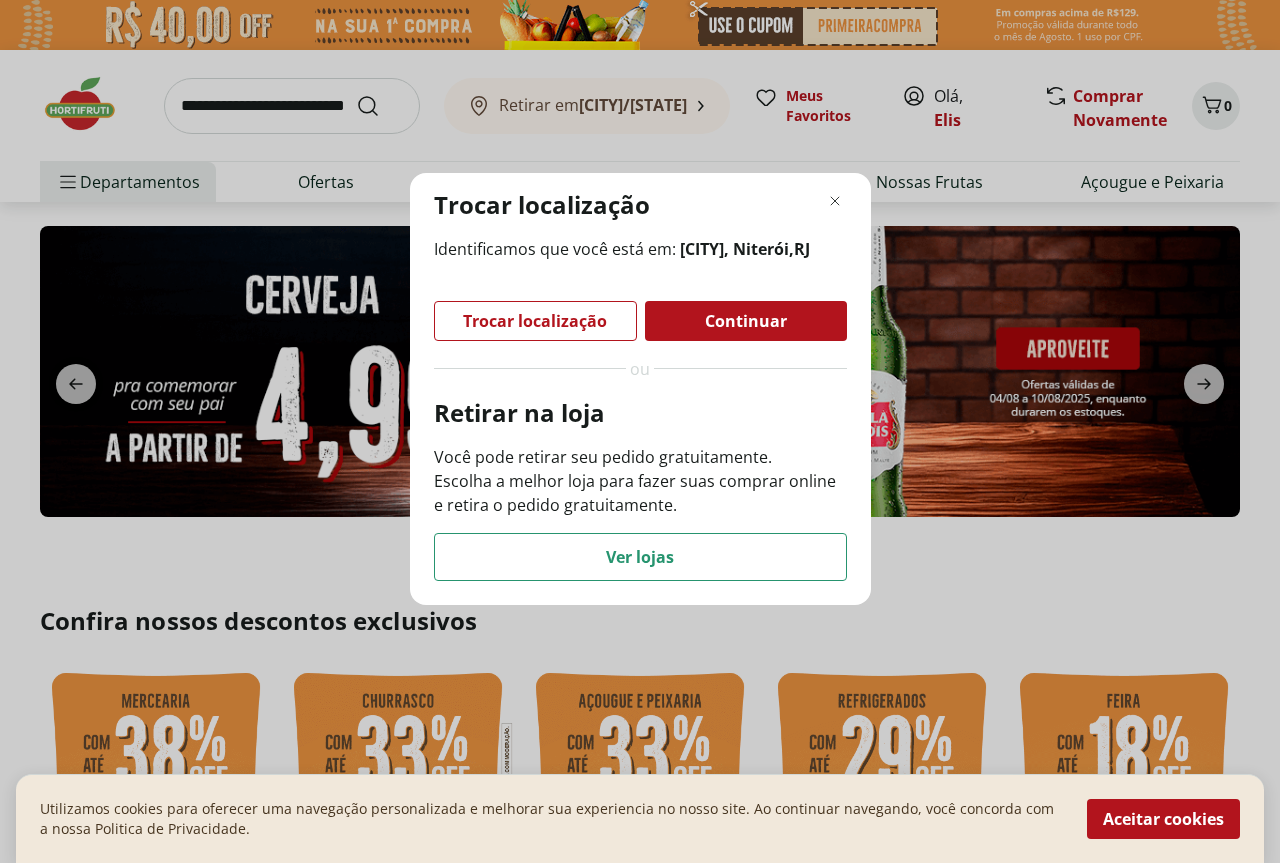 click on "Trocar localização Identificamos que você está em:   Serra Grande,   Niterói ,  RJ Trocar localização Continuar ou  Retirar na loja Você pode retirar seu pedido gratuitamente.  Escolha a melhor loja para fazer suas comprar online e retira o pedido gratuitamente. Ver lojas" at bounding box center (640, 431) 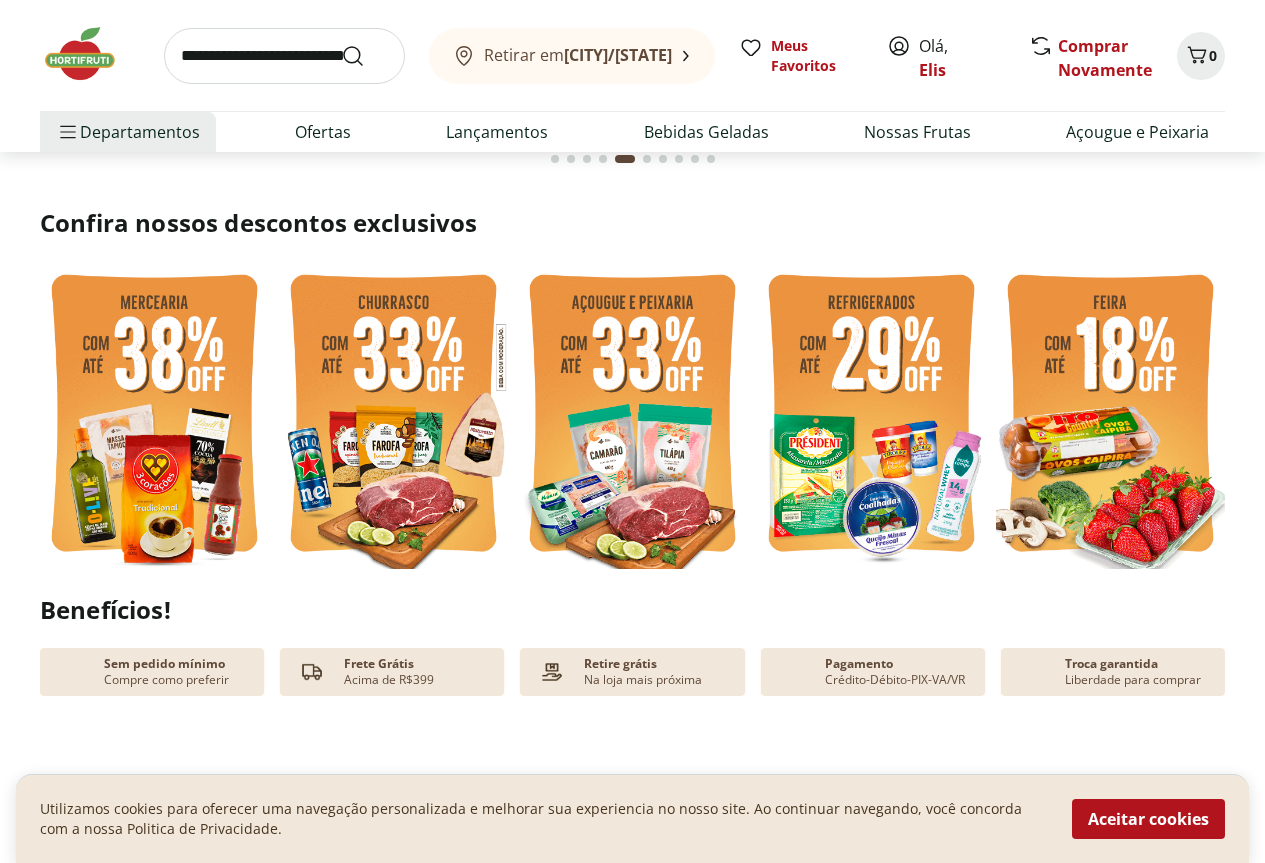 scroll, scrollTop: 400, scrollLeft: 0, axis: vertical 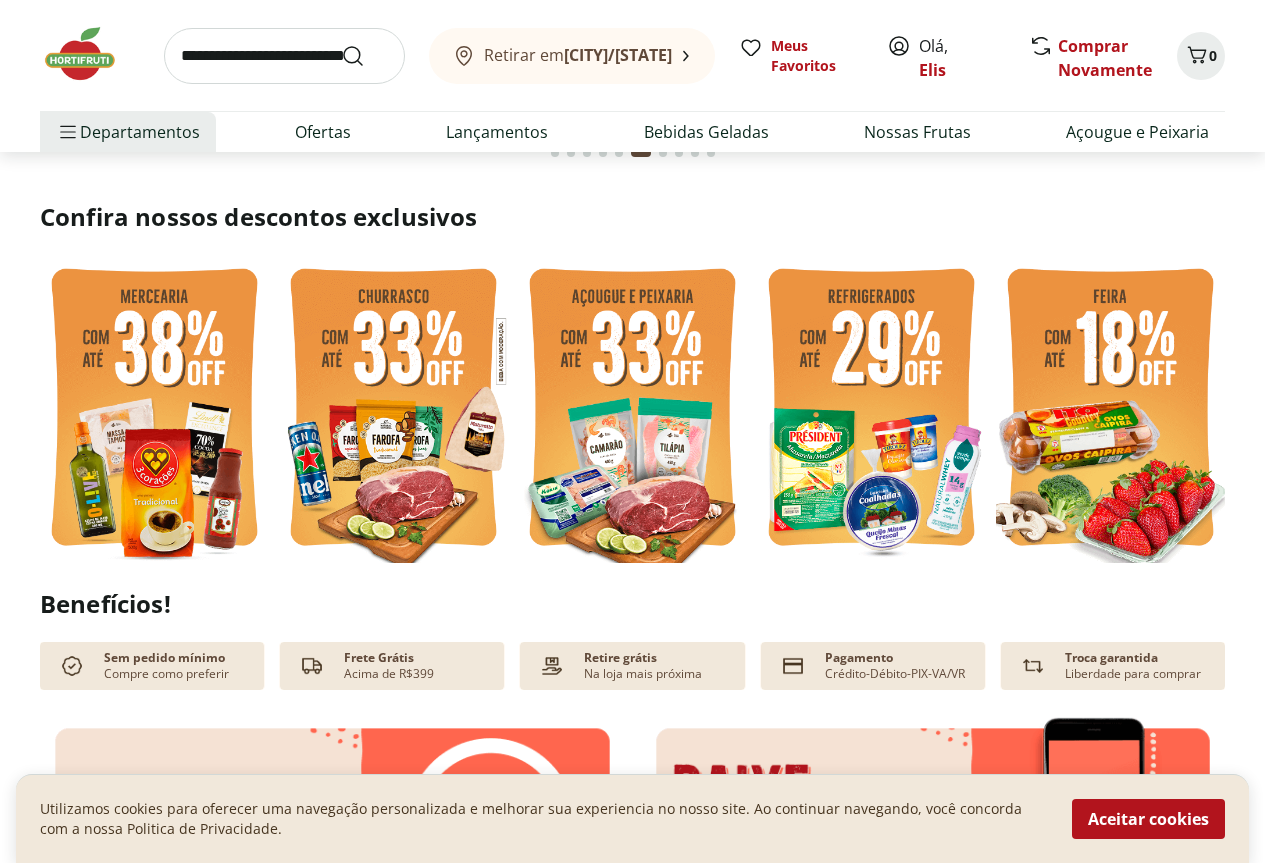 click at bounding box center (154, 410) 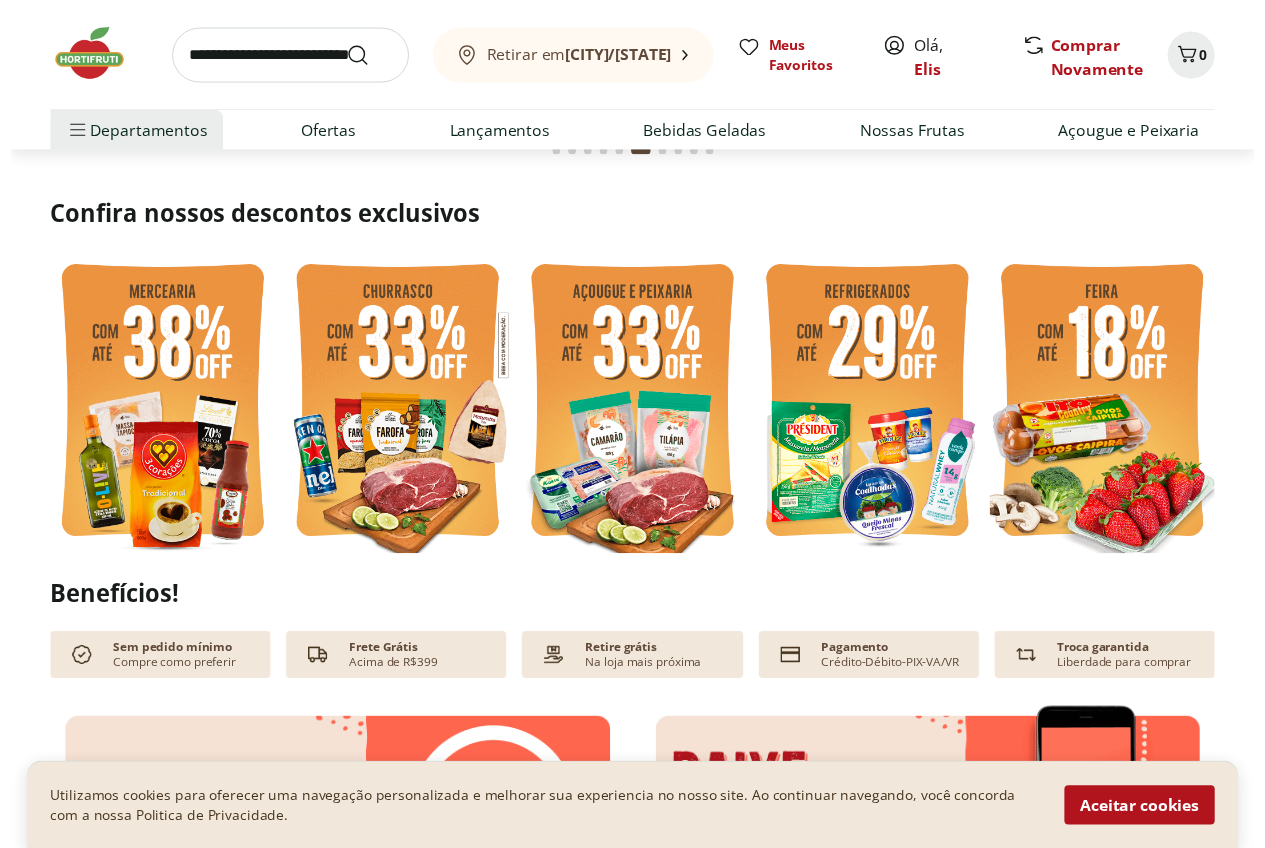 scroll, scrollTop: 0, scrollLeft: 0, axis: both 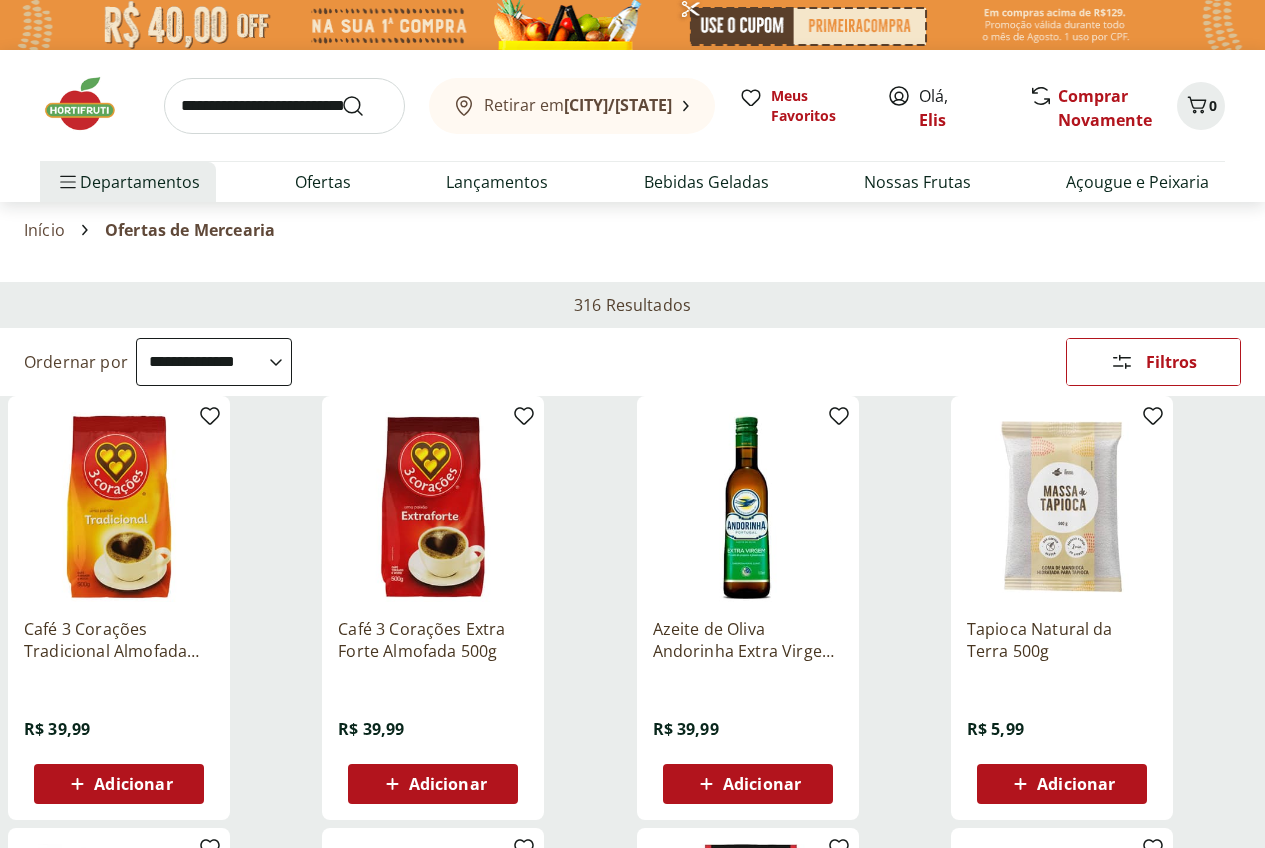 click on "**********" at bounding box center (214, 362) 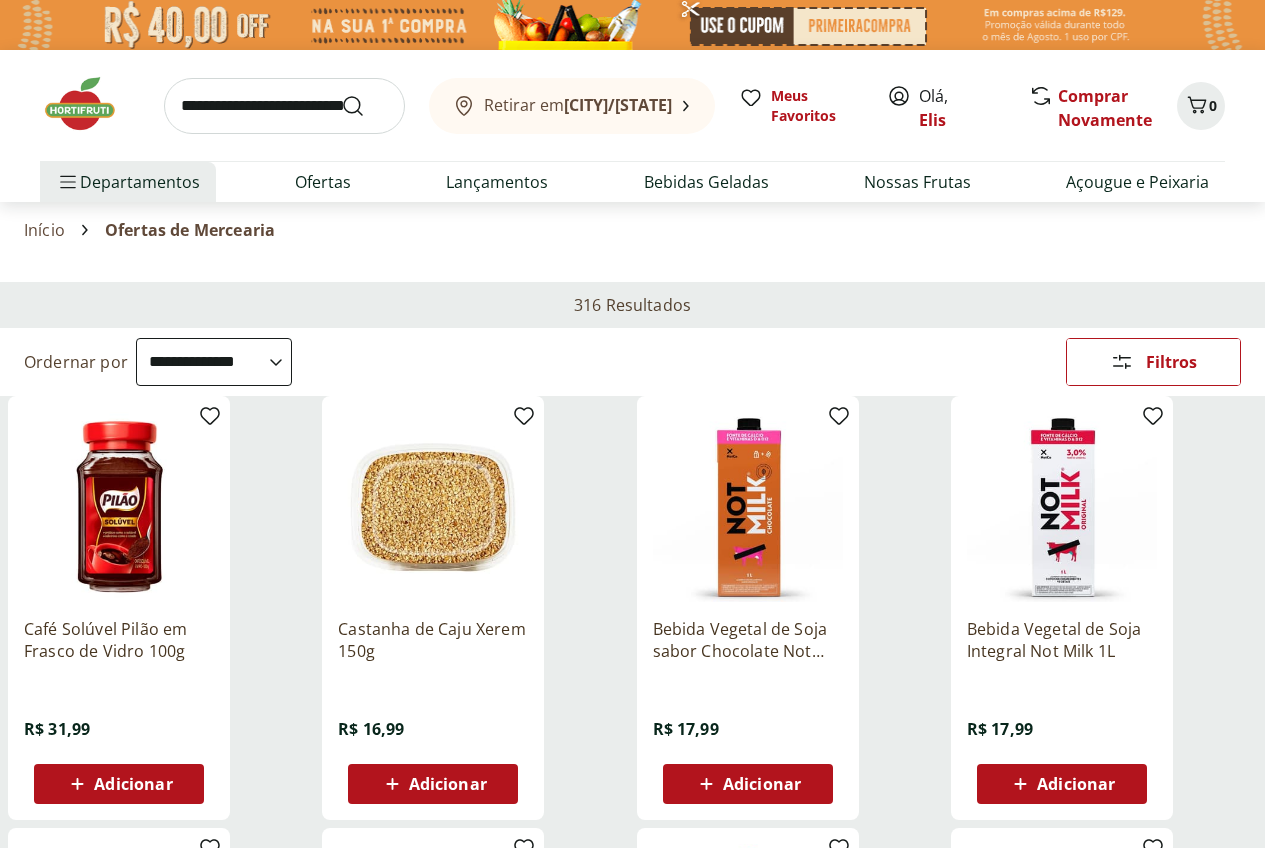 click on "Departamento" at bounding box center [0, 0] 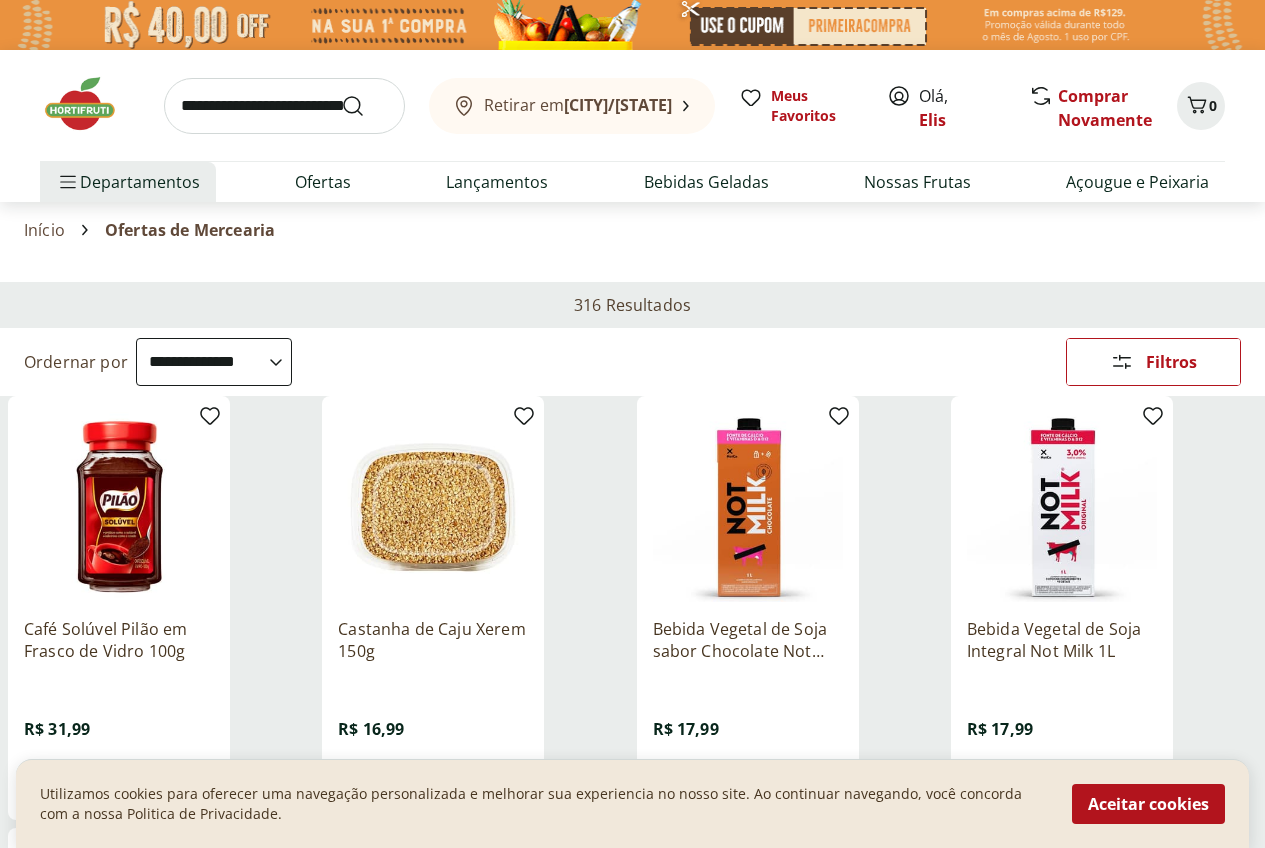 click on "Bebidas   31" at bounding box center (0, 0) 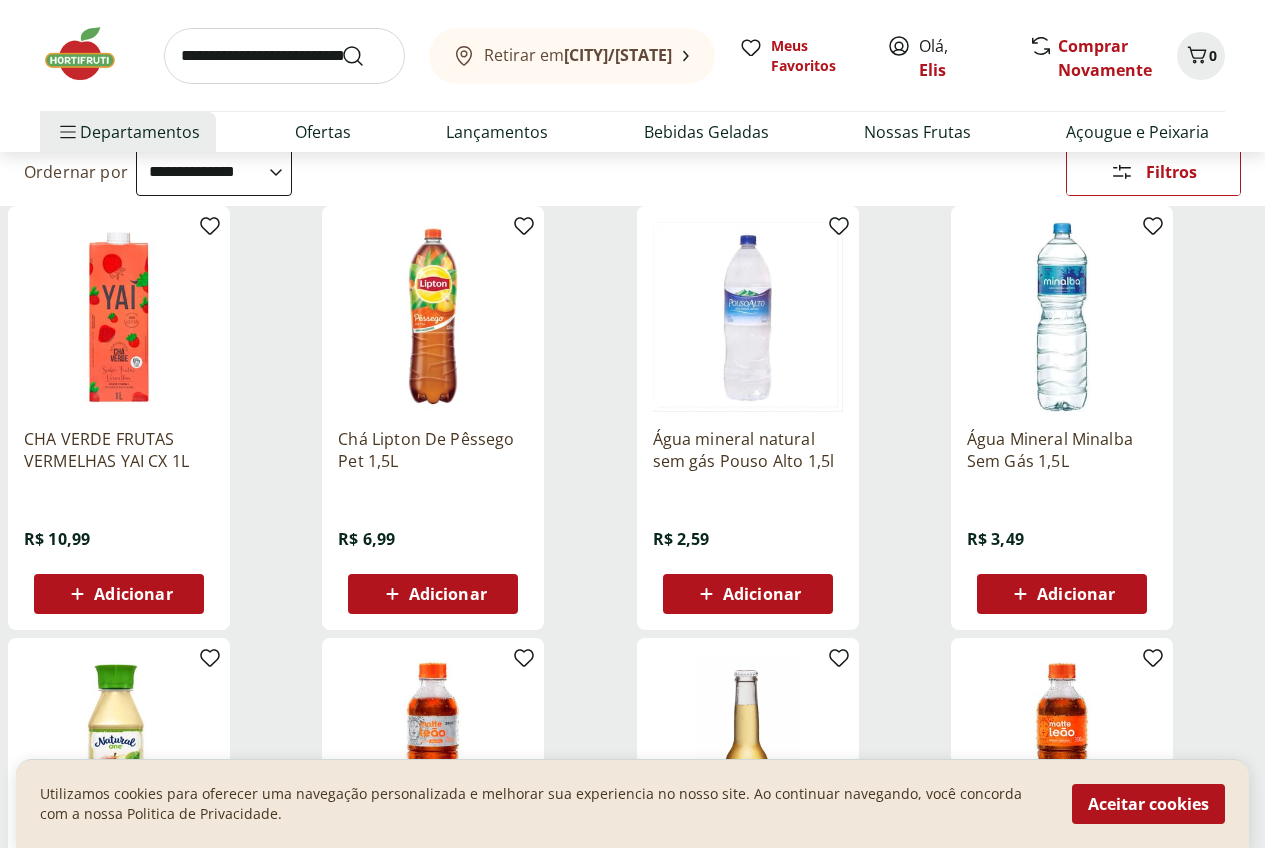 scroll, scrollTop: 200, scrollLeft: 0, axis: vertical 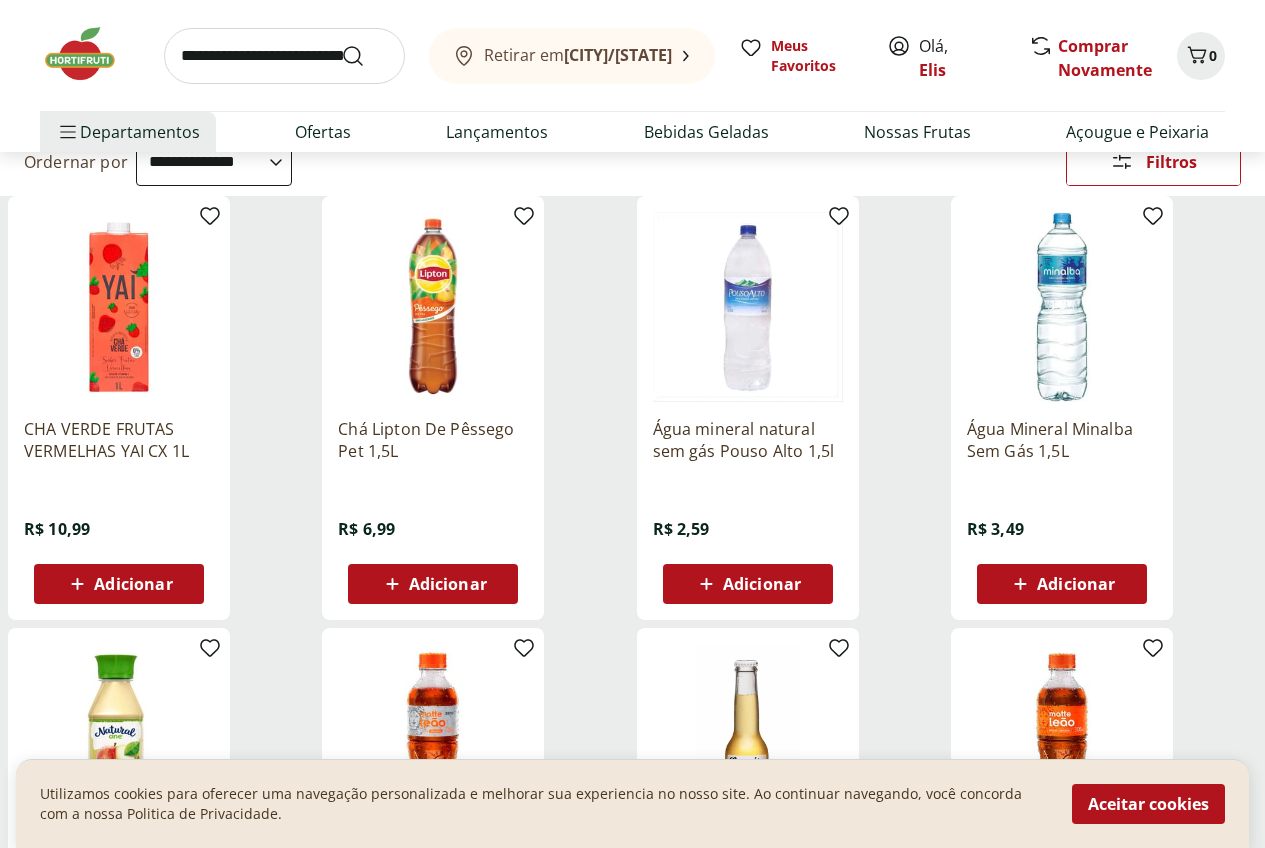 click on "Adicionar" at bounding box center [448, 584] 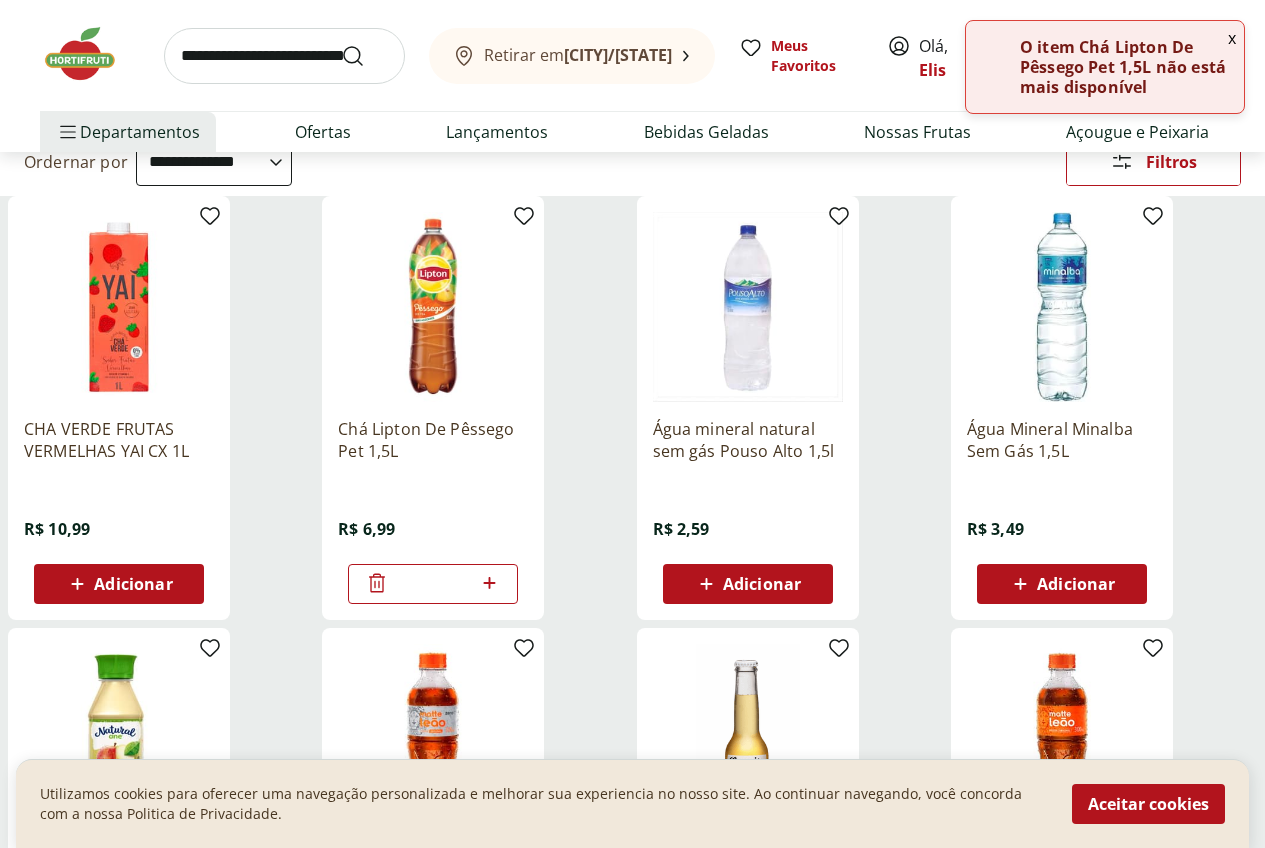 click 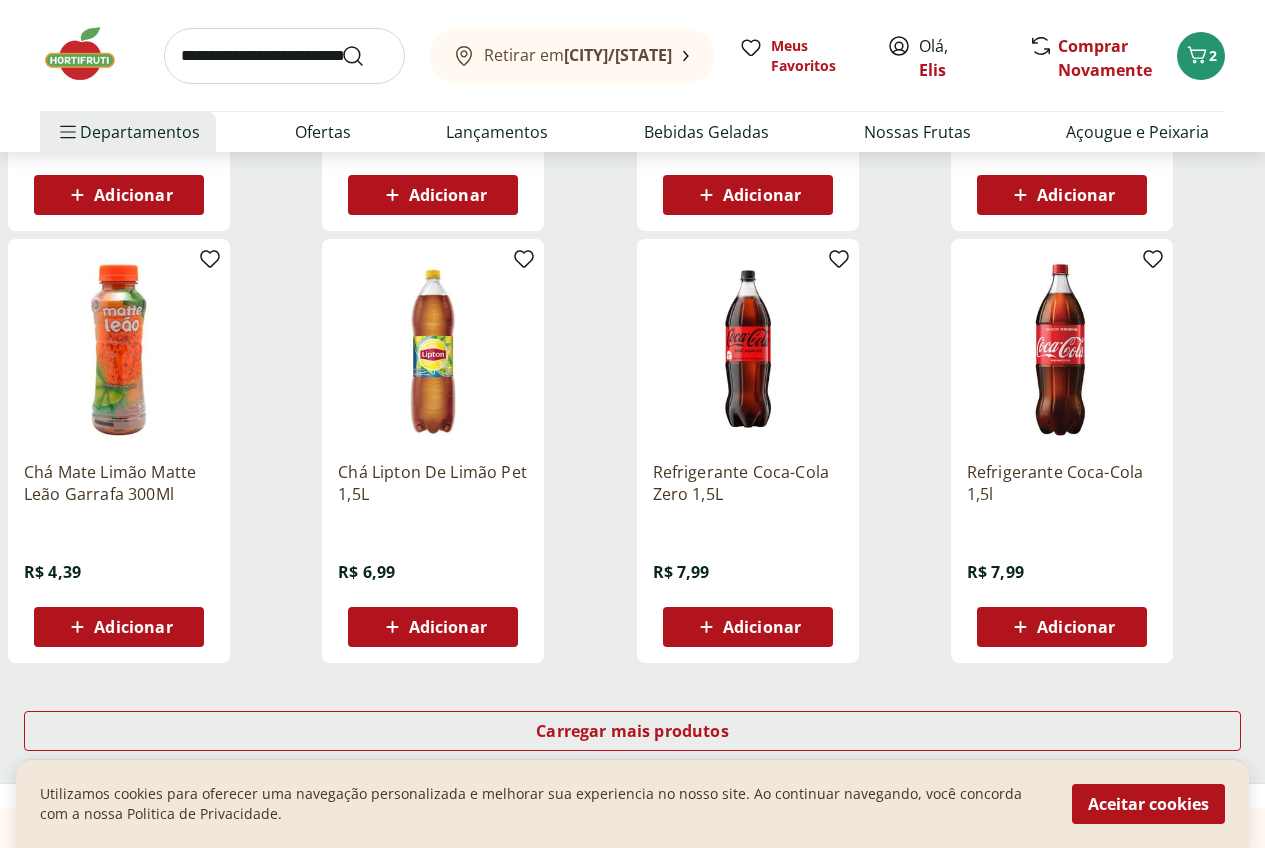 scroll, scrollTop: 1100, scrollLeft: 0, axis: vertical 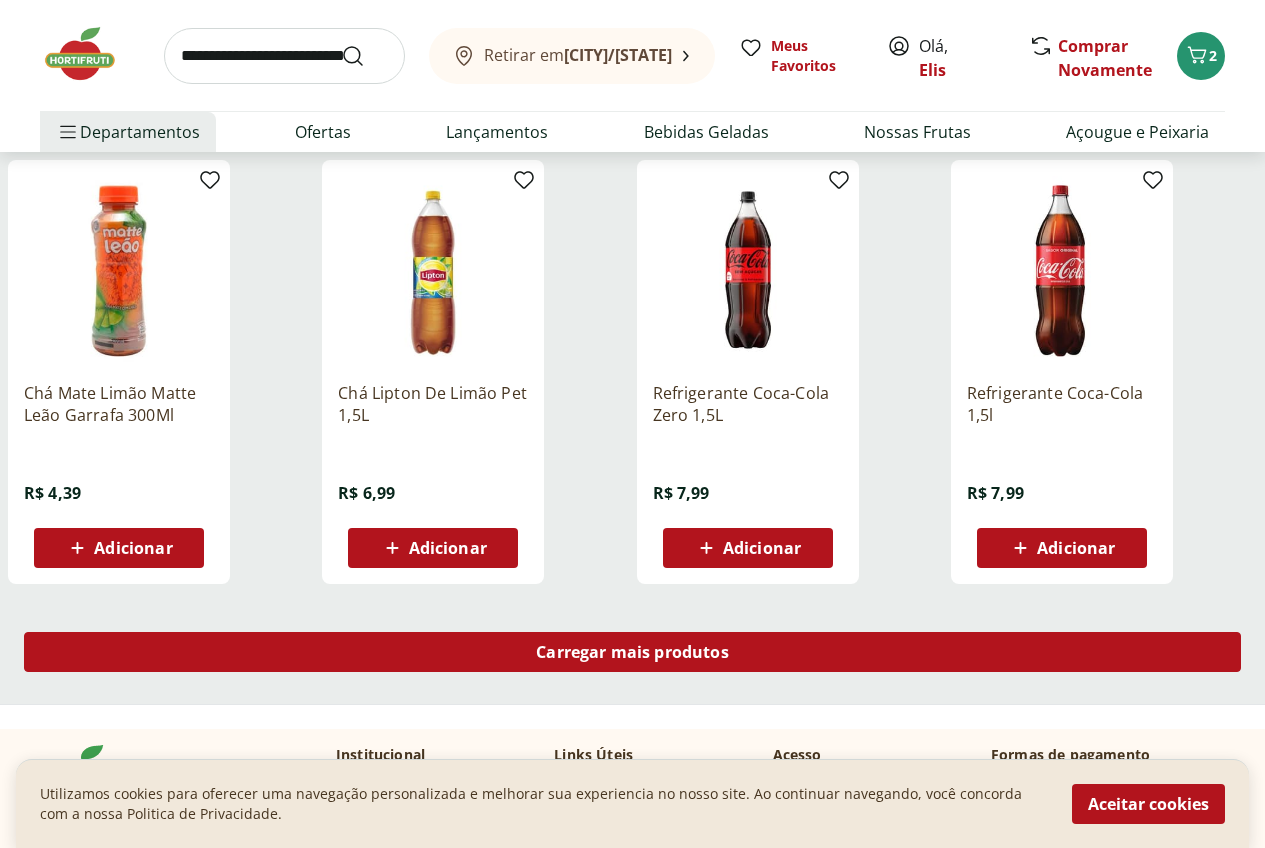 click on "Carregar mais produtos" at bounding box center (632, 652) 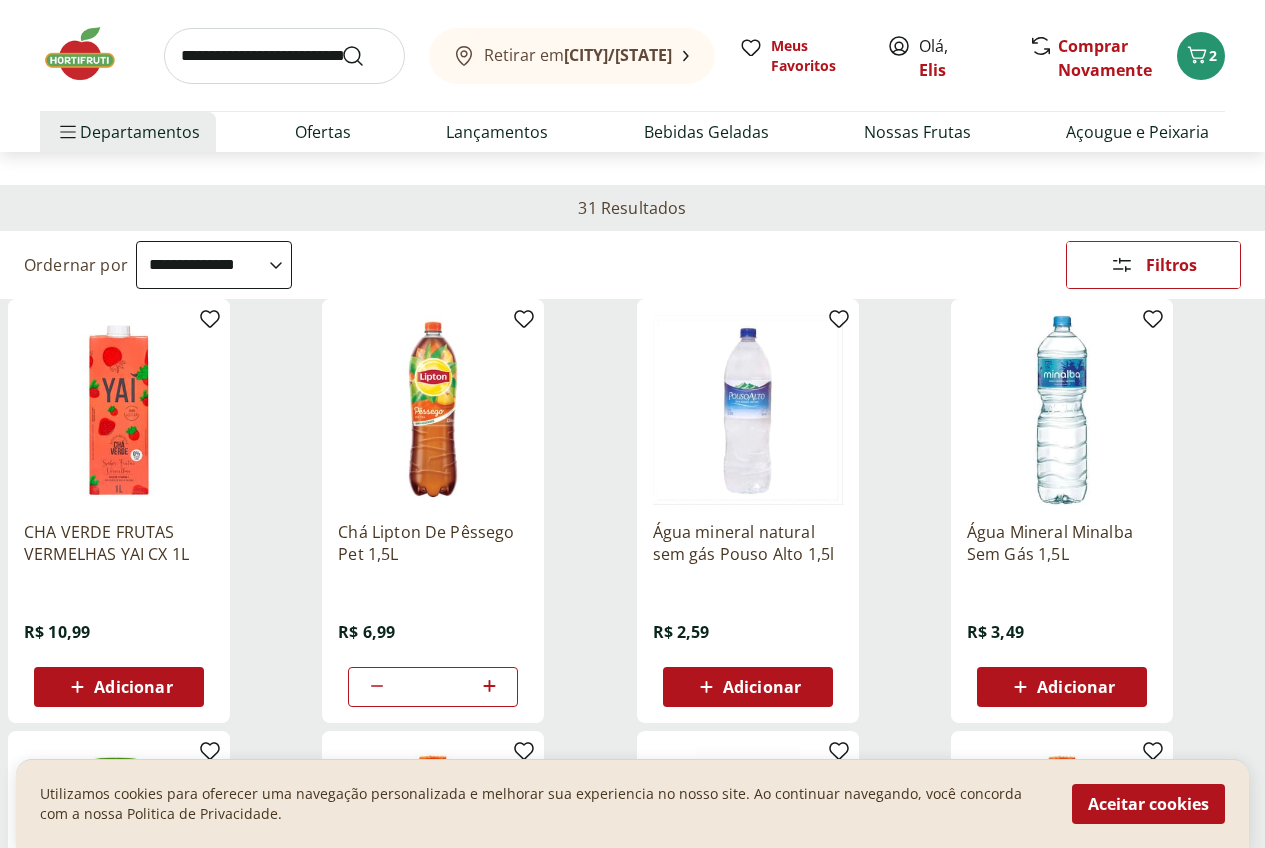 scroll, scrollTop: 0, scrollLeft: 0, axis: both 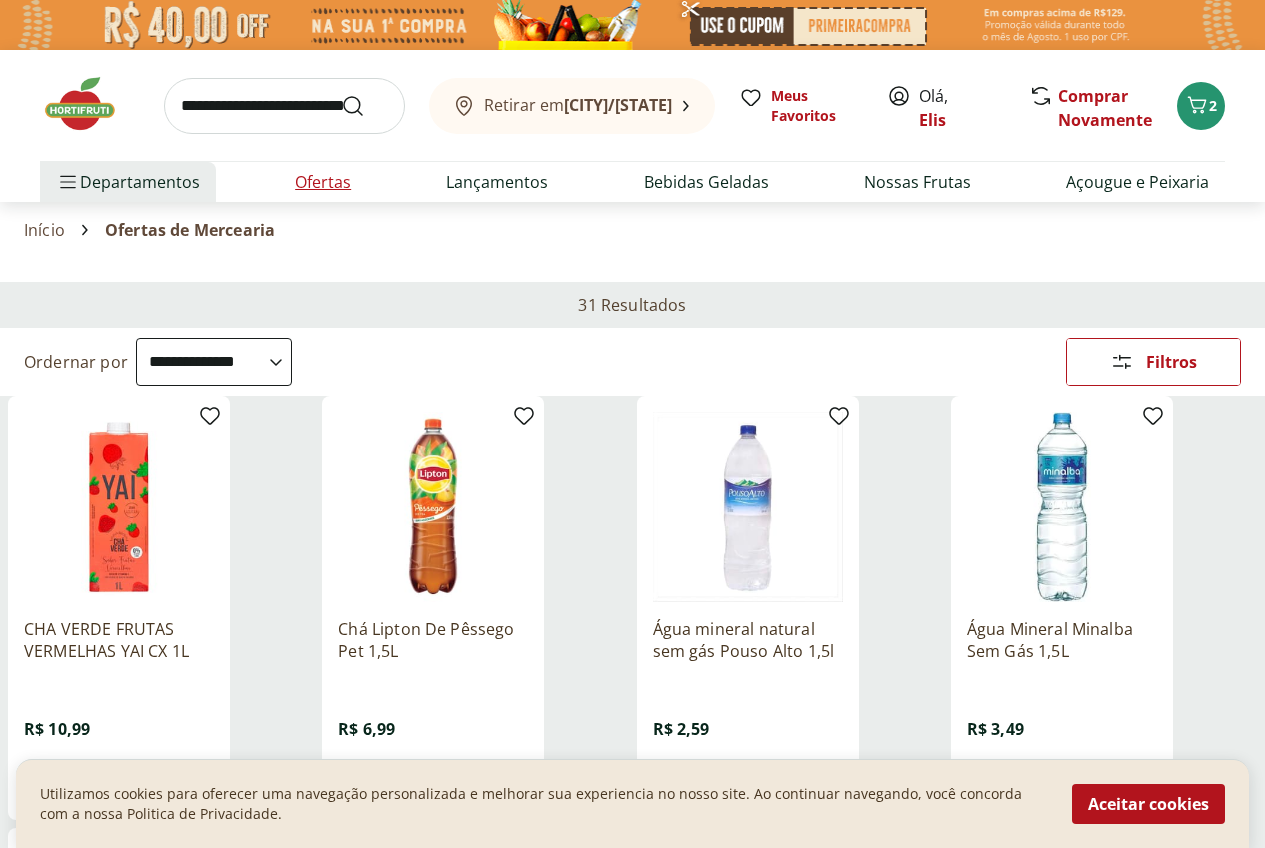 click on "Ofertas" at bounding box center (323, 182) 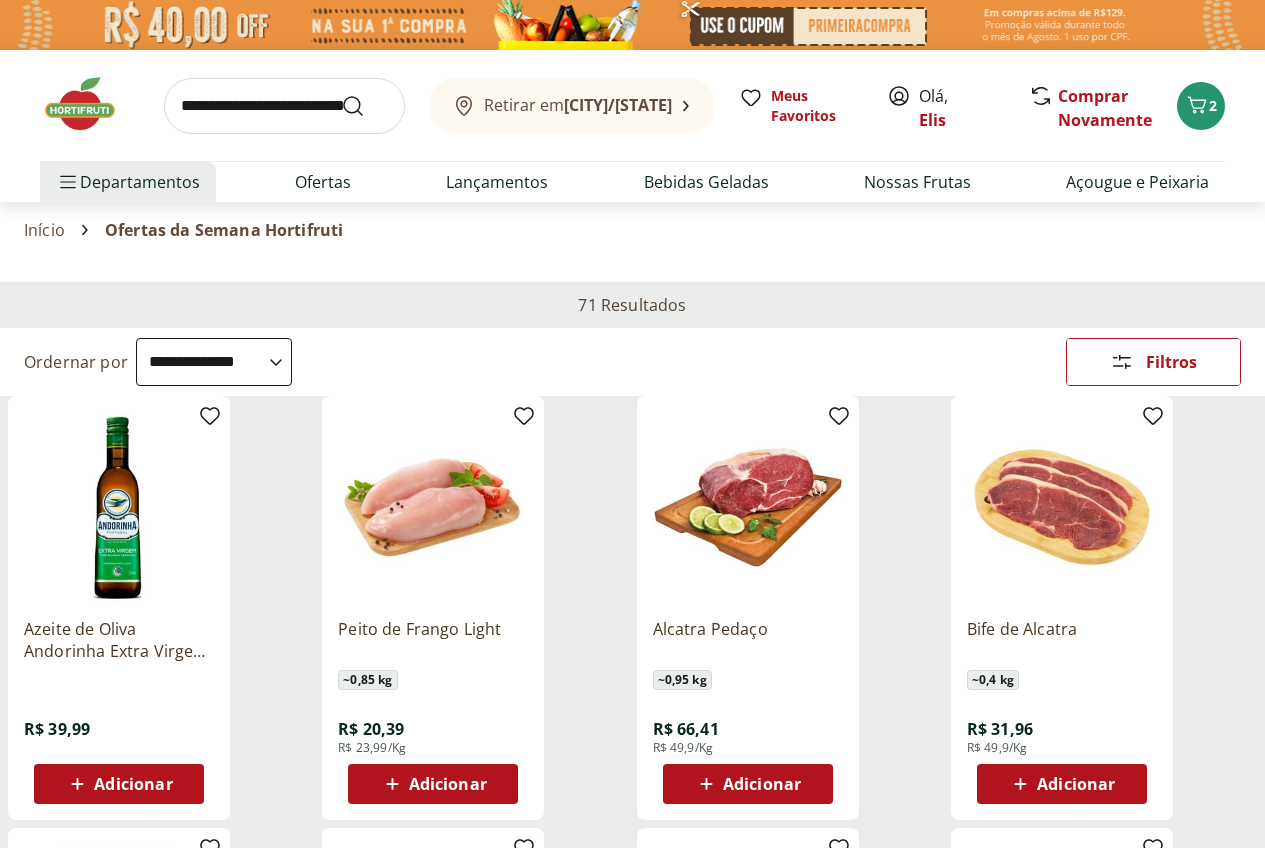 click on "**********" at bounding box center [214, 362] 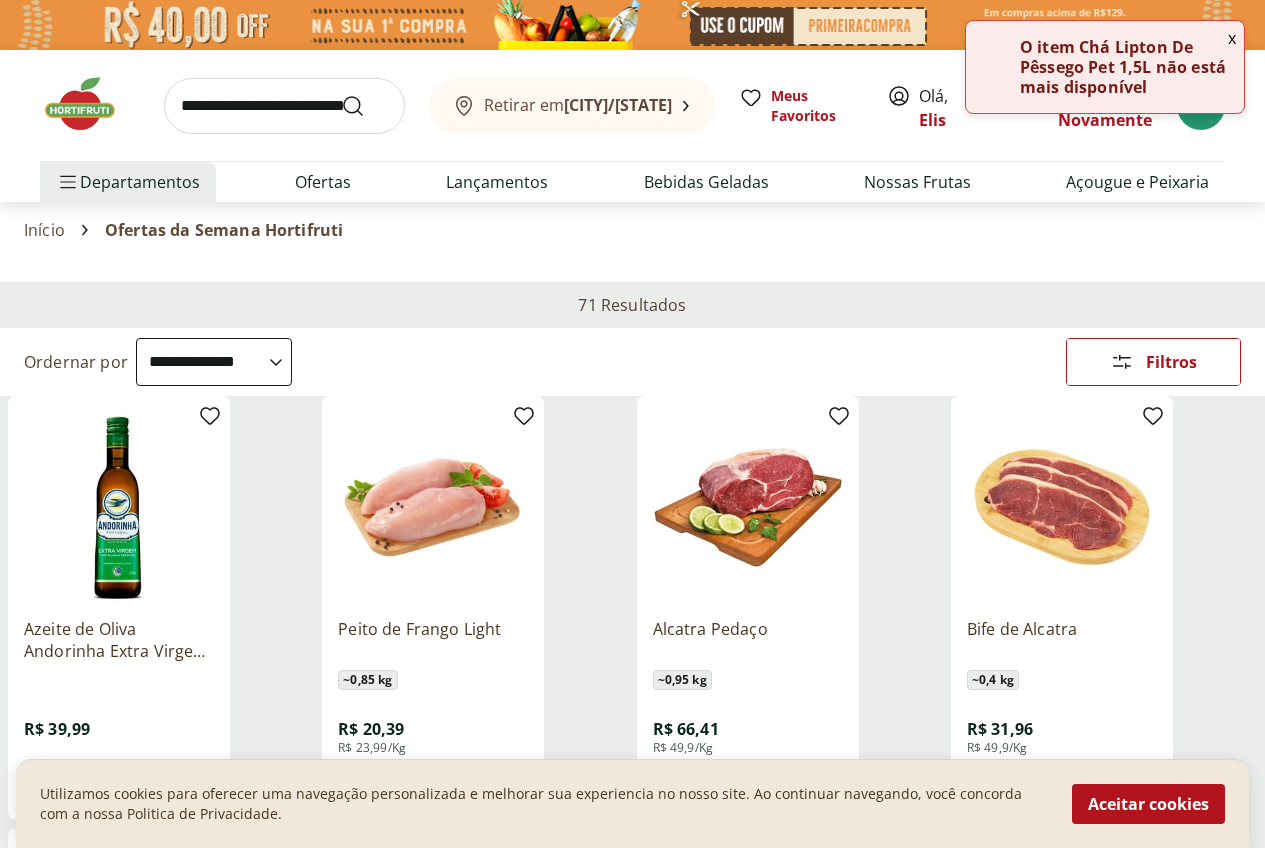 click on "**********" at bounding box center (214, 362) 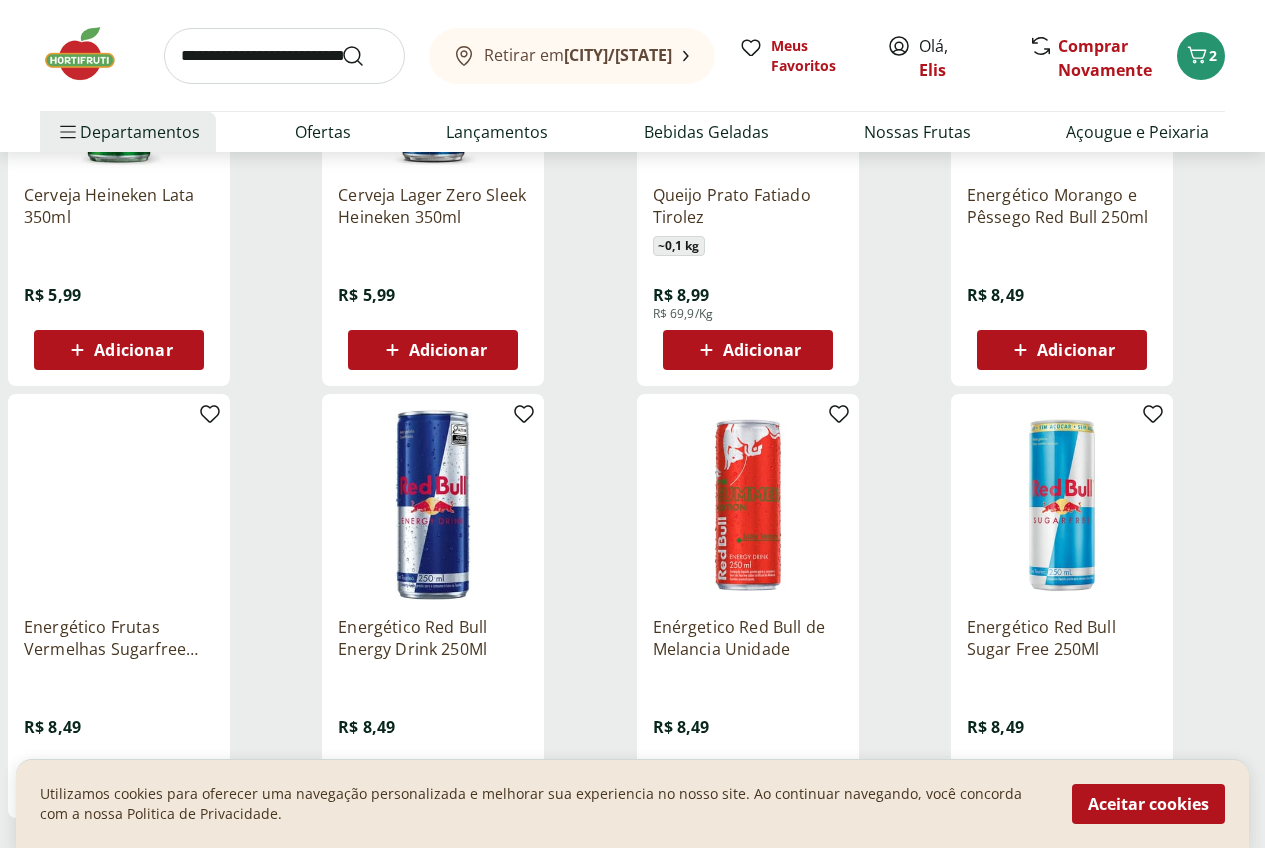 scroll, scrollTop: 1100, scrollLeft: 0, axis: vertical 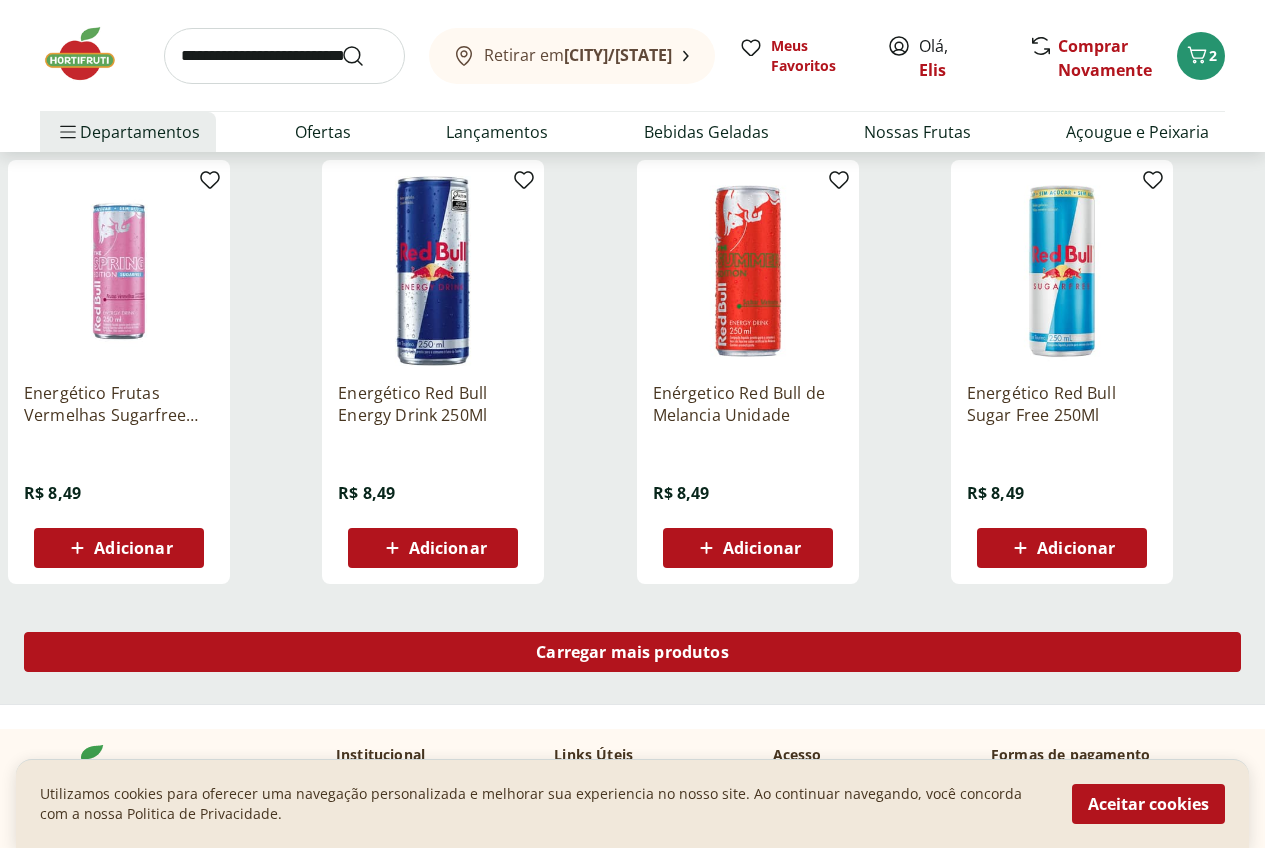 click on "Carregar mais produtos" at bounding box center (632, 652) 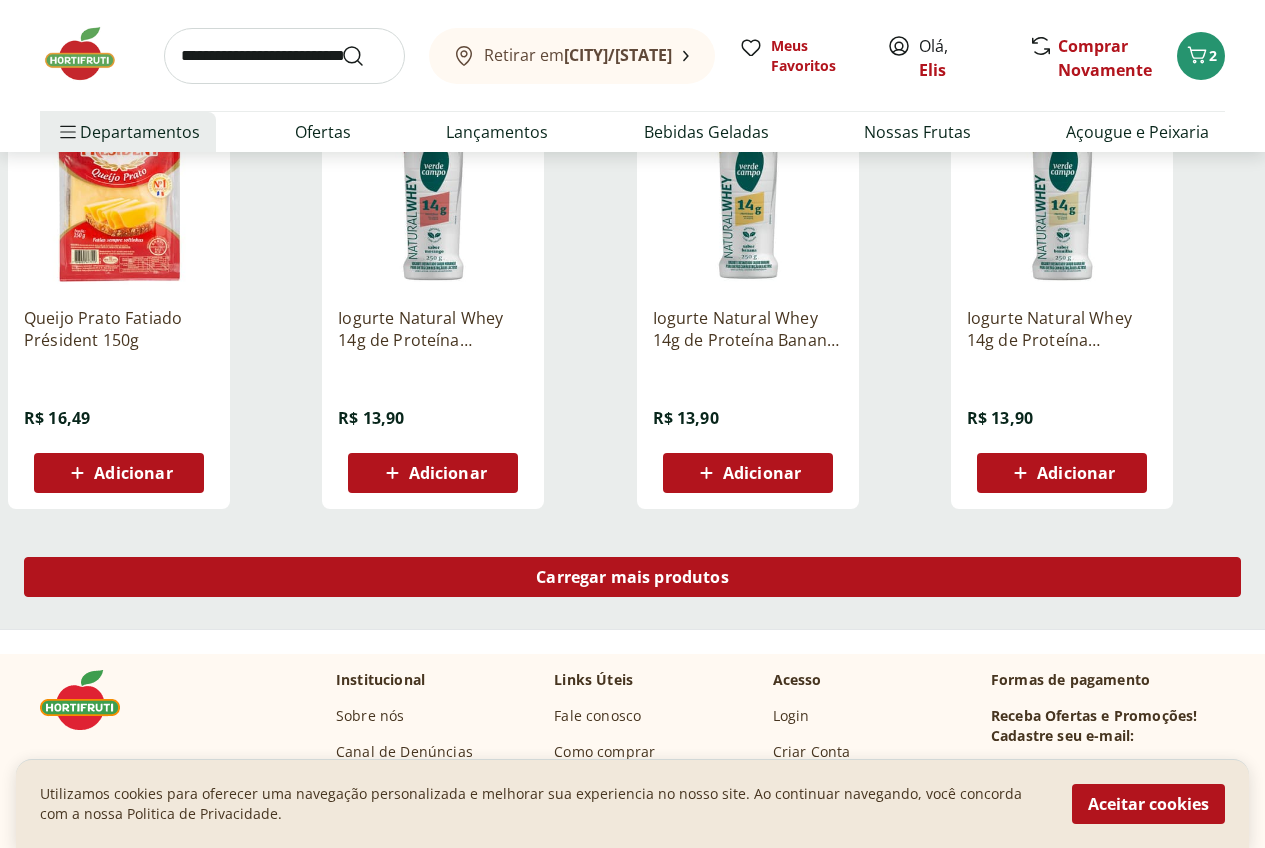 scroll, scrollTop: 2500, scrollLeft: 0, axis: vertical 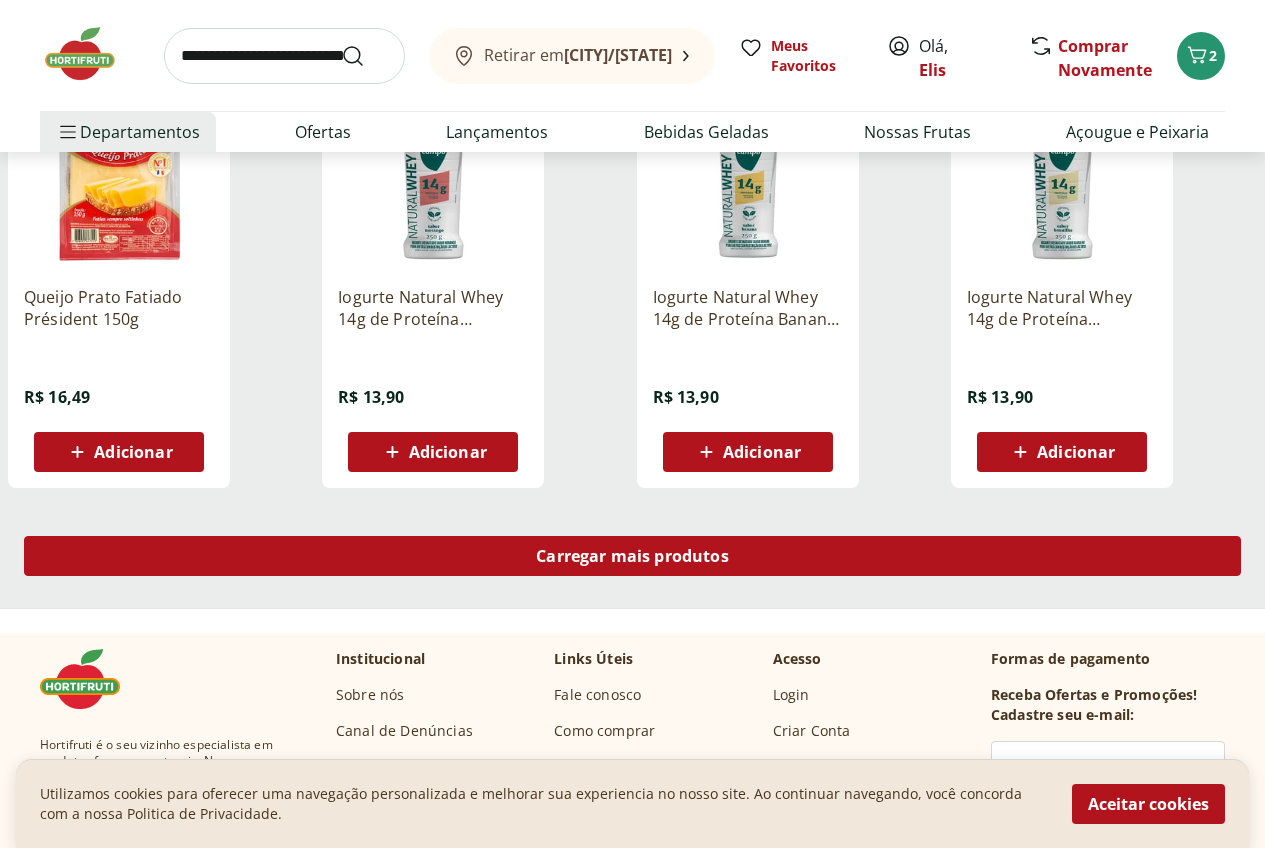 click on "Carregar mais produtos" at bounding box center (632, 556) 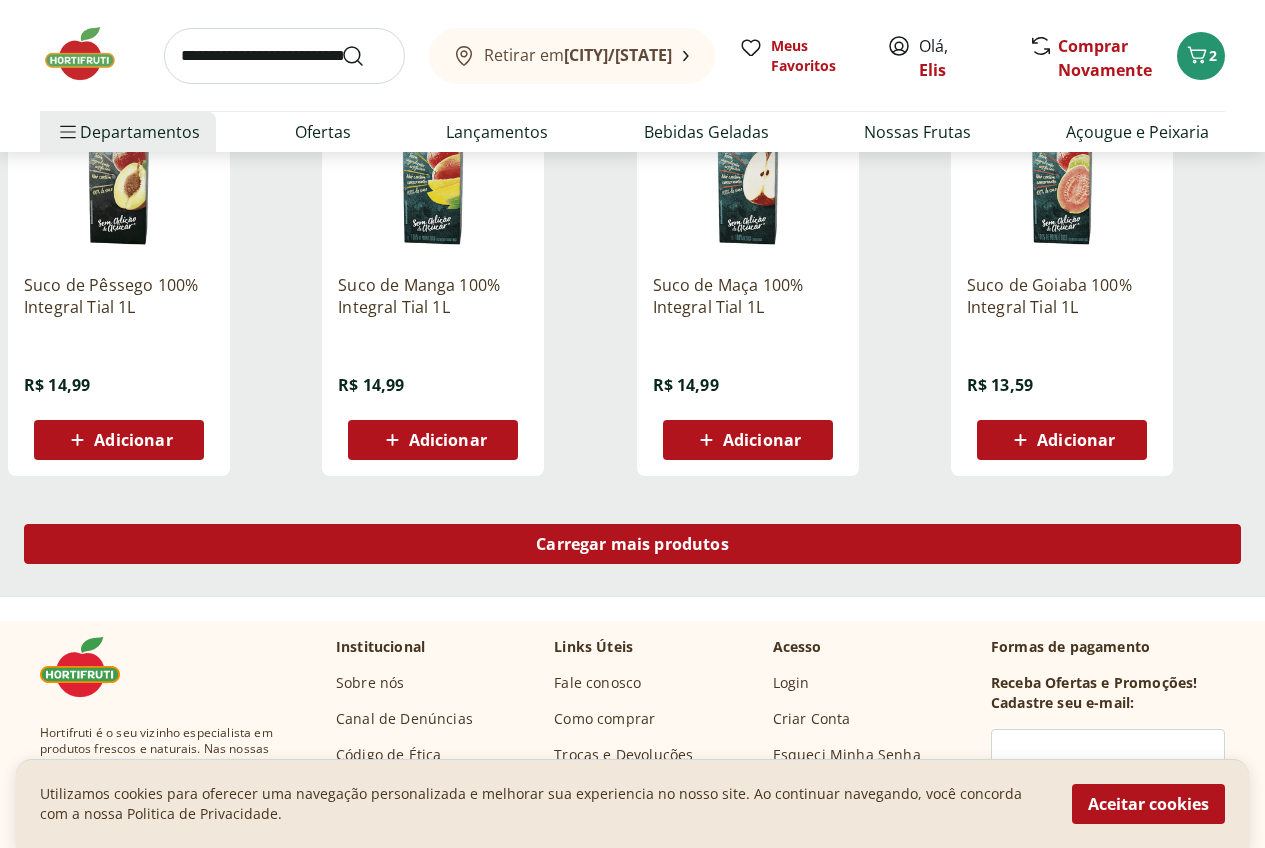 scroll, scrollTop: 3800, scrollLeft: 0, axis: vertical 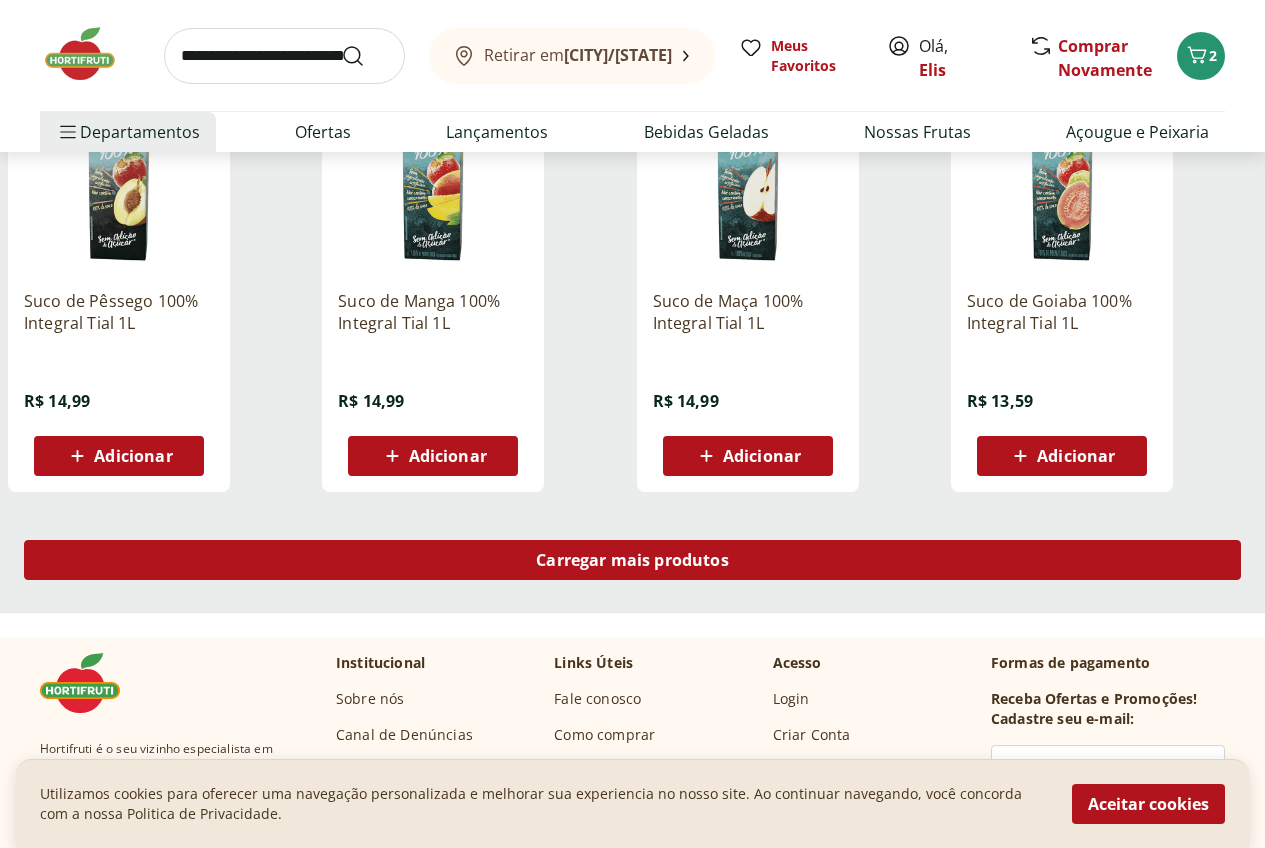 click on "Carregar mais produtos" at bounding box center (632, 560) 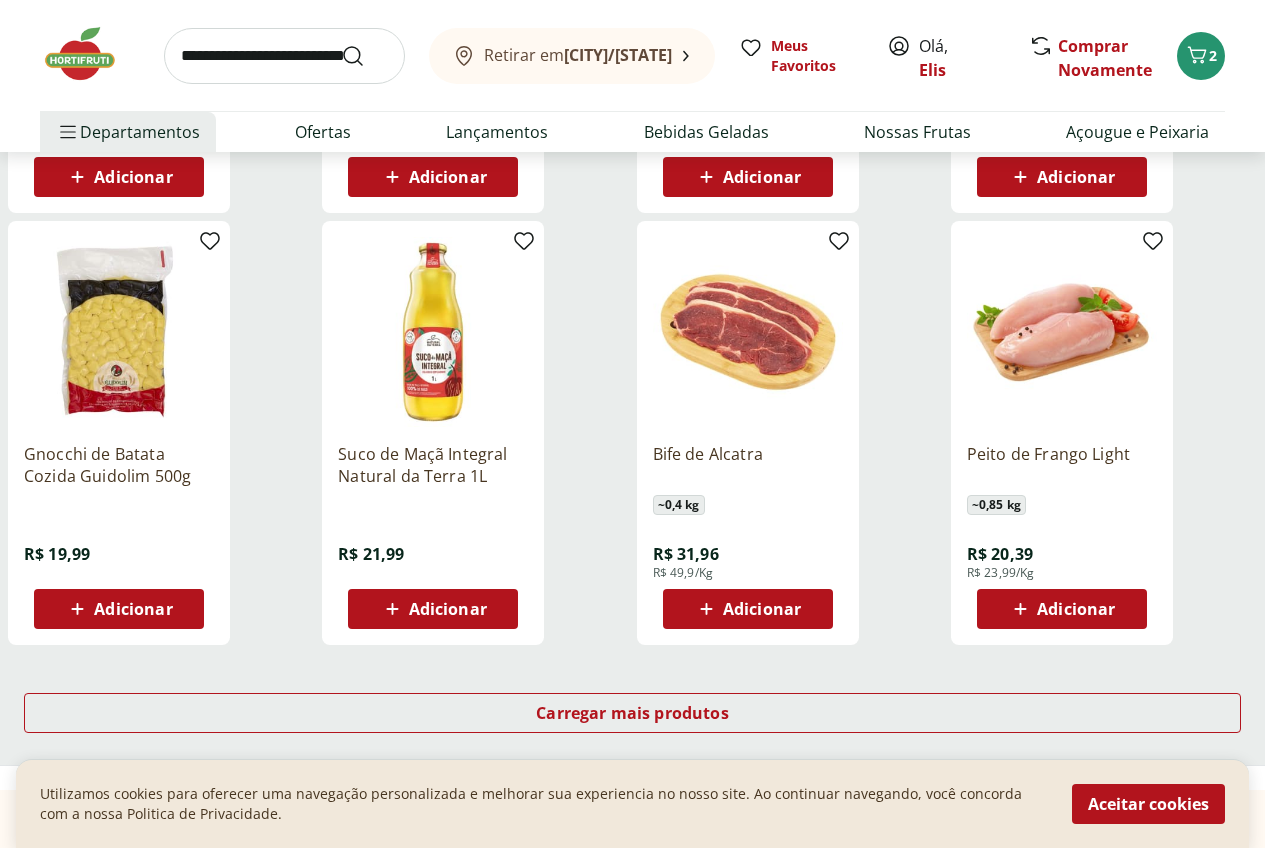 scroll, scrollTop: 5000, scrollLeft: 0, axis: vertical 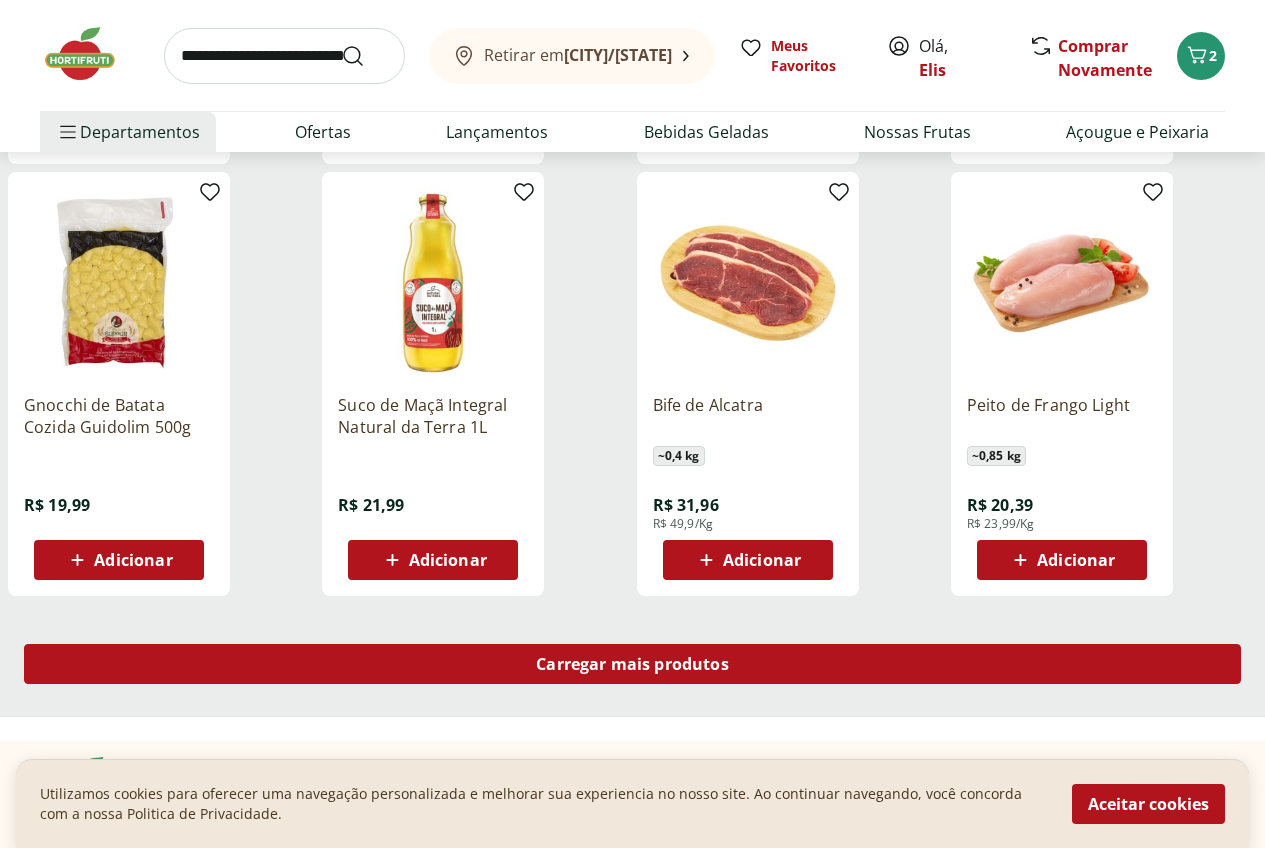 click on "Carregar mais produtos" at bounding box center (632, 664) 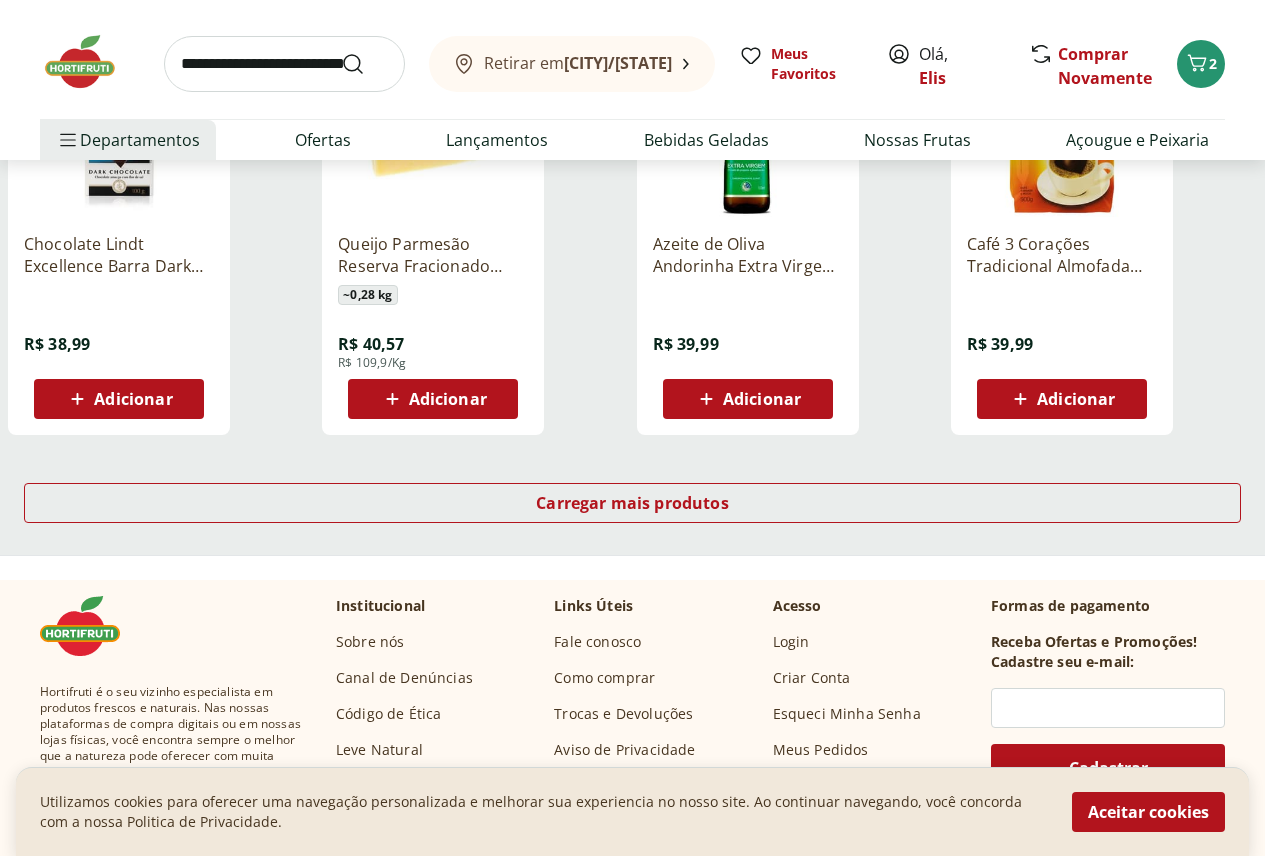scroll, scrollTop: 6500, scrollLeft: 0, axis: vertical 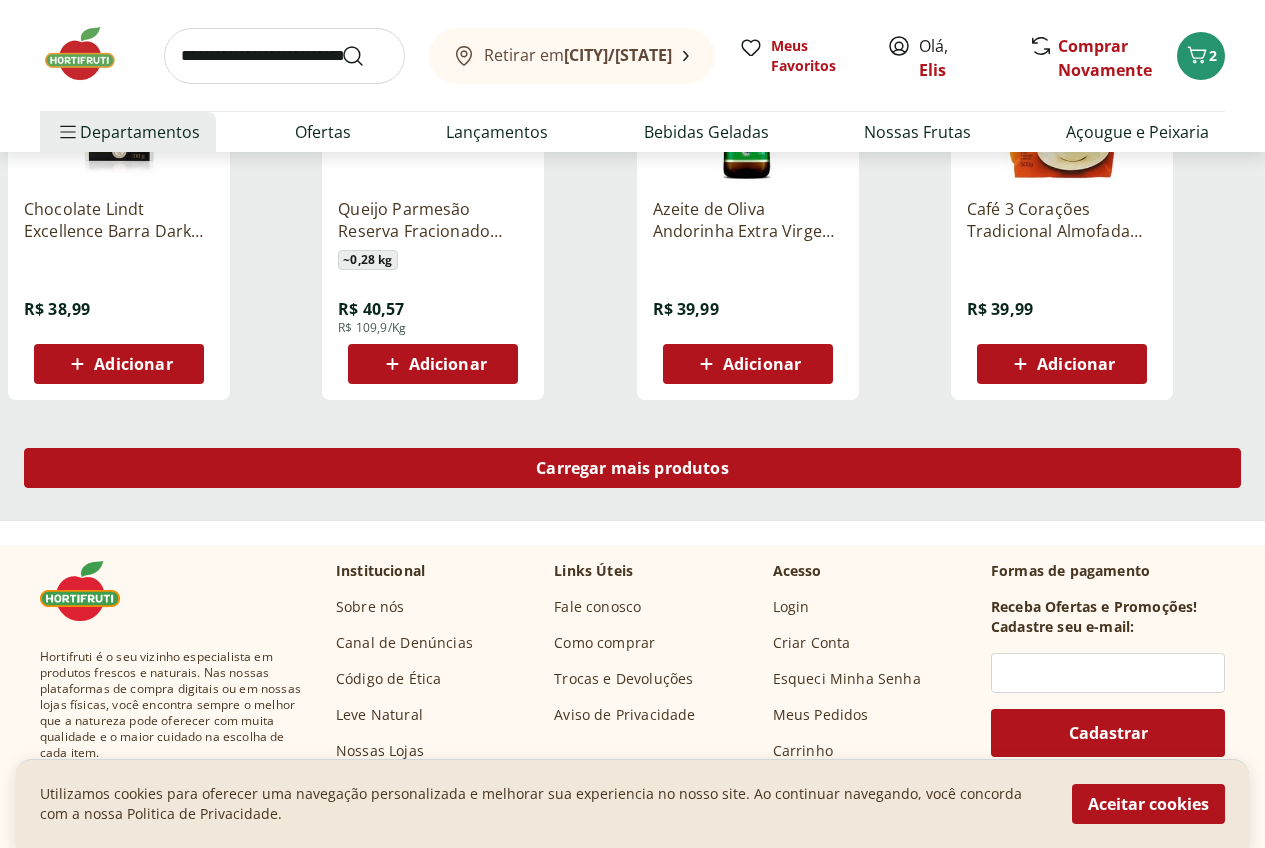 click on "Carregar mais produtos" at bounding box center [632, 468] 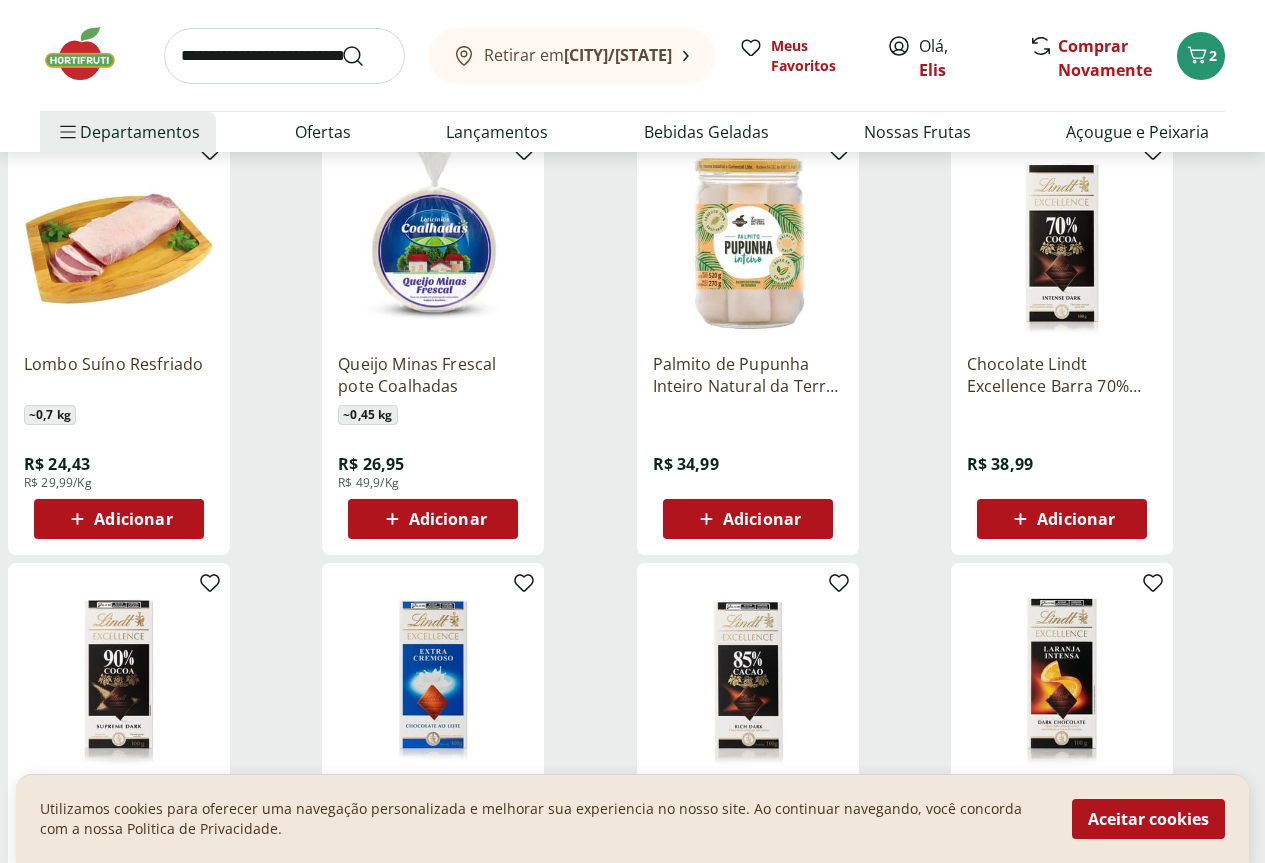 scroll, scrollTop: 5300, scrollLeft: 0, axis: vertical 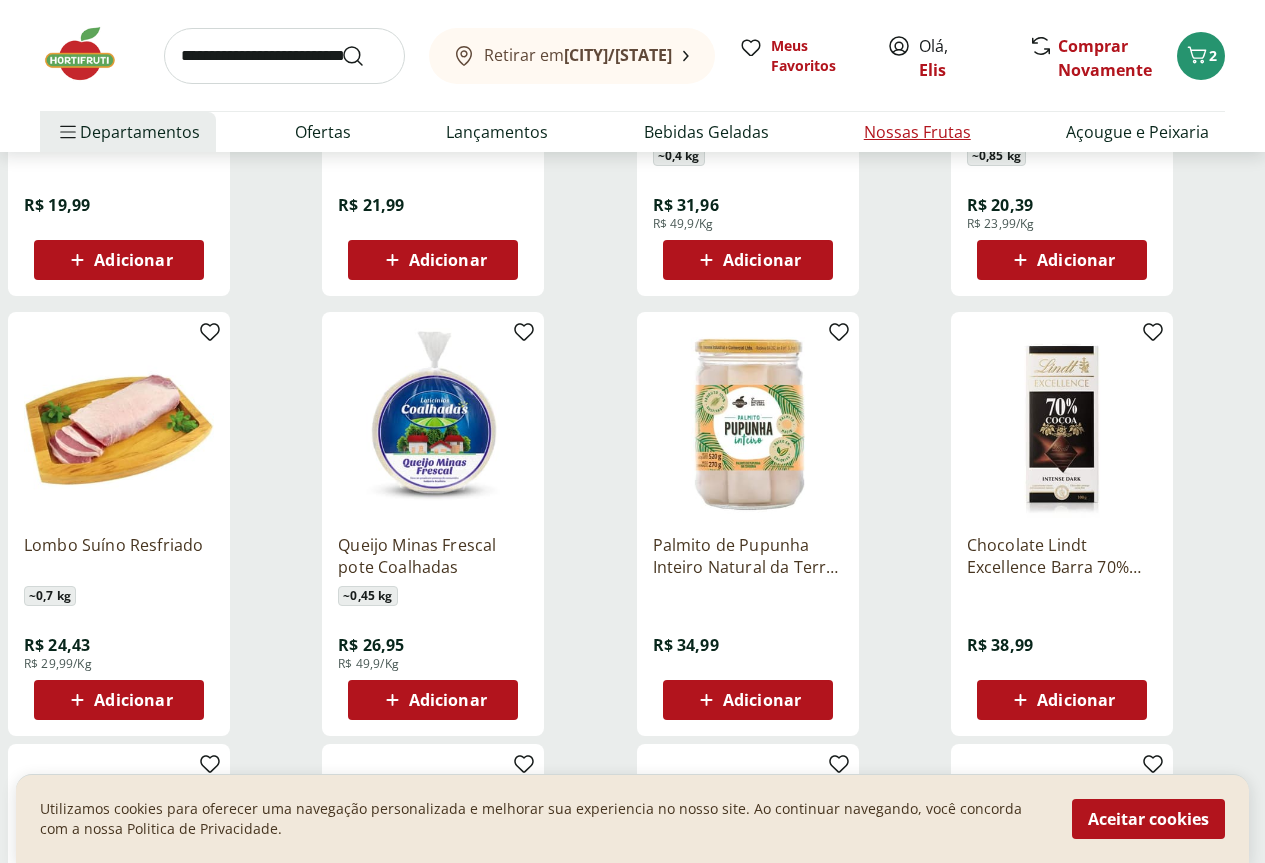 click on "Nossas Frutas" at bounding box center [917, 132] 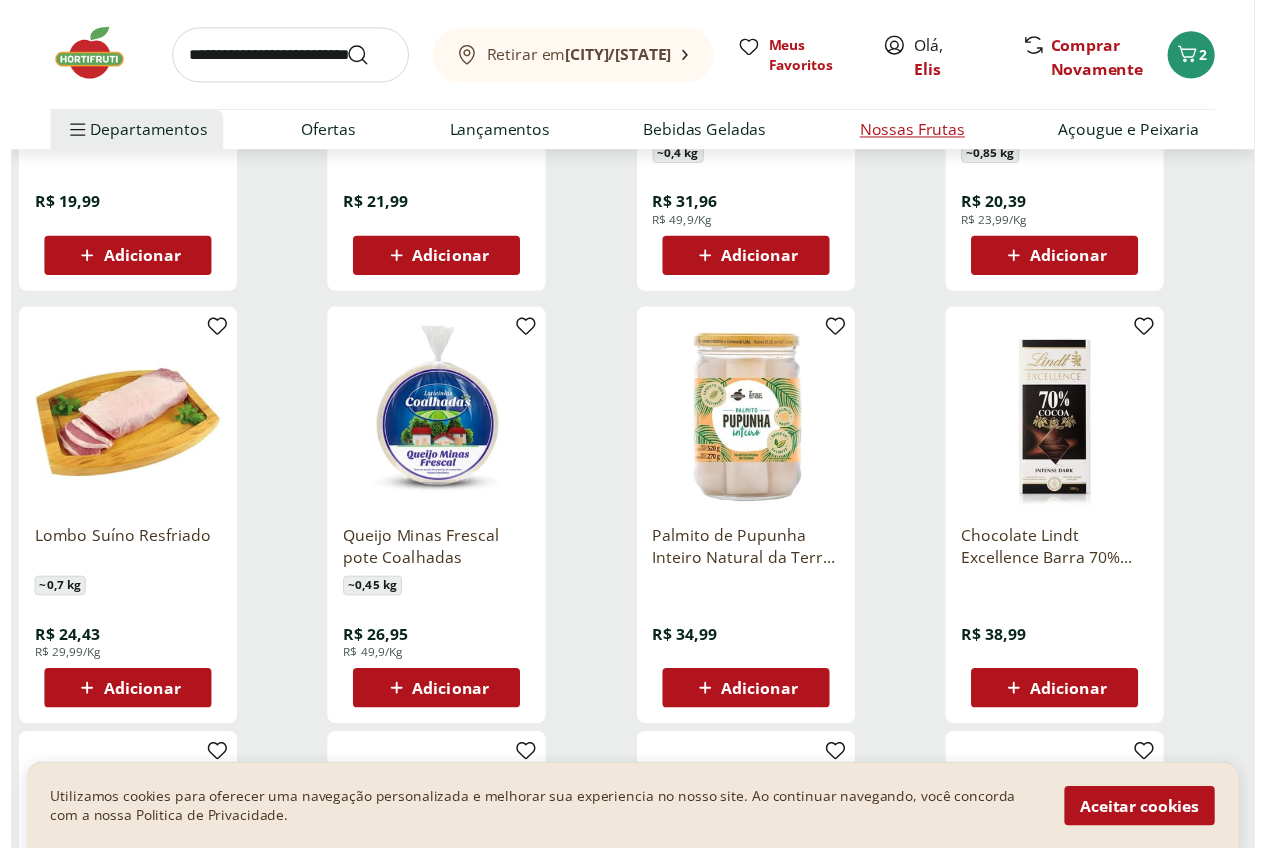 scroll, scrollTop: 0, scrollLeft: 0, axis: both 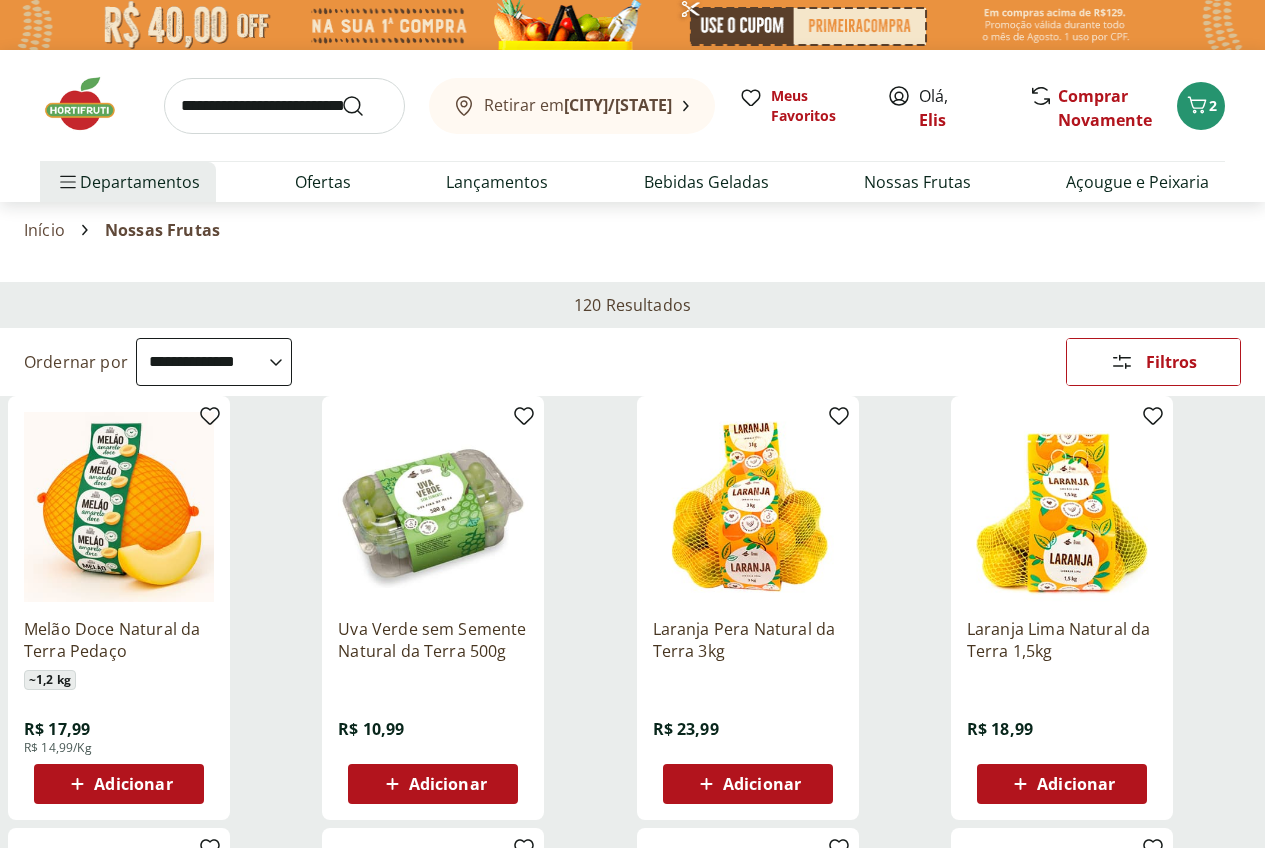 click on "Departamento" at bounding box center [0, 0] 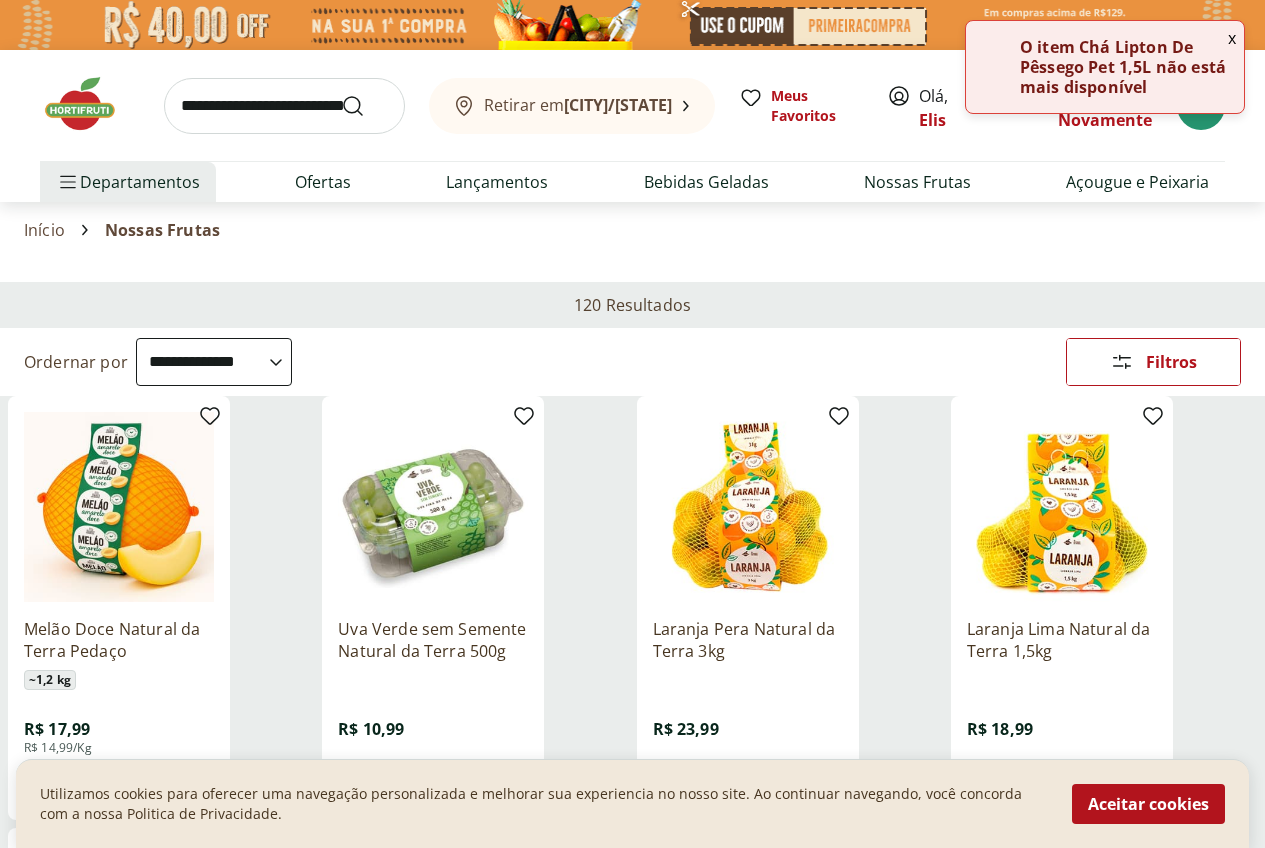 click on "Marca" at bounding box center (0, 0) 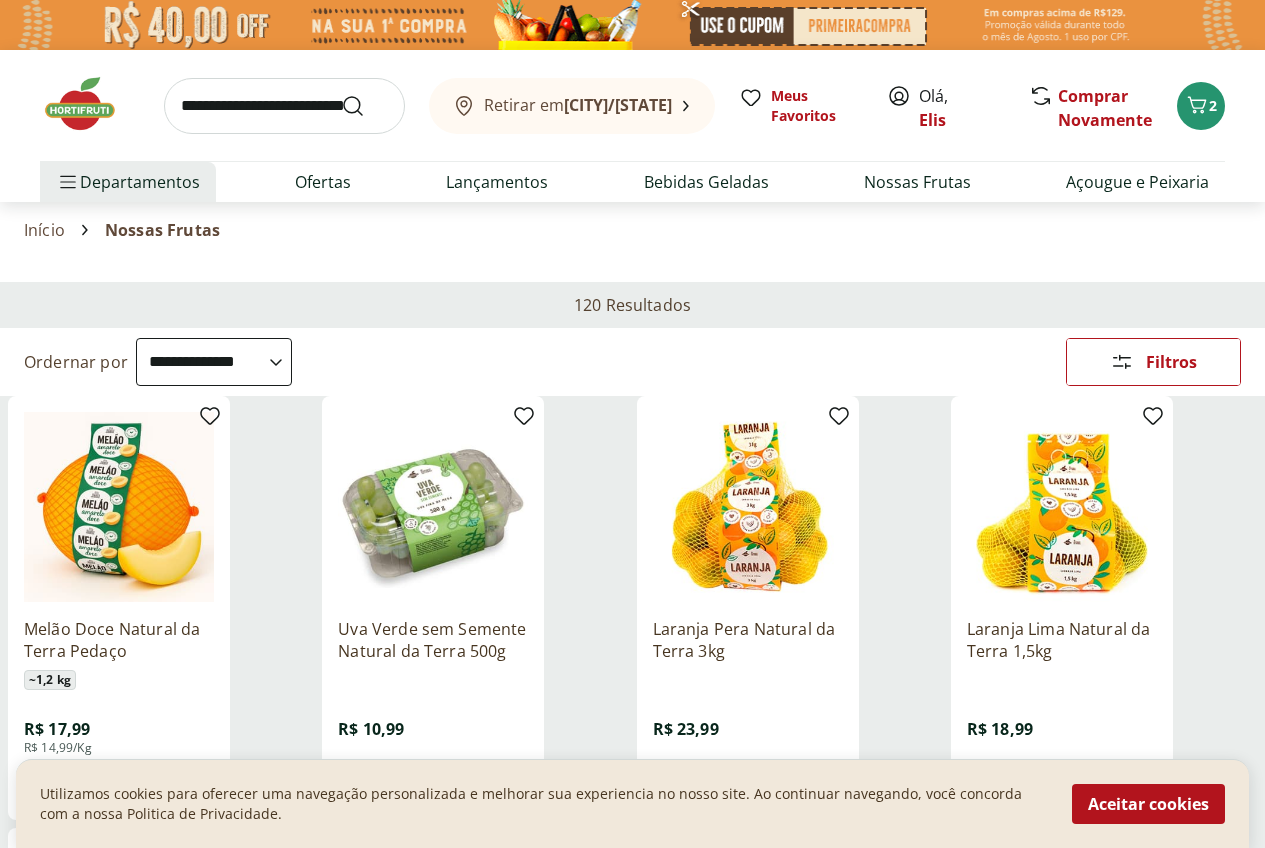 click on "**********" at bounding box center (214, 362) 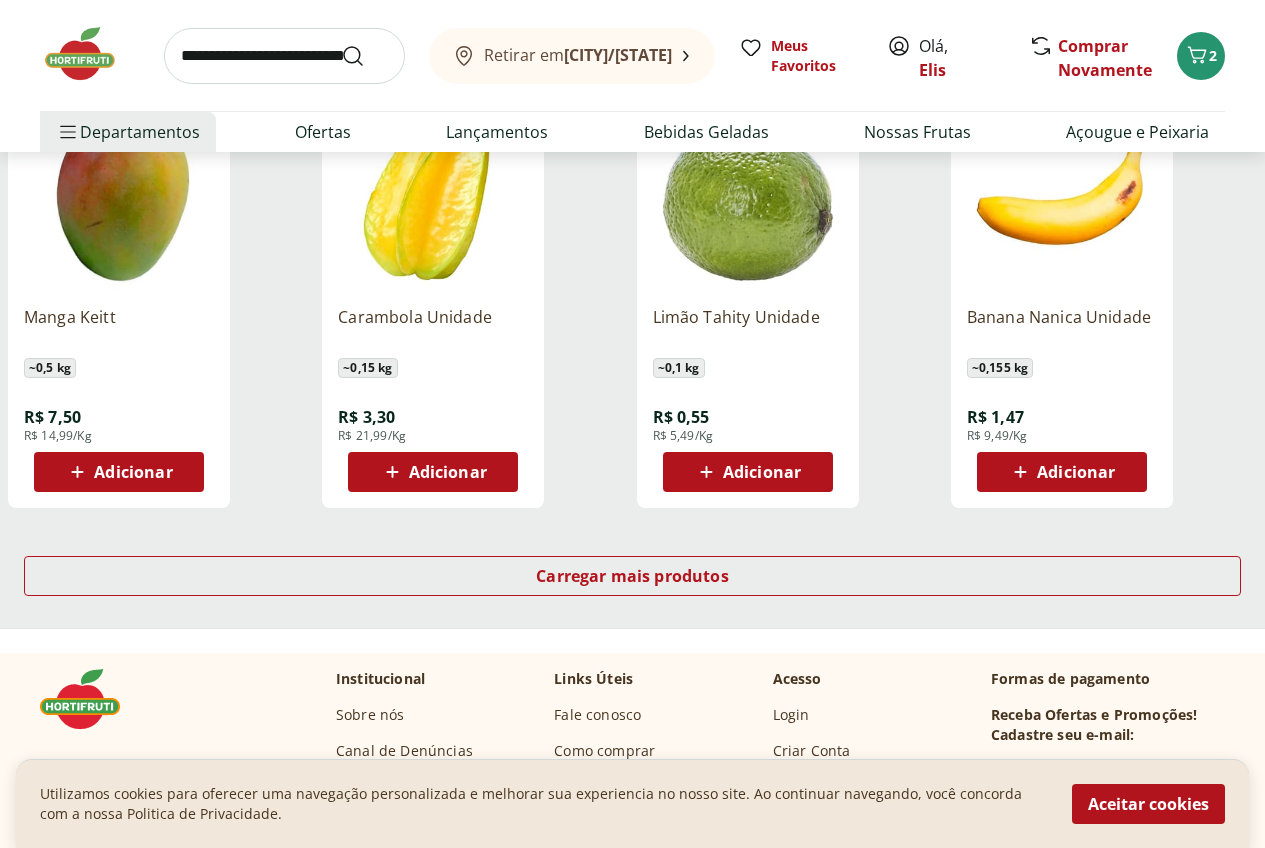 scroll, scrollTop: 1200, scrollLeft: 0, axis: vertical 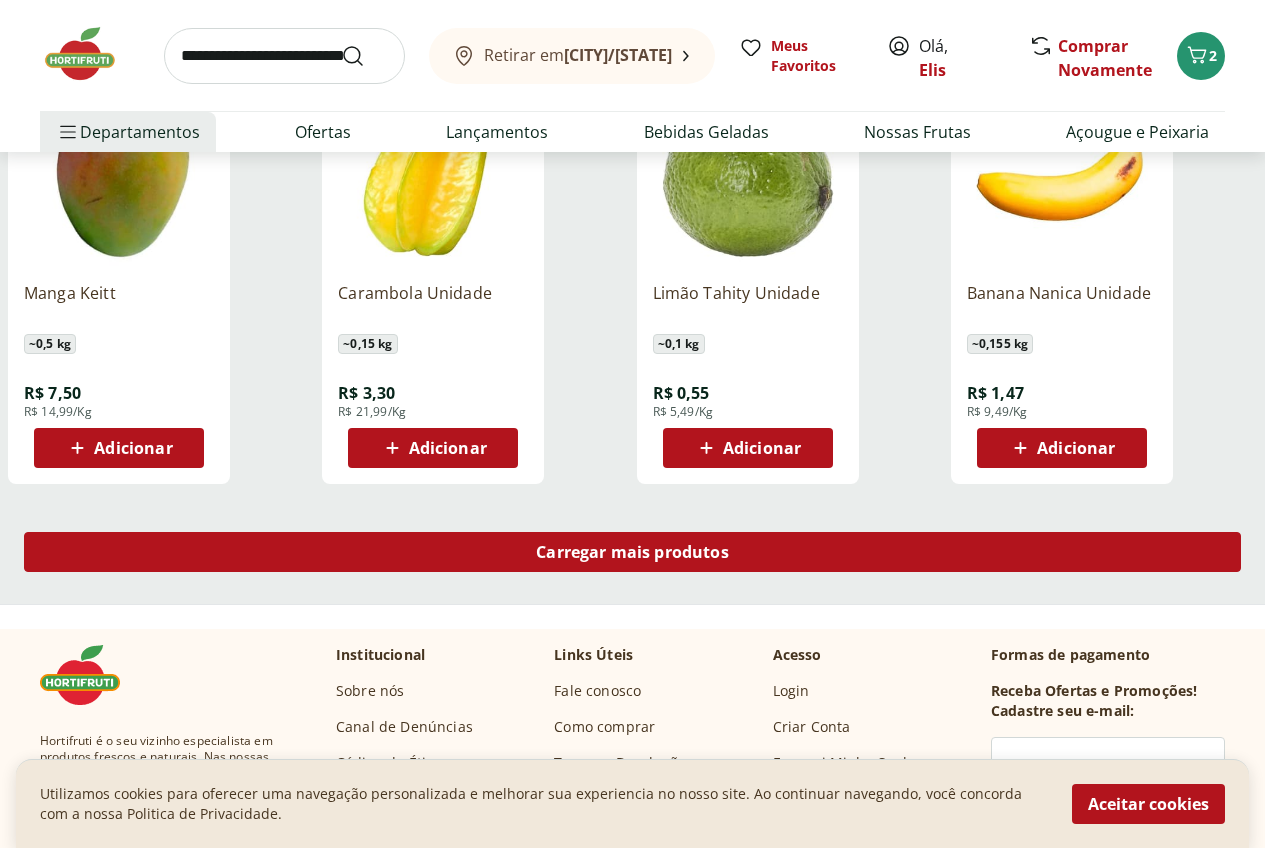 click on "Carregar mais produtos" at bounding box center (632, 552) 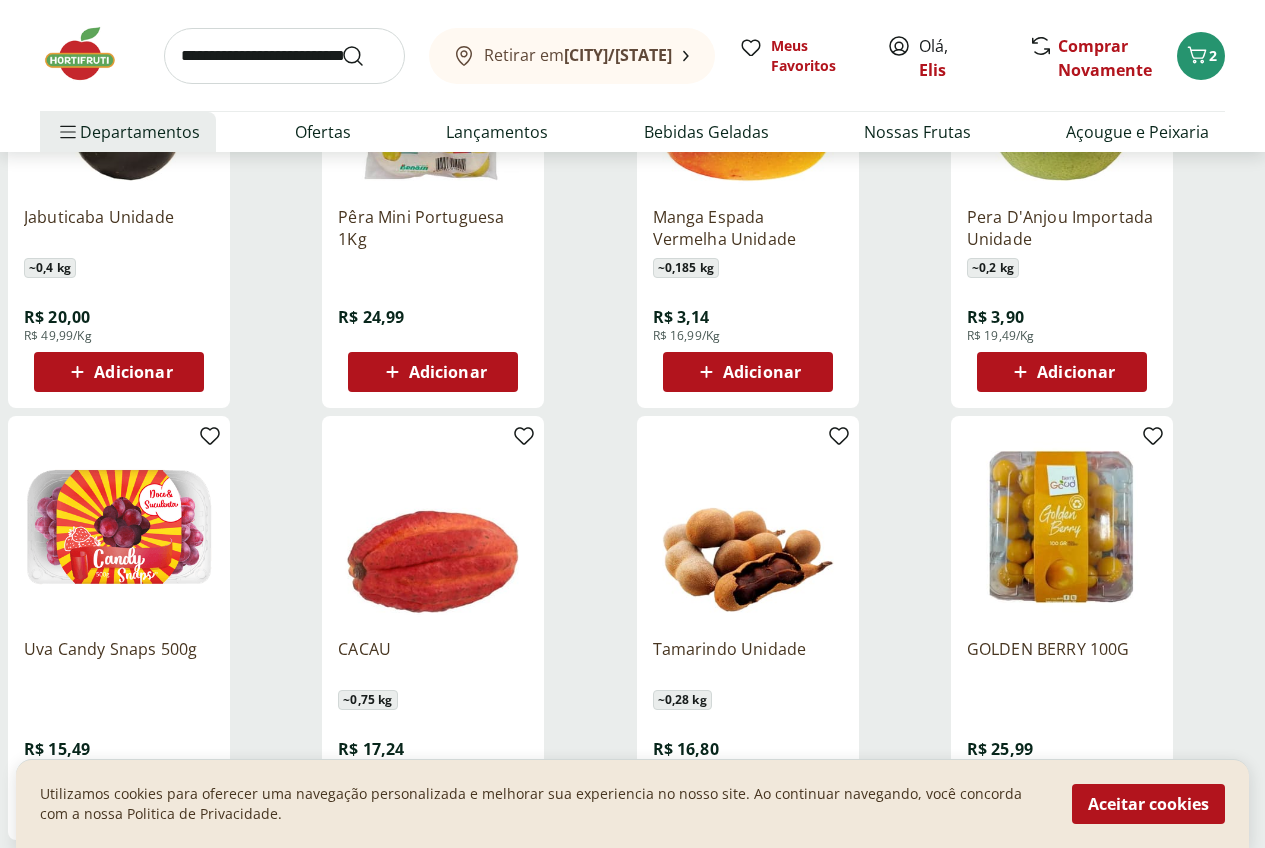 scroll, scrollTop: 400, scrollLeft: 0, axis: vertical 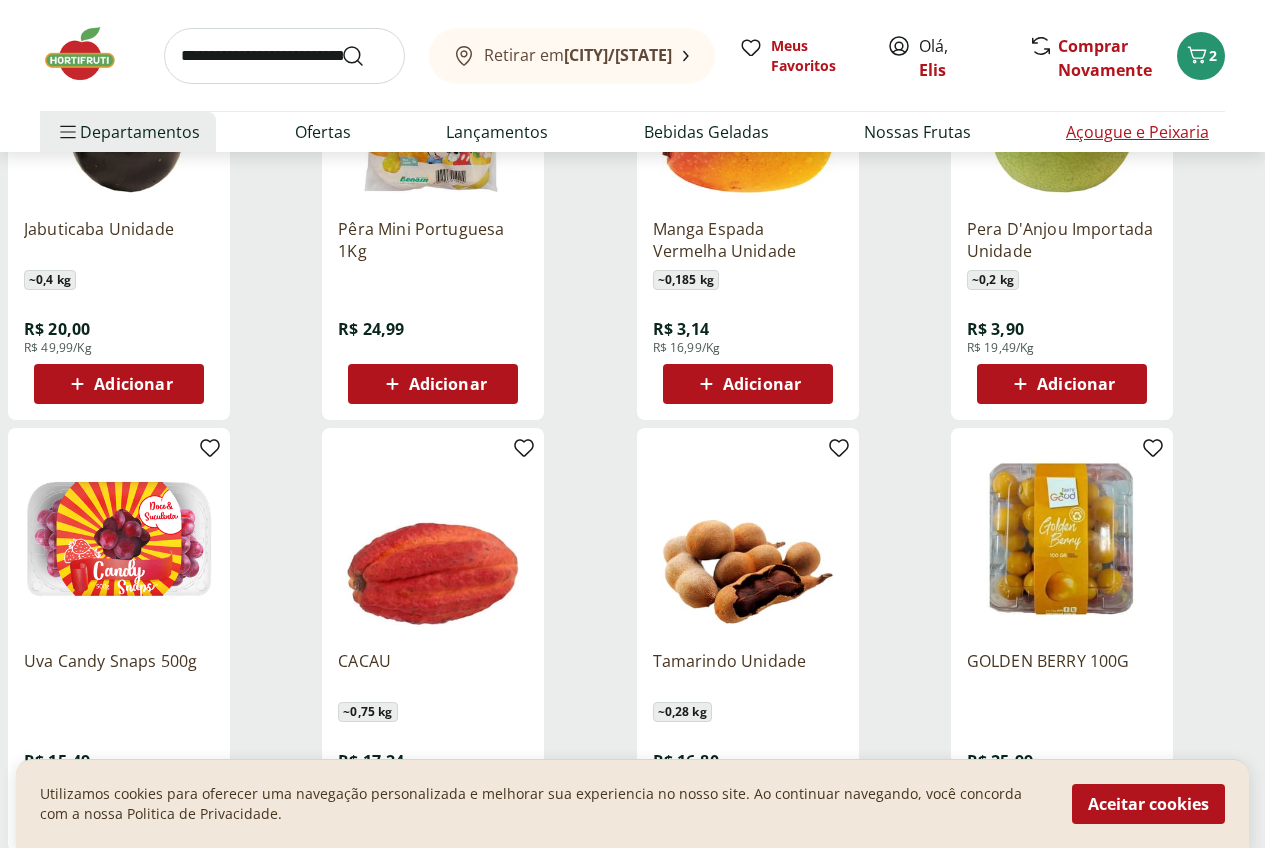 click on "Açougue e Peixaria" at bounding box center [1137, 132] 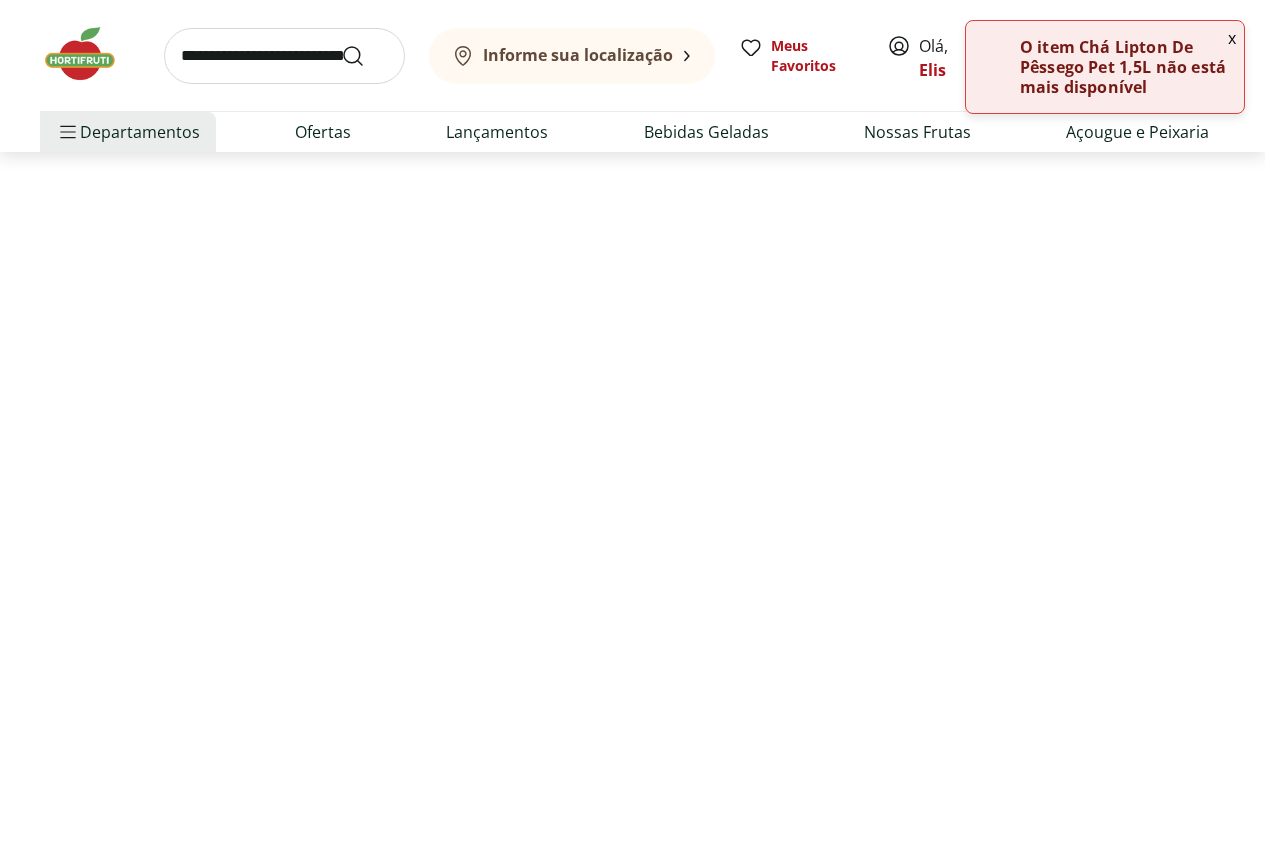 scroll, scrollTop: 0, scrollLeft: 0, axis: both 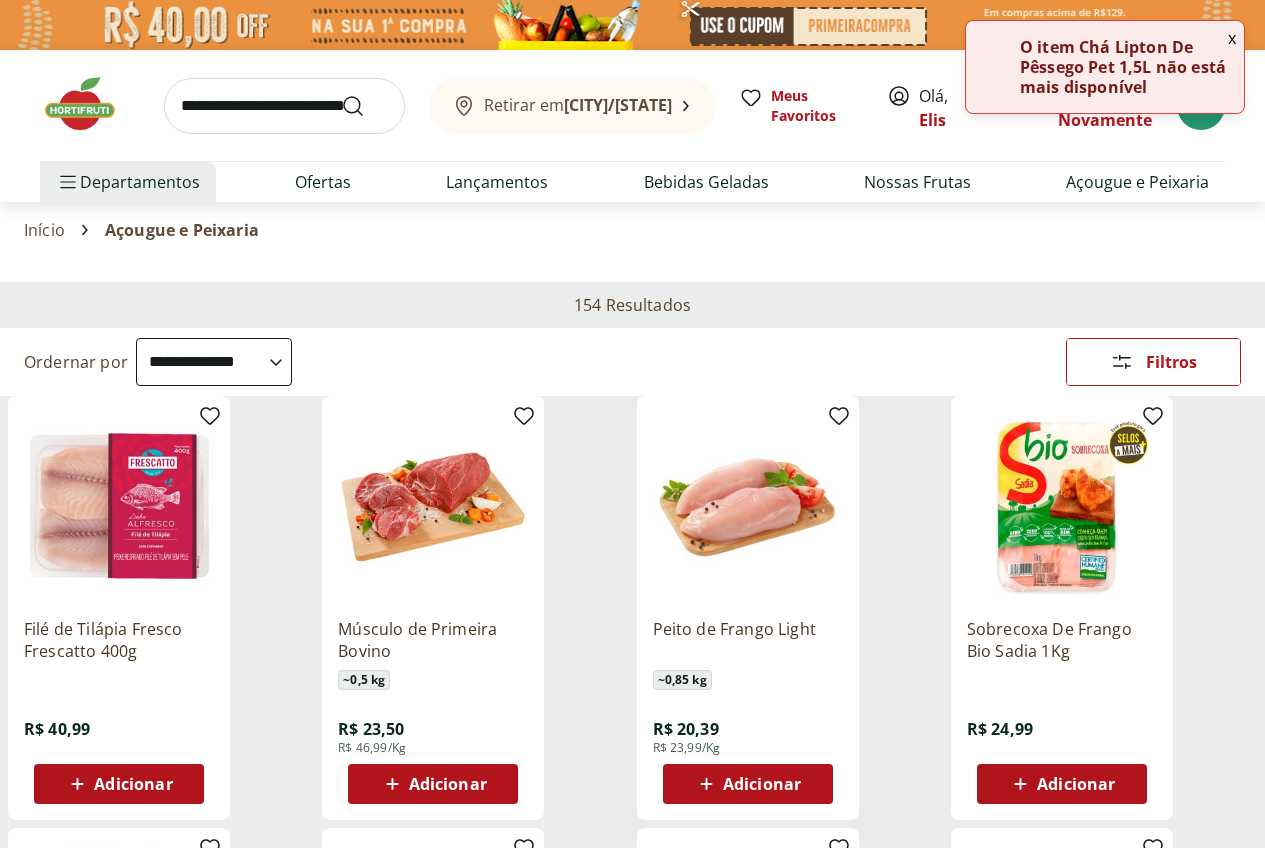 click on "x" at bounding box center [1232, 38] 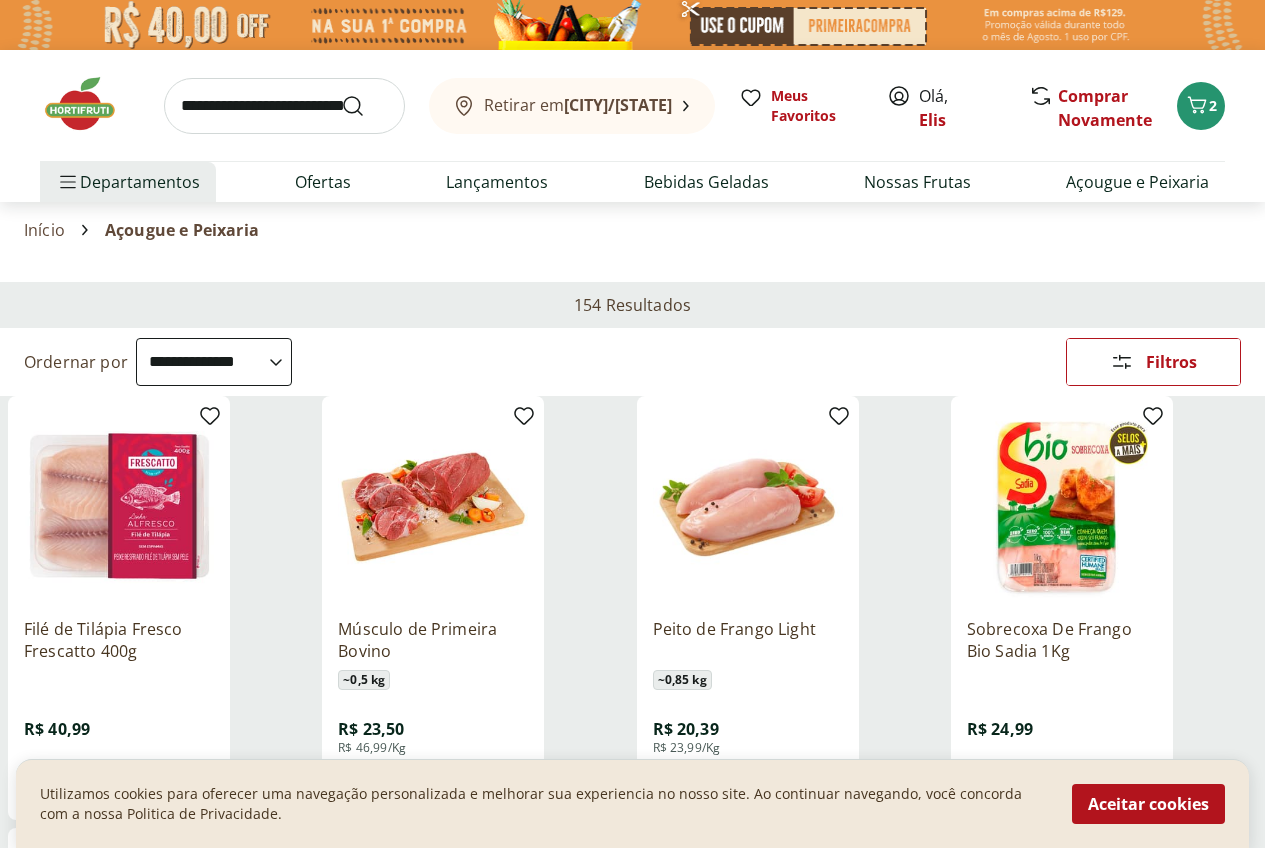 click on "Departamento" at bounding box center [0, 0] 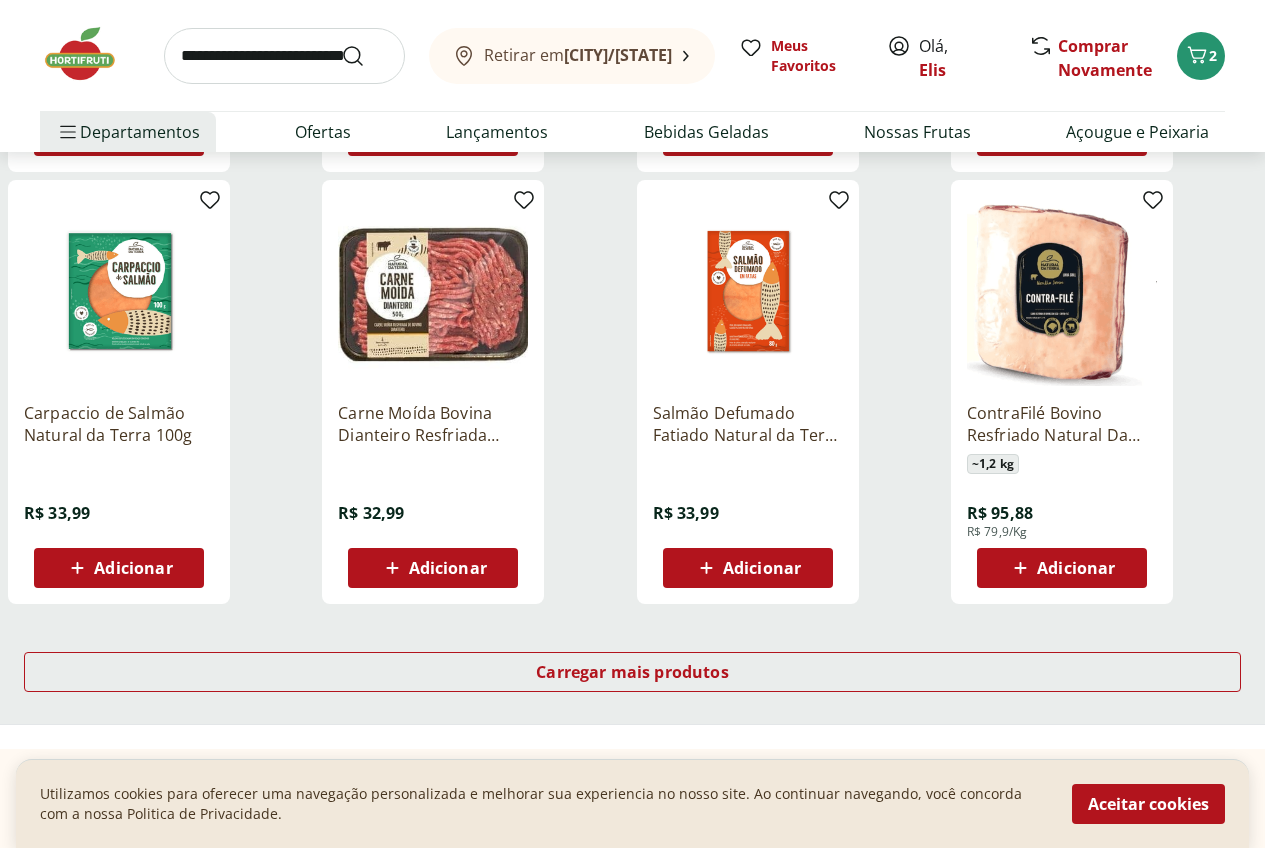 scroll, scrollTop: 1100, scrollLeft: 0, axis: vertical 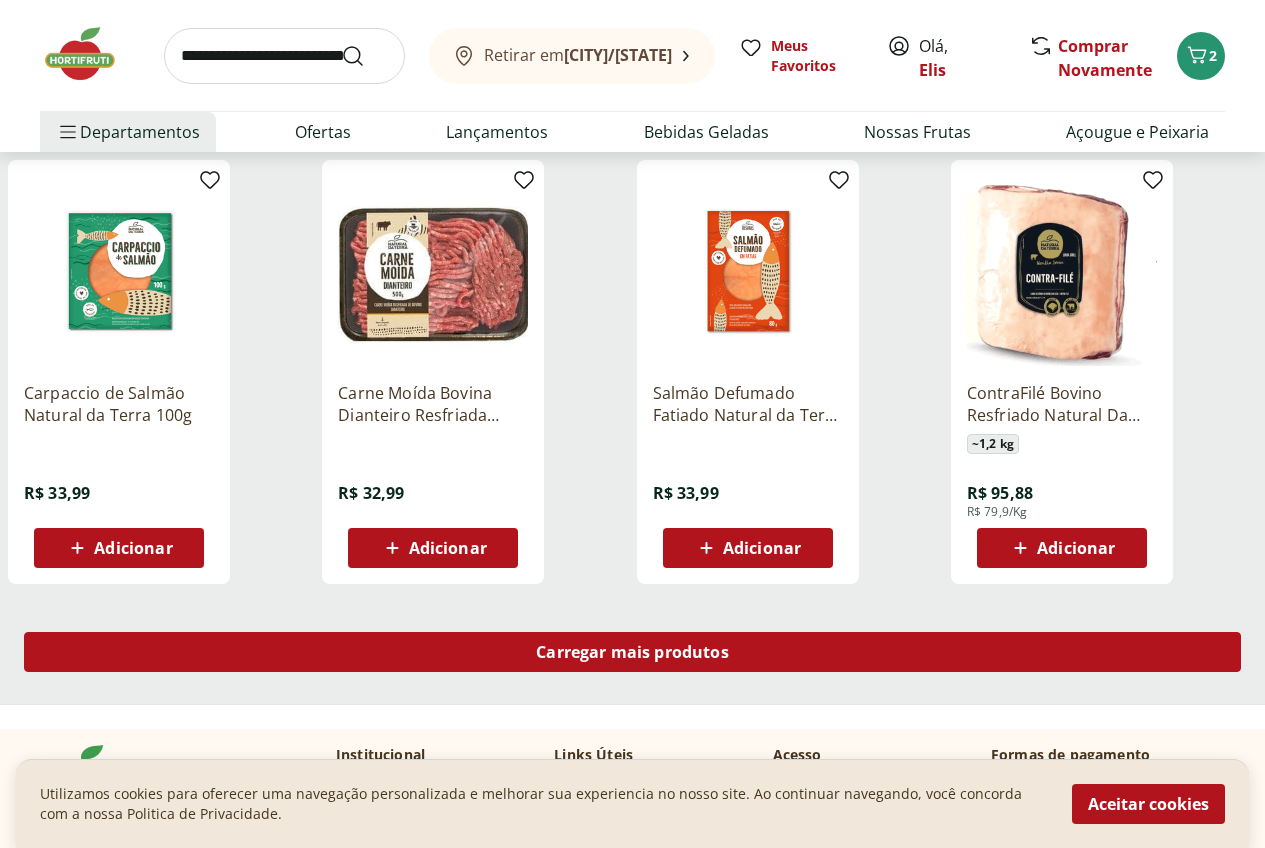 click on "Carregar mais produtos" at bounding box center (632, 652) 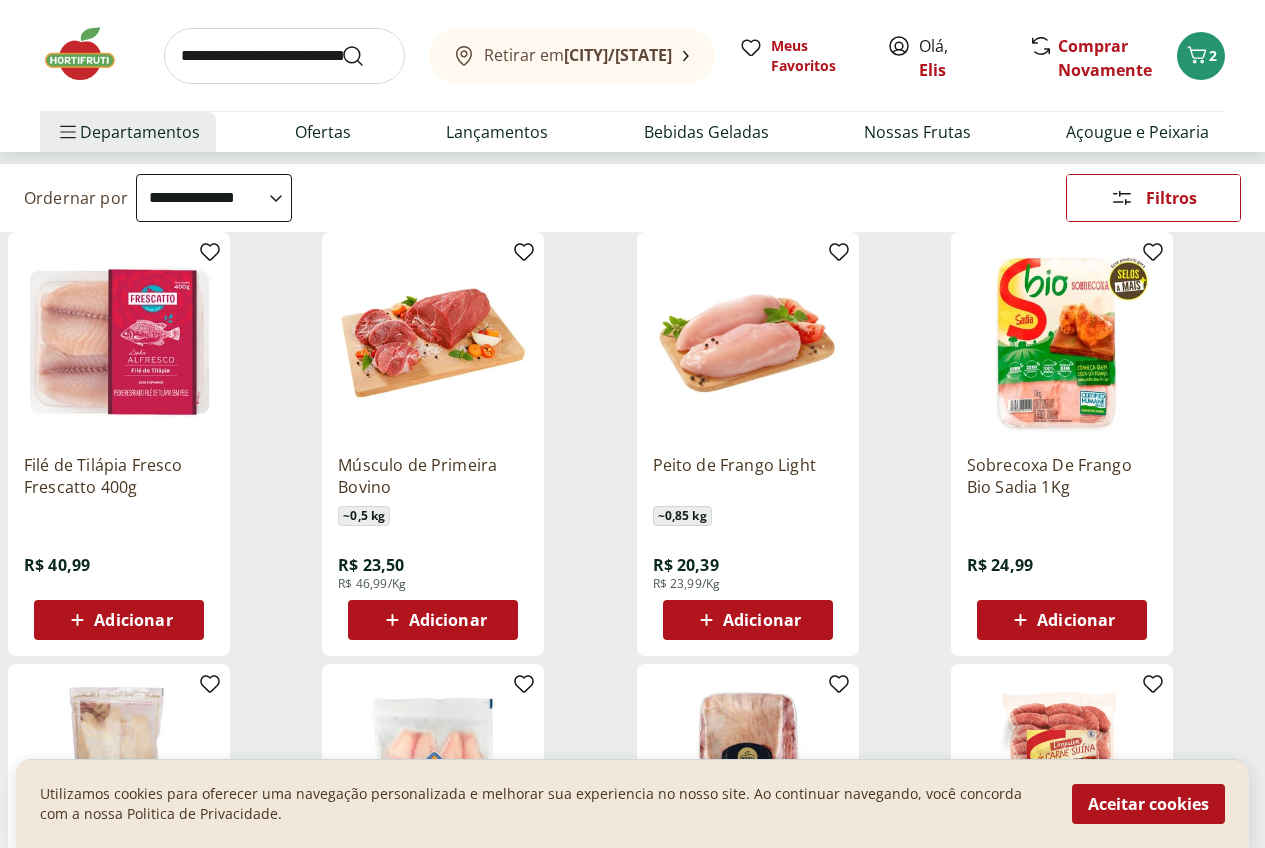 scroll, scrollTop: 0, scrollLeft: 0, axis: both 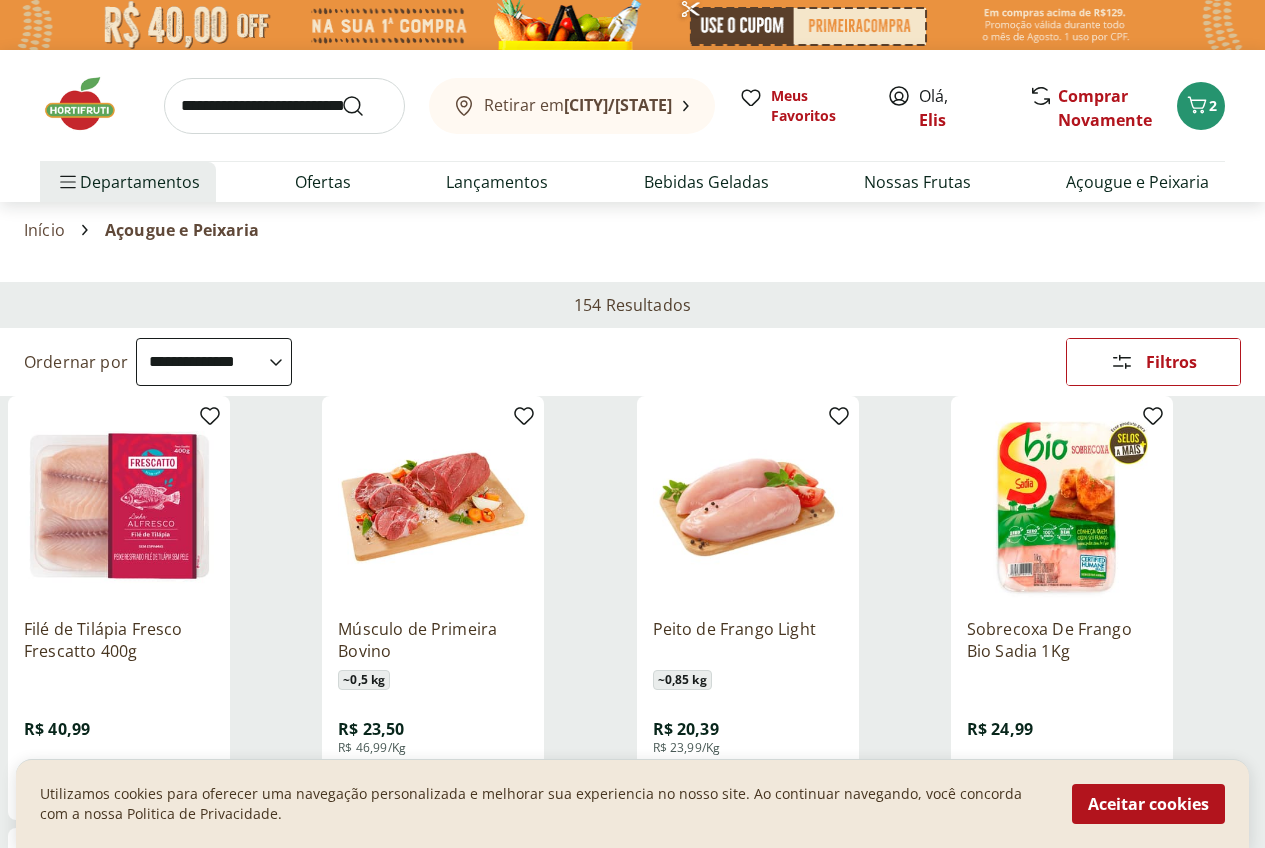 click on "**********" at bounding box center [214, 362] 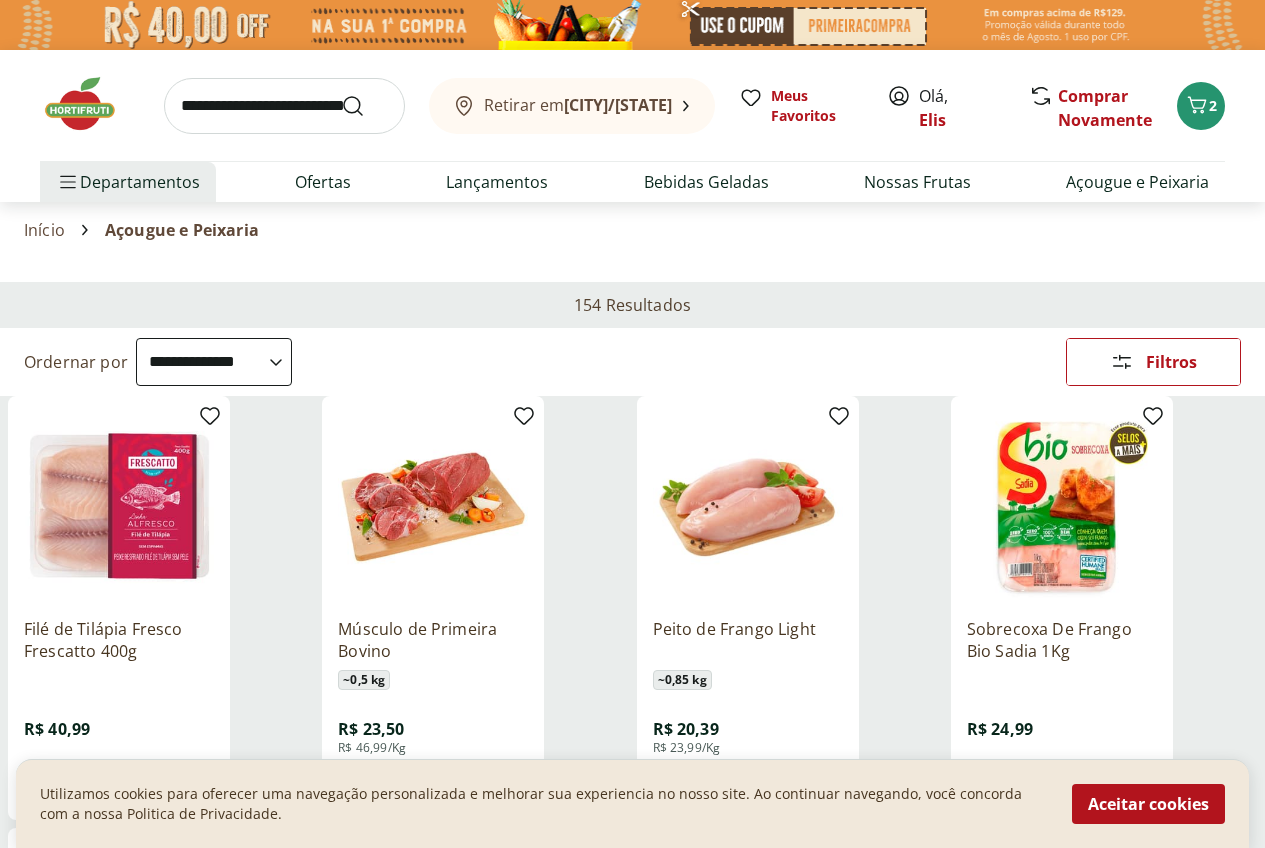 click on "**********" at bounding box center (214, 362) 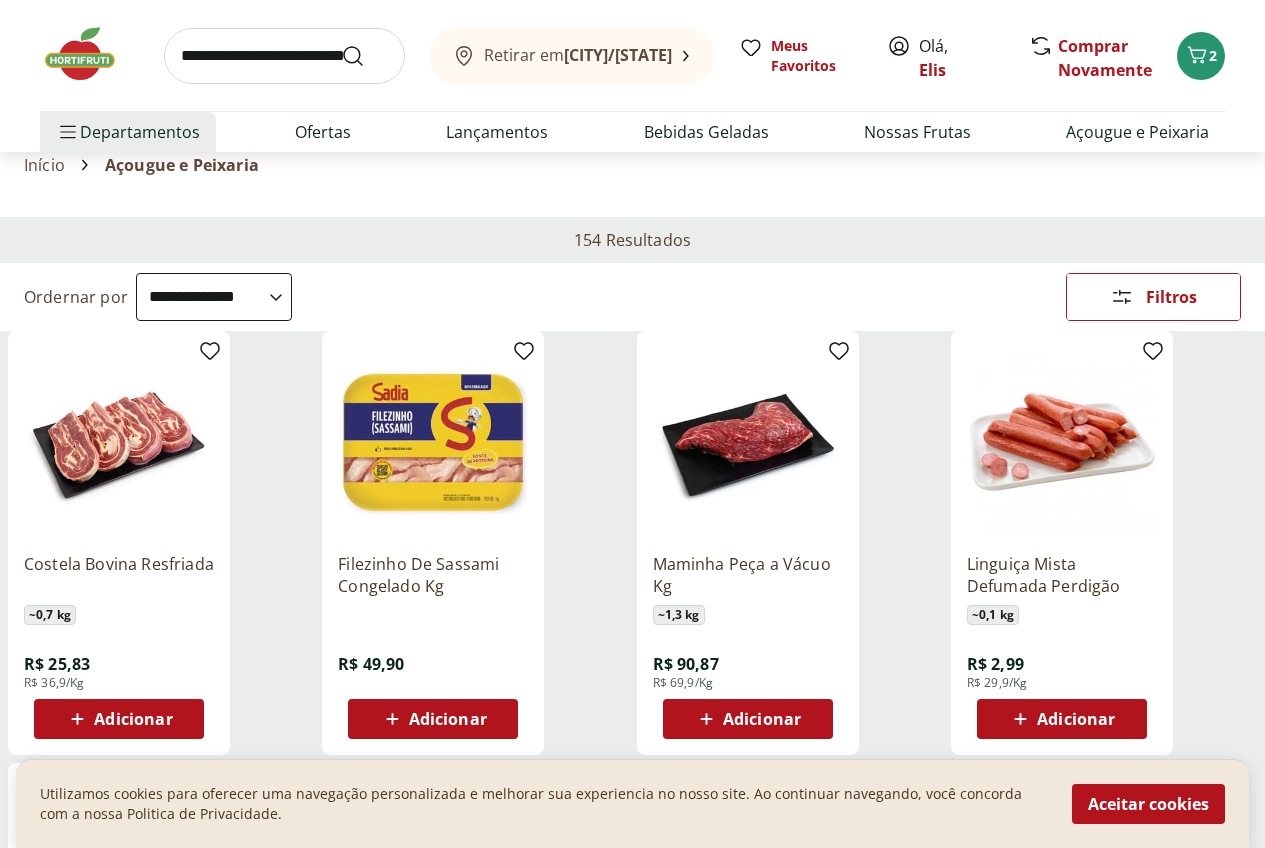 scroll, scrollTop: 0, scrollLeft: 0, axis: both 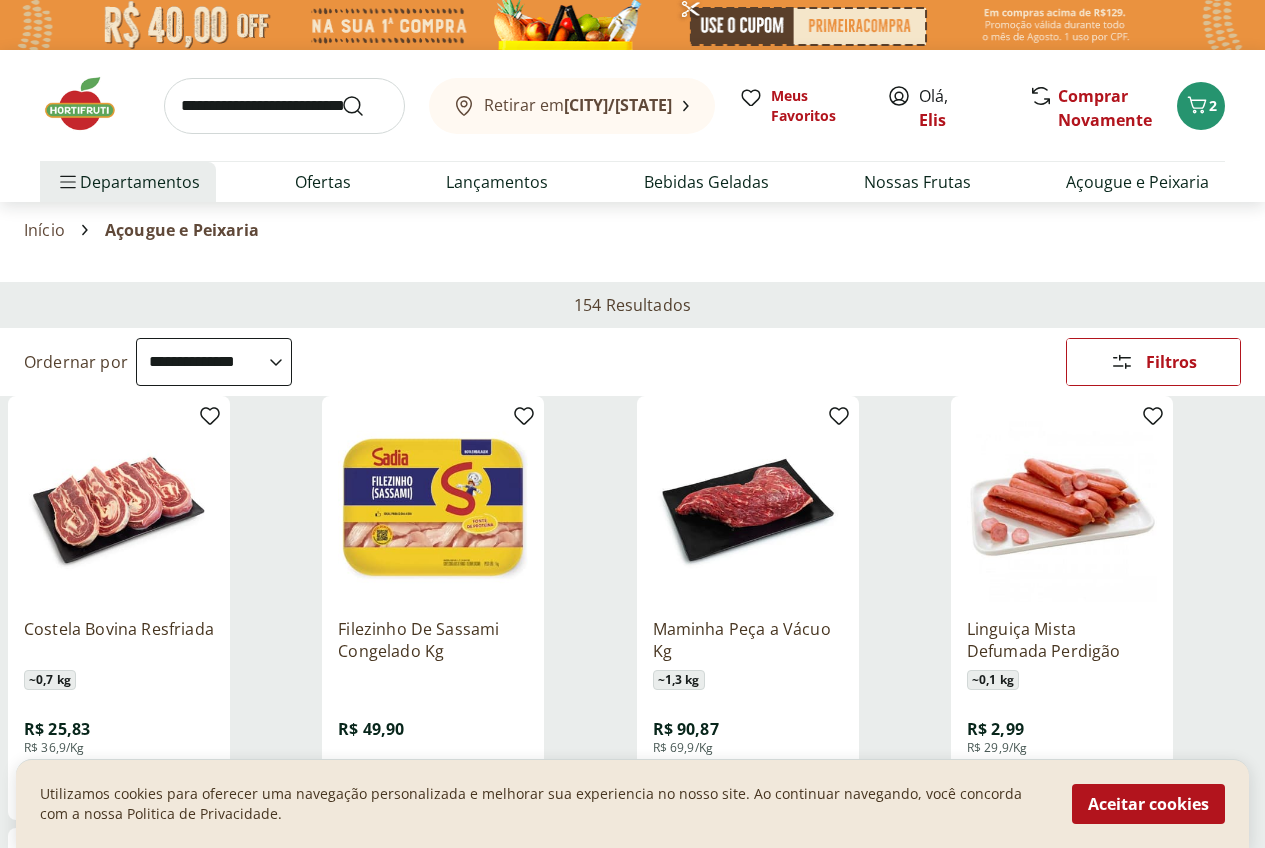 click on "Açougue & Peixaria   153" at bounding box center (0, 0) 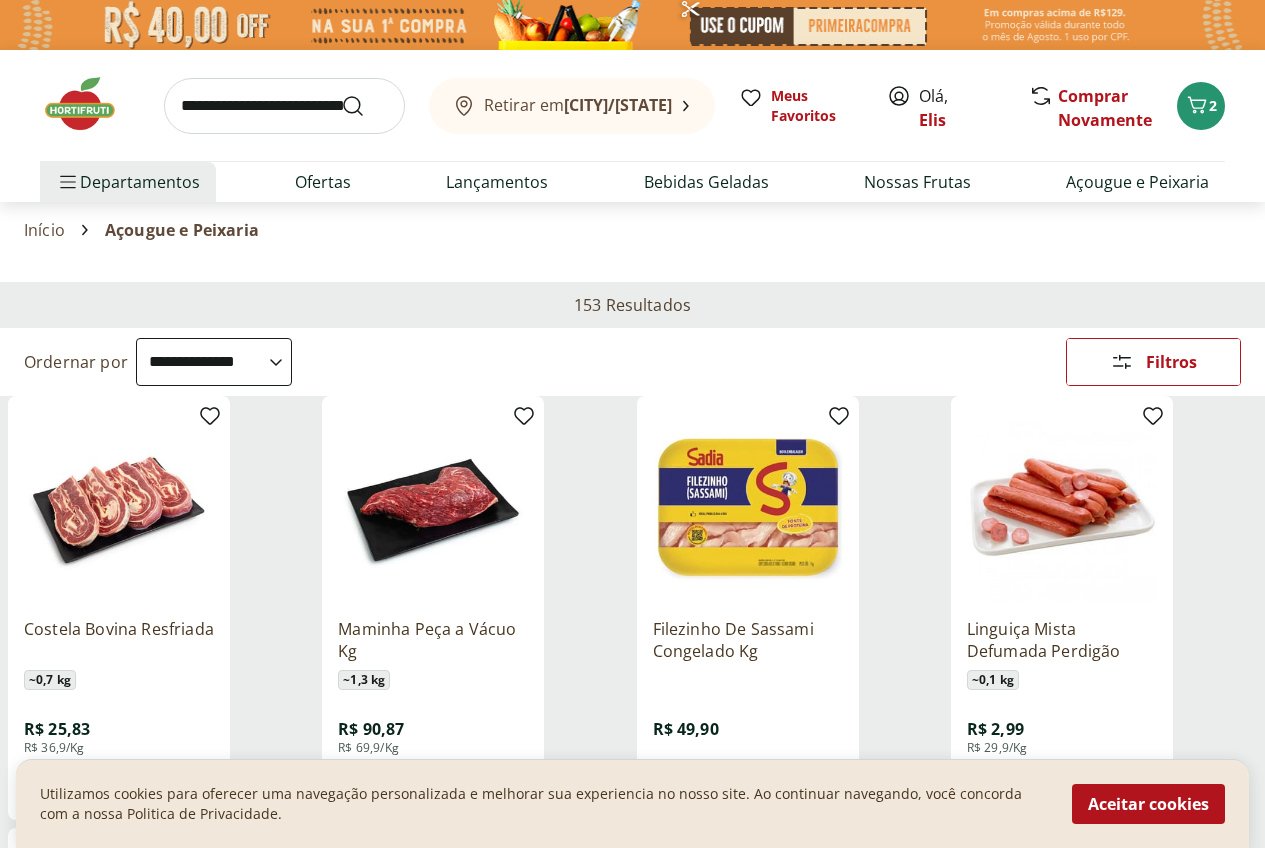 click on "Categoria" at bounding box center (0, 0) 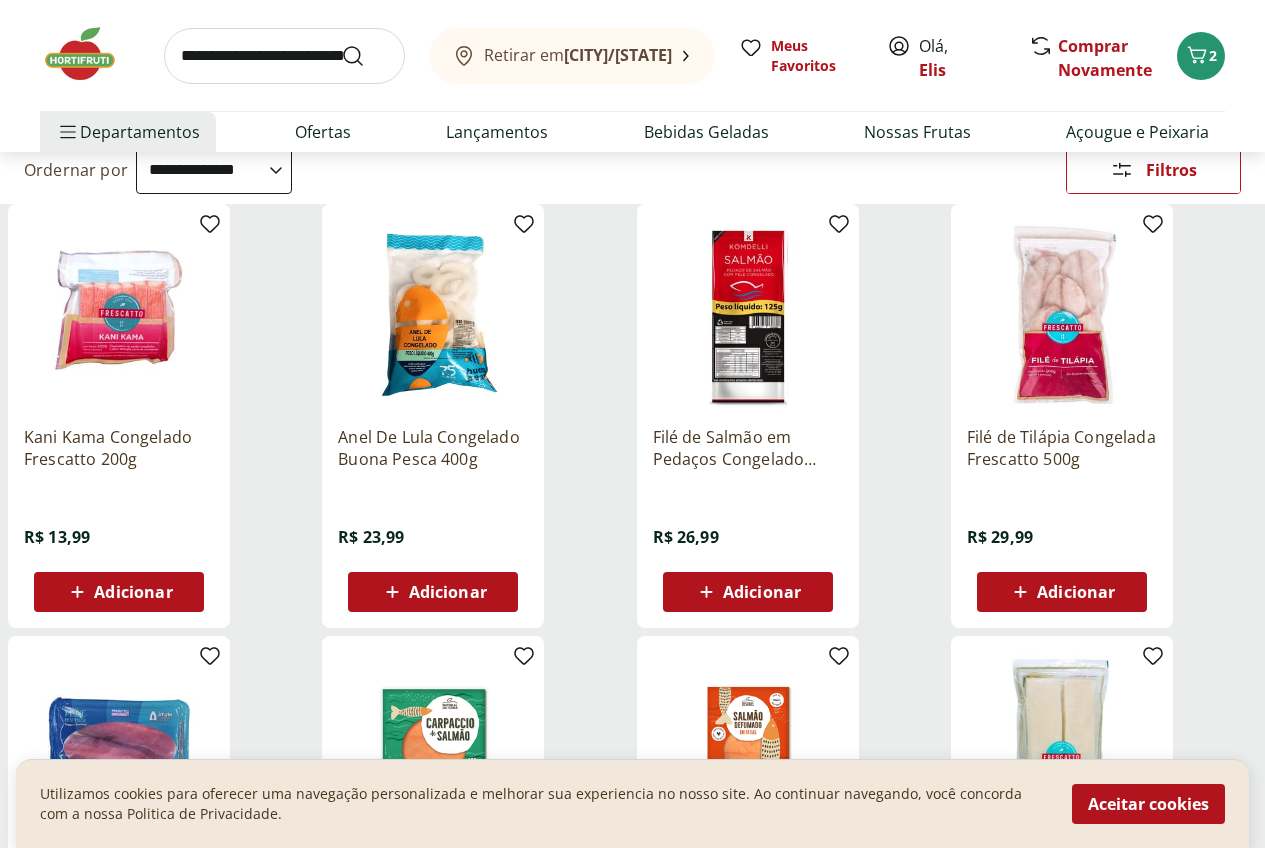 scroll, scrollTop: 200, scrollLeft: 0, axis: vertical 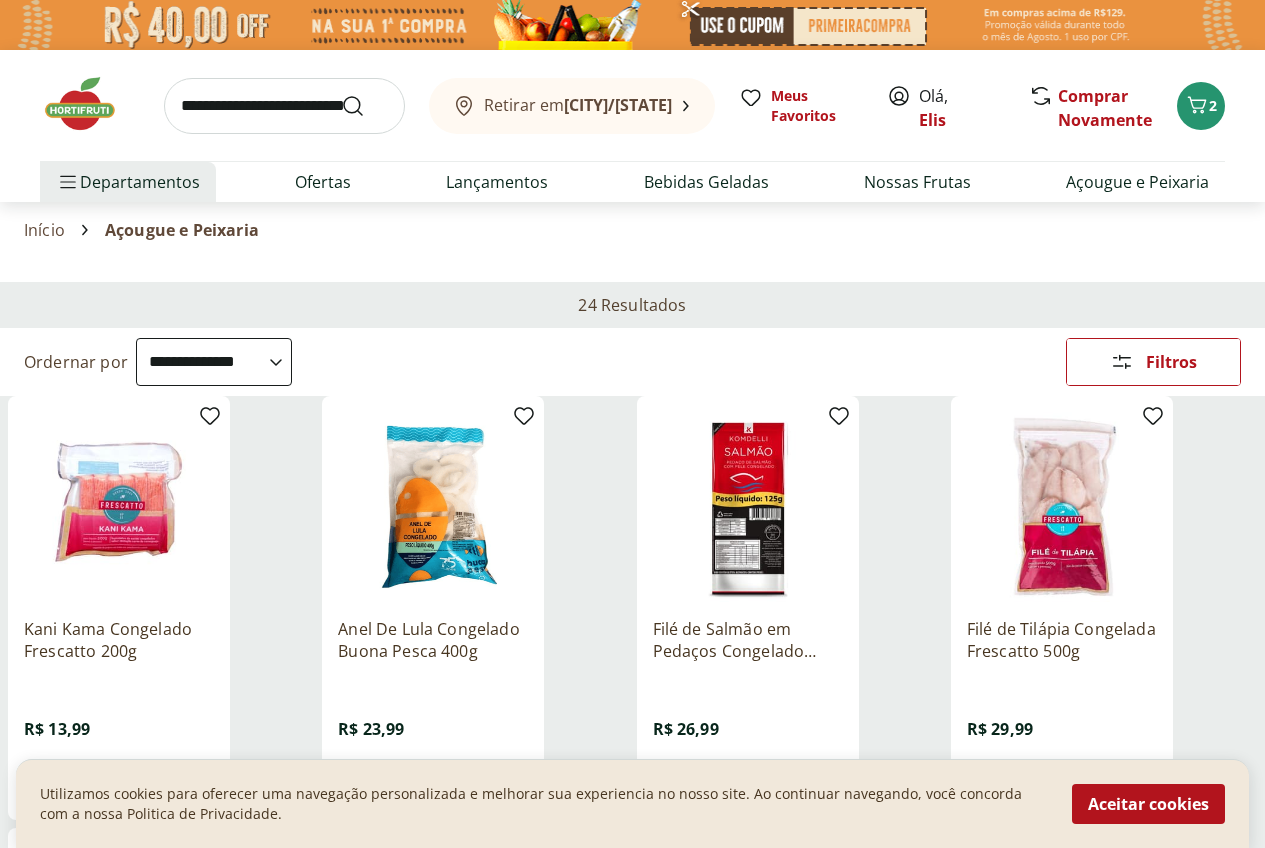 select on "*********" 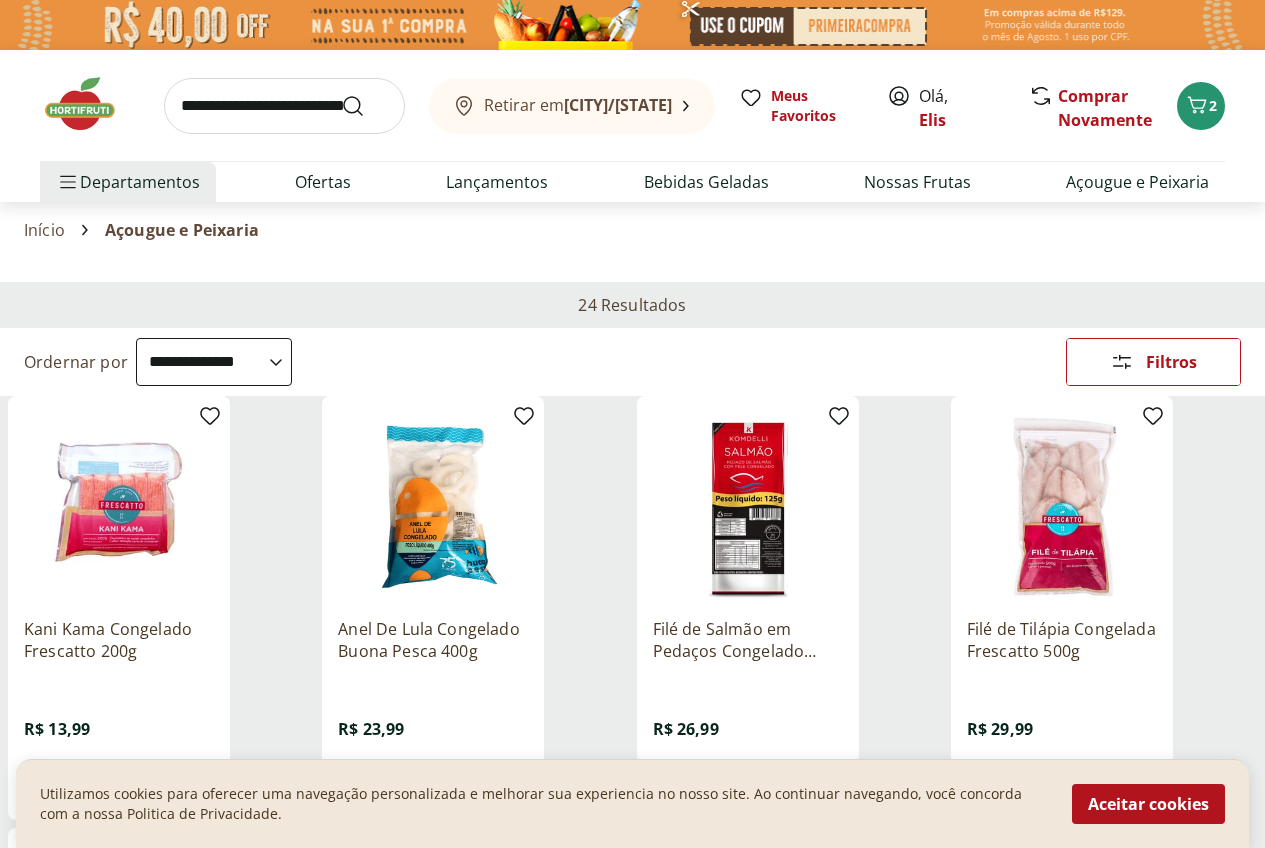 scroll, scrollTop: 200, scrollLeft: 0, axis: vertical 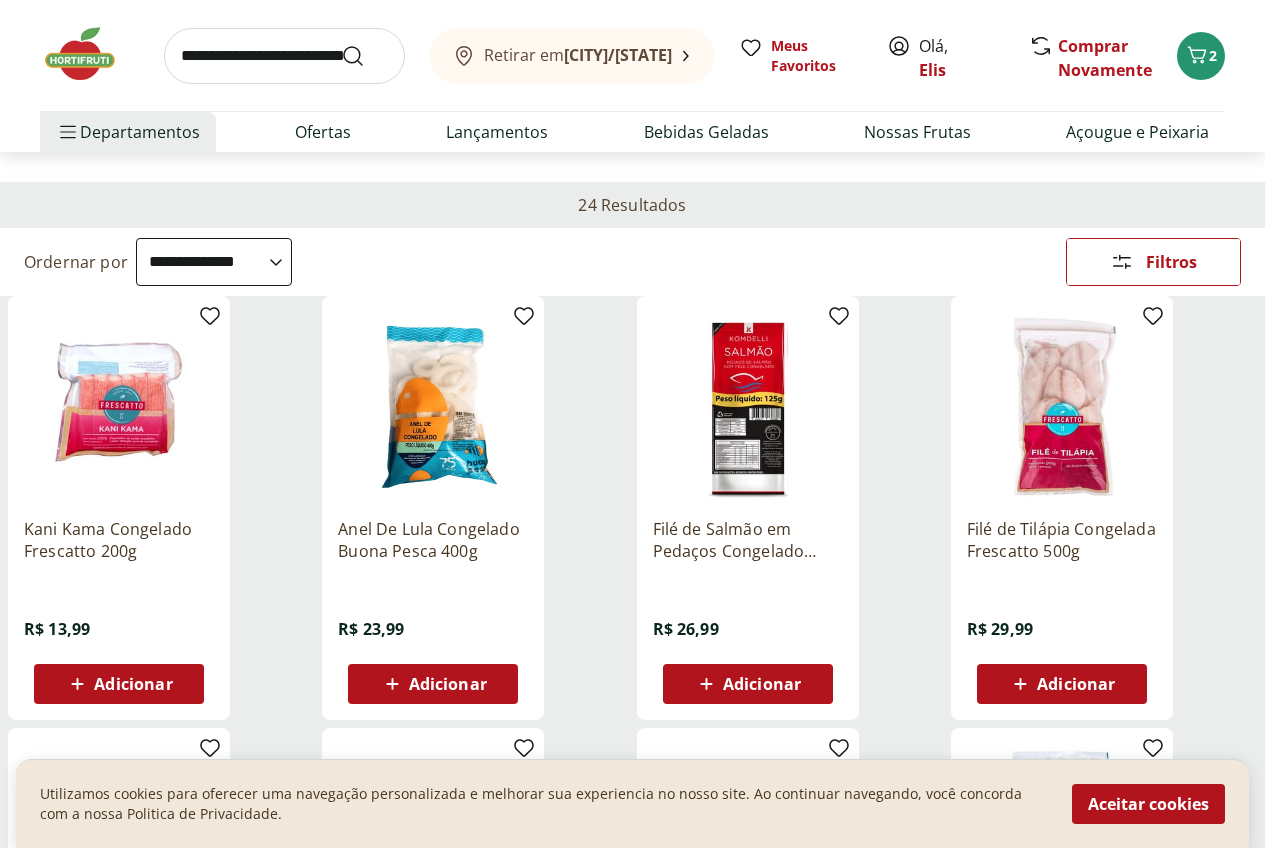 click on "Adicionar" at bounding box center [1062, 684] 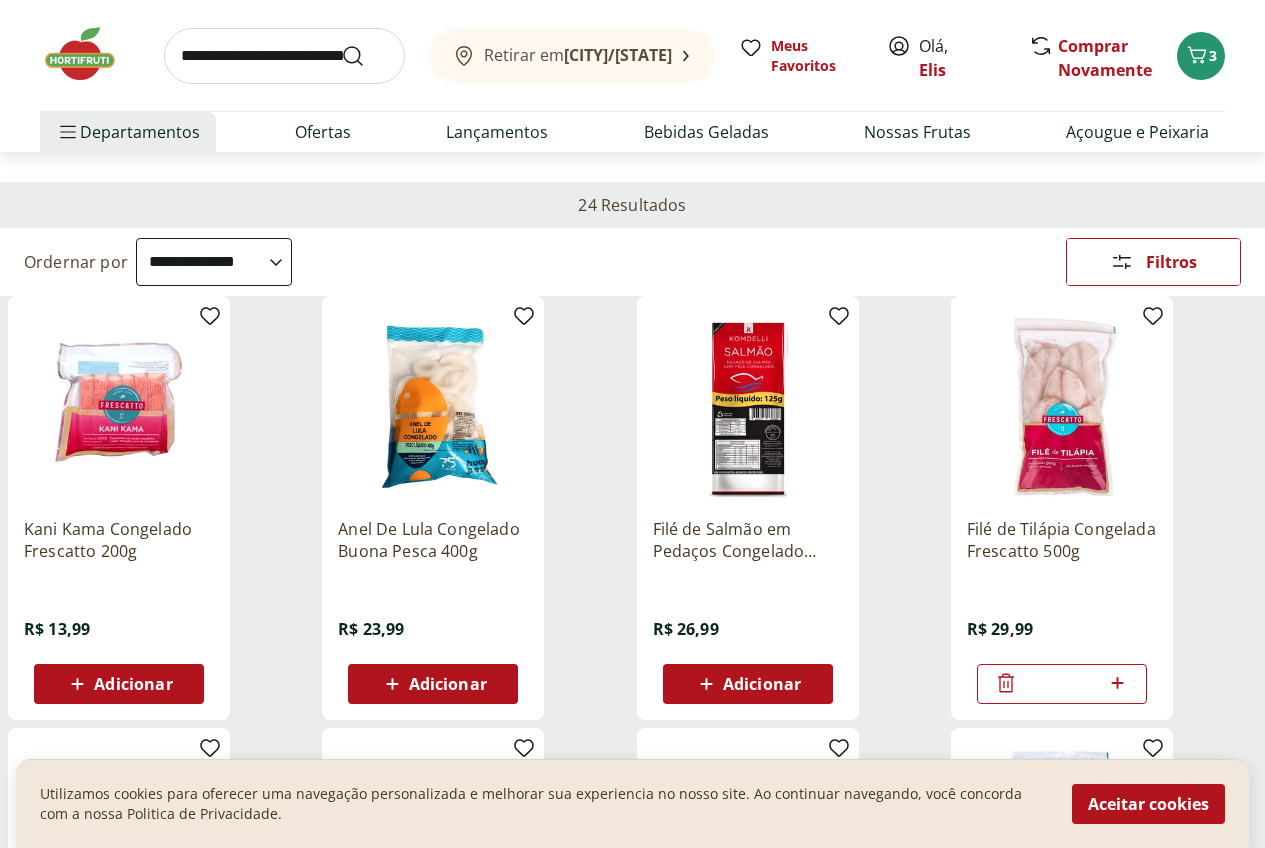 click on "Frutos do Mar   5" at bounding box center [0, 0] 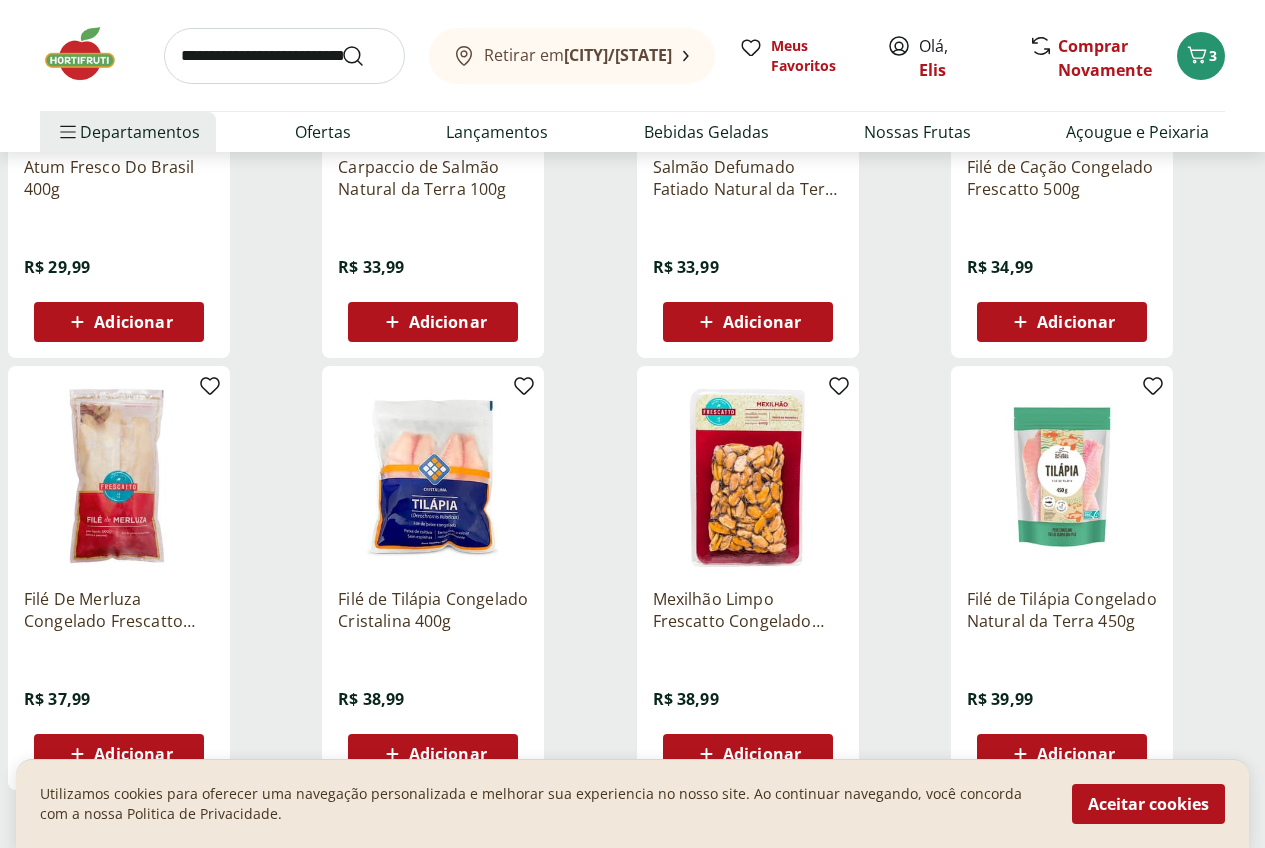 scroll, scrollTop: 900, scrollLeft: 0, axis: vertical 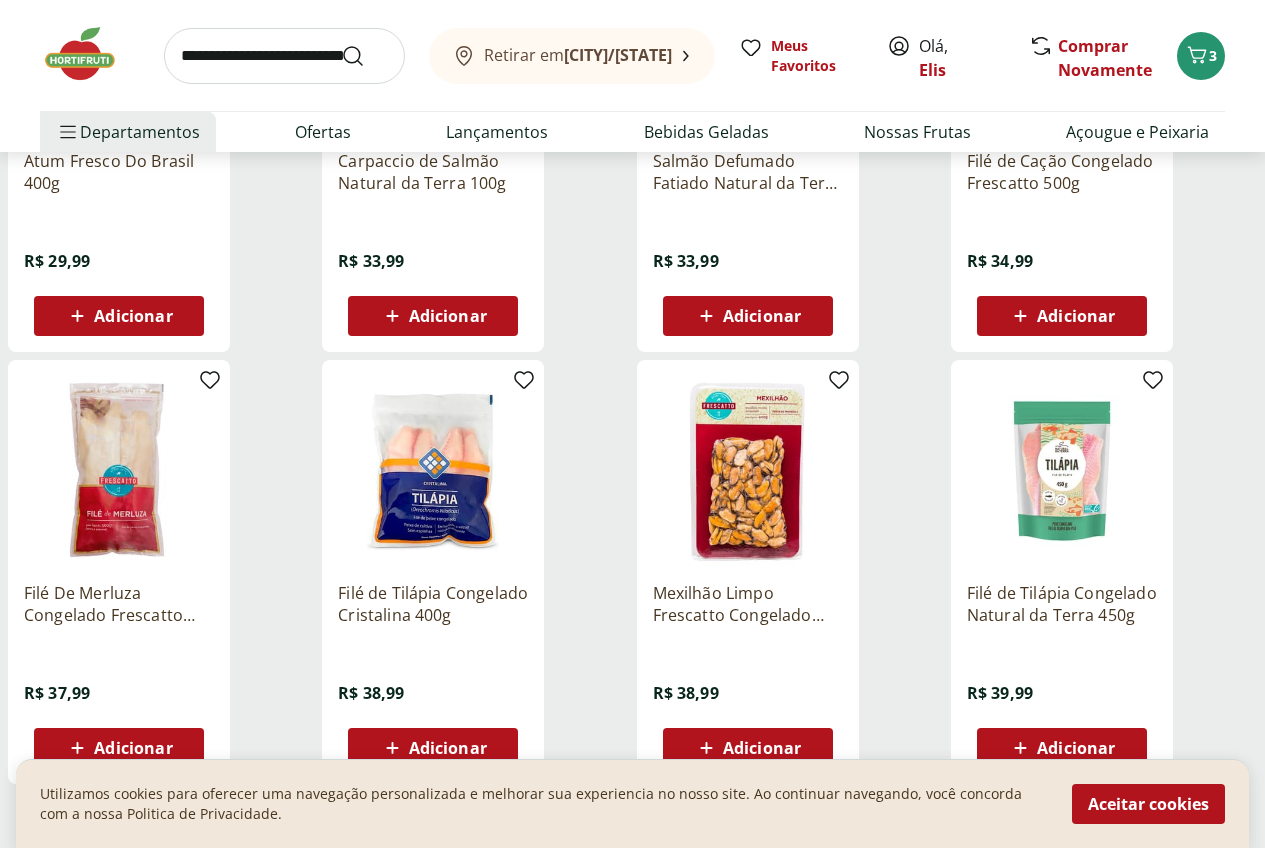 click at bounding box center (119, 471) 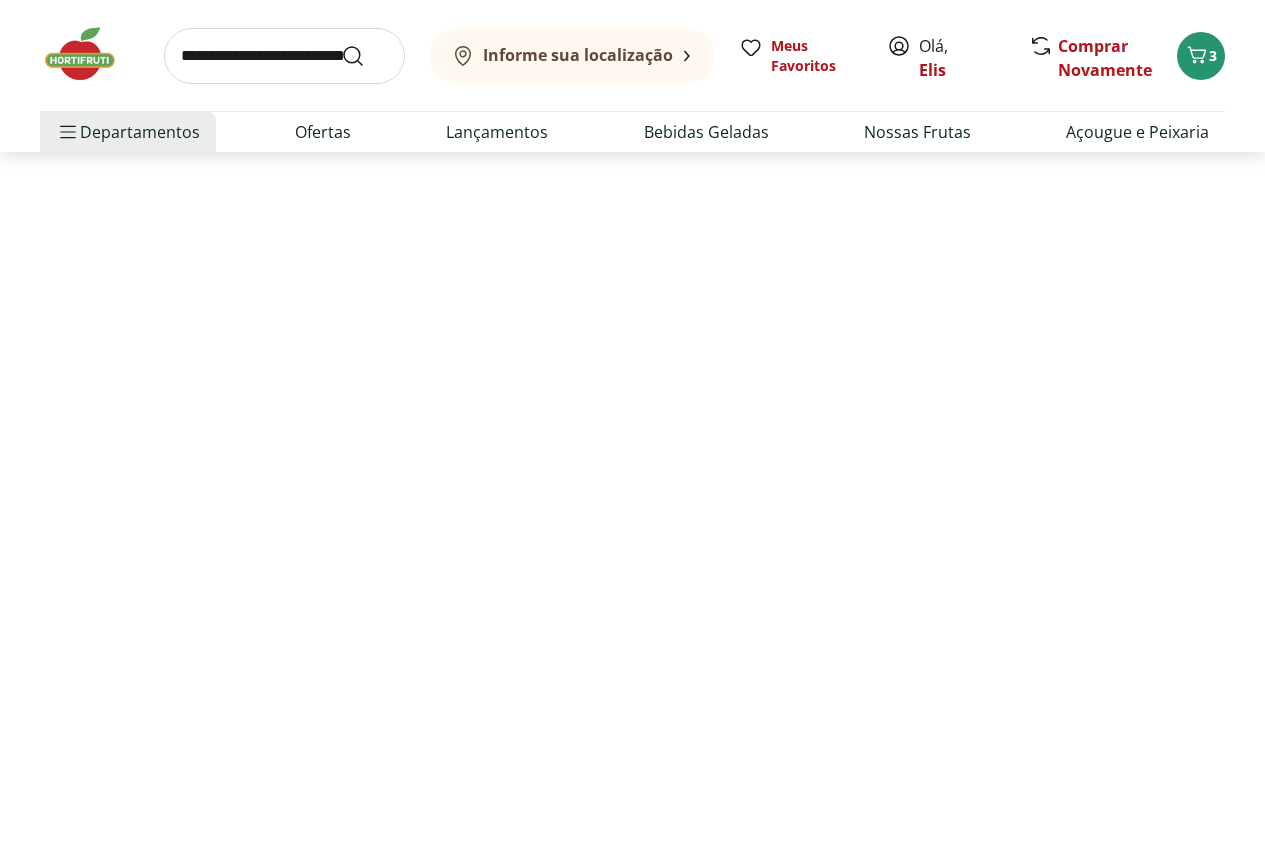 scroll, scrollTop: 0, scrollLeft: 0, axis: both 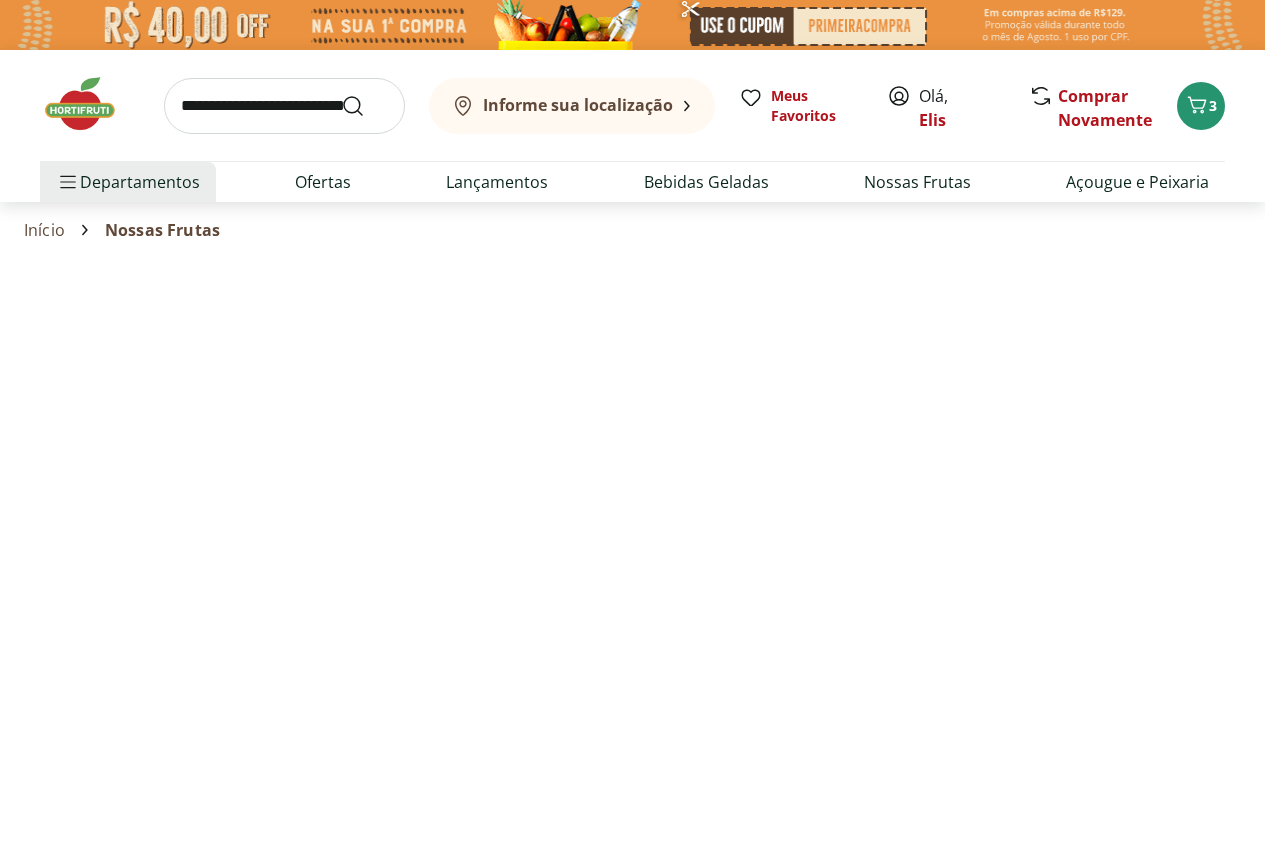 select on "*********" 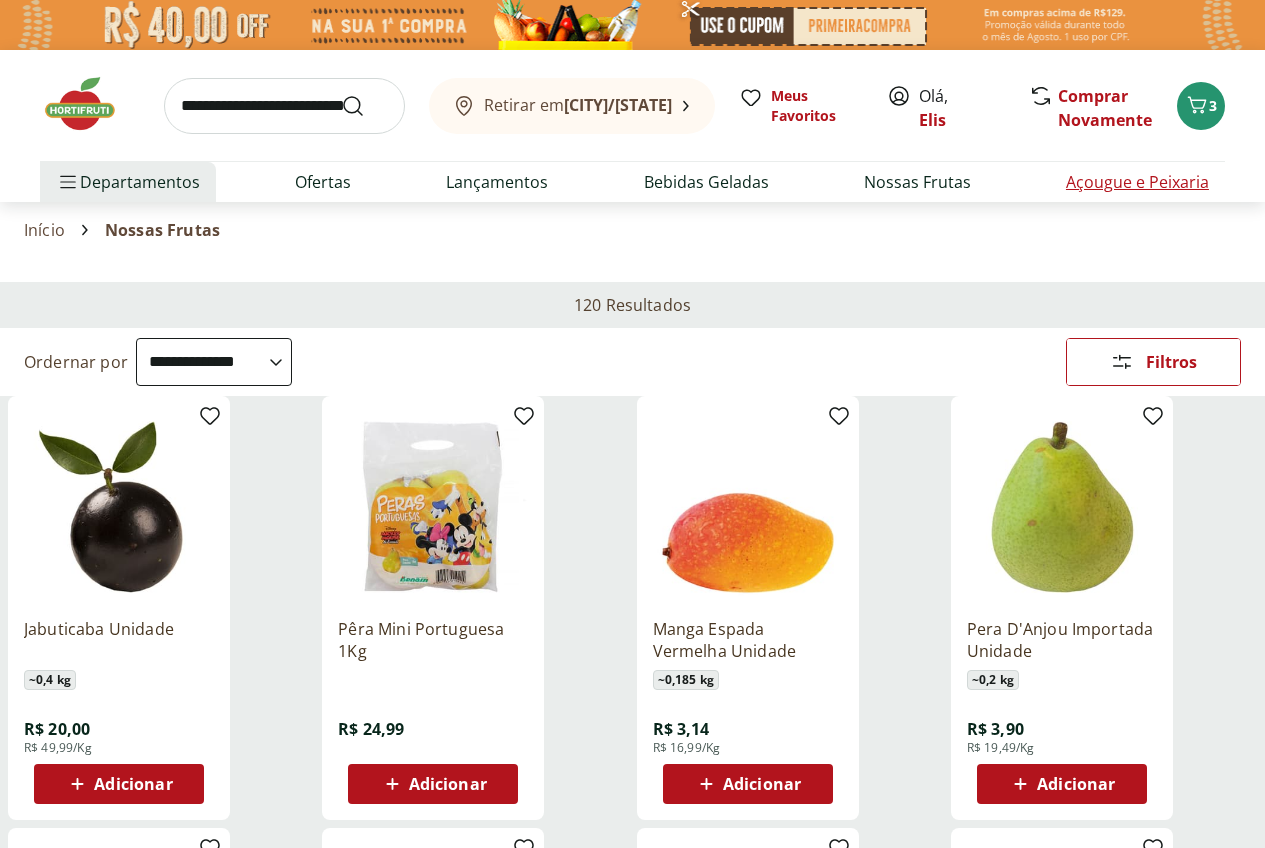 click on "Açougue e Peixaria" at bounding box center (1137, 182) 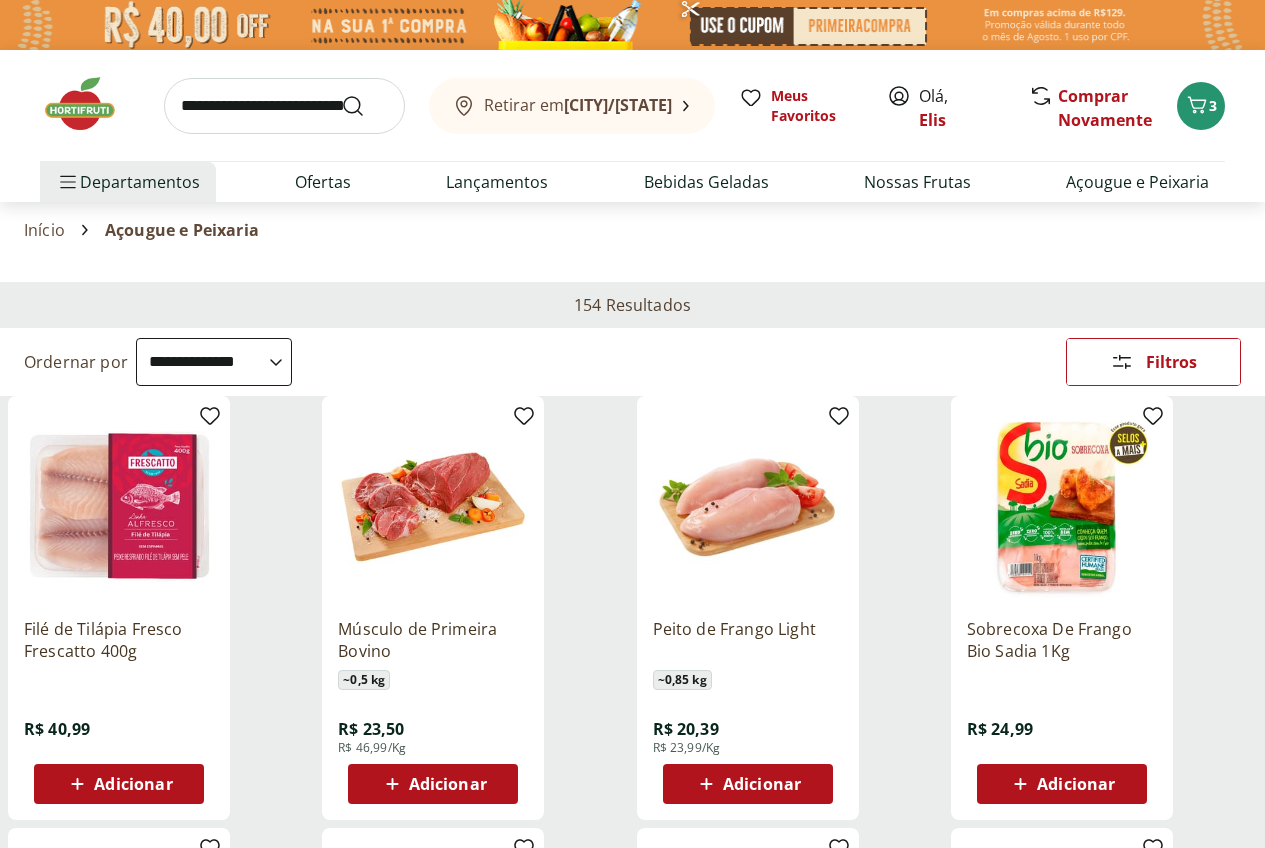 click on "Departamento" at bounding box center [0, 0] 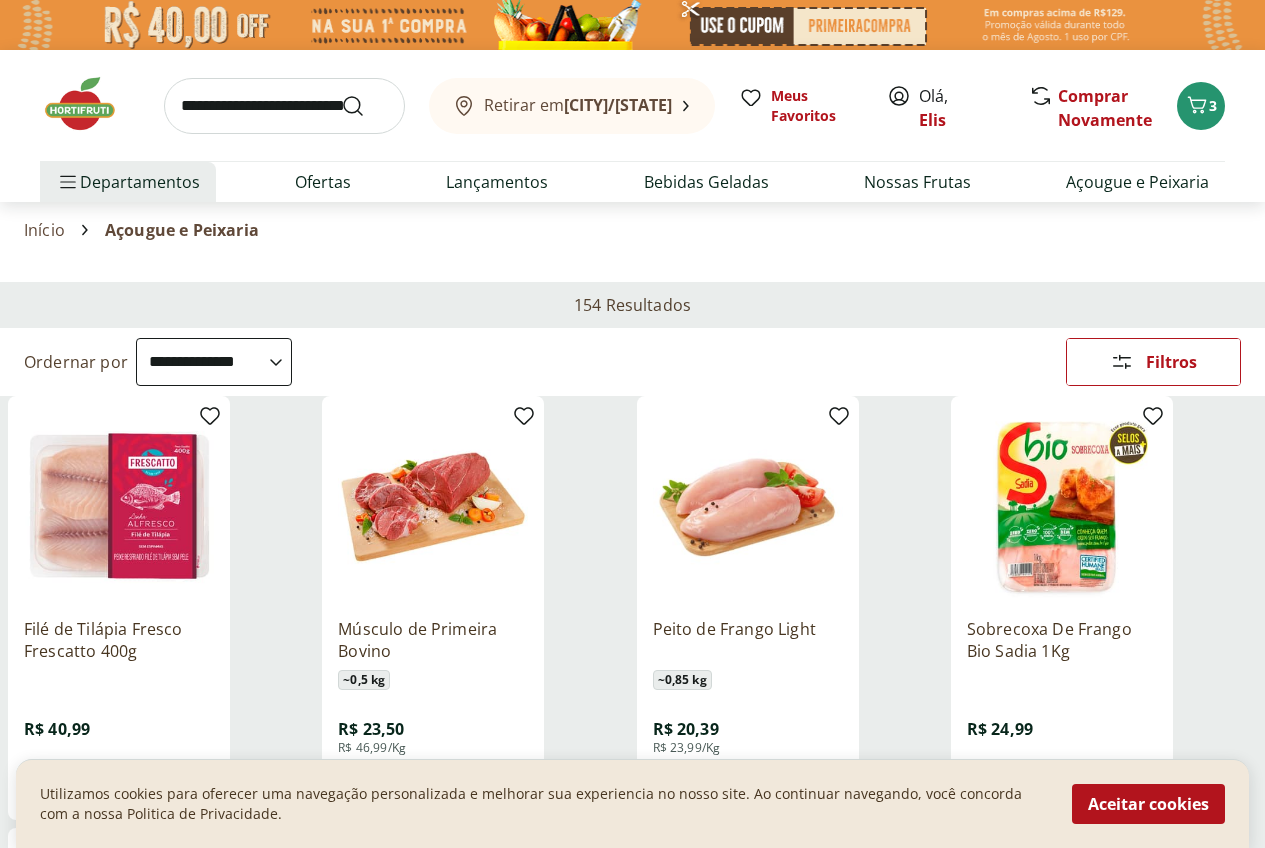 click on "Categoria" at bounding box center (0, 0) 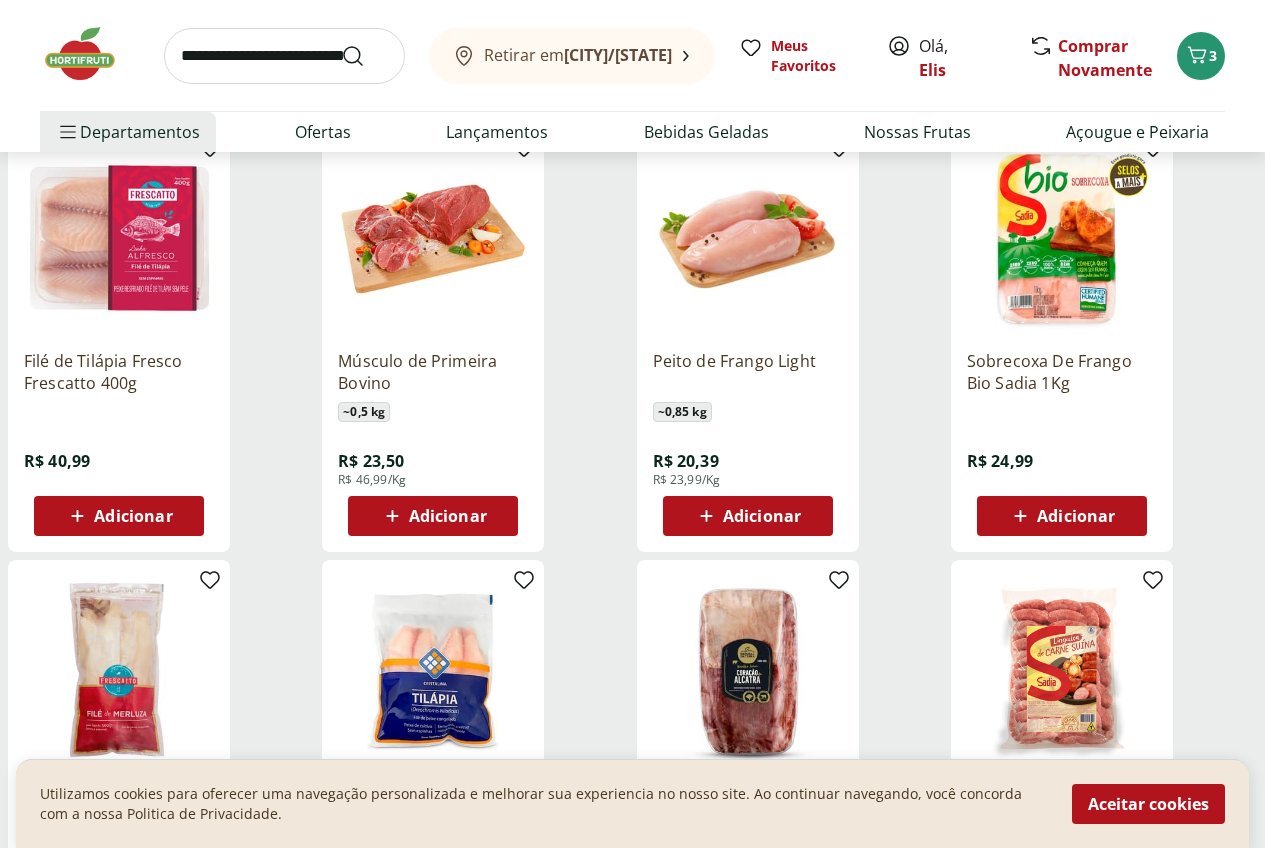 scroll, scrollTop: 300, scrollLeft: 0, axis: vertical 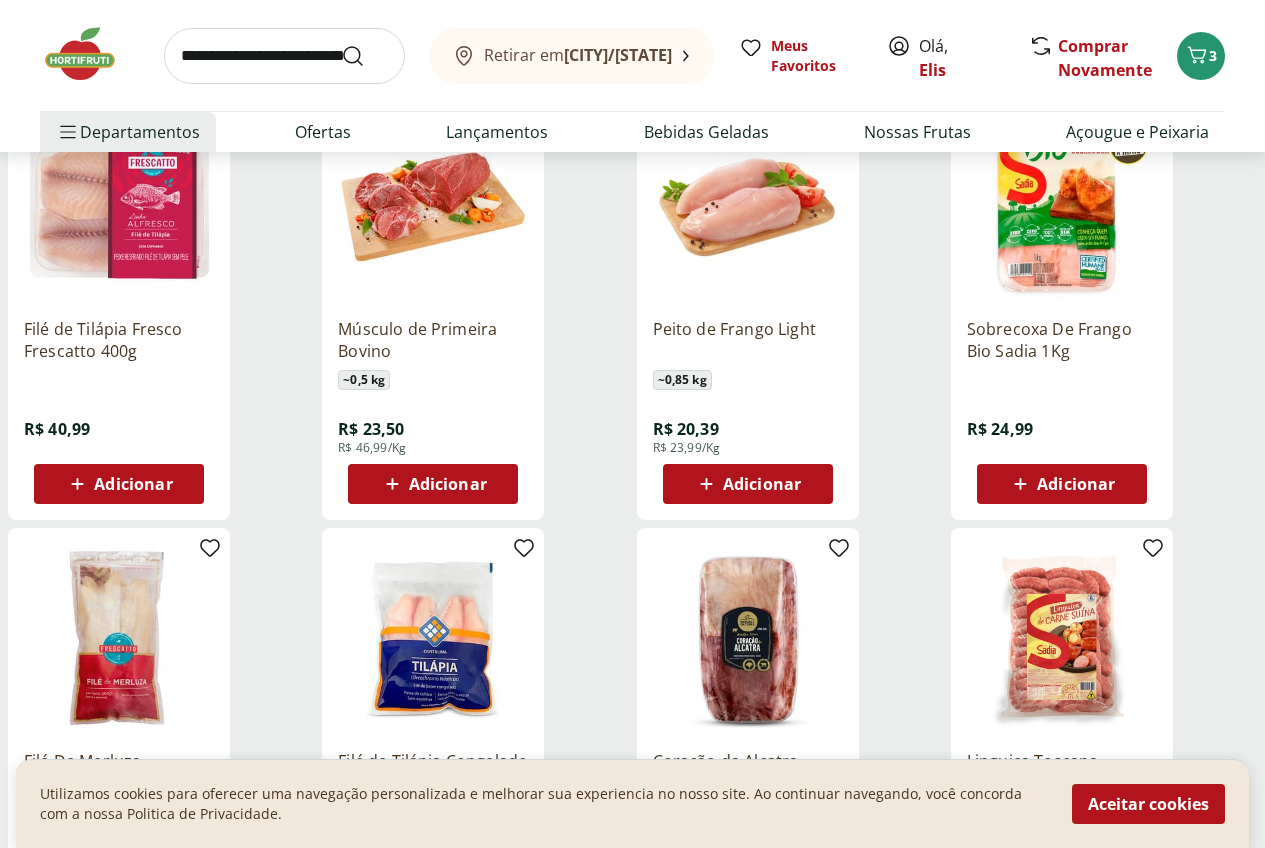 click on "Frutos do Mar   5" at bounding box center [0, 0] 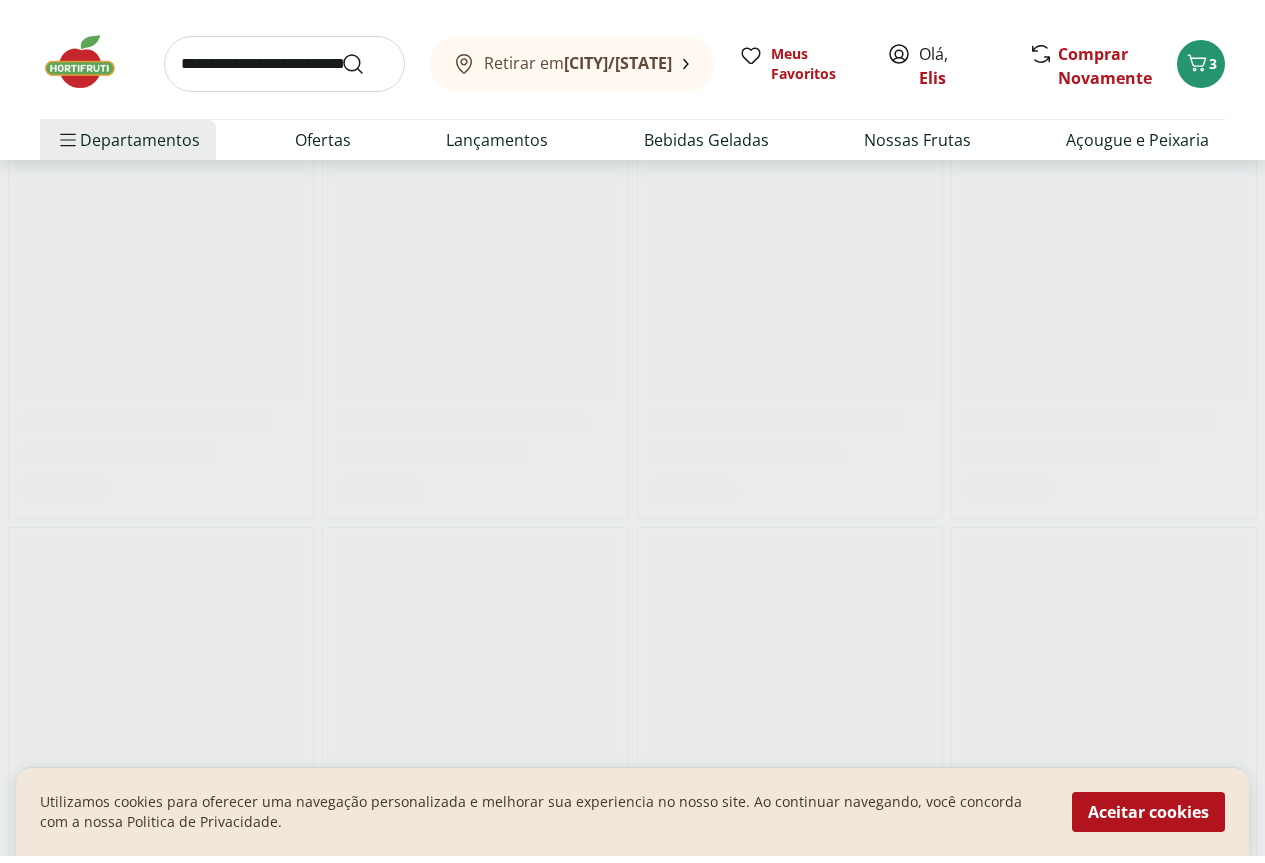 scroll, scrollTop: 0, scrollLeft: 0, axis: both 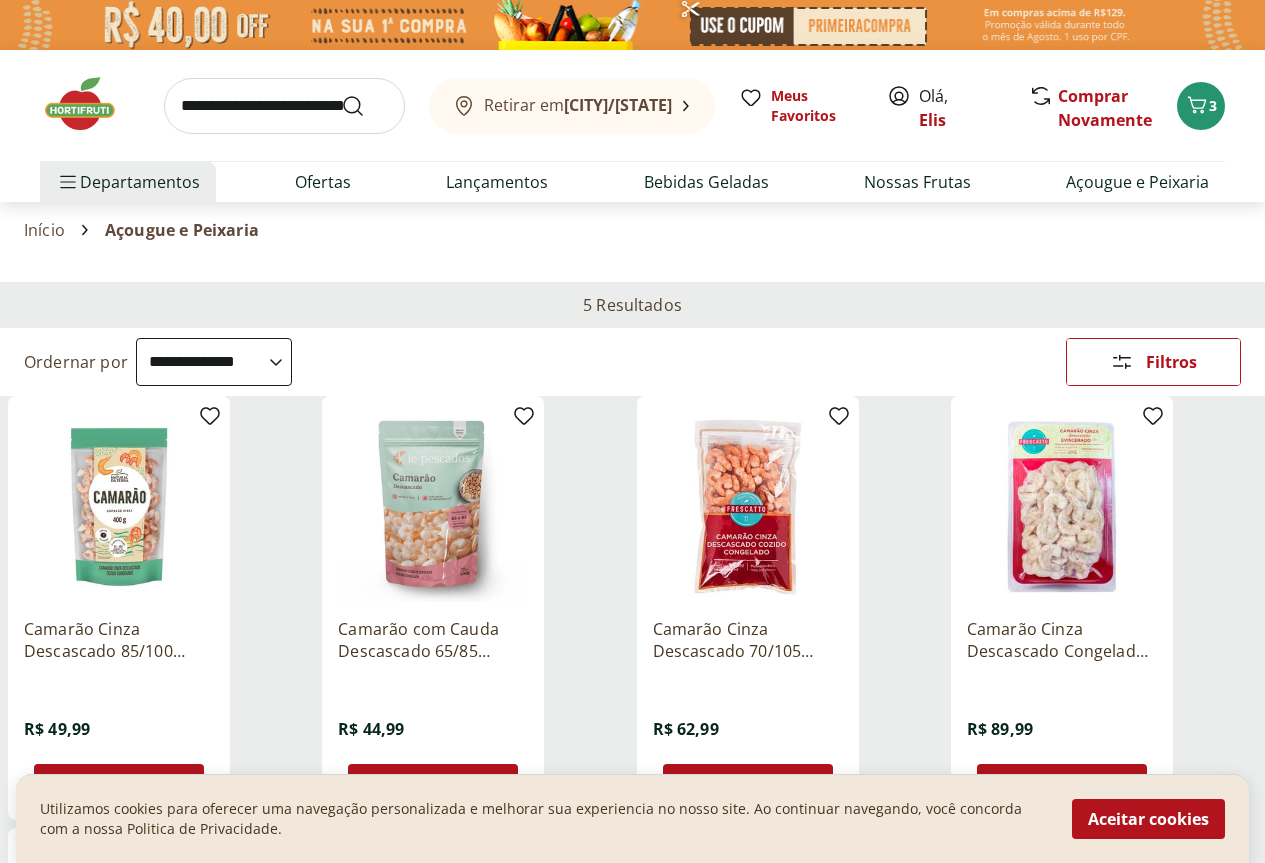 click on "**********" at bounding box center (214, 362) 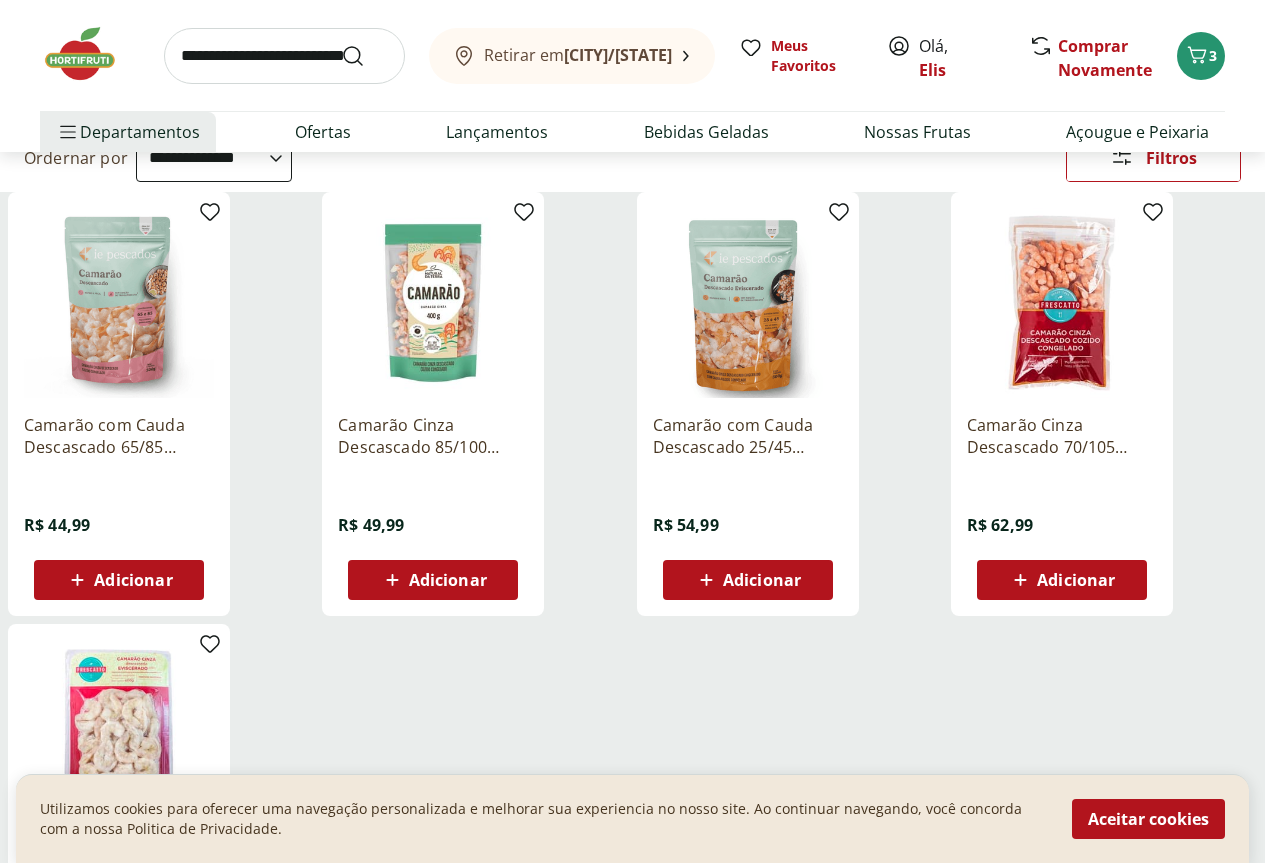scroll, scrollTop: 200, scrollLeft: 0, axis: vertical 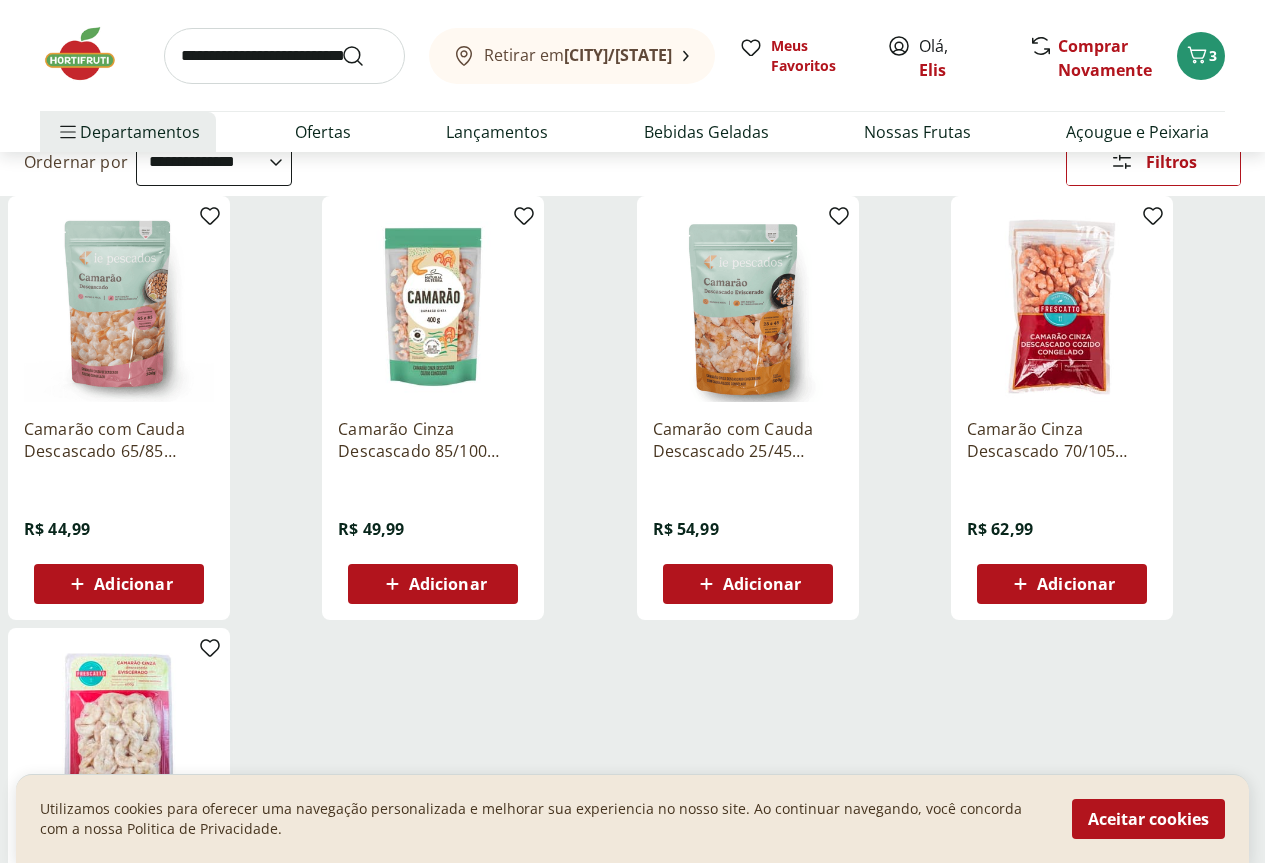 click at bounding box center (433, 307) 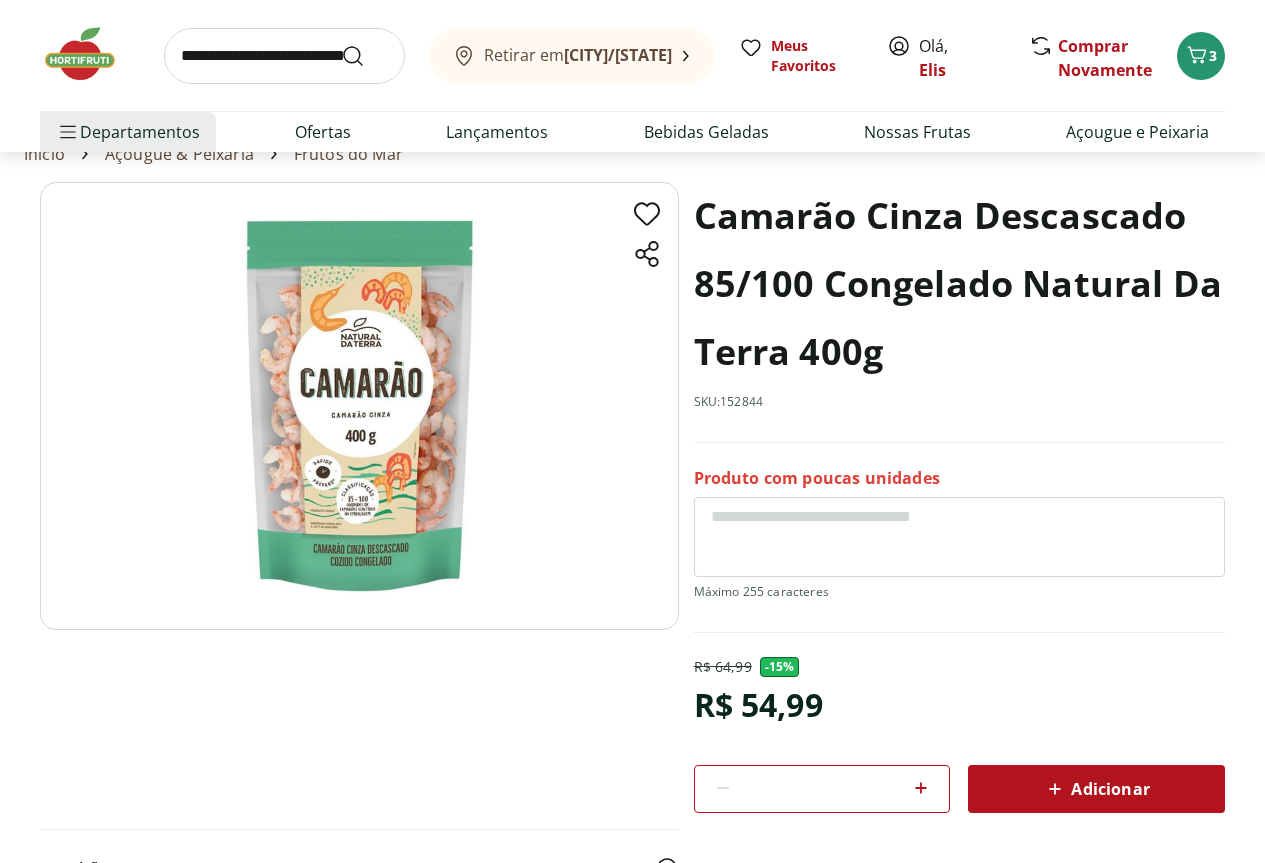 scroll, scrollTop: 0, scrollLeft: 0, axis: both 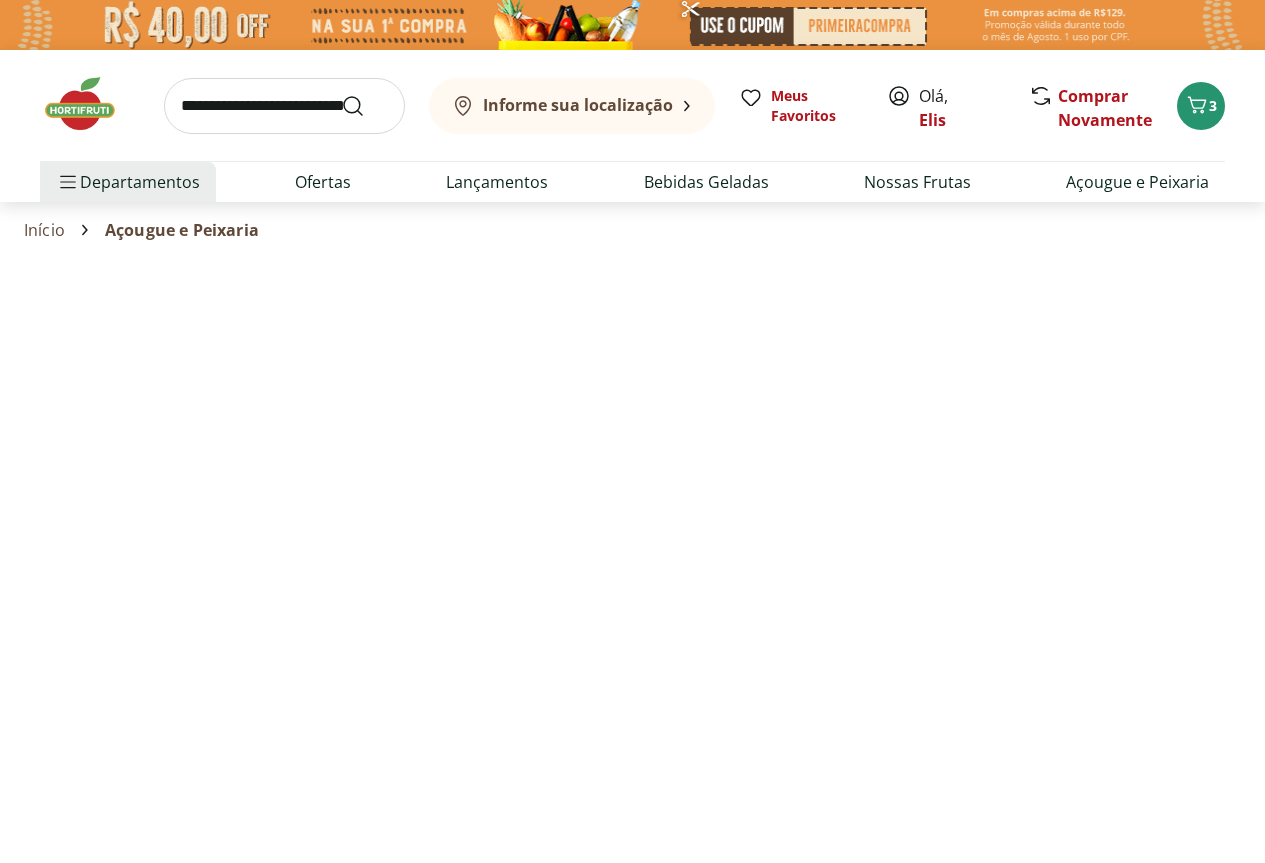 select on "*********" 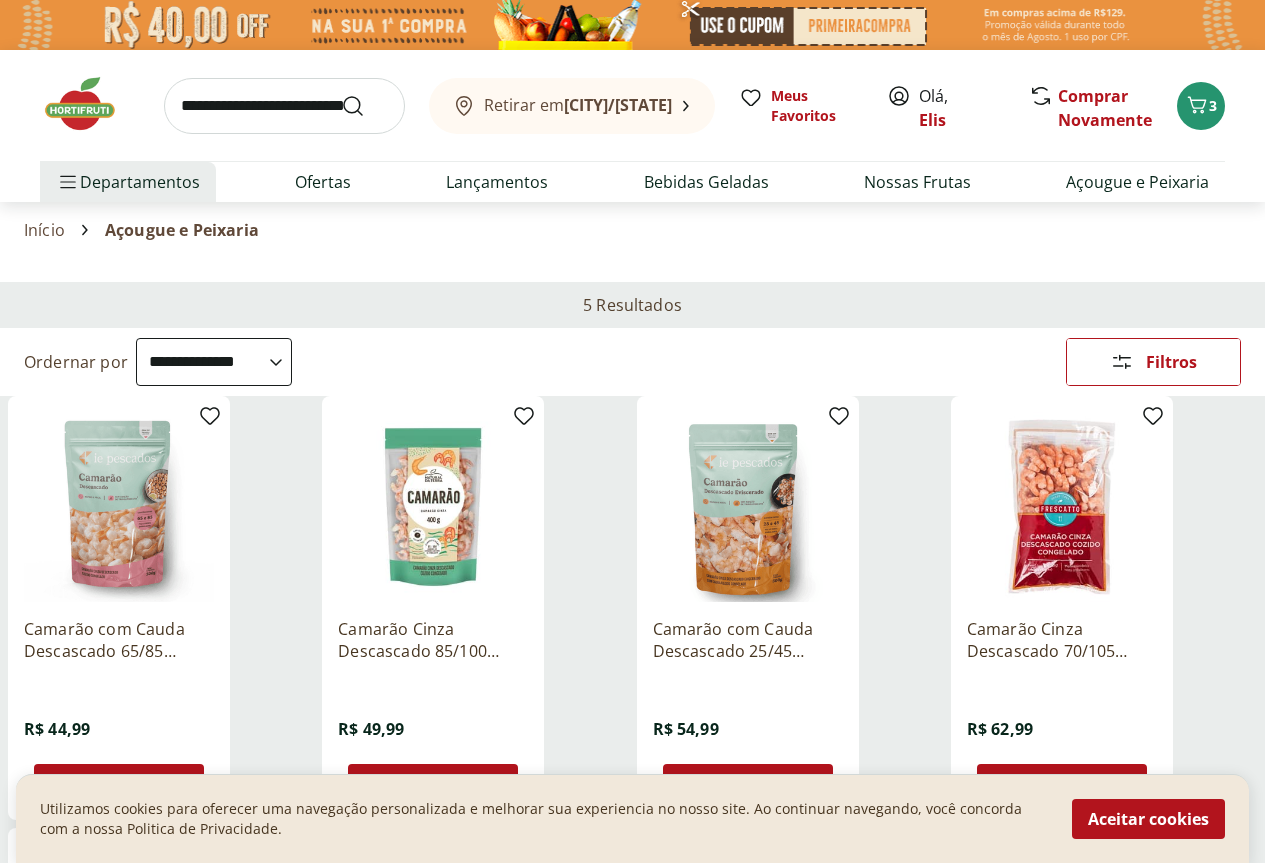 click at bounding box center (748, 507) 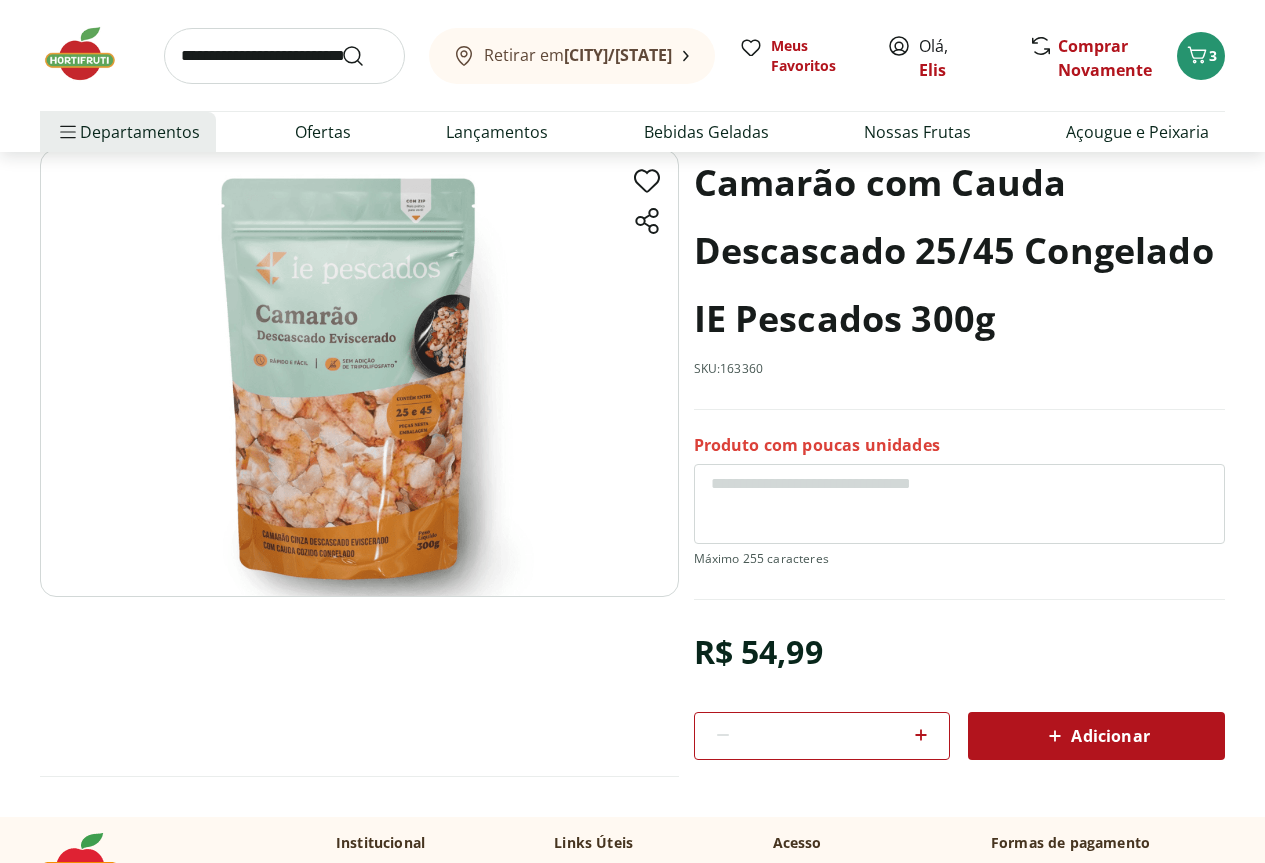 scroll, scrollTop: 0, scrollLeft: 0, axis: both 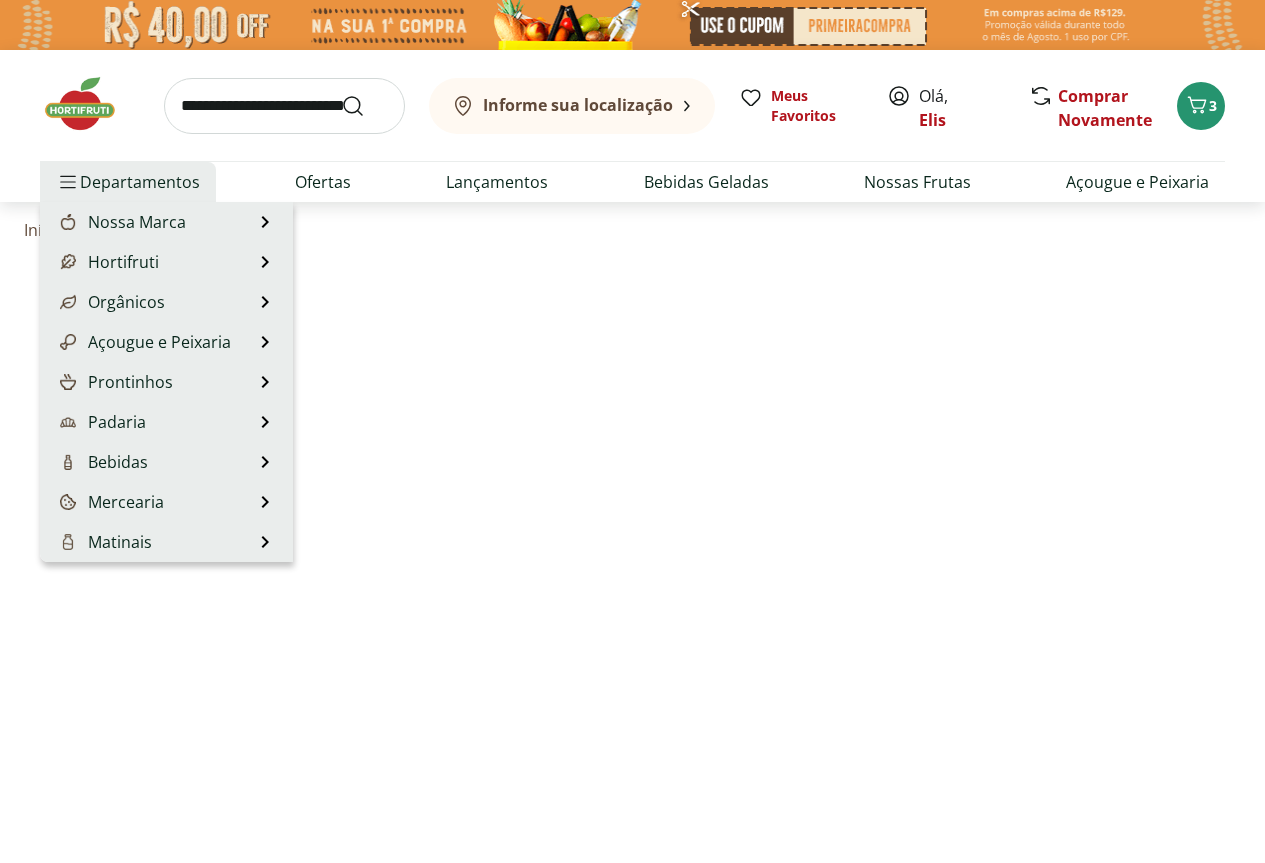 select on "*********" 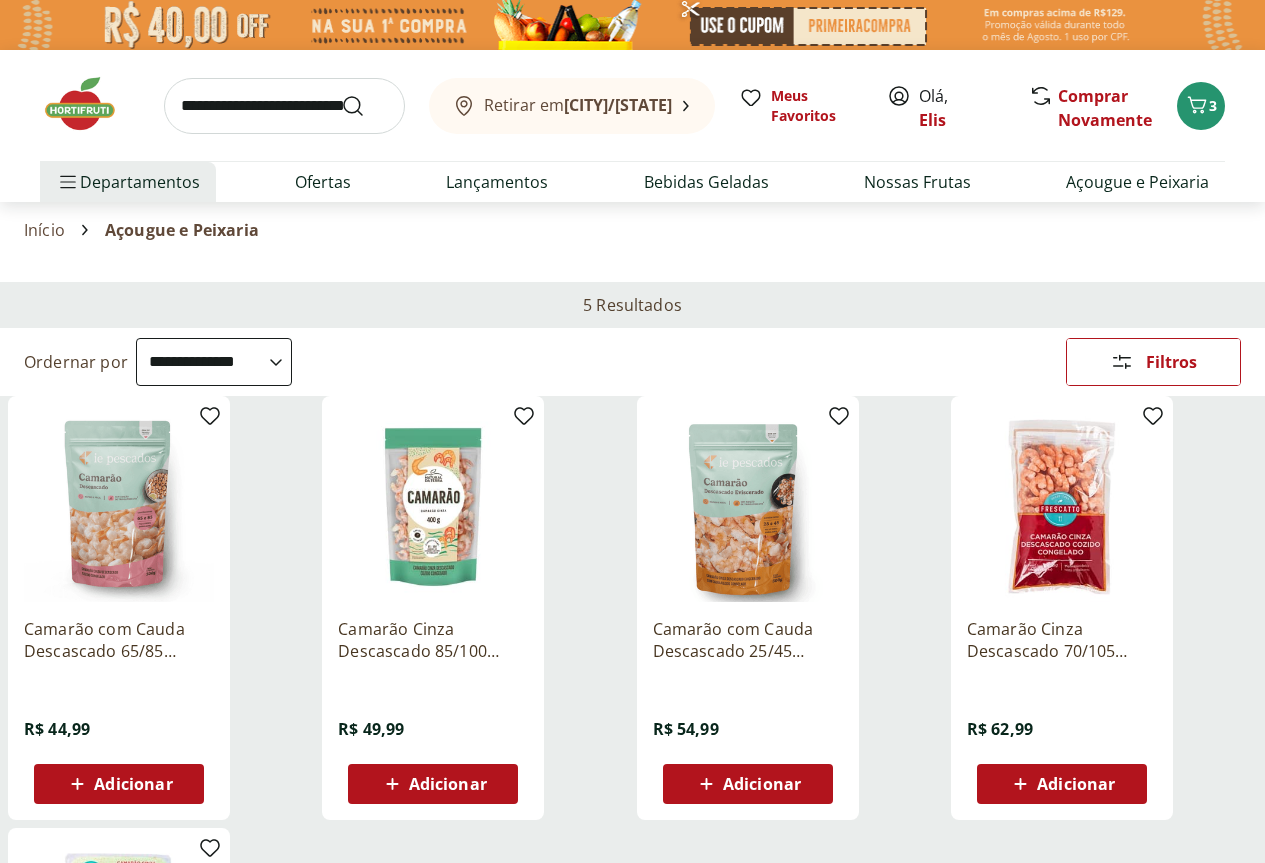 click on "Categoria" at bounding box center [0, 0] 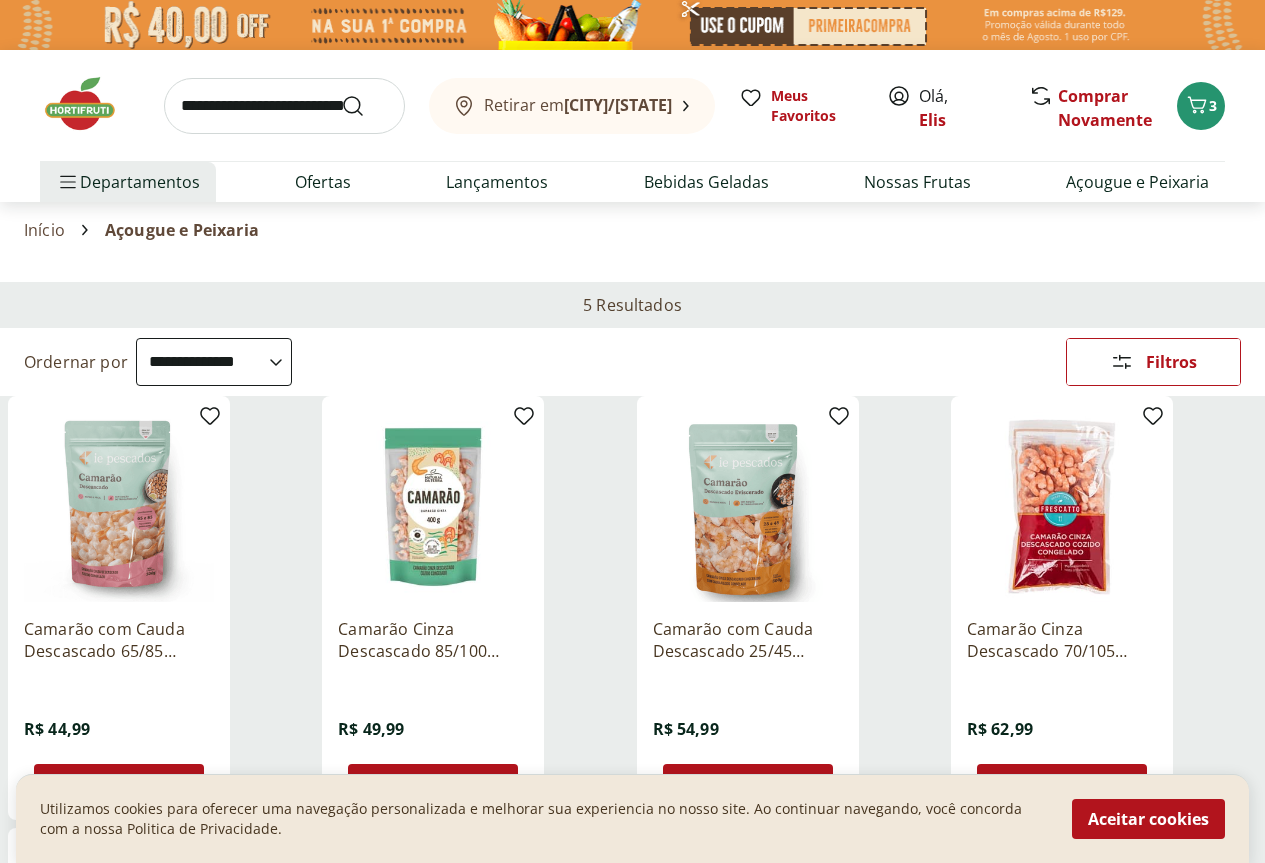 scroll, scrollTop: 200, scrollLeft: 0, axis: vertical 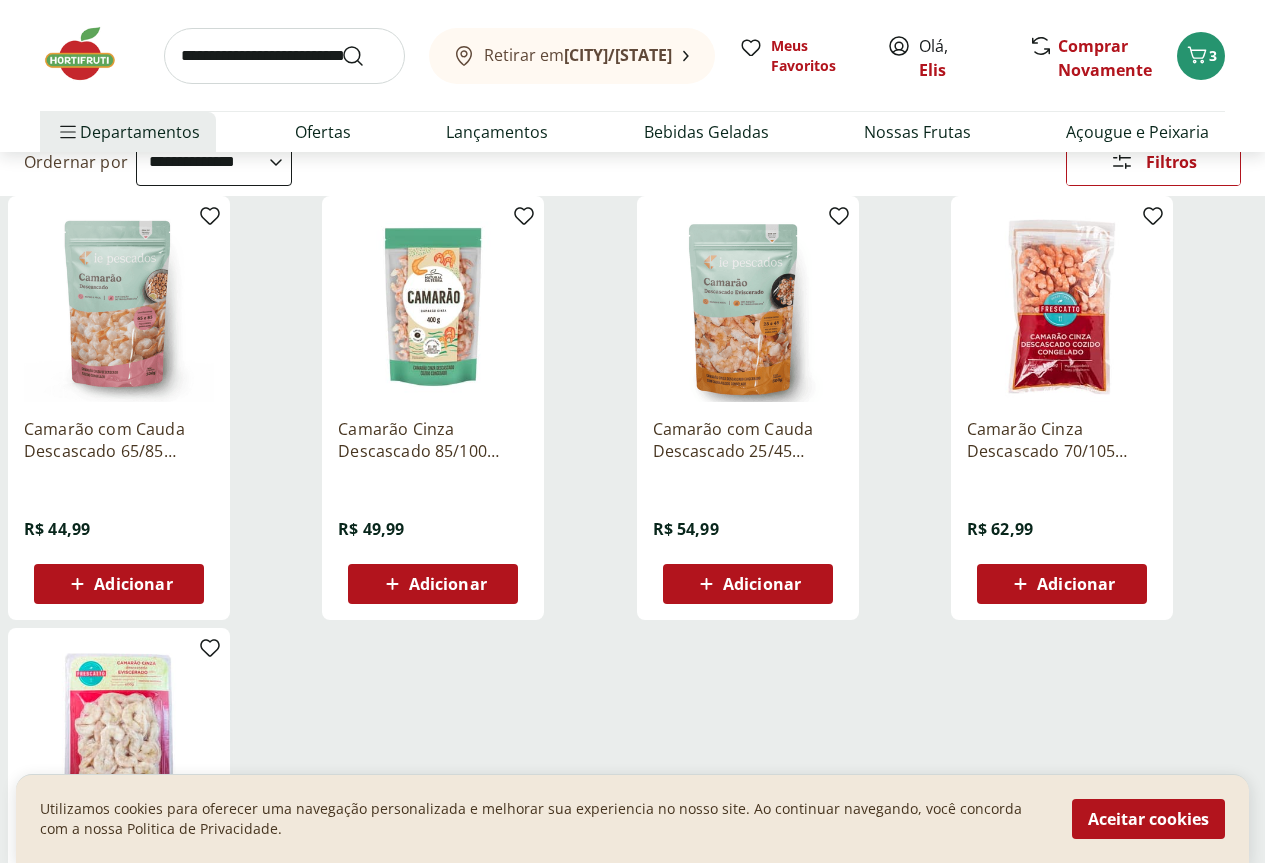 click on "Exóticos   4" at bounding box center (0, 0) 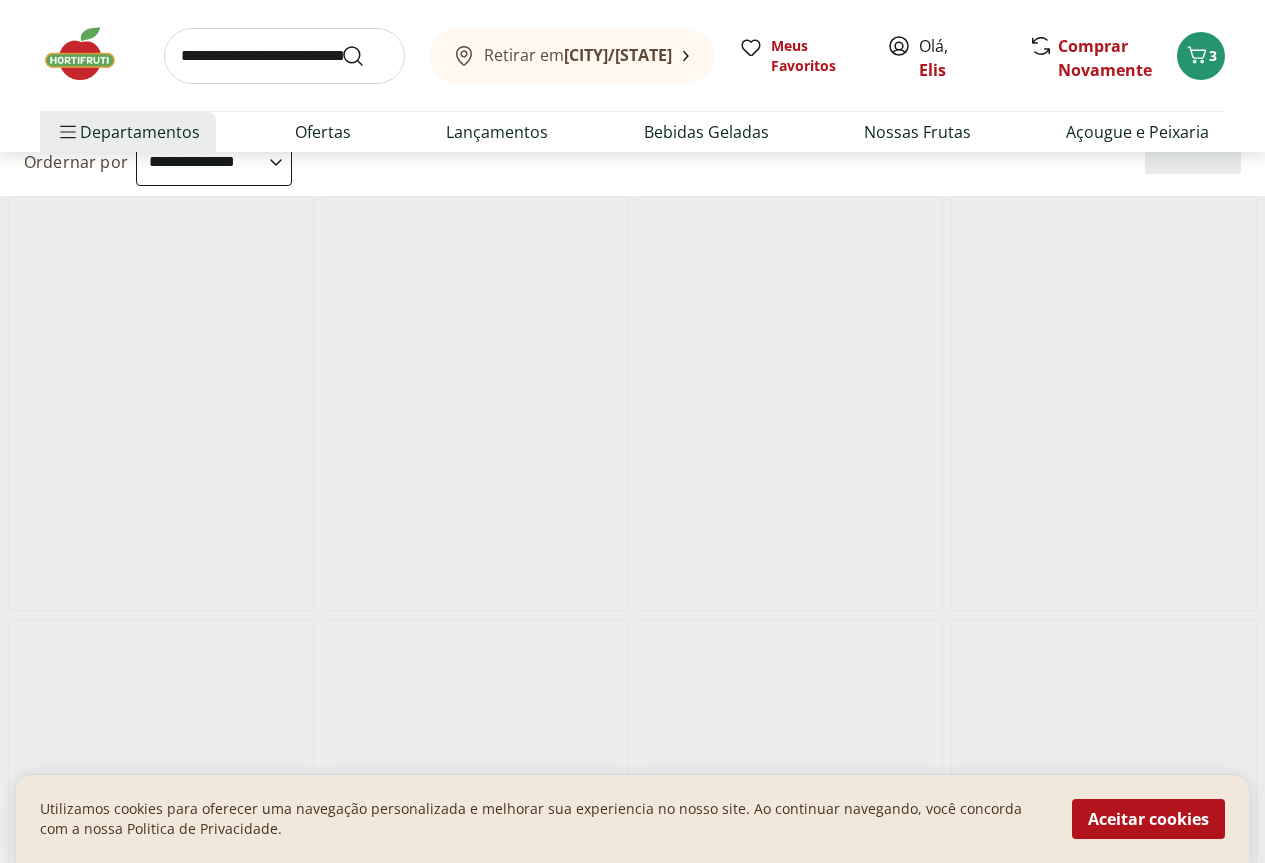 scroll, scrollTop: 0, scrollLeft: 0, axis: both 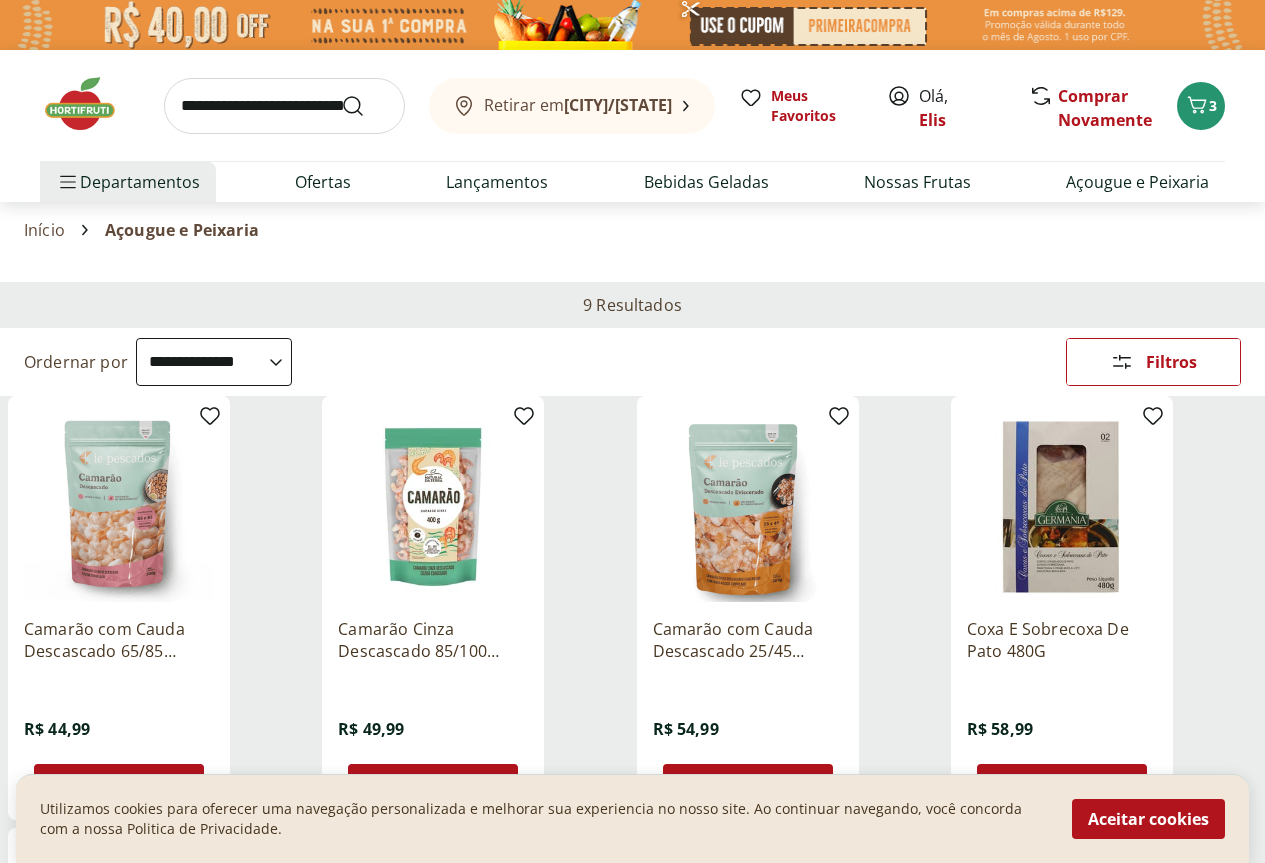 click at bounding box center (119, 507) 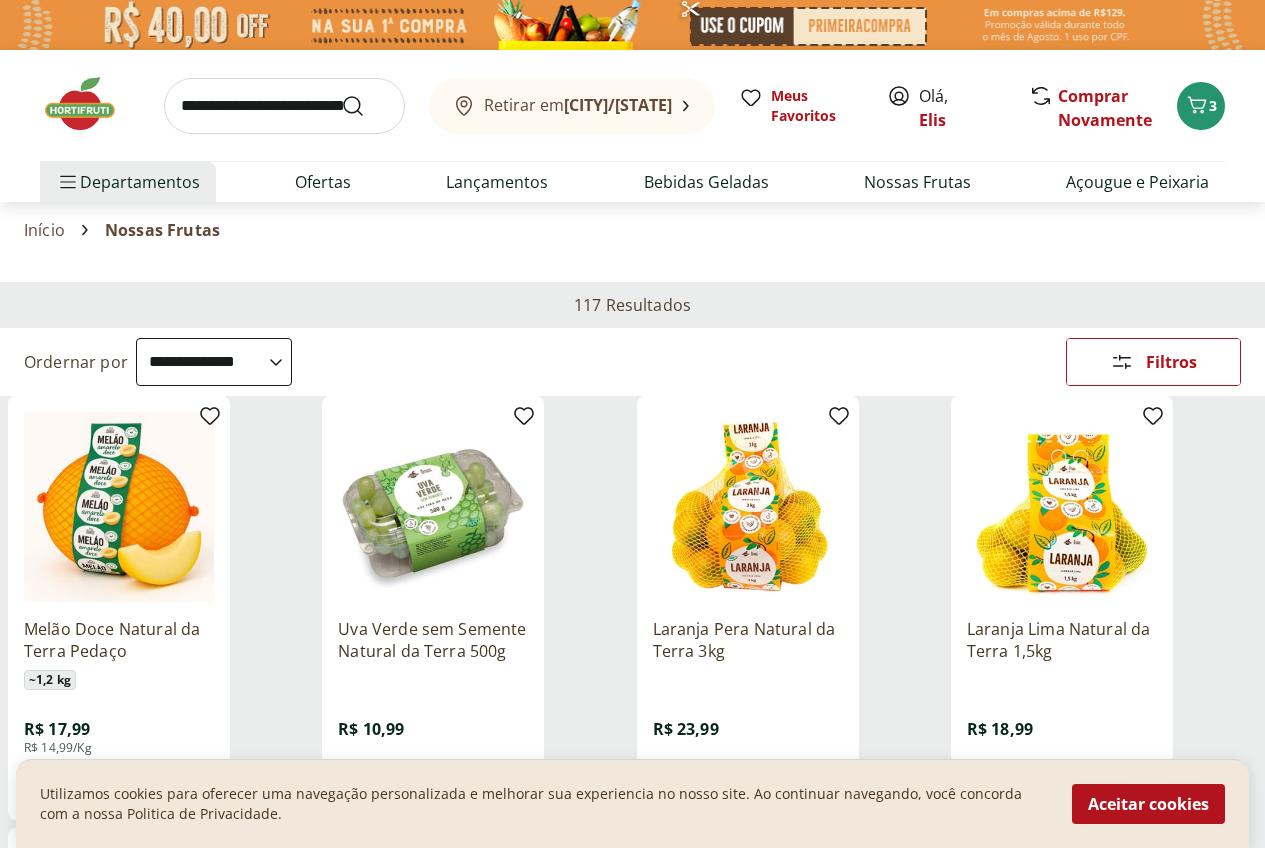 select on "**********" 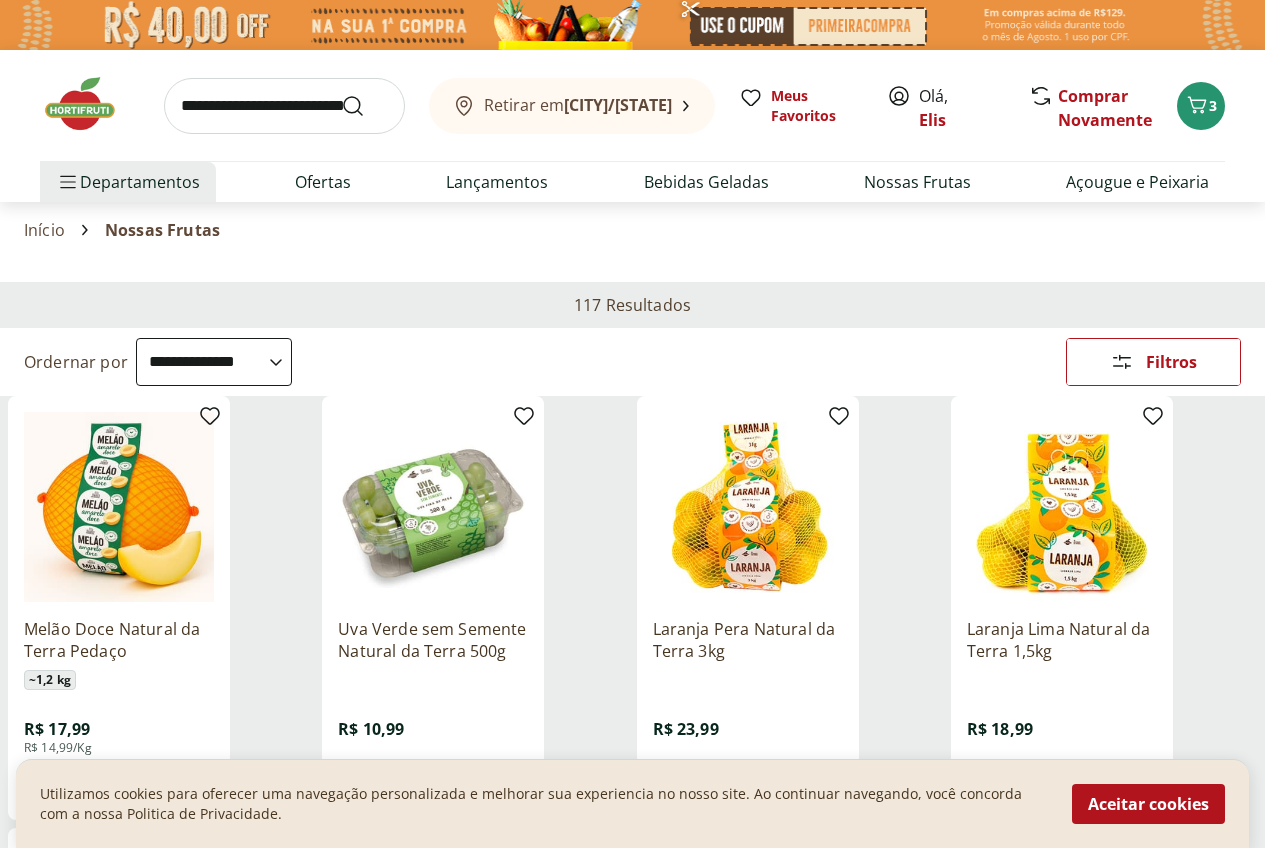 scroll, scrollTop: 0, scrollLeft: 0, axis: both 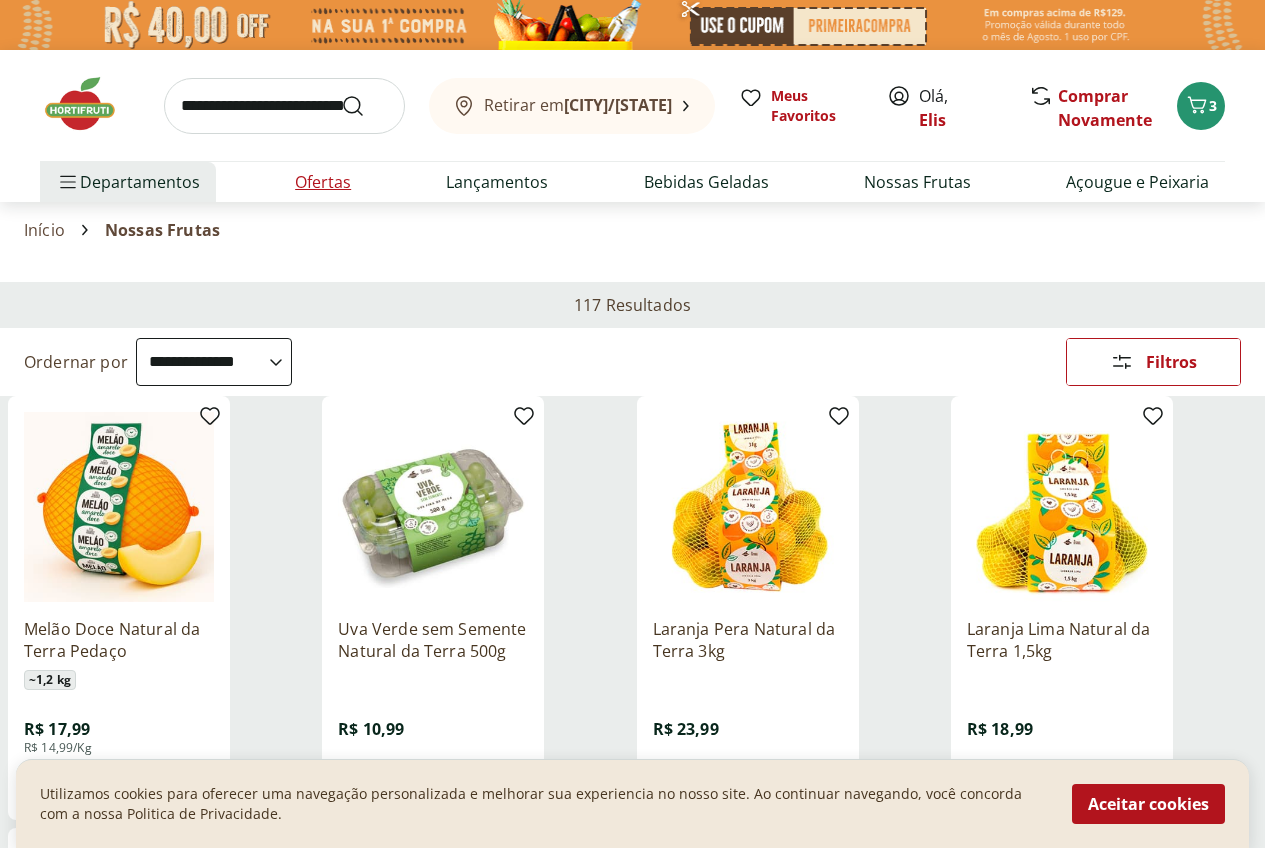 click on "Ofertas" at bounding box center [323, 182] 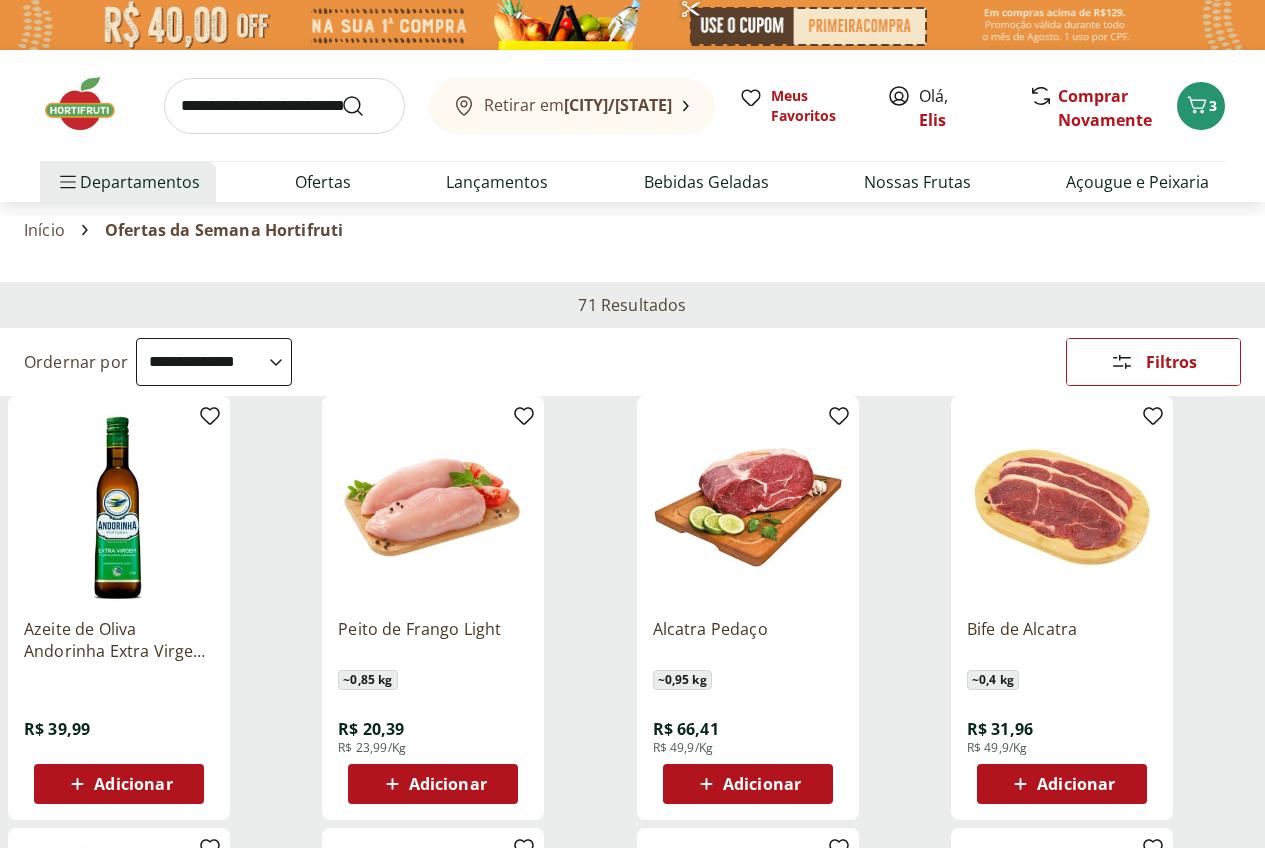click on "**********" at bounding box center [214, 362] 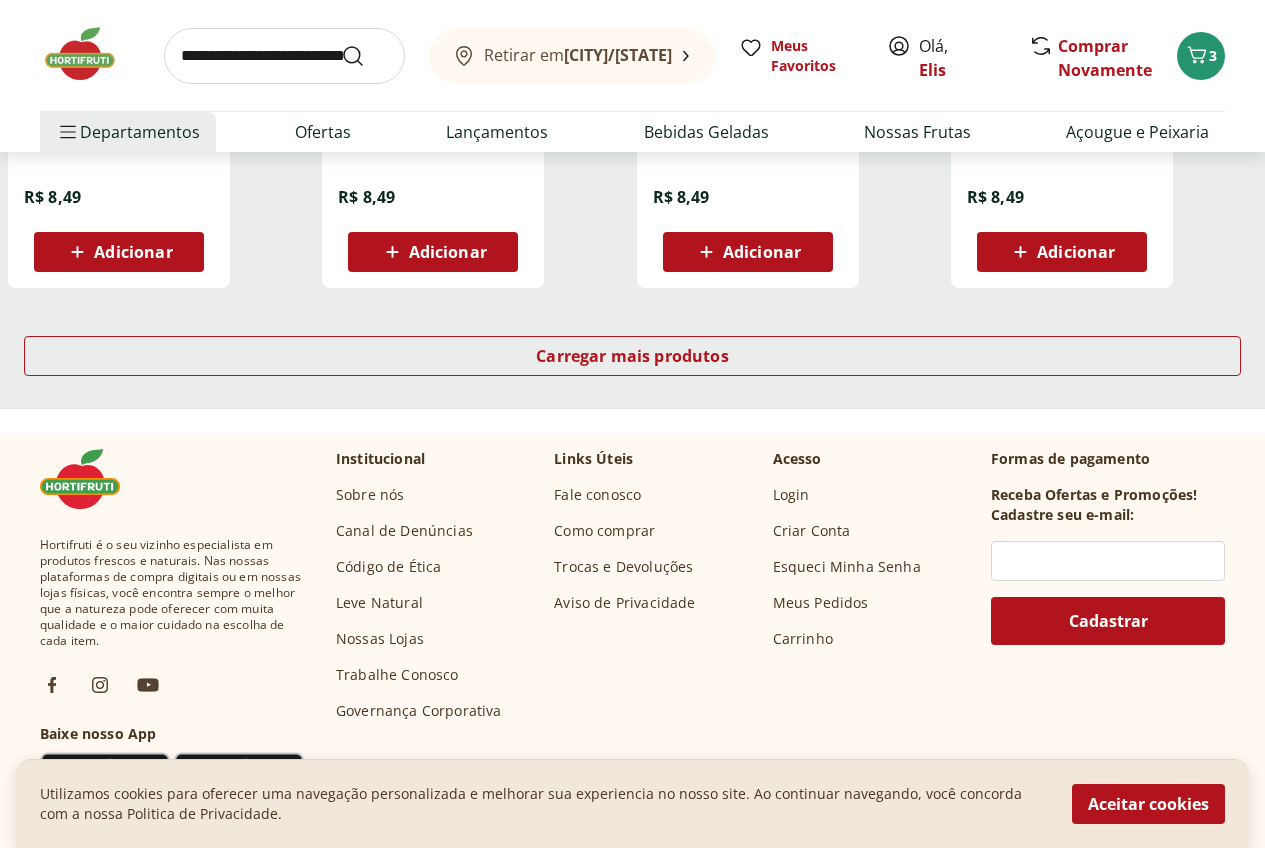 scroll, scrollTop: 1400, scrollLeft: 0, axis: vertical 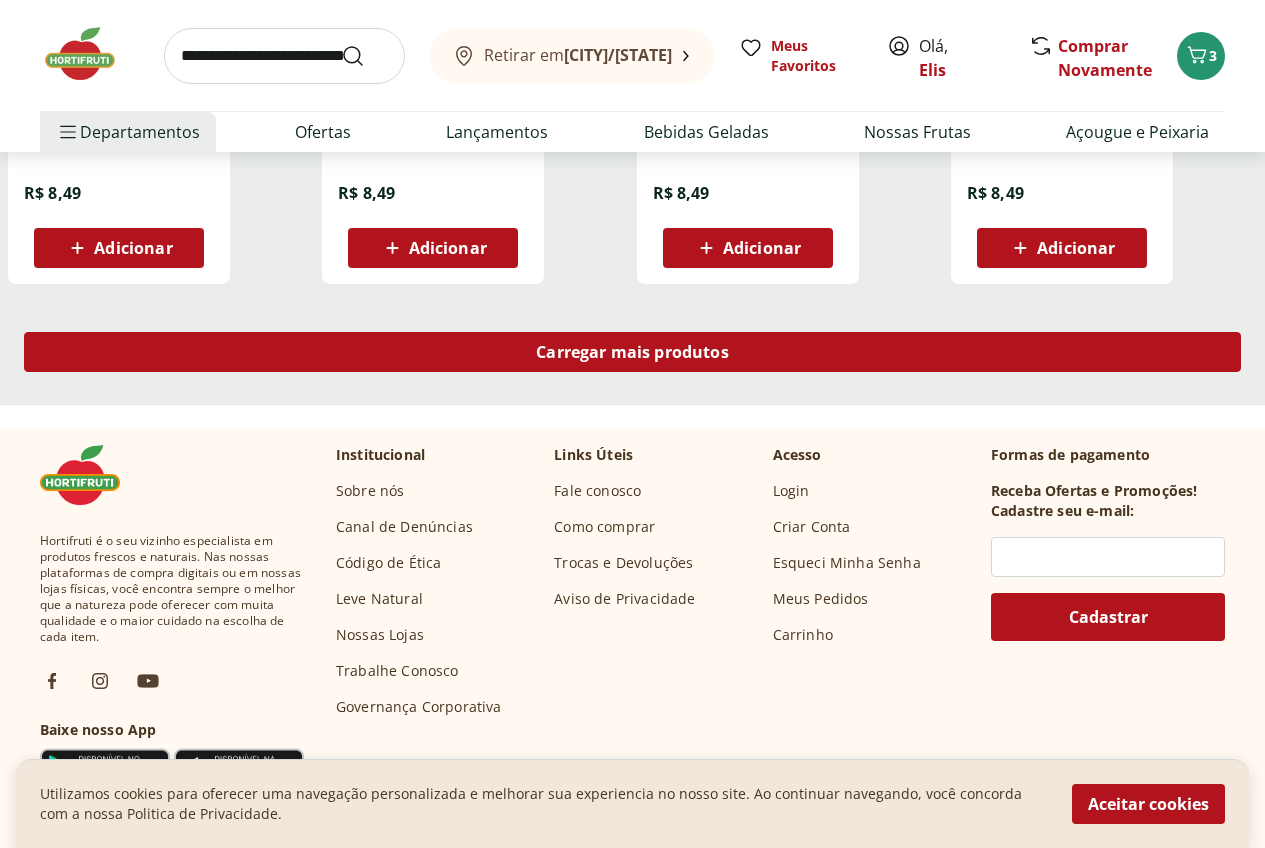 click on "Carregar mais produtos" at bounding box center [632, 352] 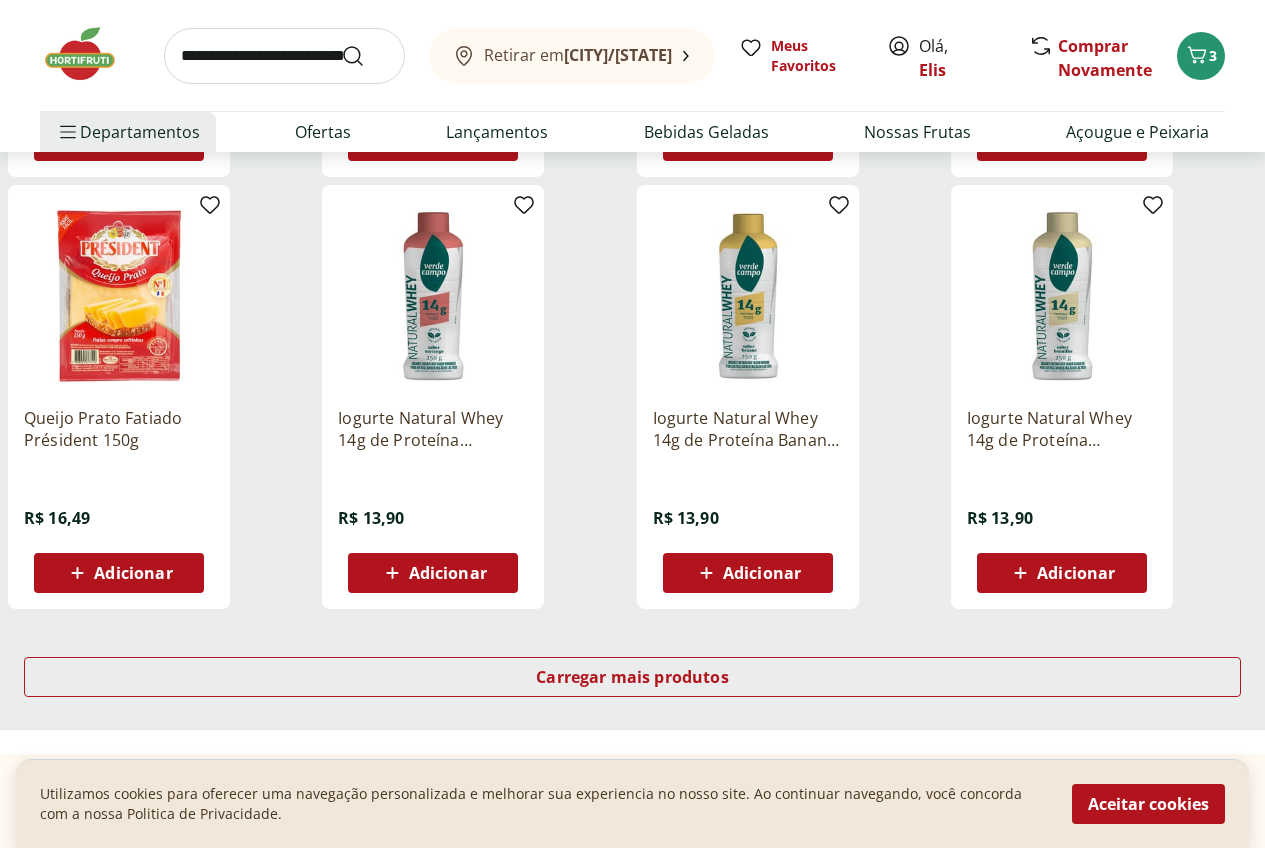 scroll, scrollTop: 2400, scrollLeft: 0, axis: vertical 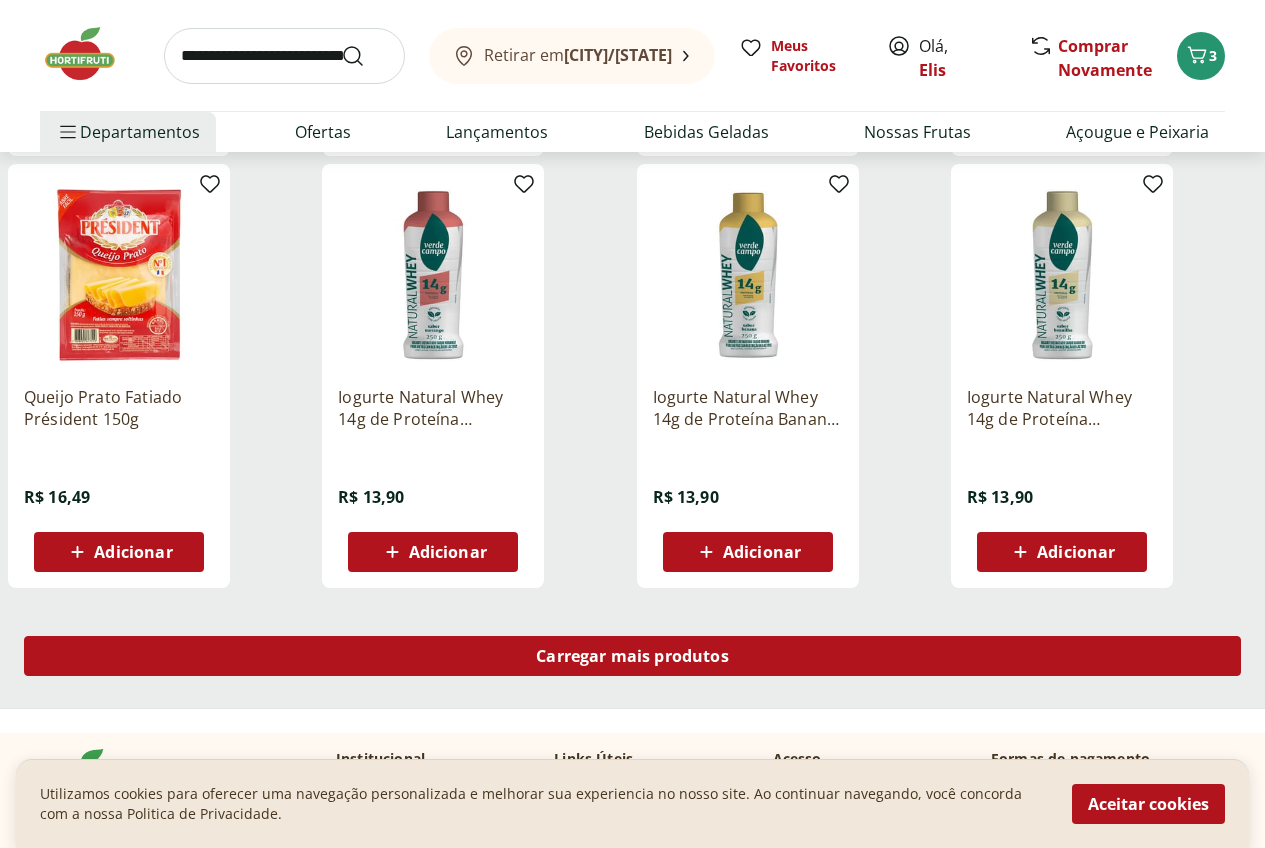 click on "Carregar mais produtos" at bounding box center [632, 656] 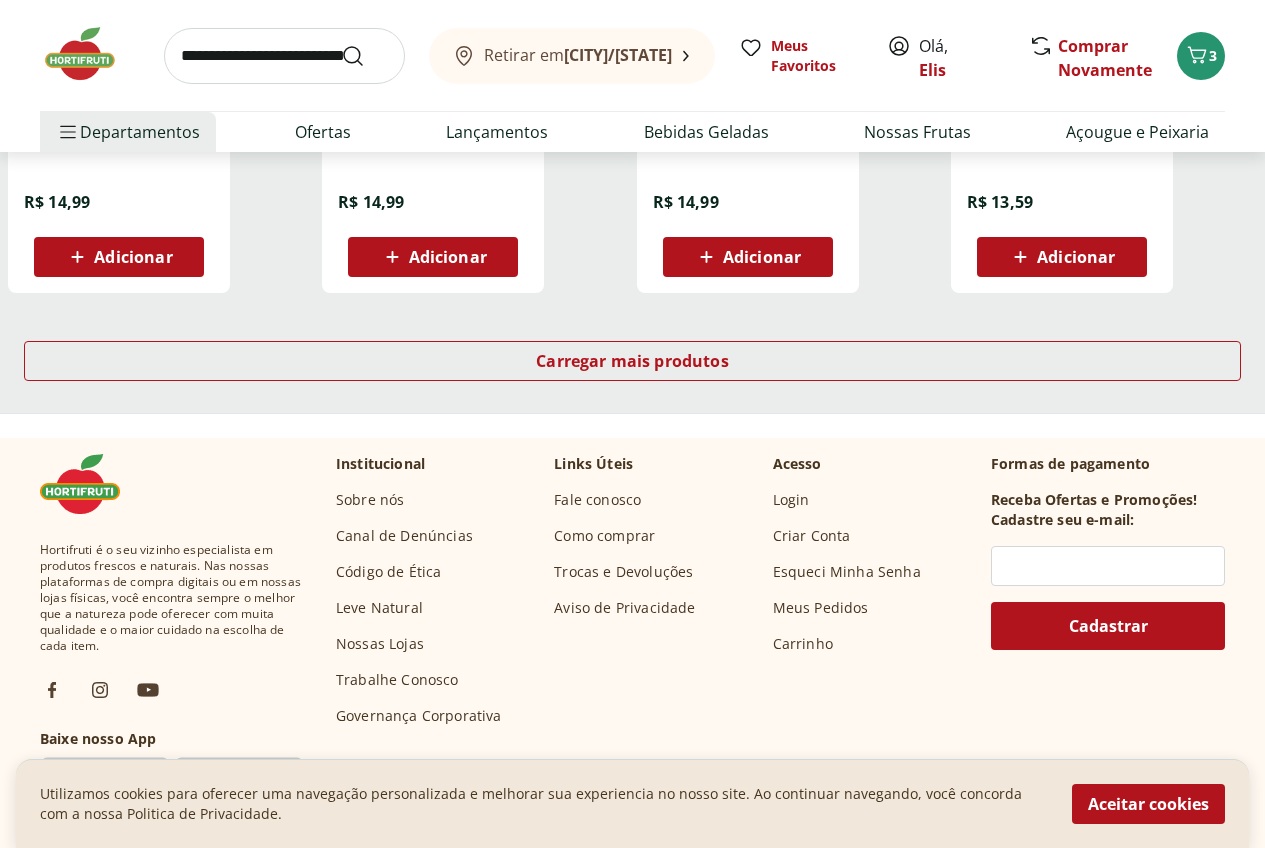 scroll, scrollTop: 4000, scrollLeft: 0, axis: vertical 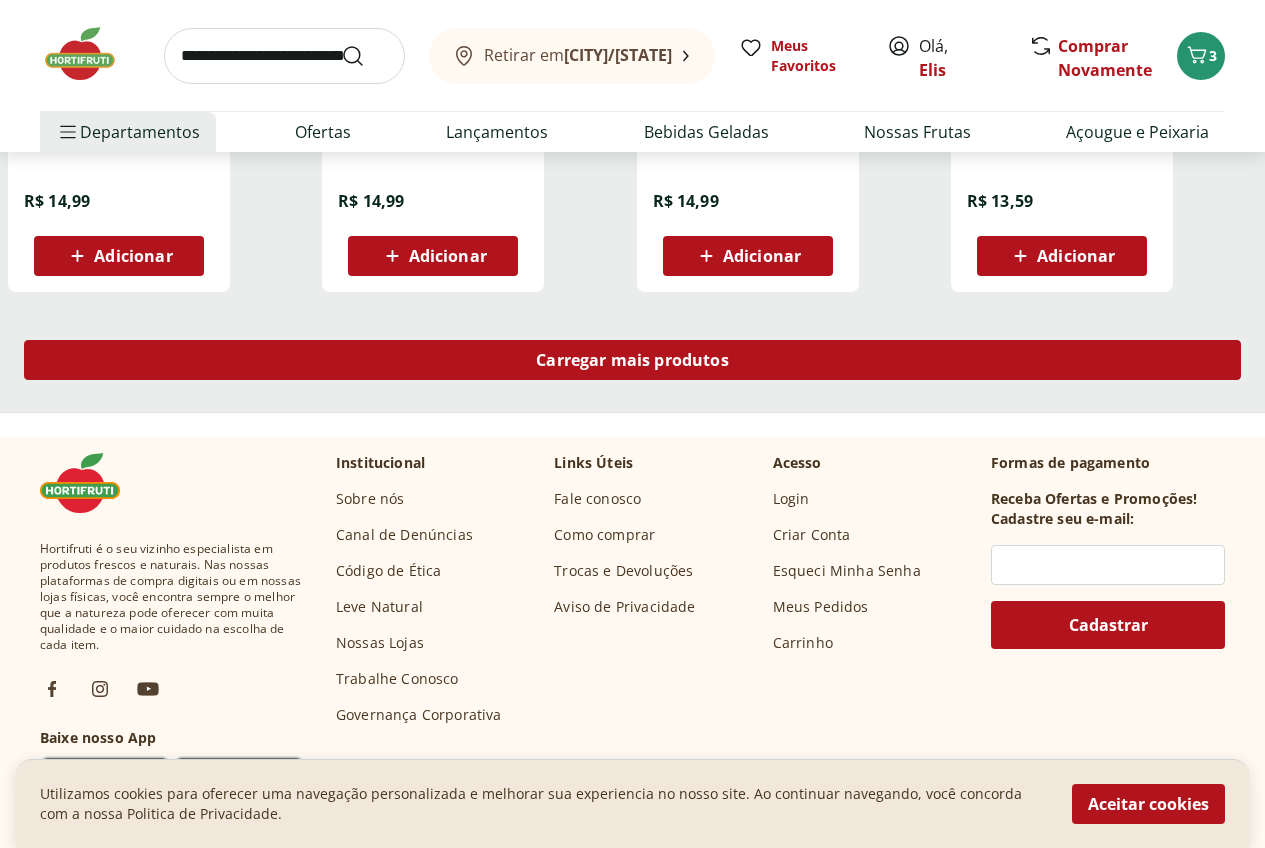click on "Carregar mais produtos" at bounding box center [632, 360] 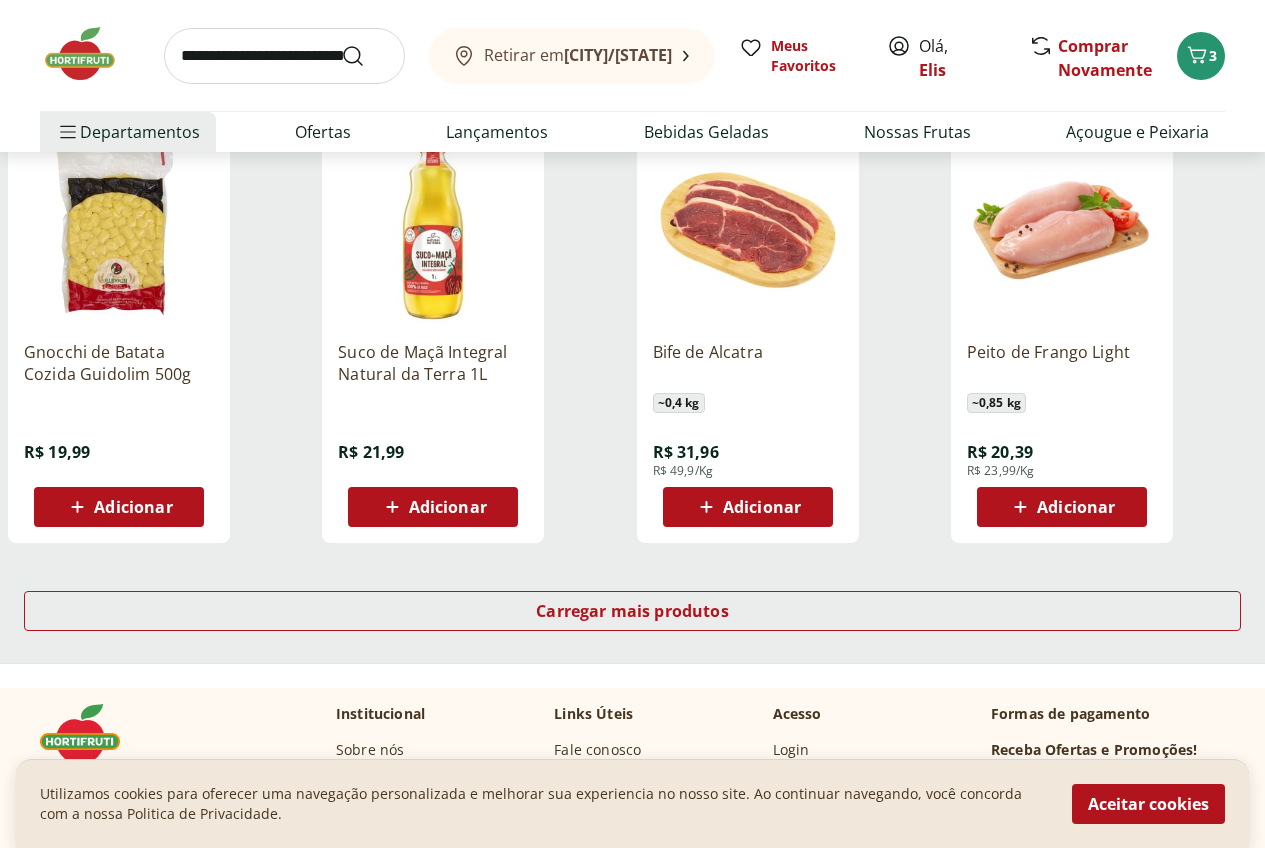 scroll, scrollTop: 5100, scrollLeft: 0, axis: vertical 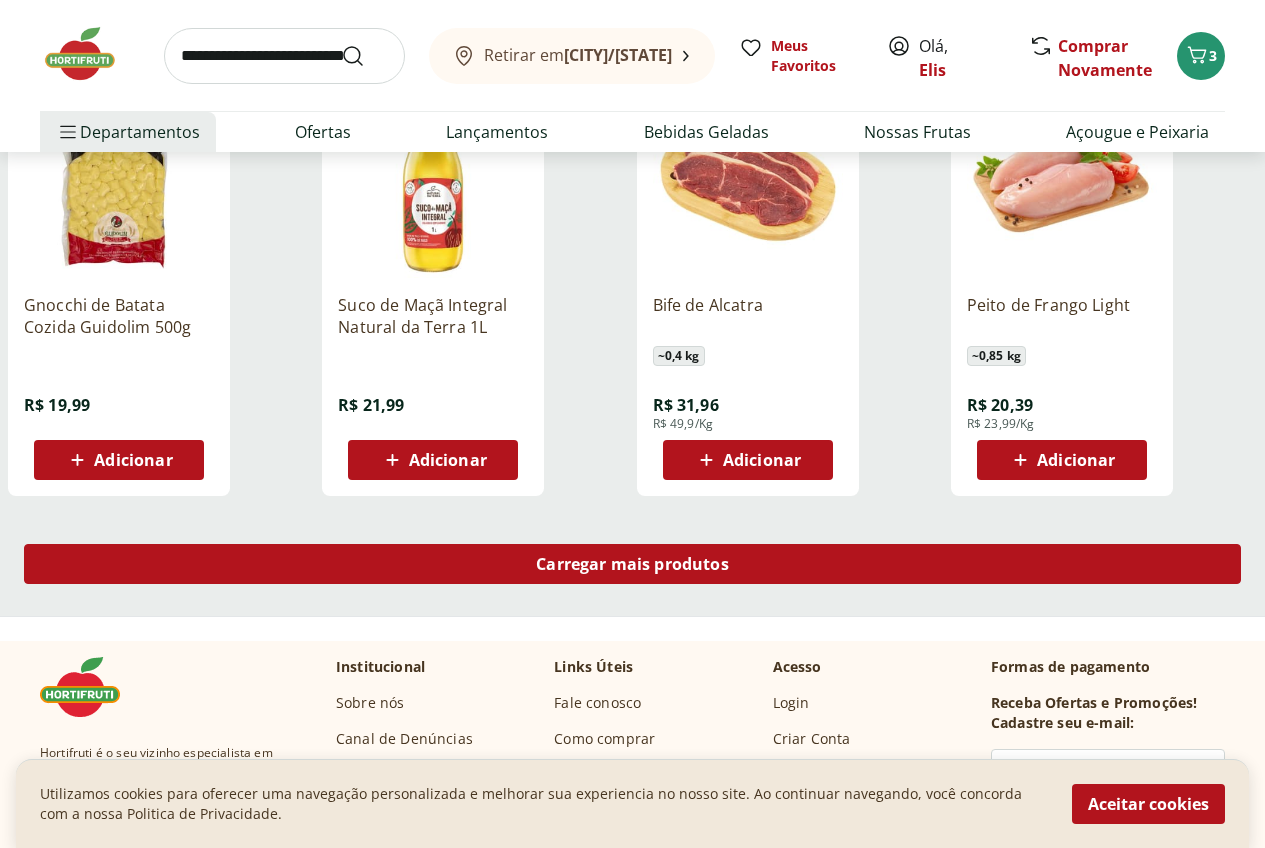 click on "Carregar mais produtos" at bounding box center [632, 564] 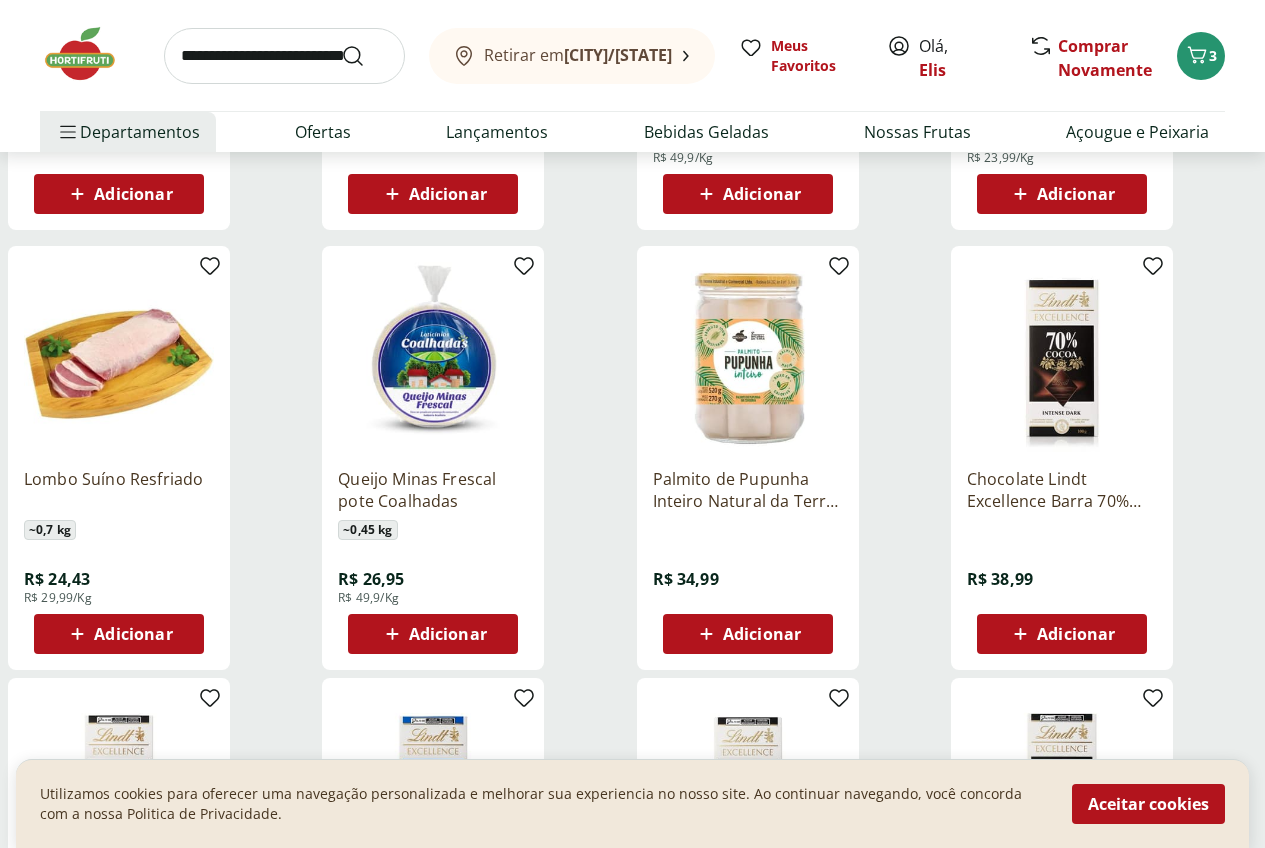scroll, scrollTop: 5400, scrollLeft: 0, axis: vertical 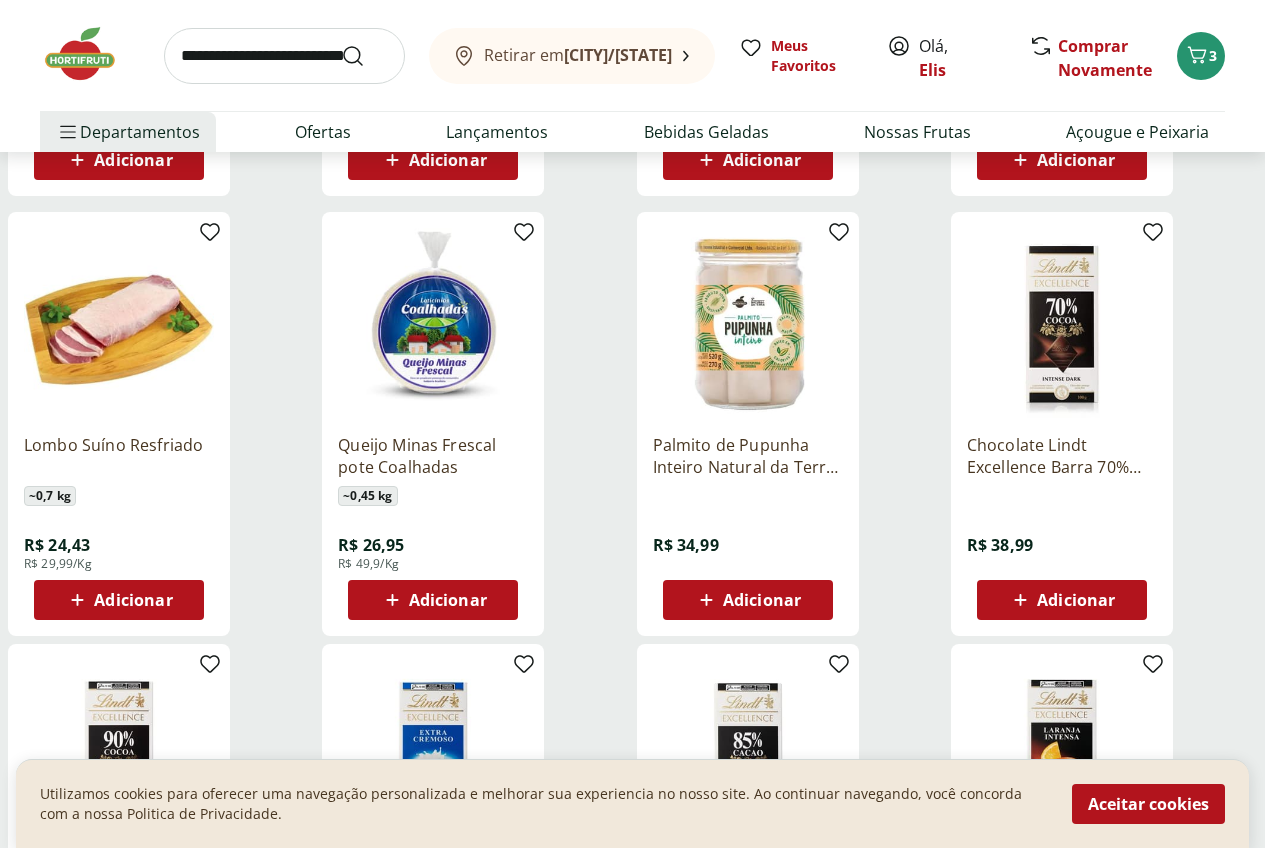 click on "Adicionar" at bounding box center (133, 600) 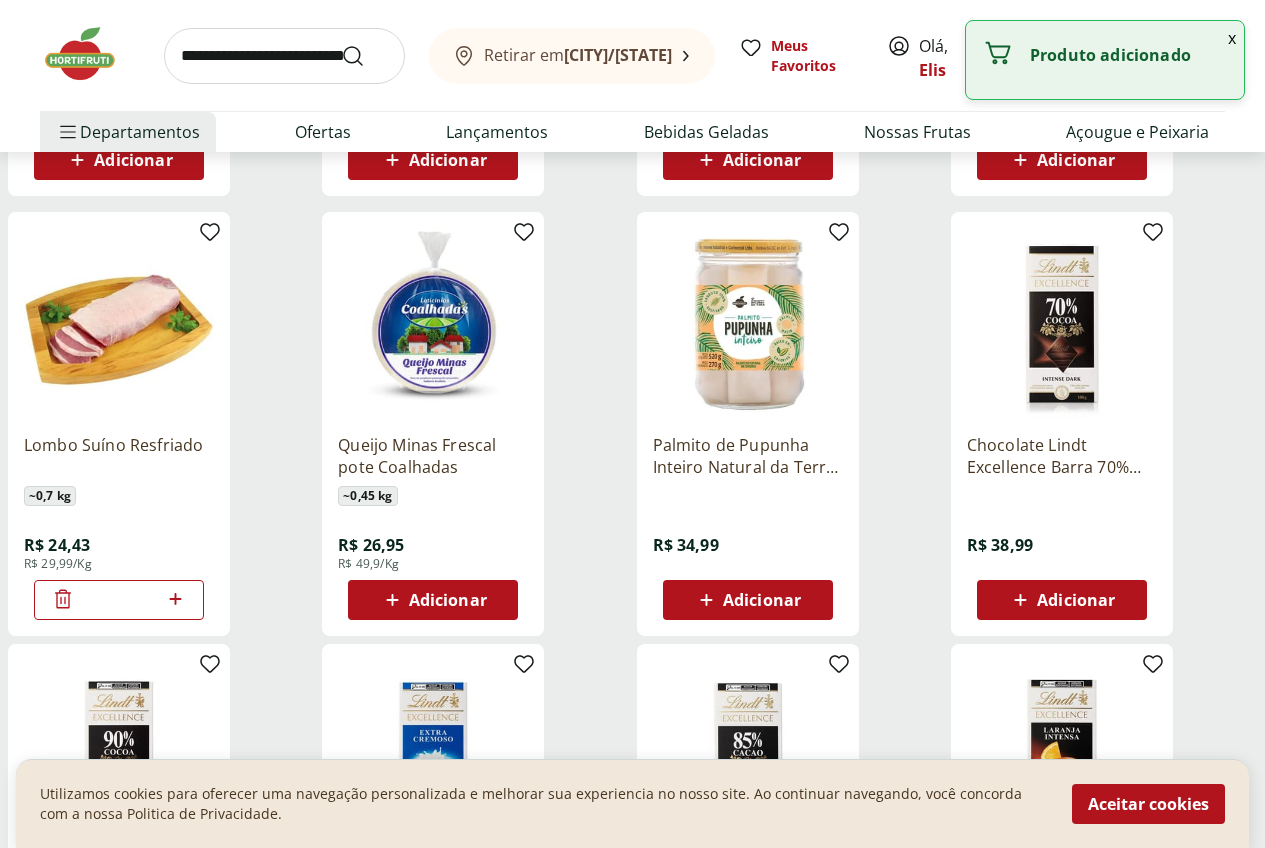 click on "Adicionar" at bounding box center [448, 600] 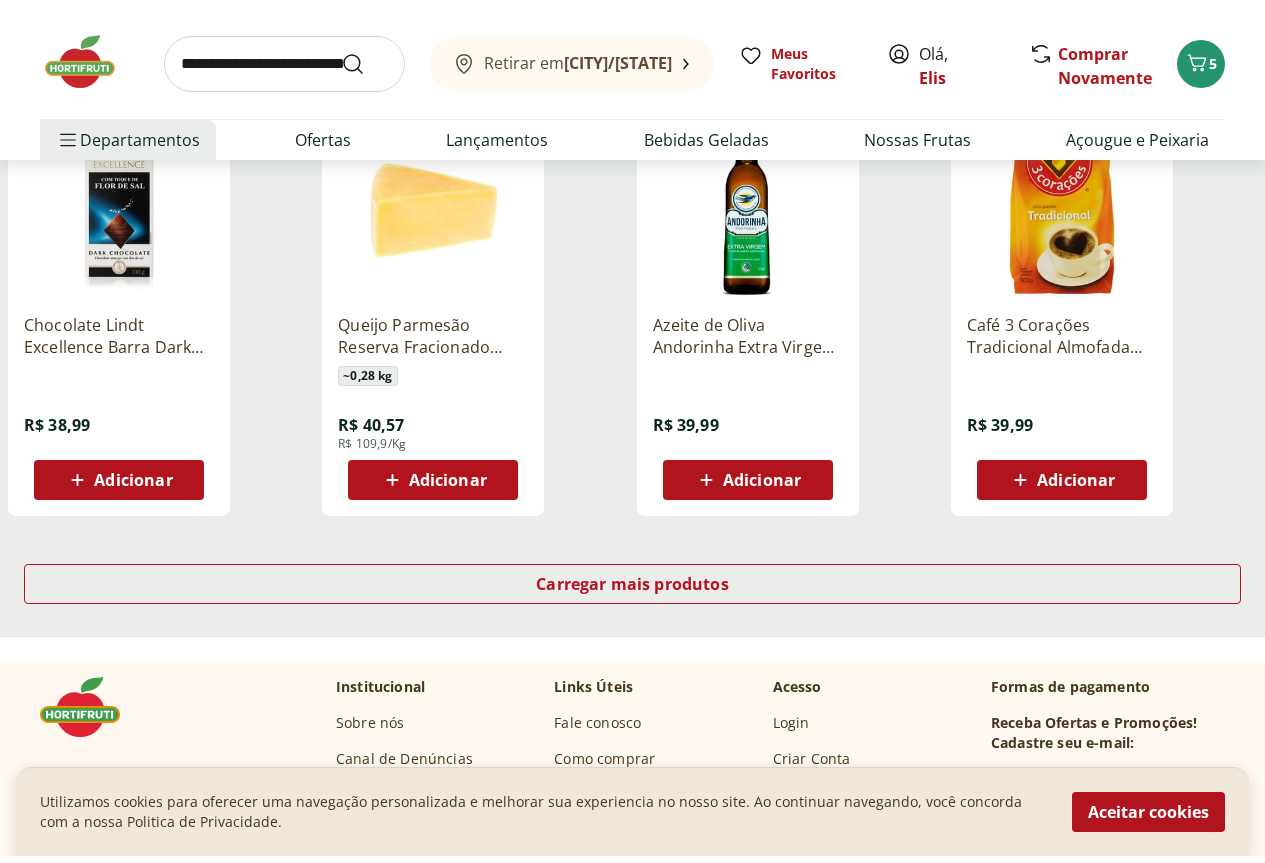 scroll, scrollTop: 6400, scrollLeft: 0, axis: vertical 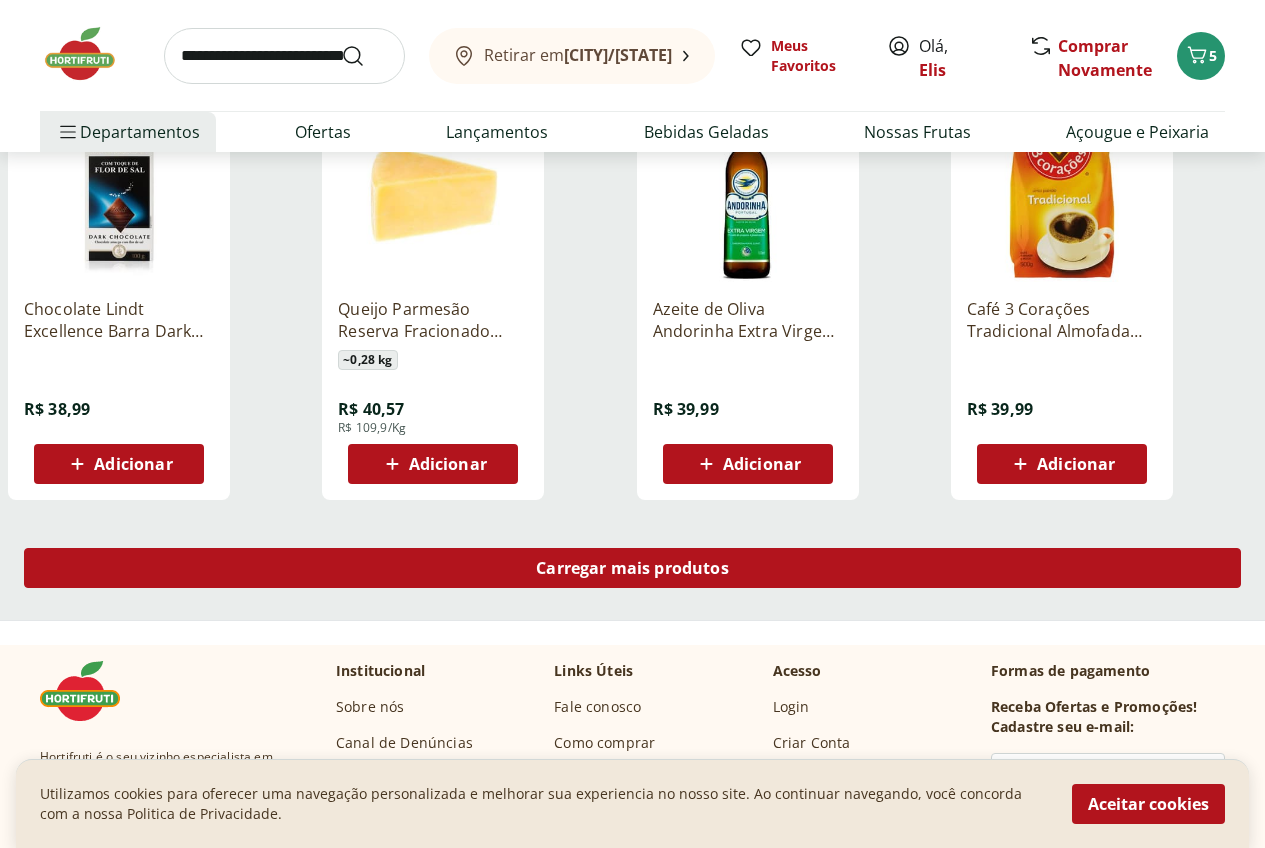 click on "Carregar mais produtos" at bounding box center (632, 568) 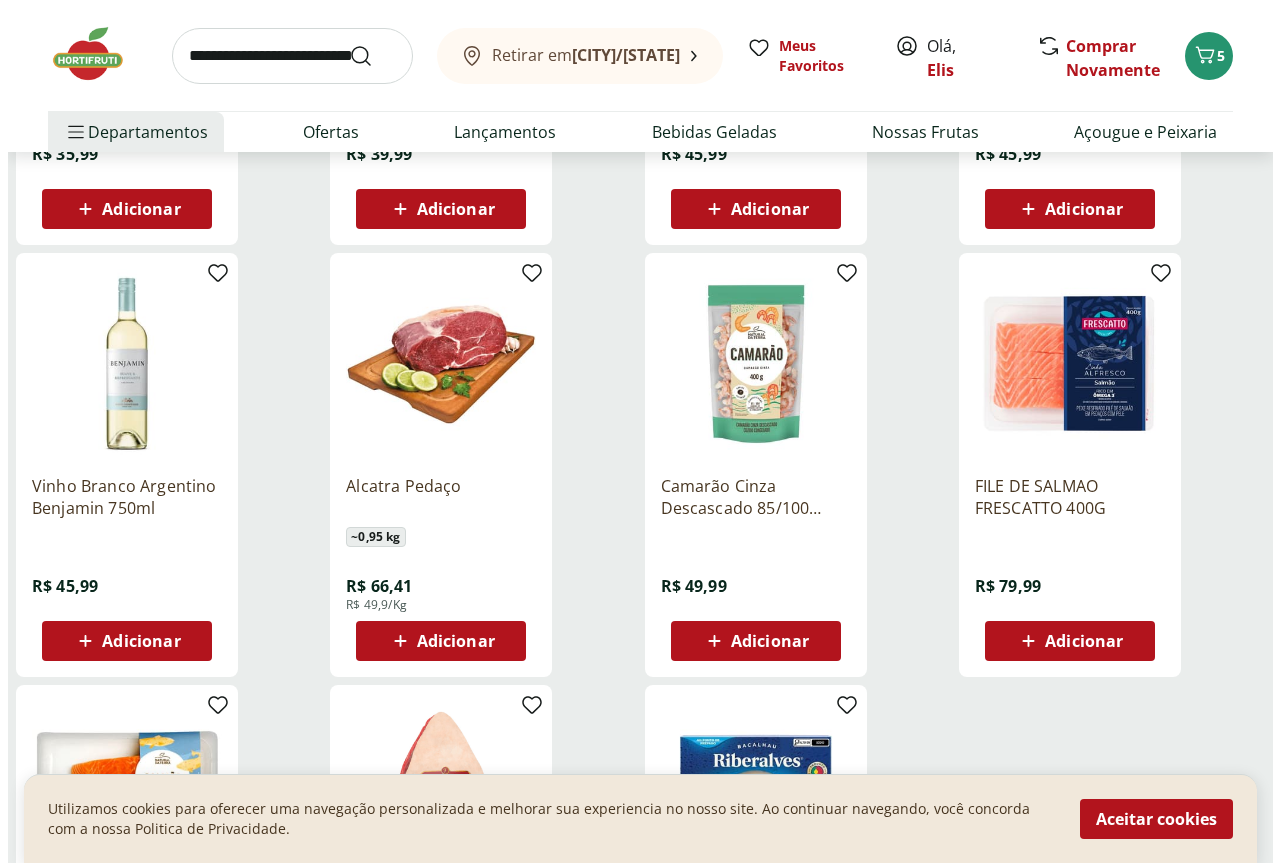 scroll, scrollTop: 6800, scrollLeft: 0, axis: vertical 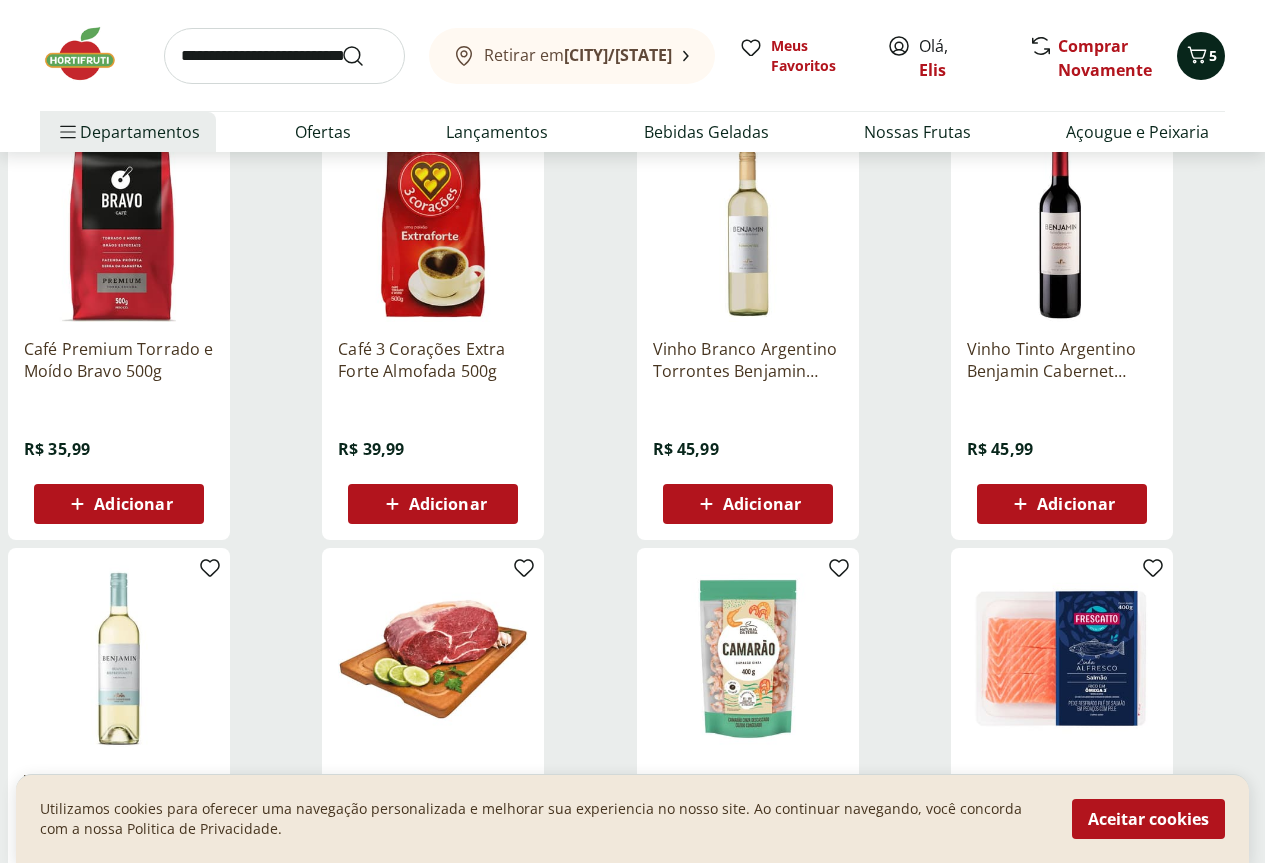 click on "5" at bounding box center [1213, 55] 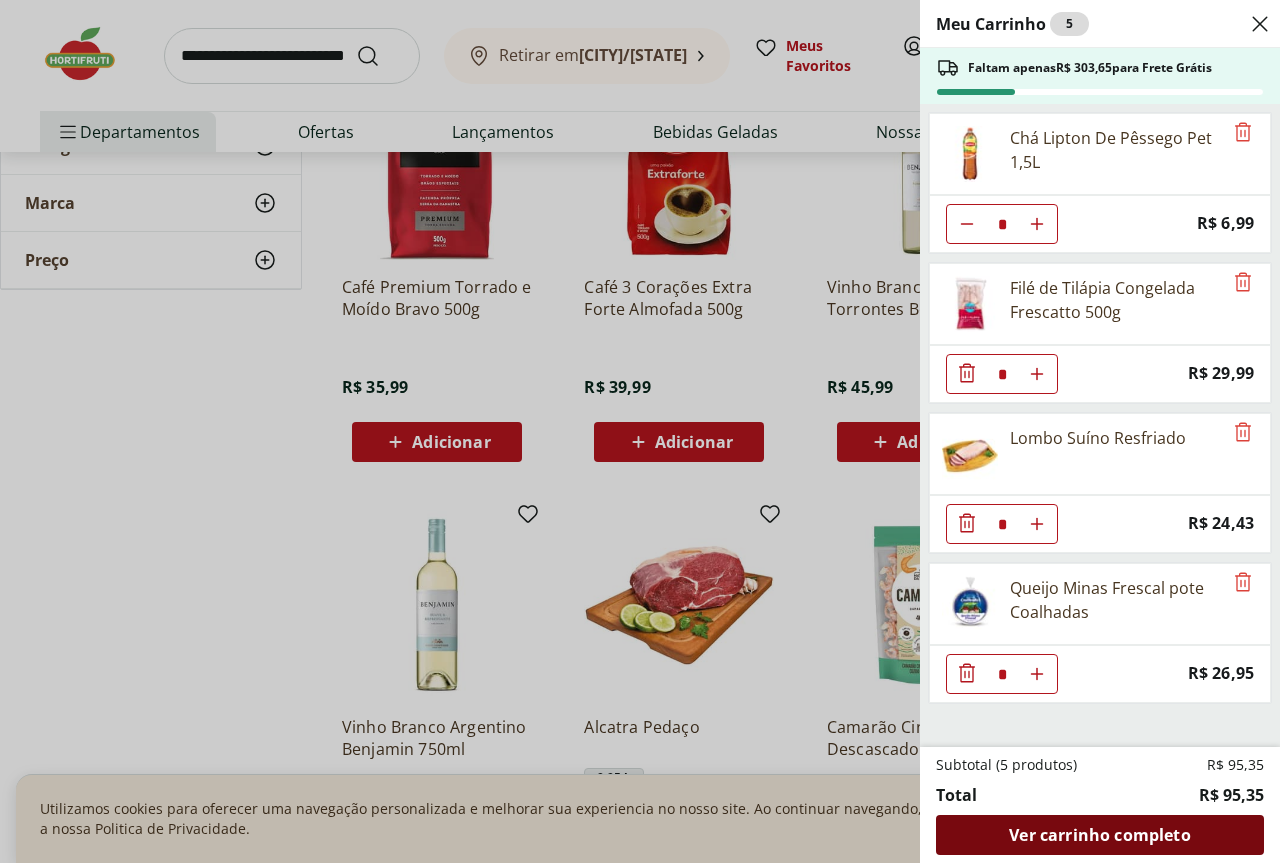 click on "Ver carrinho completo" at bounding box center (1099, 835) 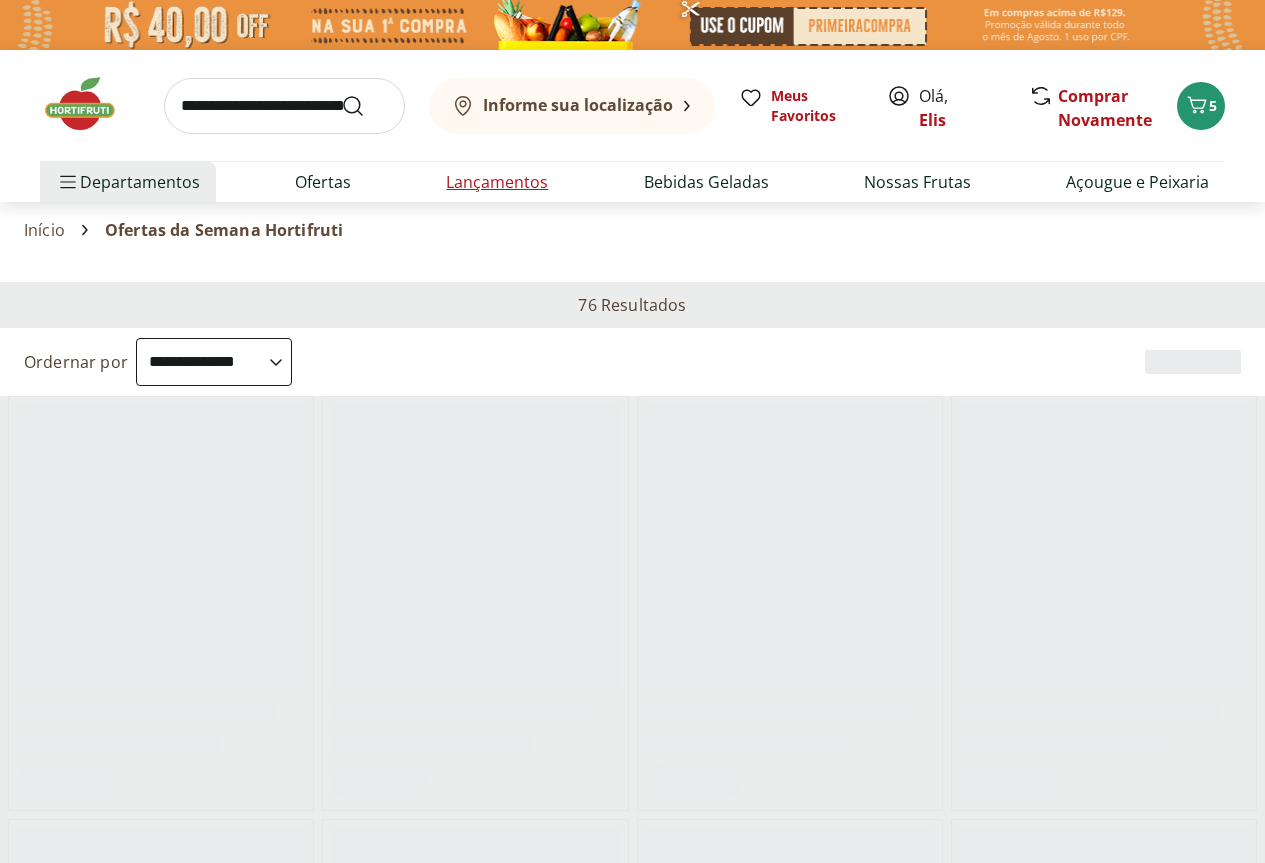 click on "Lançamentos" at bounding box center [497, 182] 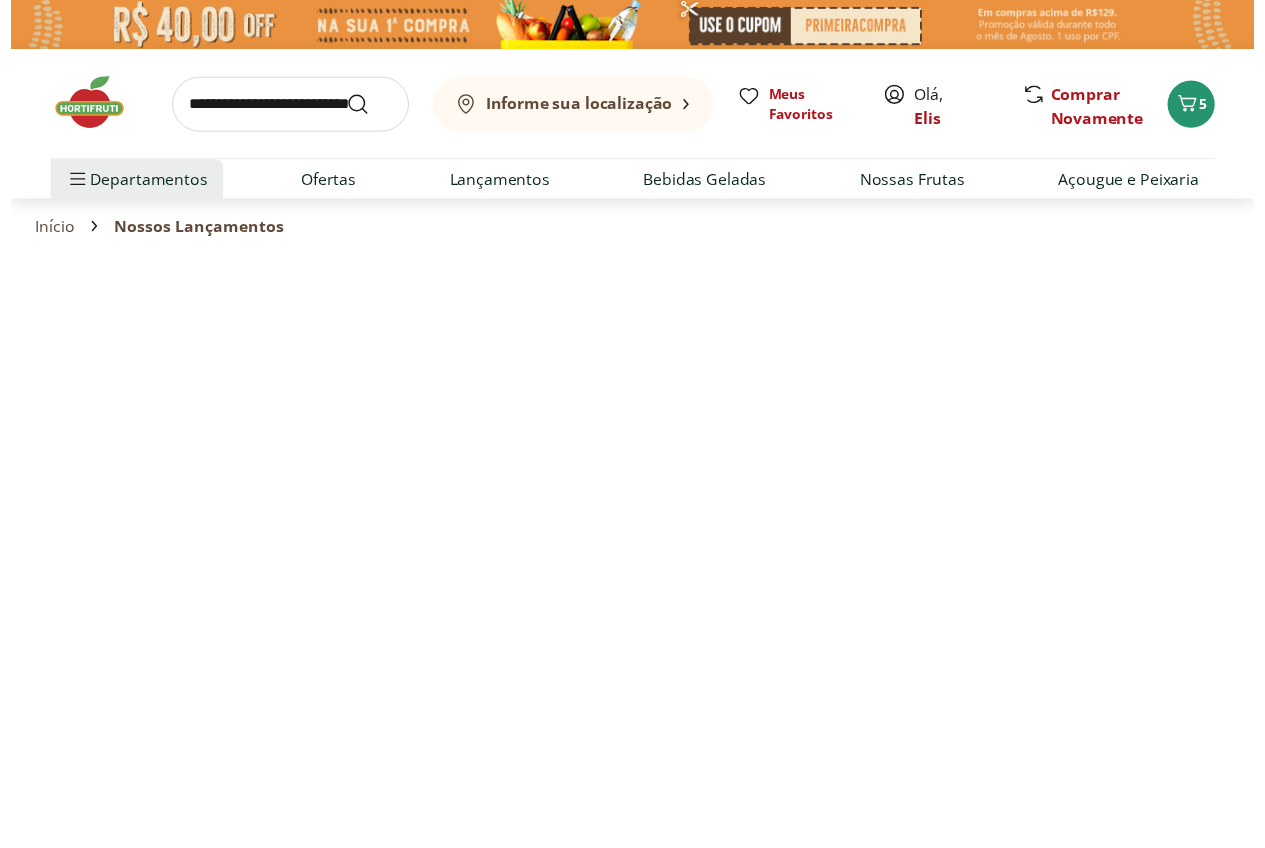scroll, scrollTop: 0, scrollLeft: 0, axis: both 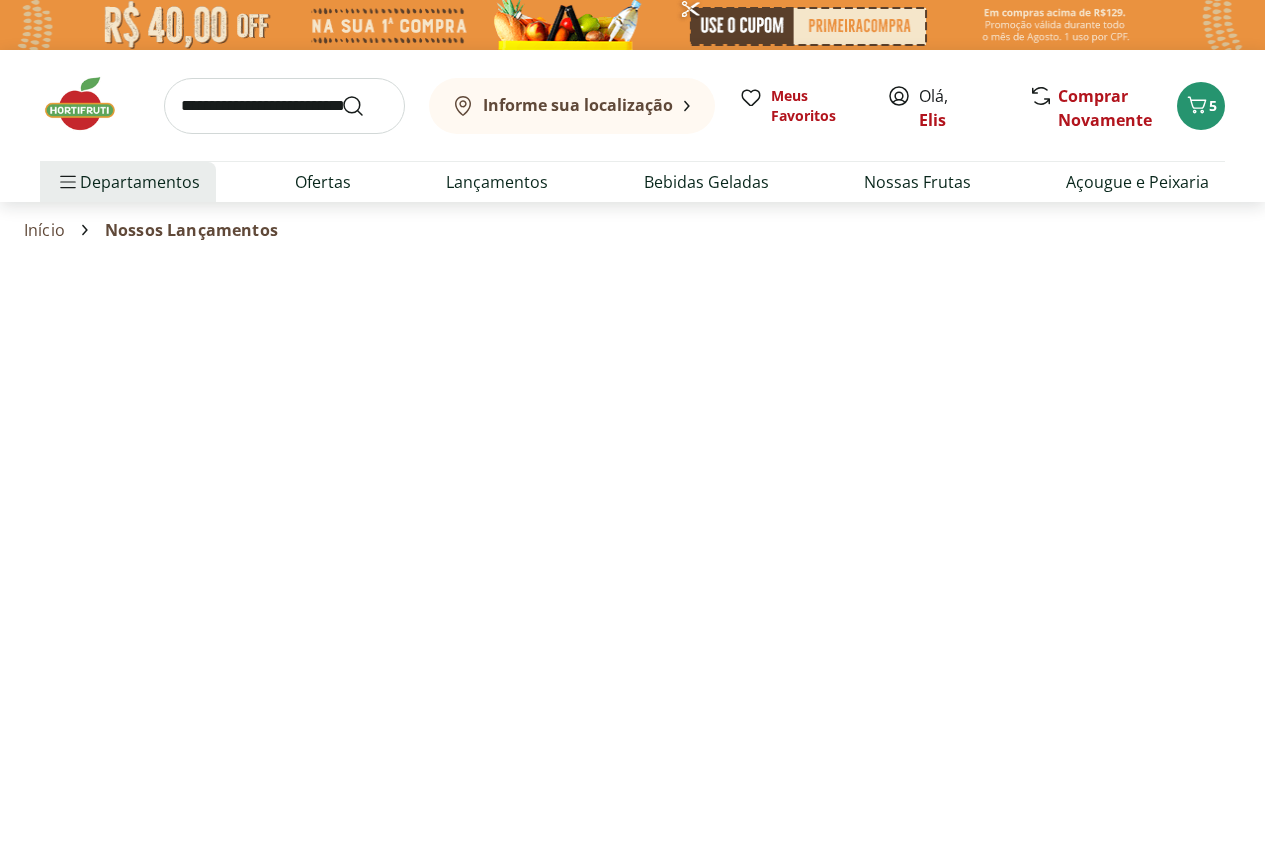 select on "**********" 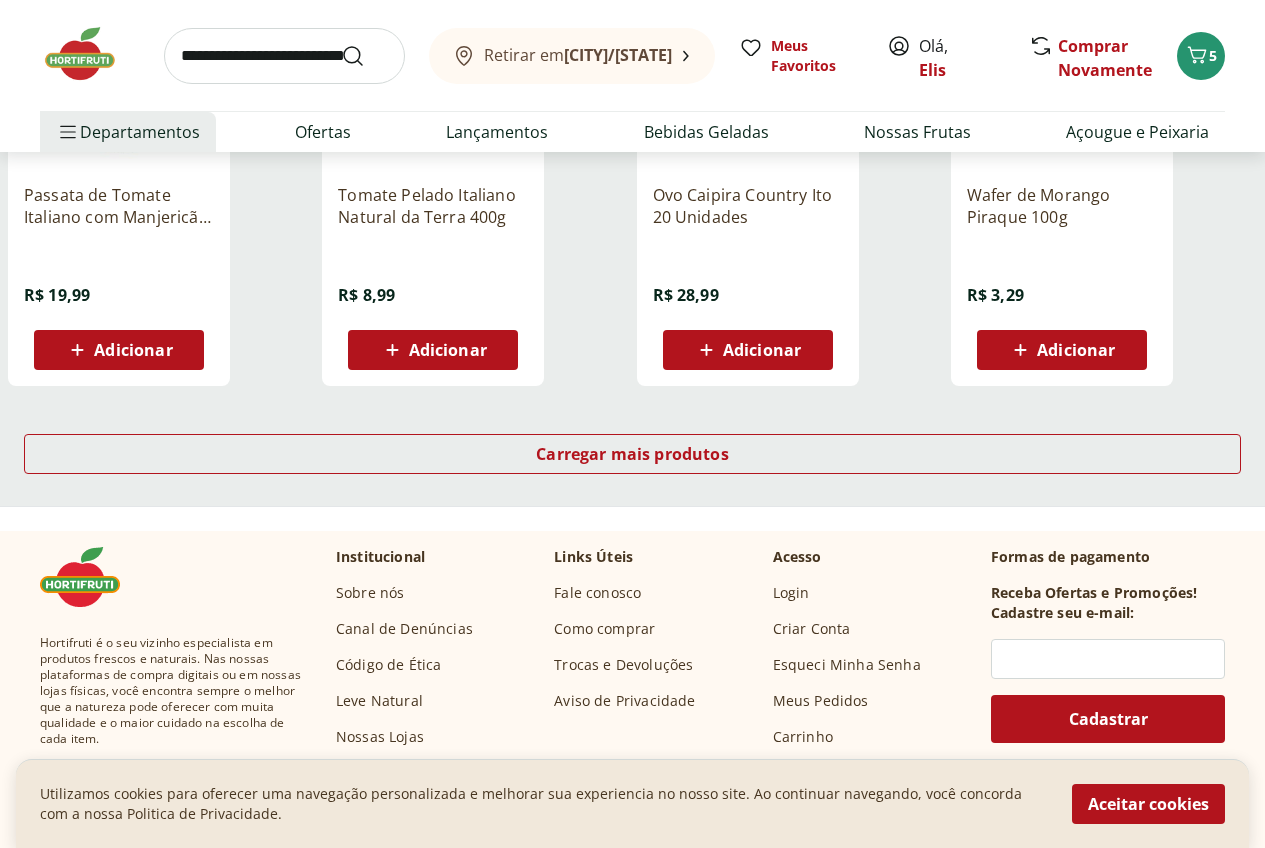 scroll, scrollTop: 1300, scrollLeft: 0, axis: vertical 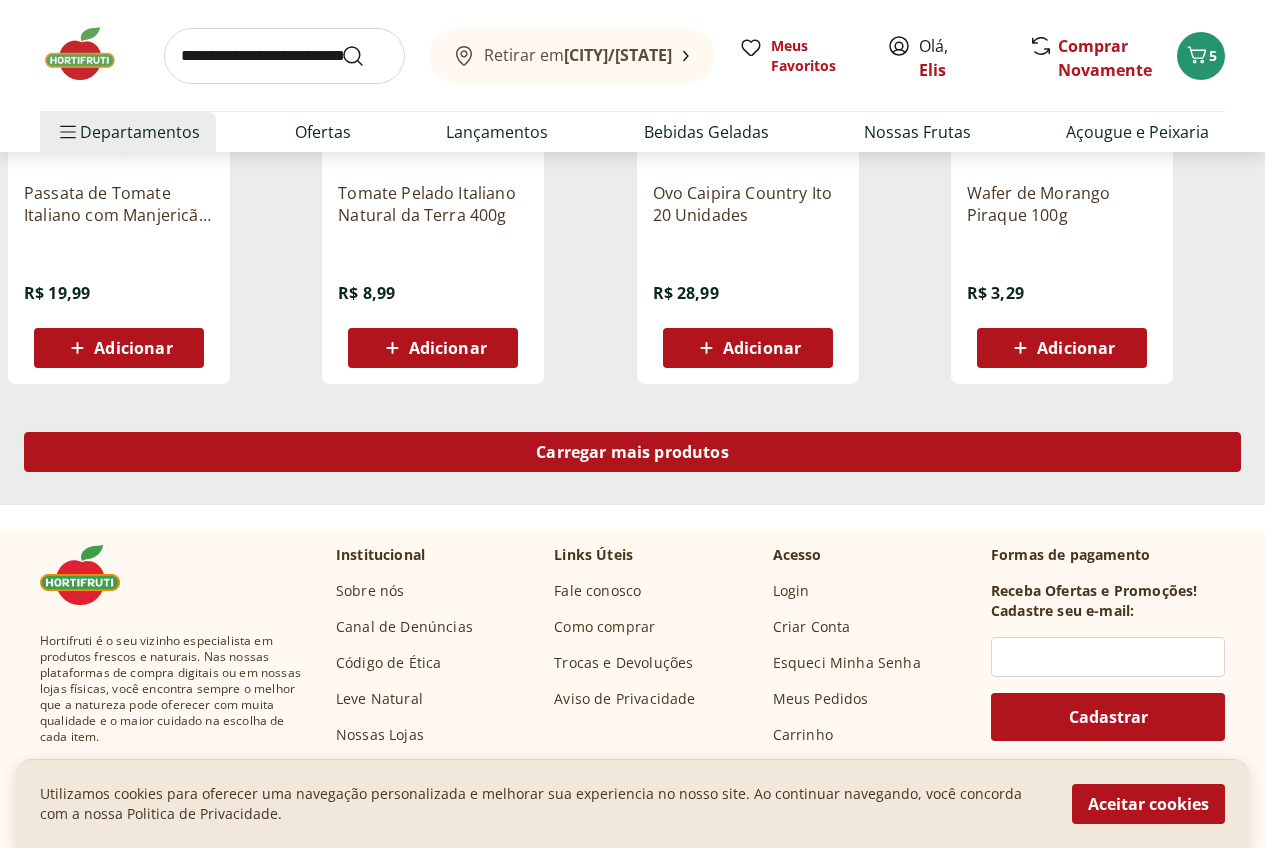 click on "Carregar mais produtos" at bounding box center [632, 452] 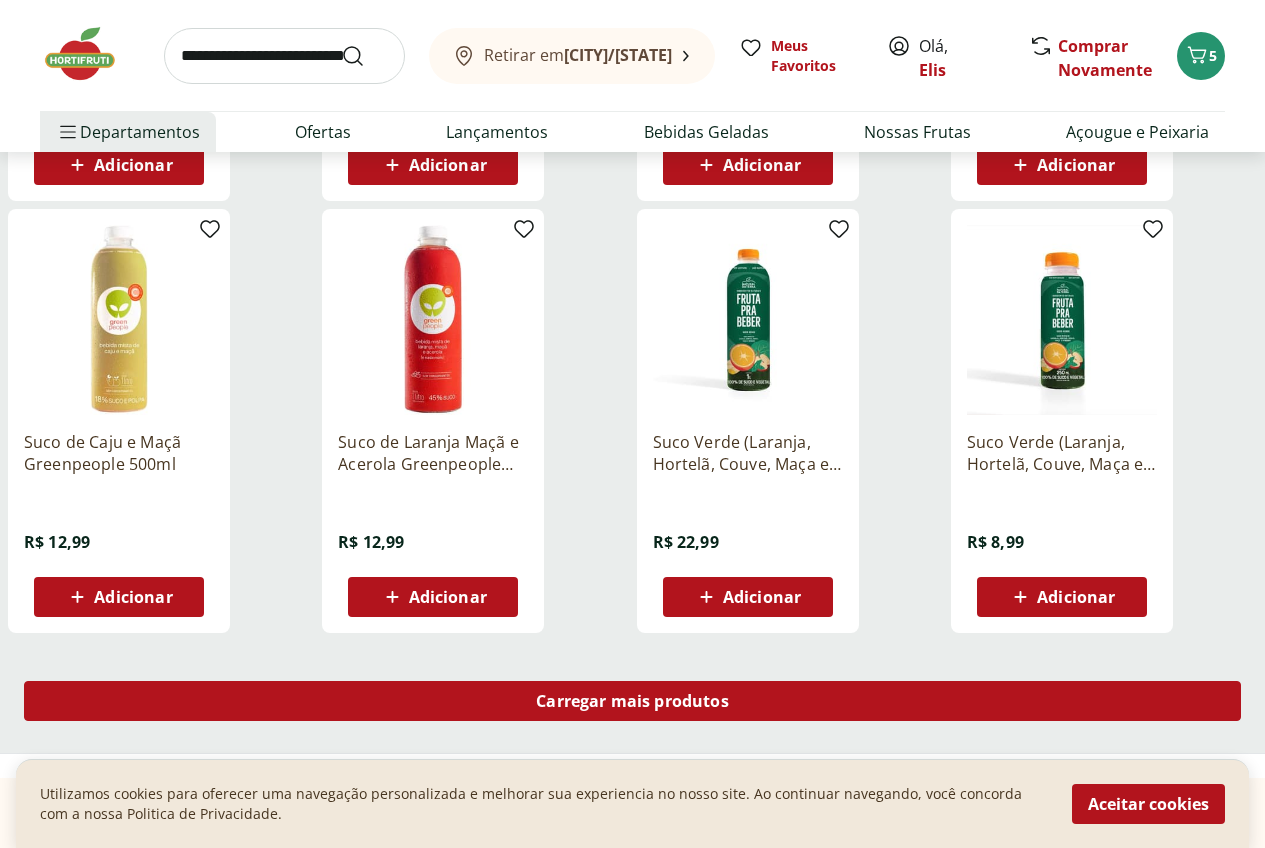 scroll, scrollTop: 2400, scrollLeft: 0, axis: vertical 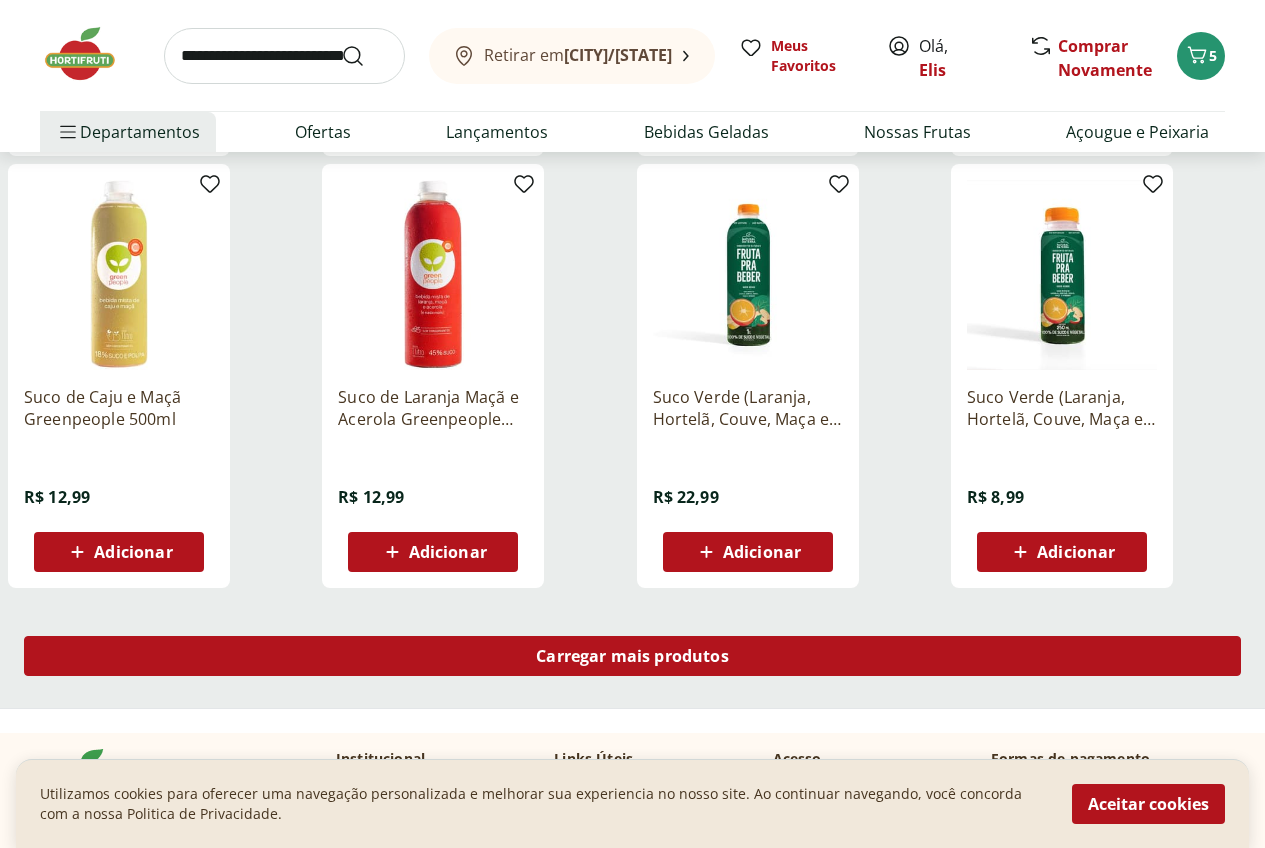 click on "Carregar mais produtos" at bounding box center (632, 656) 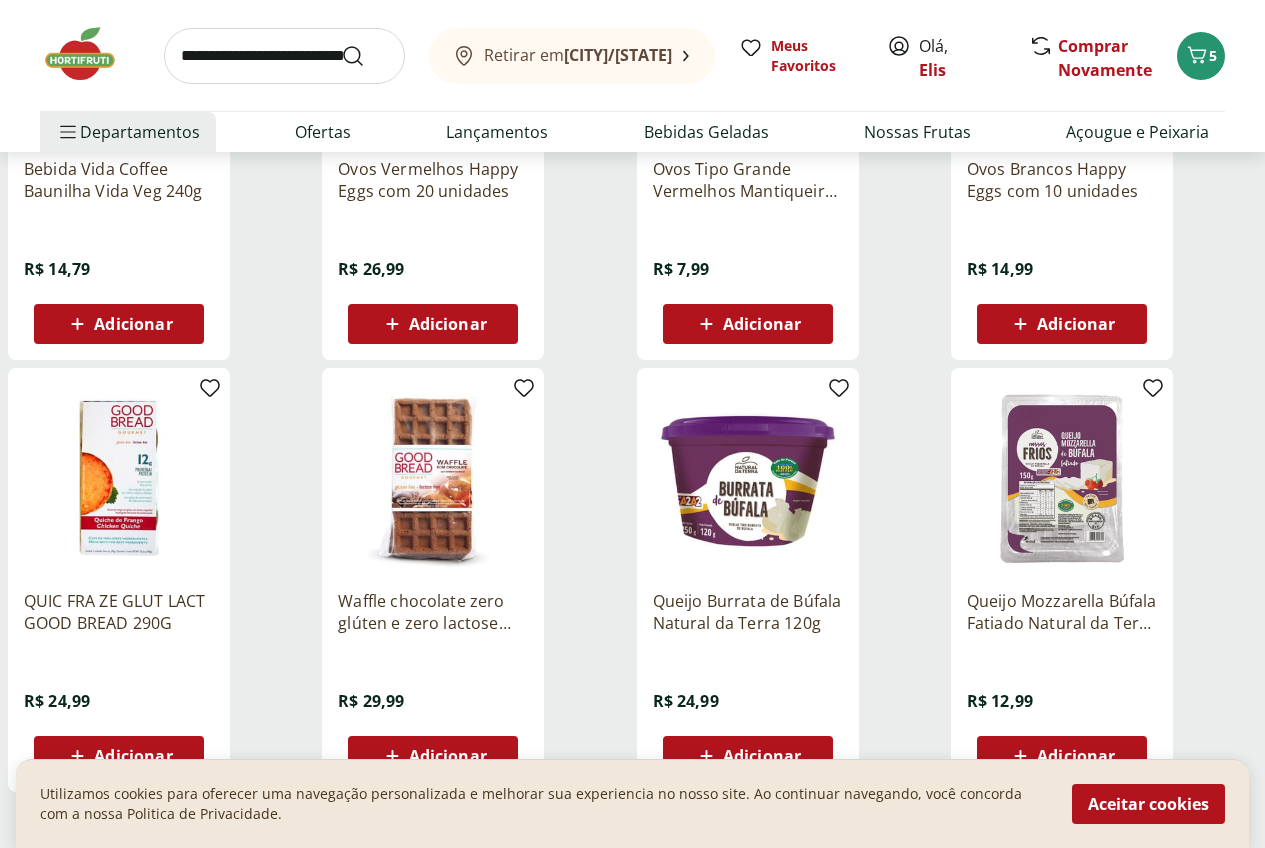 scroll, scrollTop: 3600, scrollLeft: 0, axis: vertical 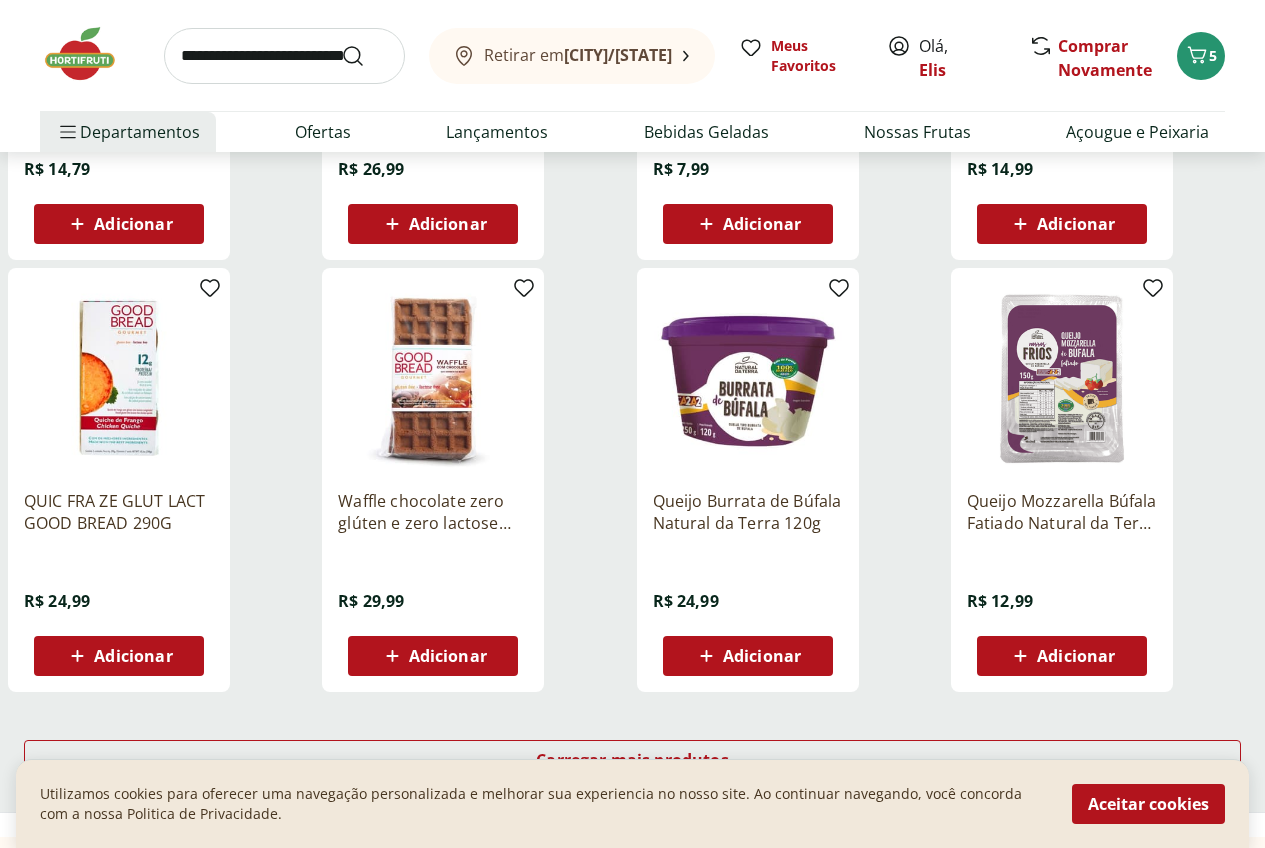 click on "Adicionar" at bounding box center (1076, 656) 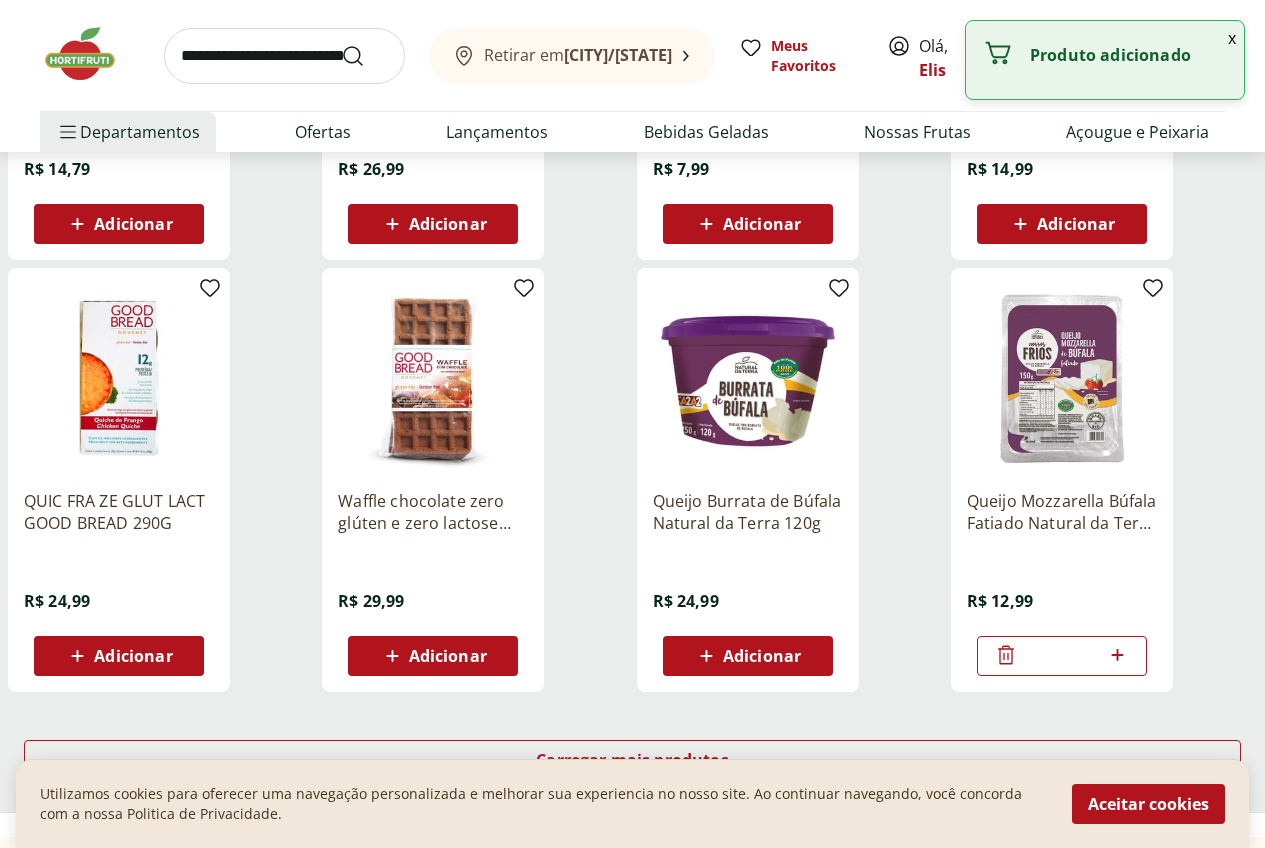 click on "Adicionar" at bounding box center (762, 656) 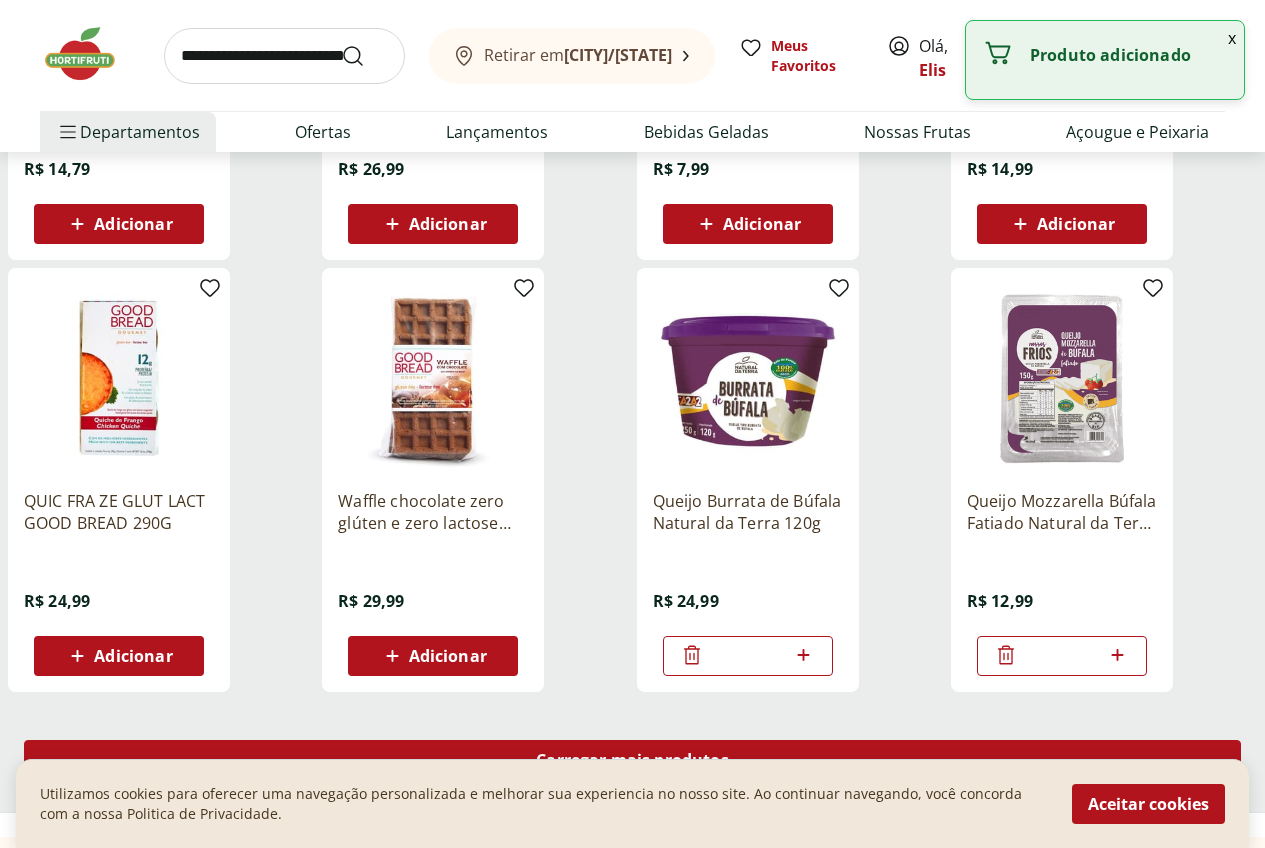 click on "Carregar mais produtos" at bounding box center (632, 760) 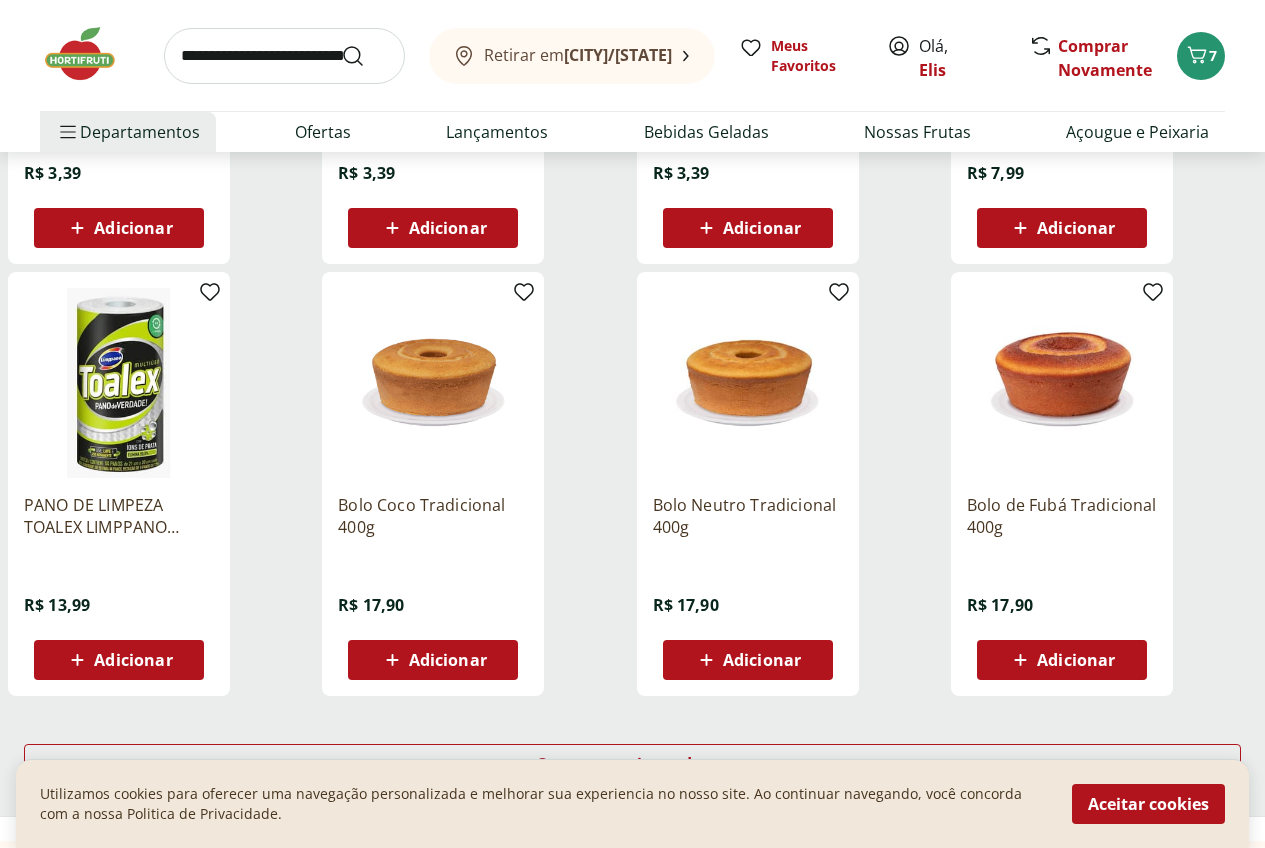 scroll, scrollTop: 5000, scrollLeft: 0, axis: vertical 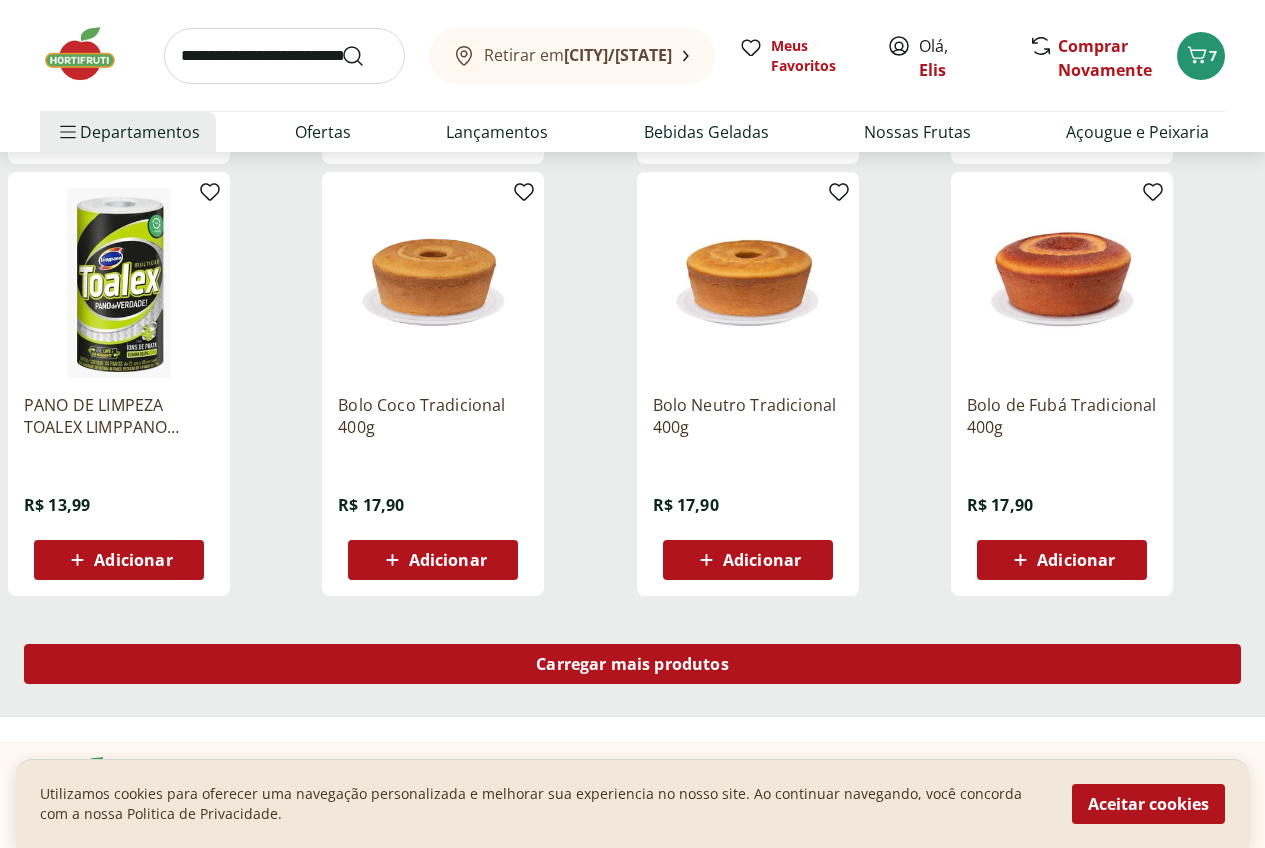 click on "Carregar mais produtos" at bounding box center (632, 664) 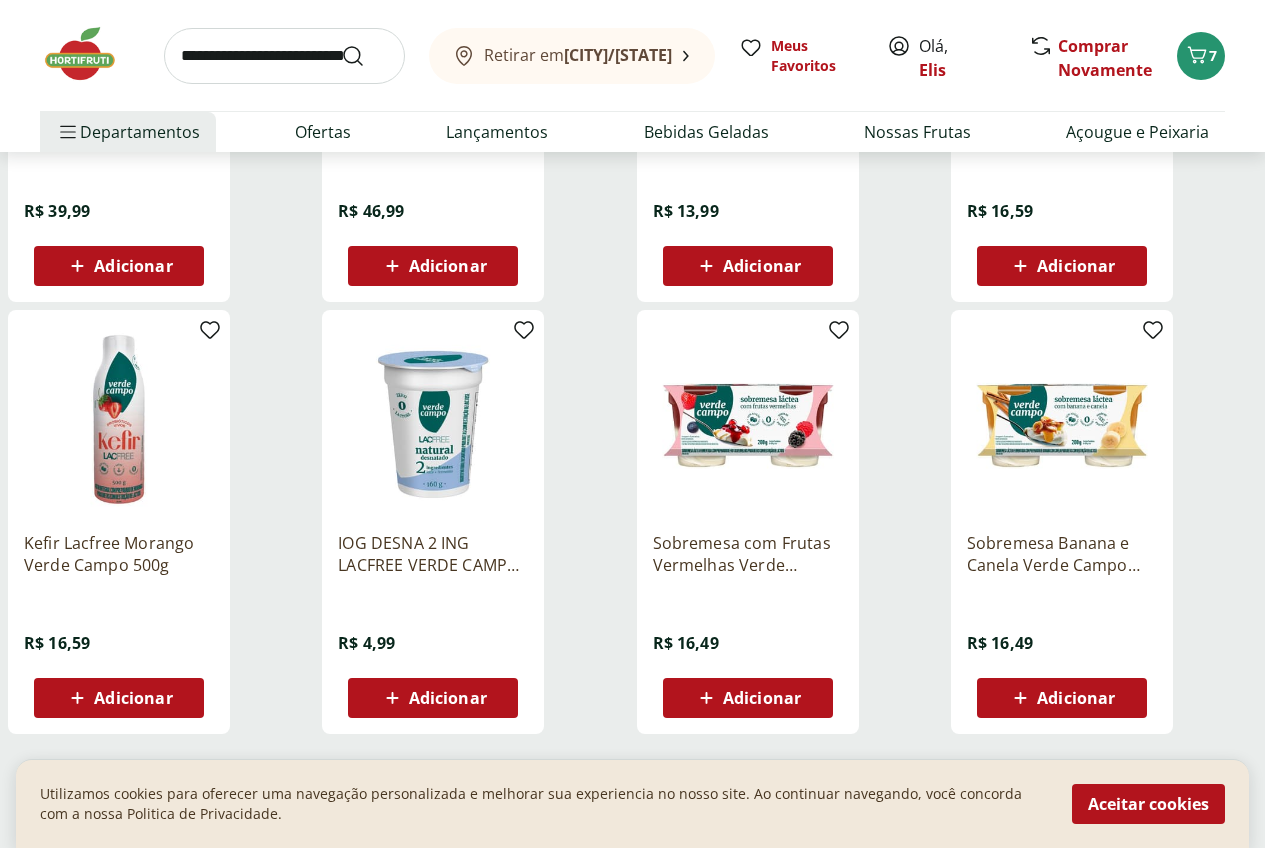 scroll, scrollTop: 6200, scrollLeft: 0, axis: vertical 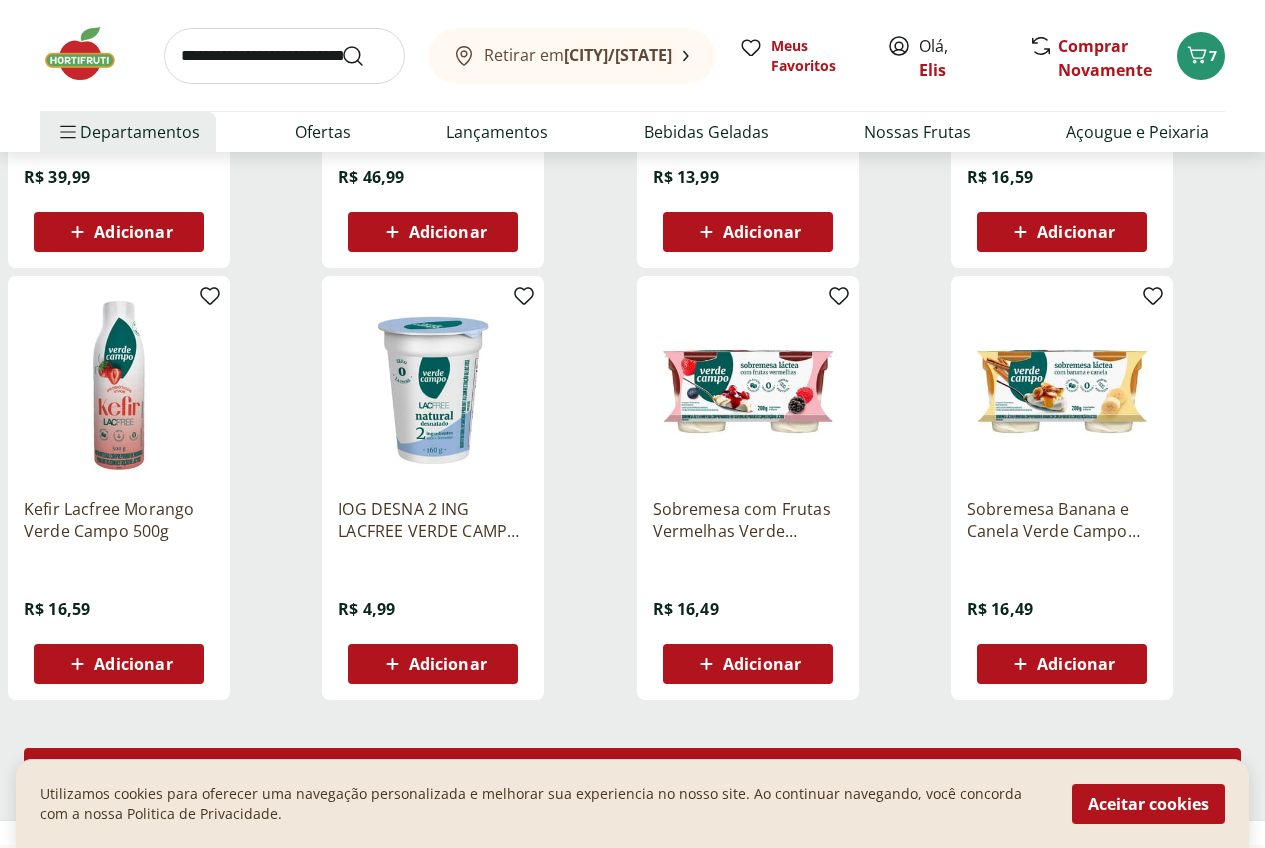 click on "Carregar mais produtos" at bounding box center (632, 768) 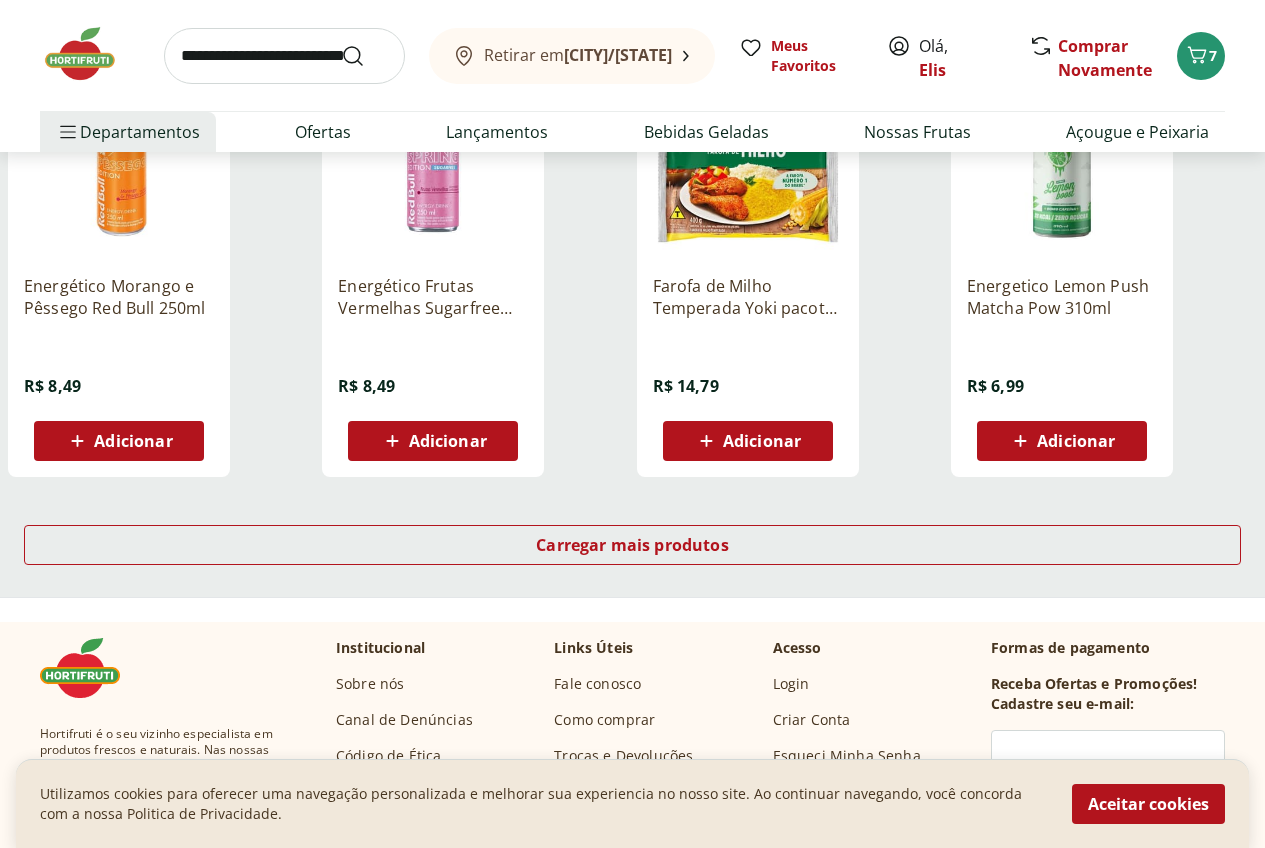 scroll, scrollTop: 7900, scrollLeft: 0, axis: vertical 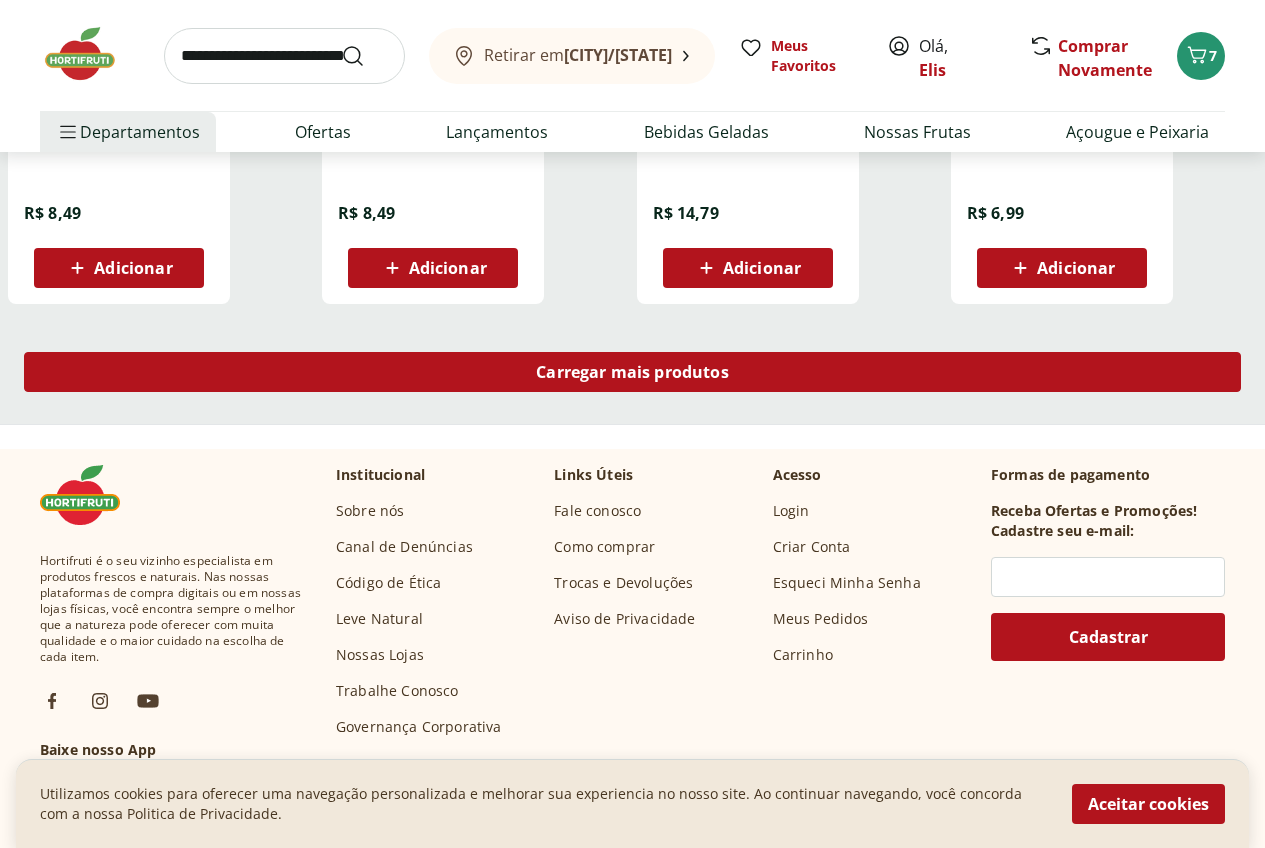 click on "Carregar mais produtos" at bounding box center (632, 372) 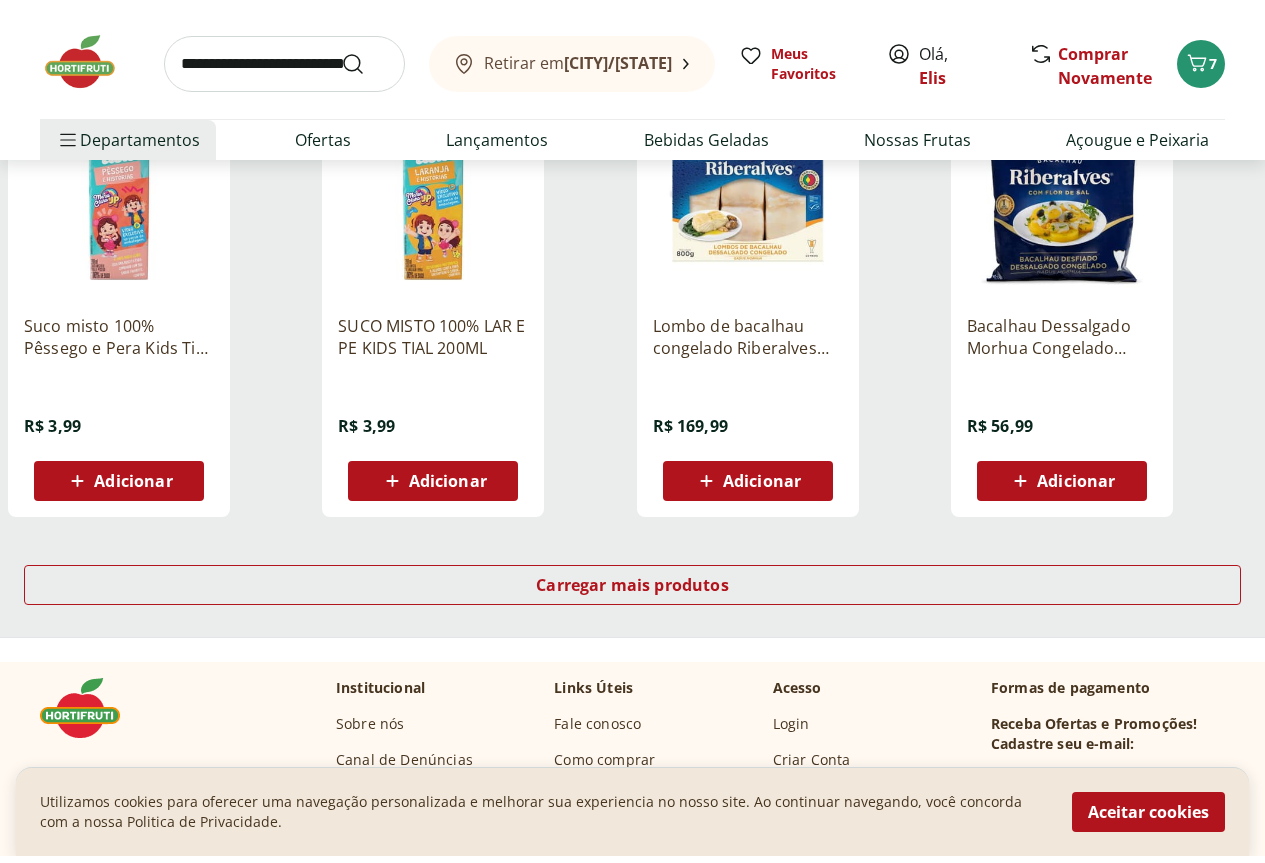 scroll, scrollTop: 9000, scrollLeft: 0, axis: vertical 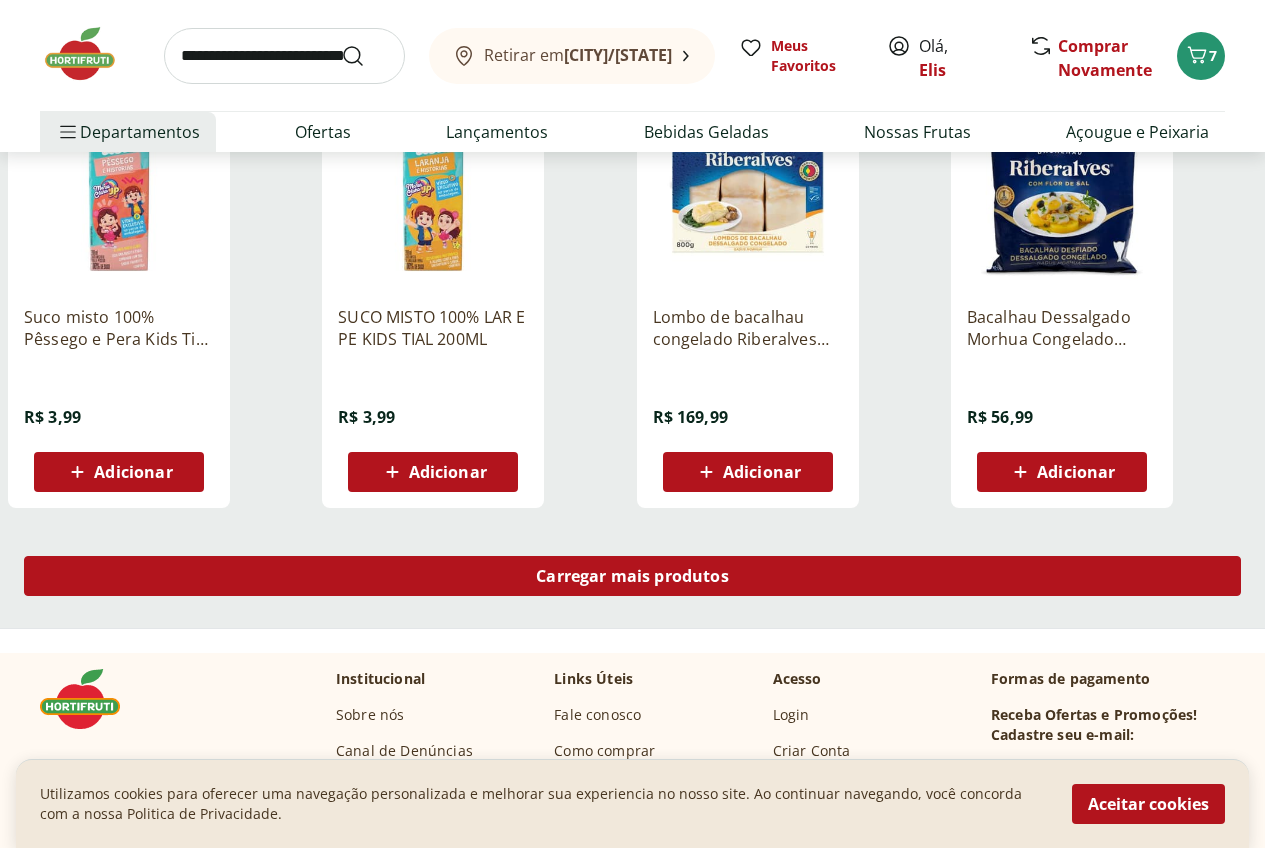 click on "Carregar mais produtos" at bounding box center [632, 576] 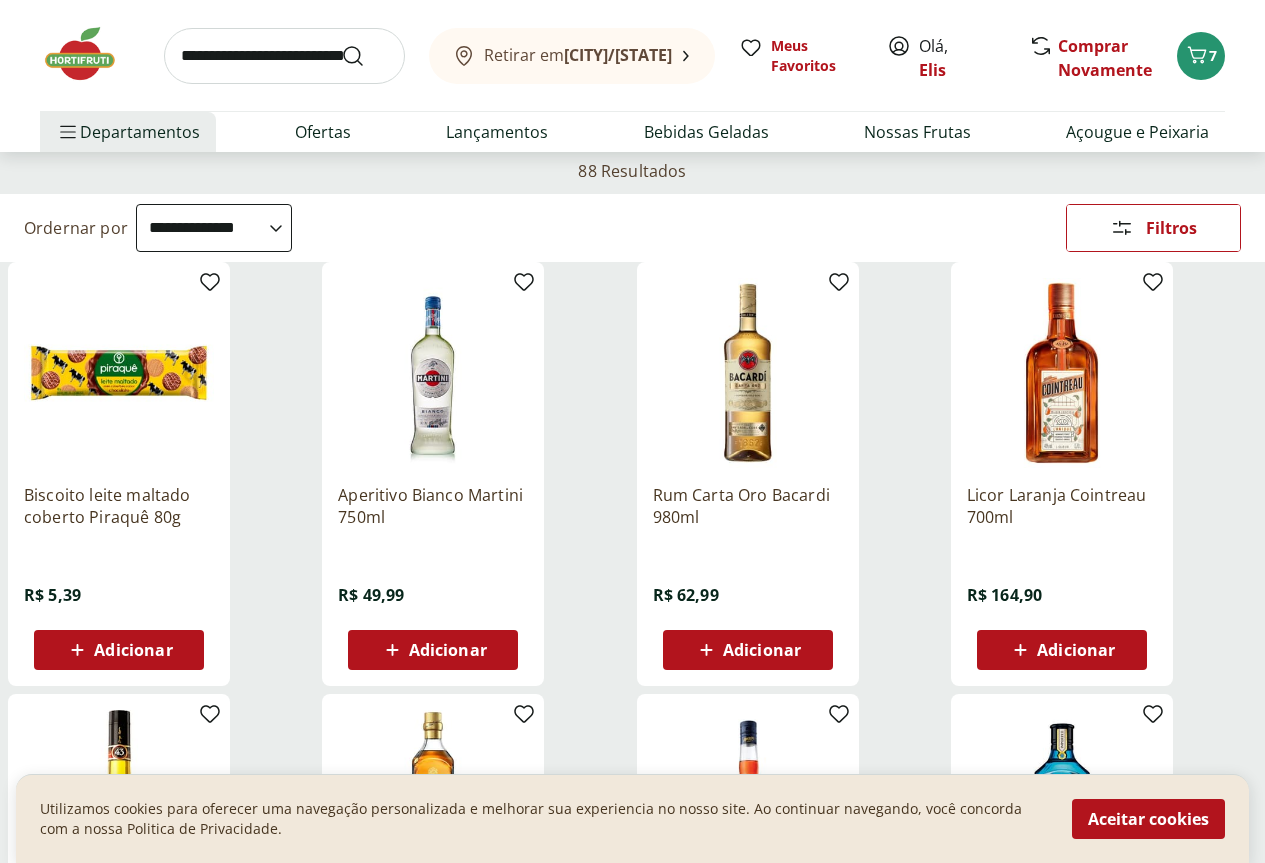 scroll, scrollTop: 0, scrollLeft: 0, axis: both 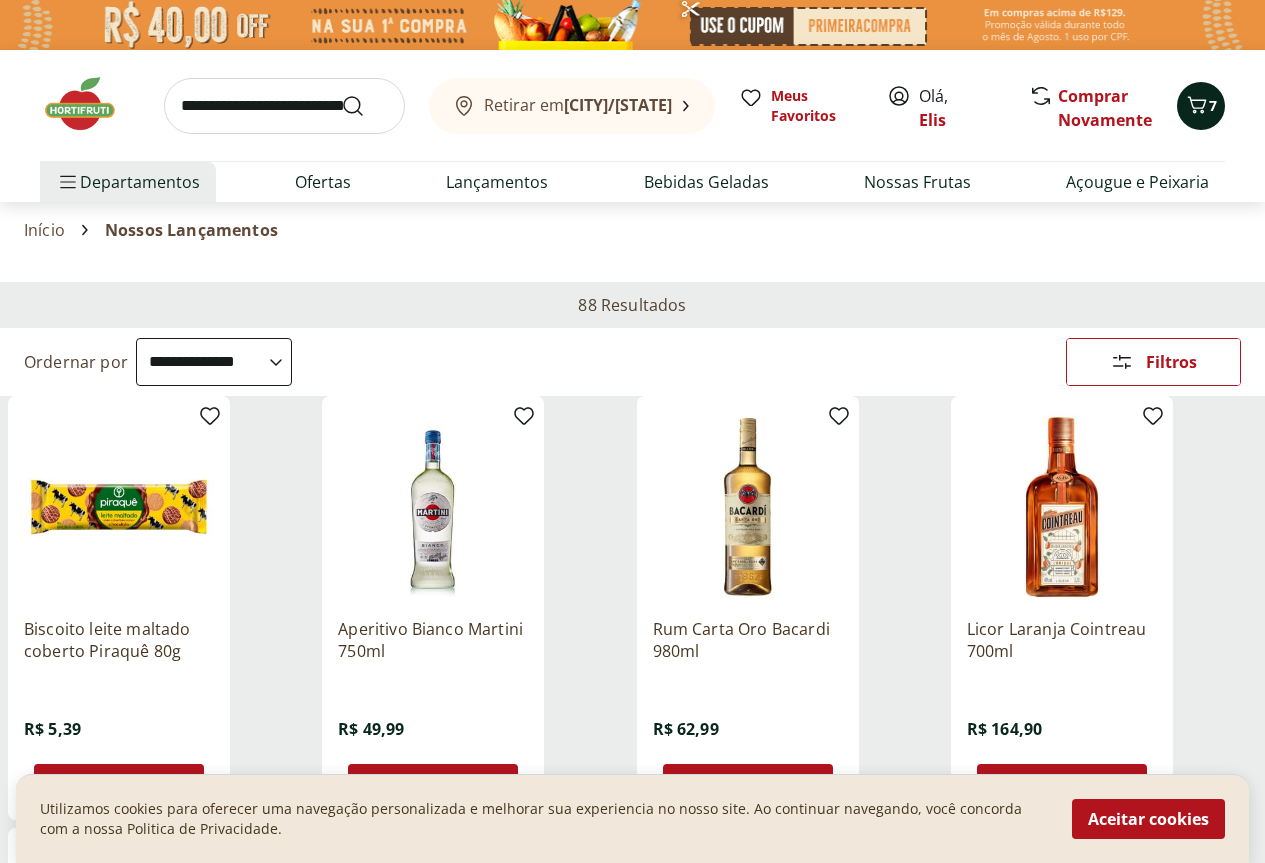 click 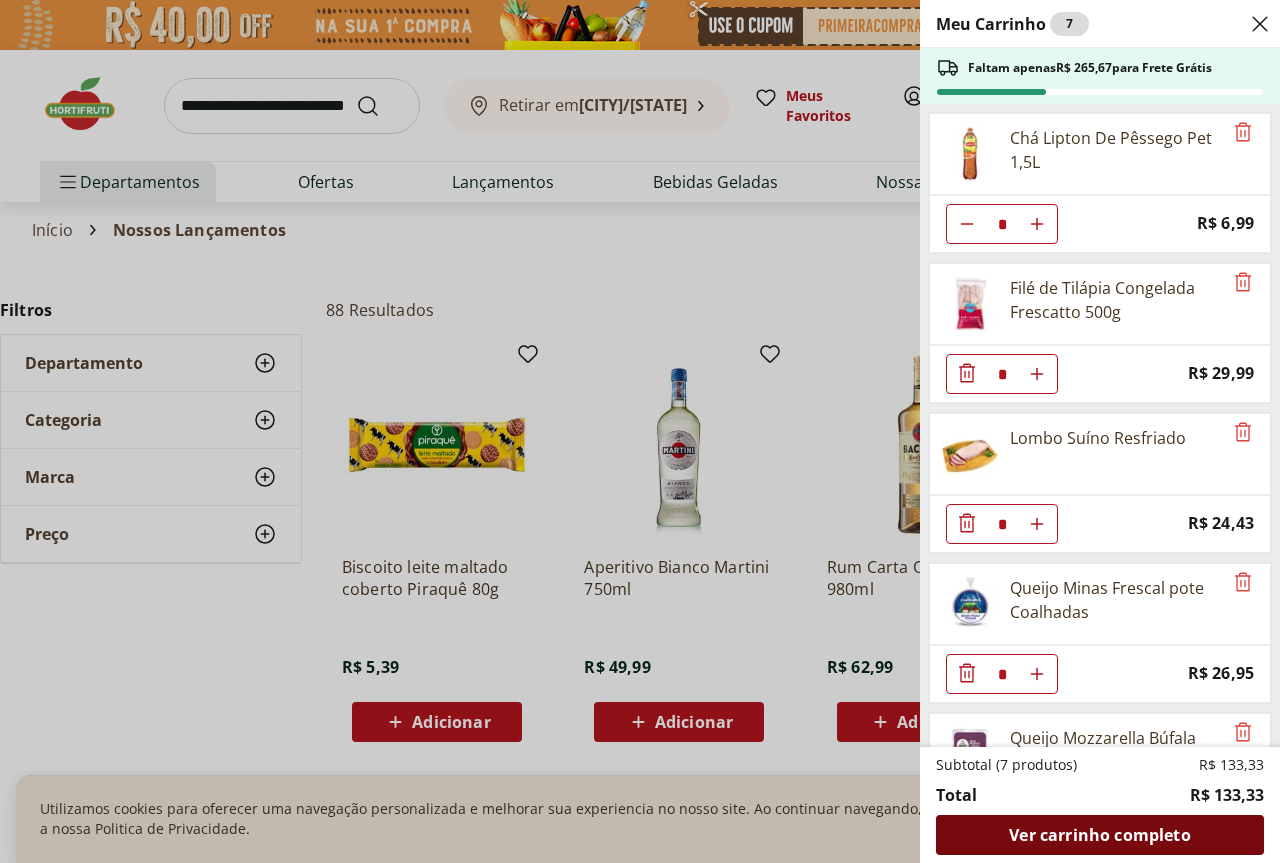 click on "Ver carrinho completo" at bounding box center [1099, 835] 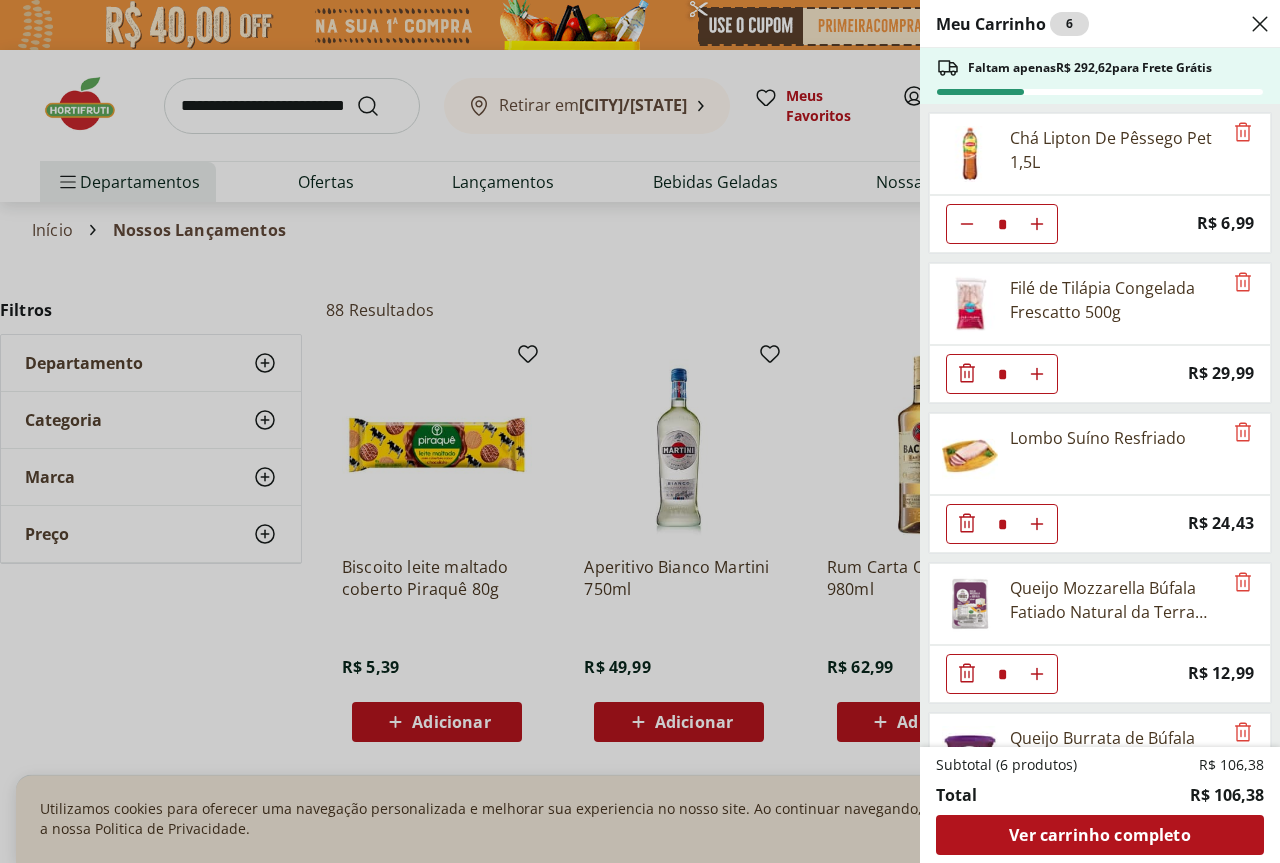 click 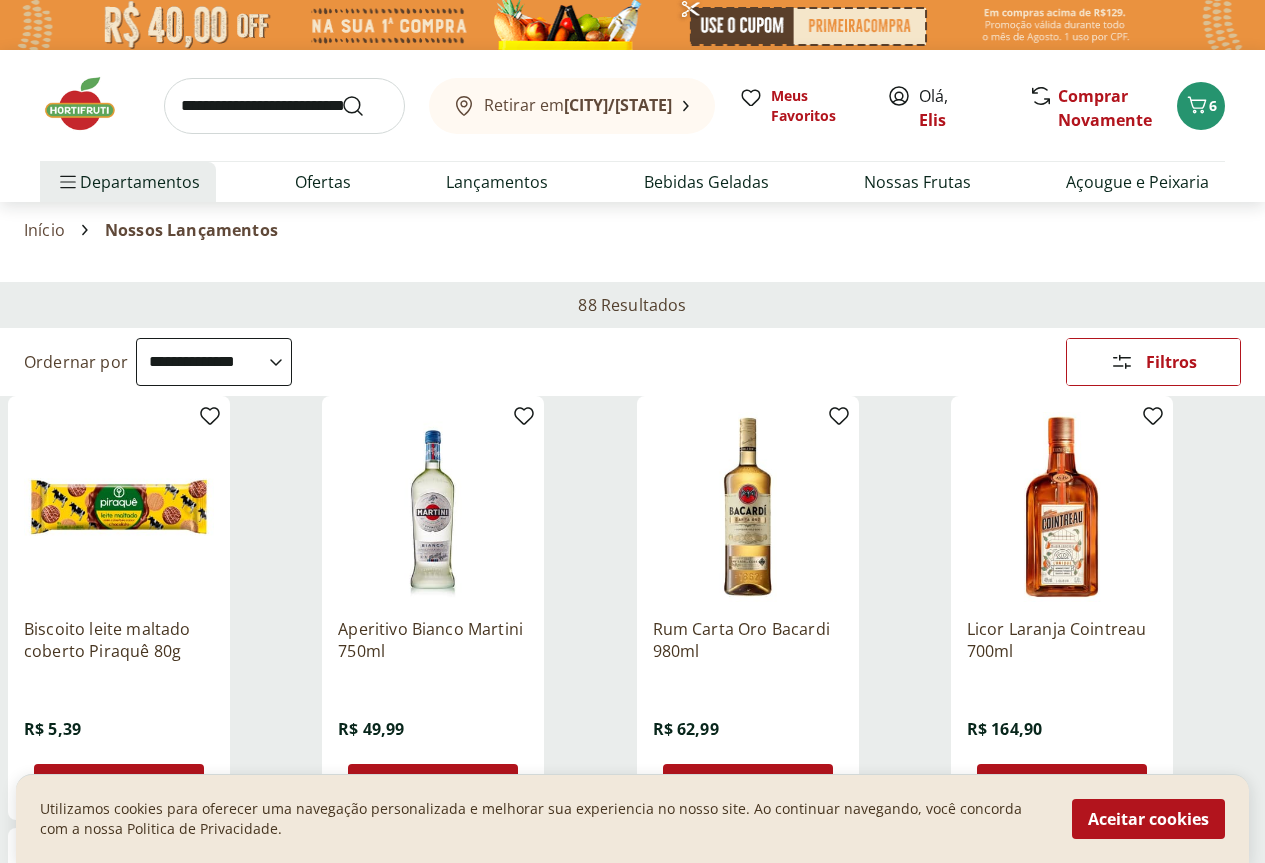 click at bounding box center [284, 106] 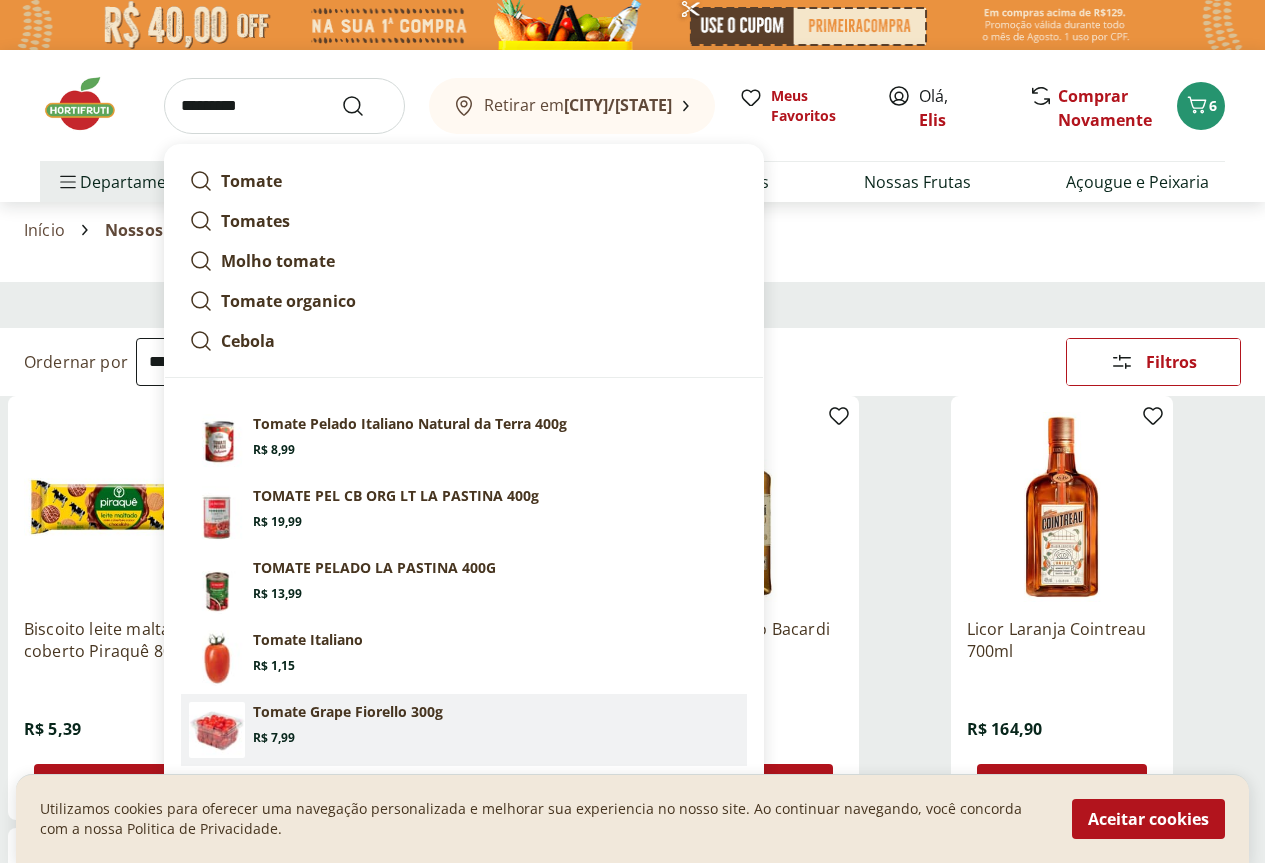click on "Tomate Grape Fiorello 300g" at bounding box center (348, 712) 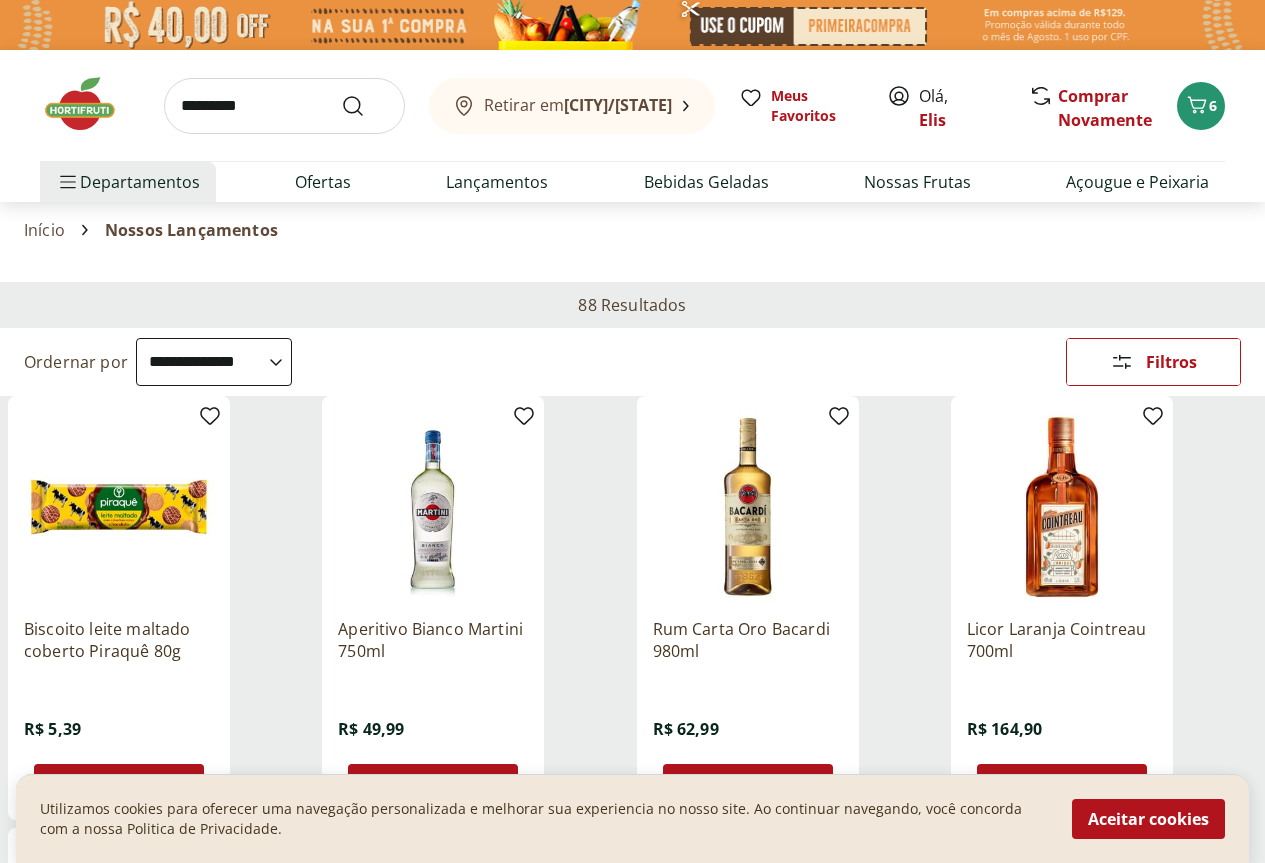 type on "**********" 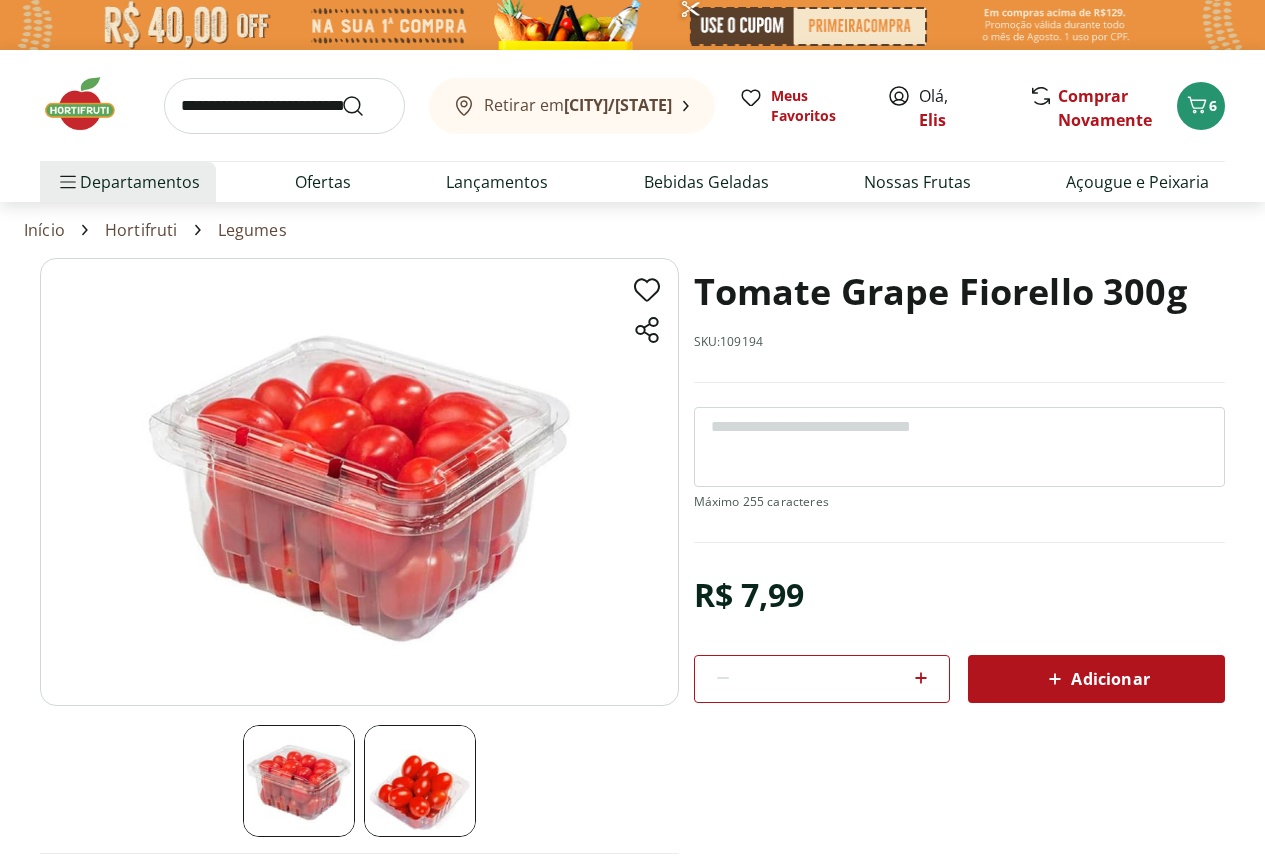 scroll, scrollTop: 0, scrollLeft: 0, axis: both 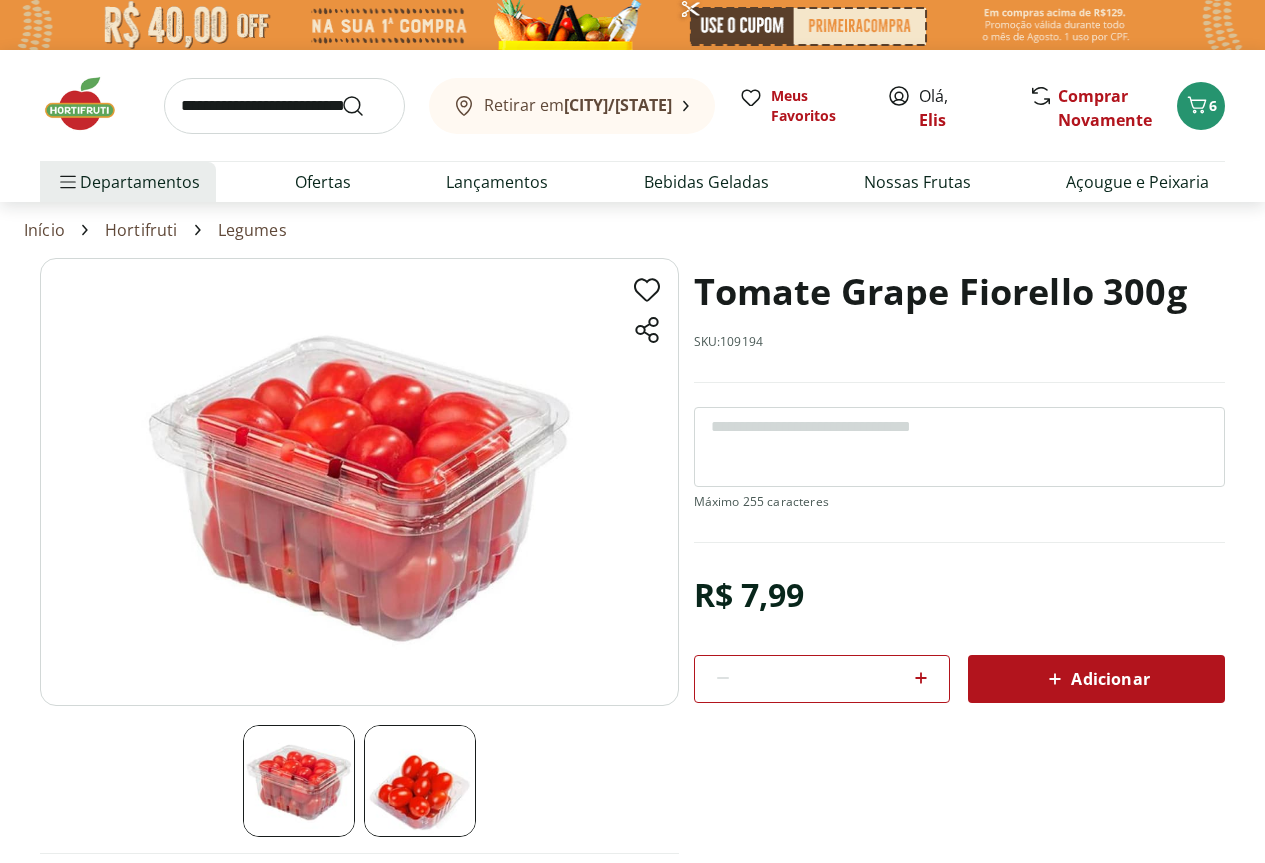 click 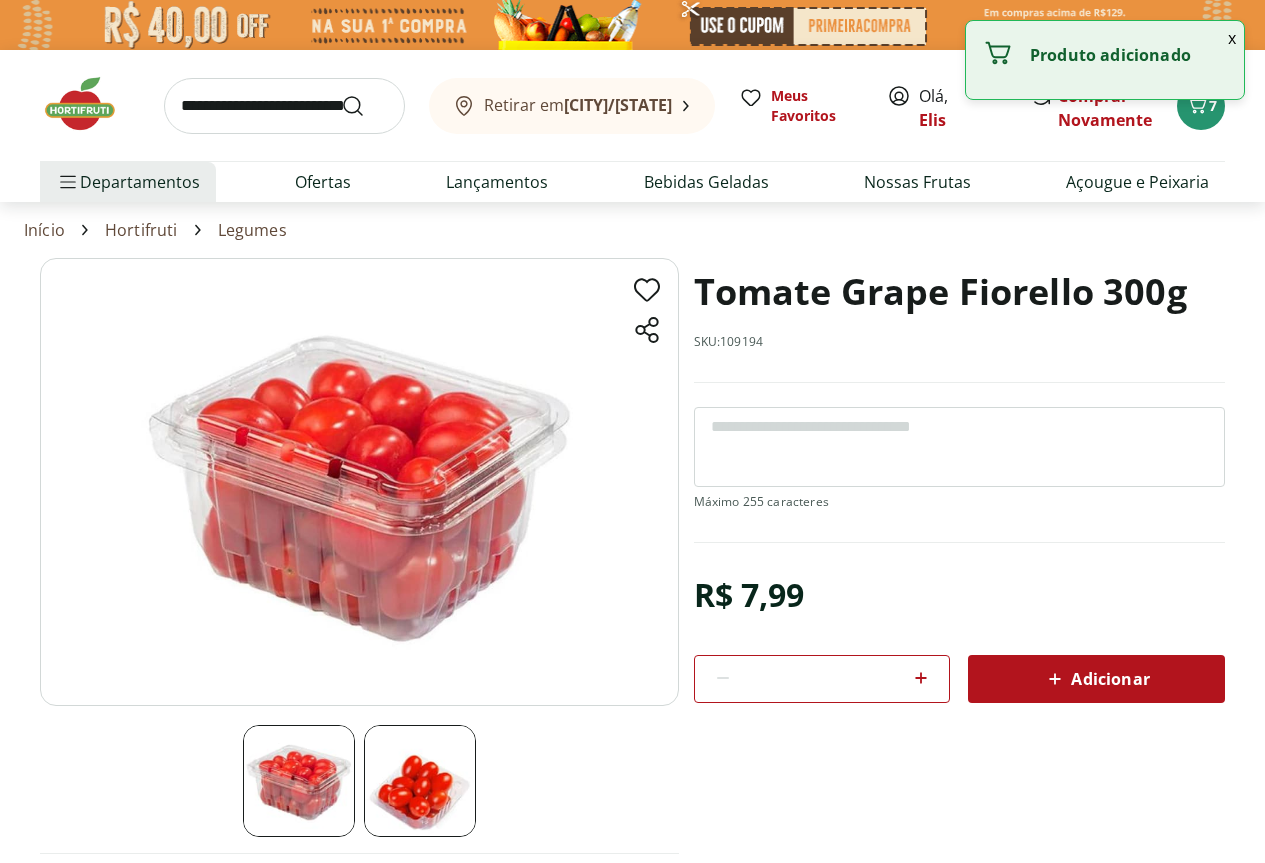 click at bounding box center (284, 106) 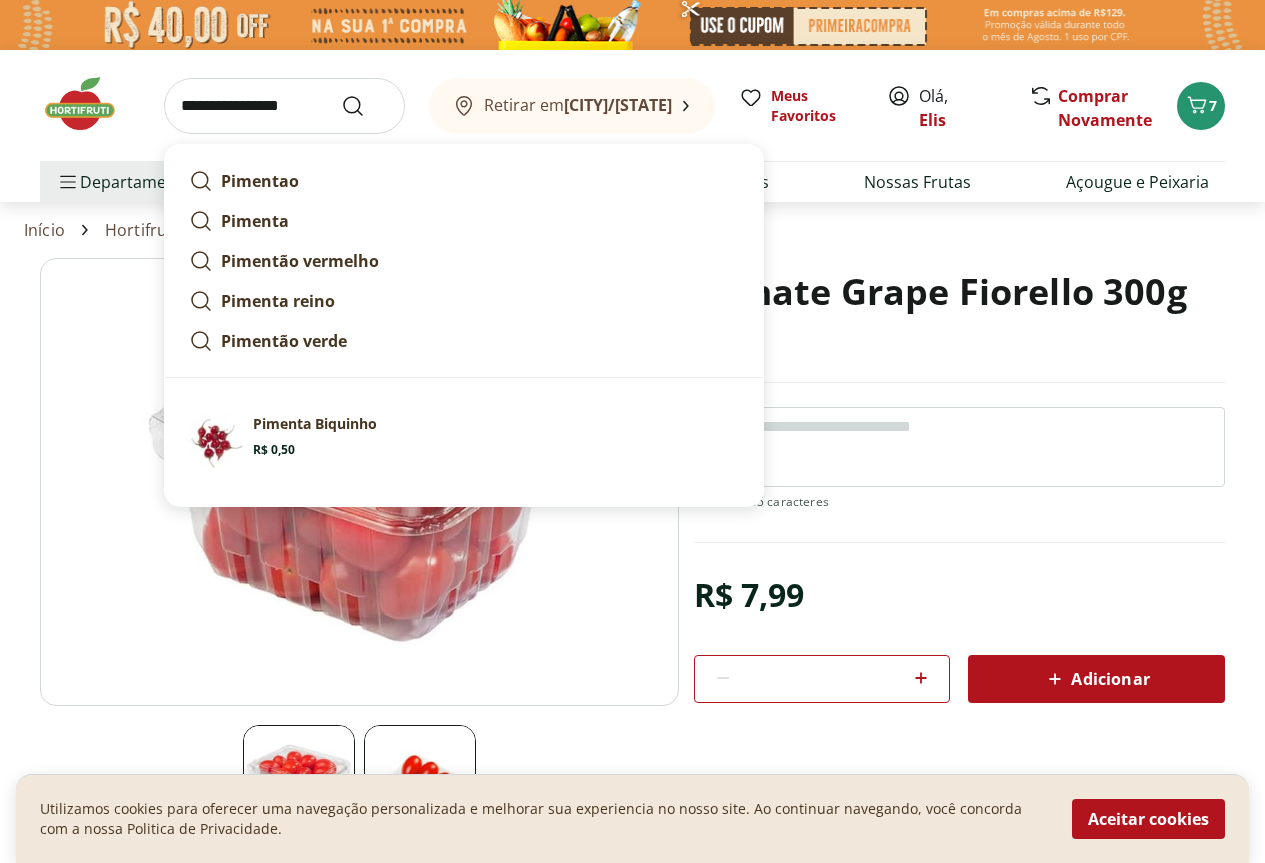 type on "**********" 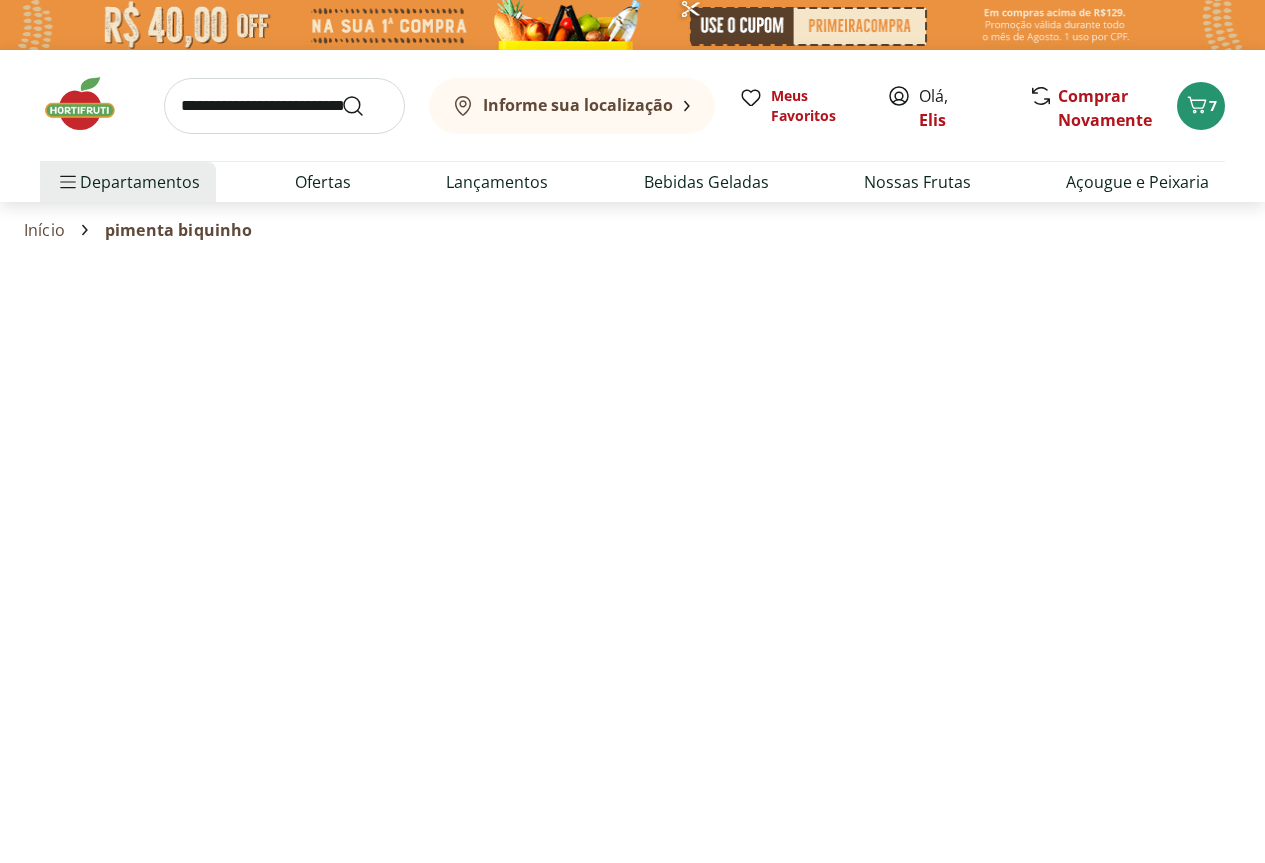 select on "**********" 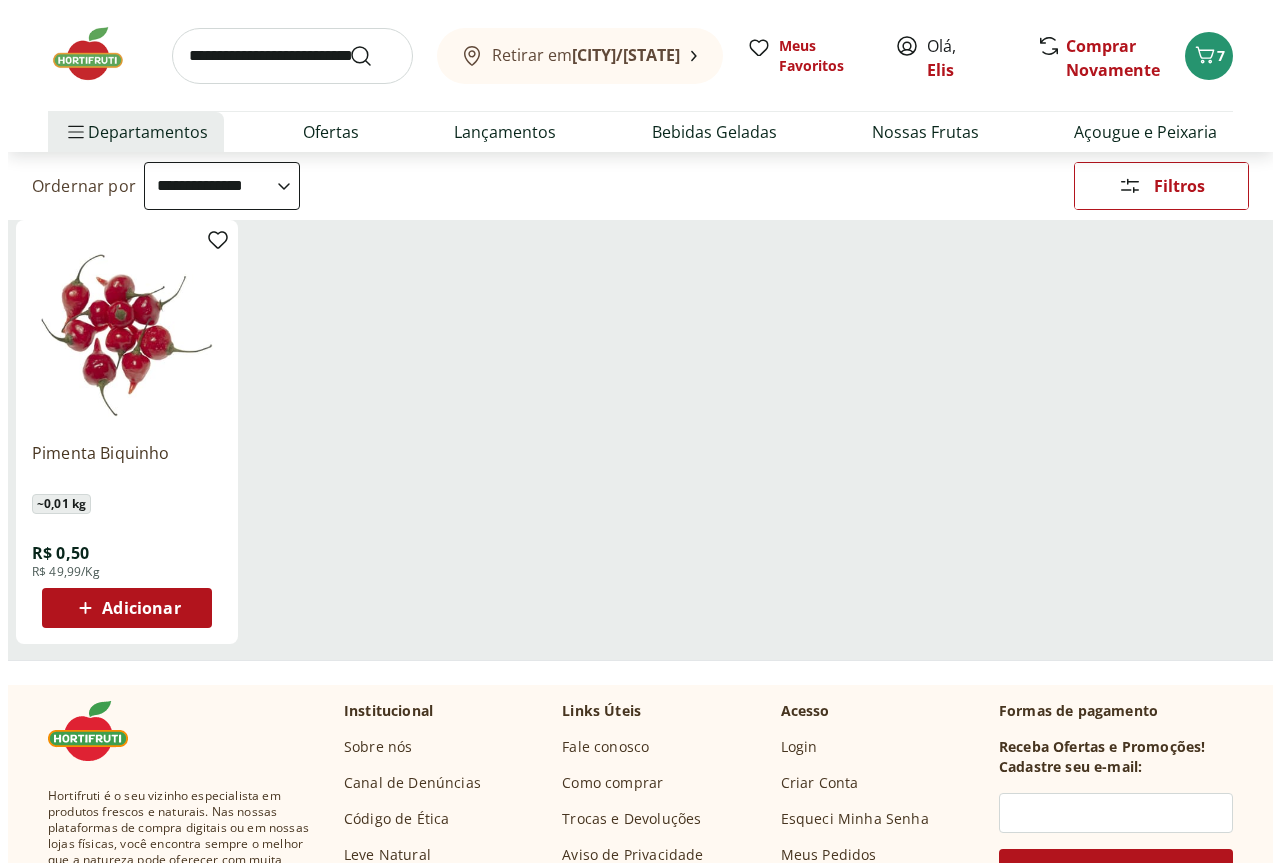 scroll, scrollTop: 200, scrollLeft: 0, axis: vertical 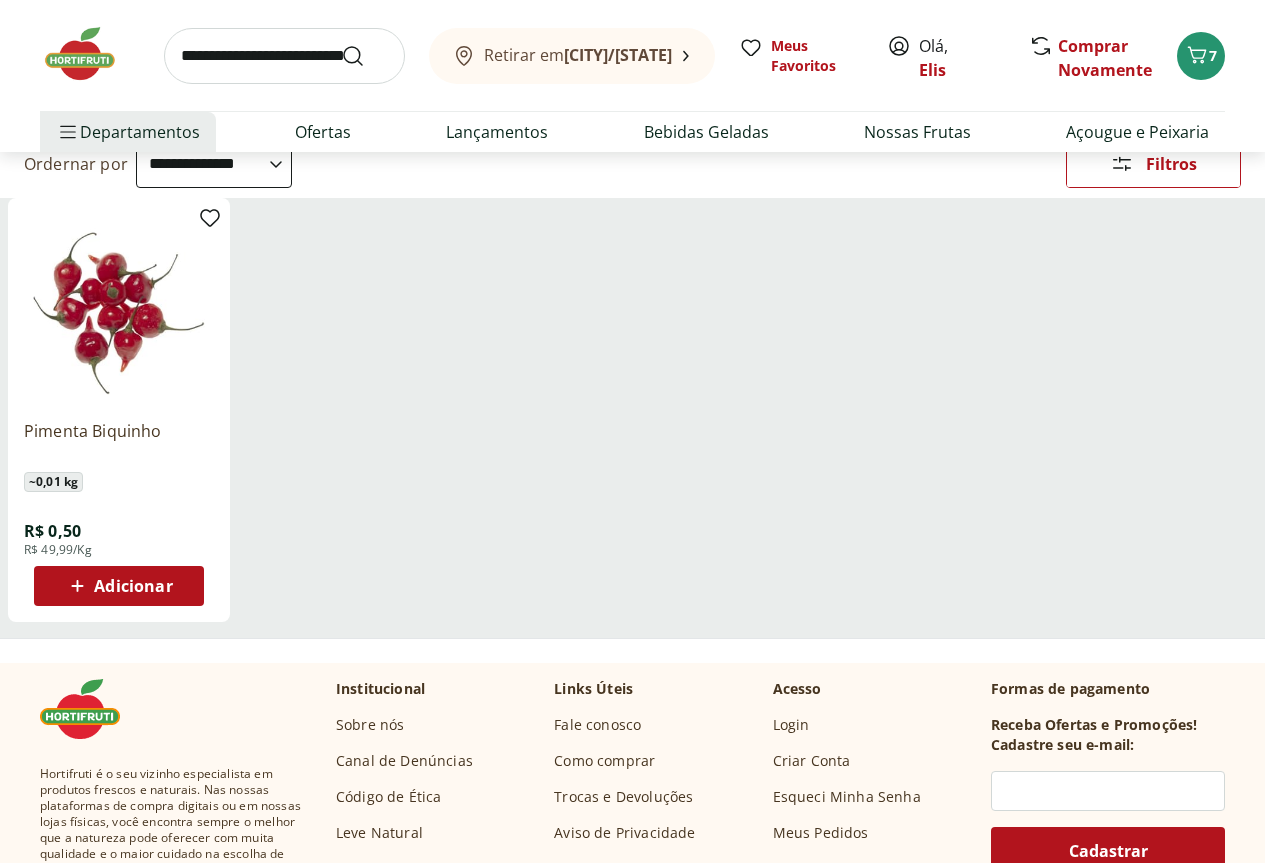click on "Adicionar" at bounding box center [133, 586] 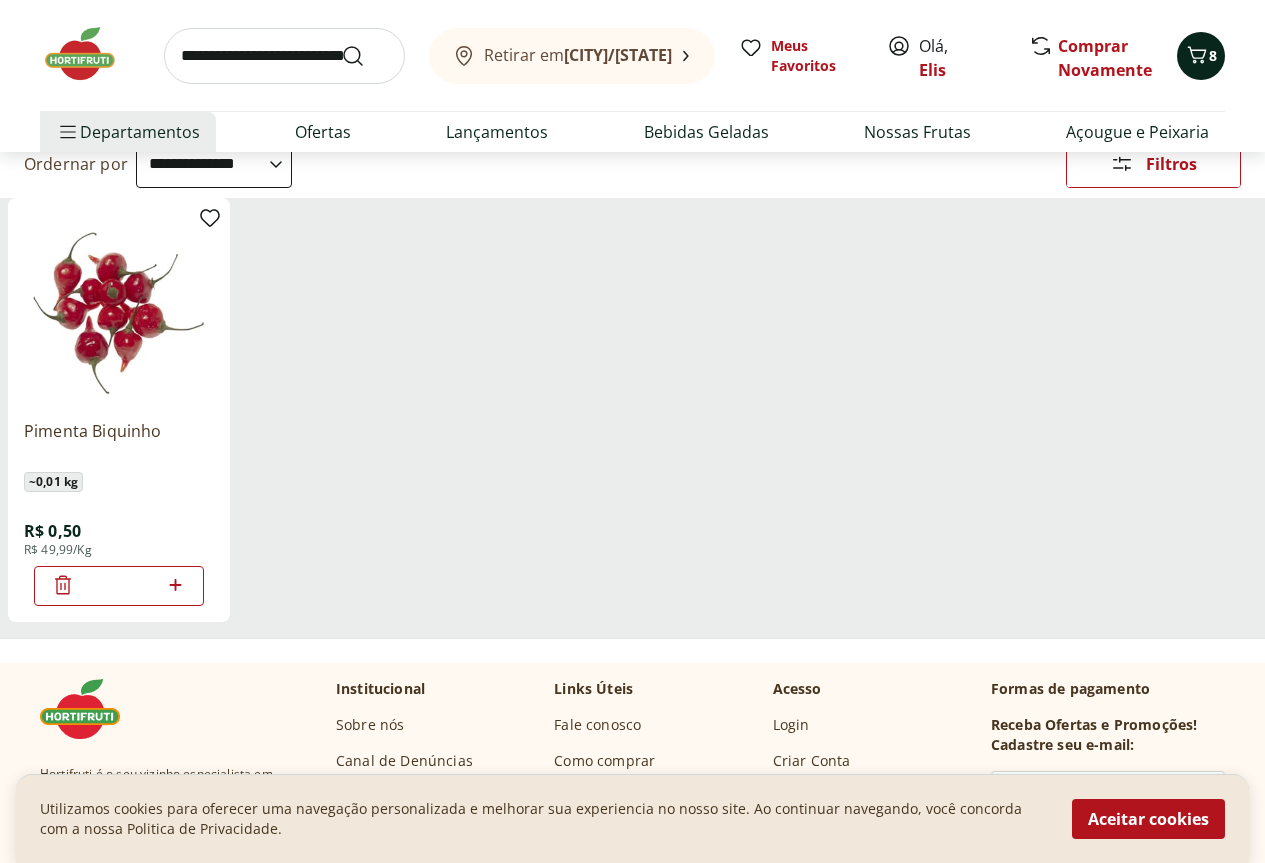 click 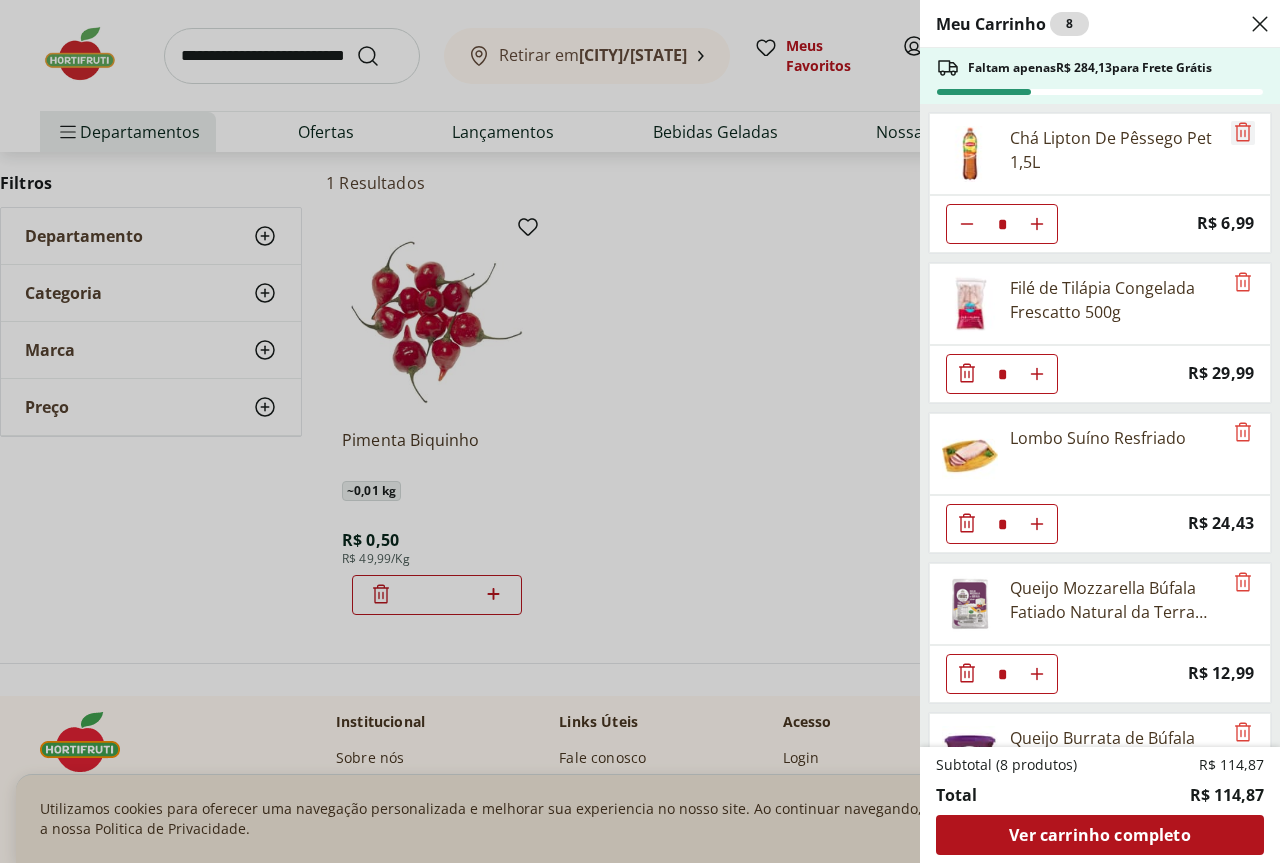 click 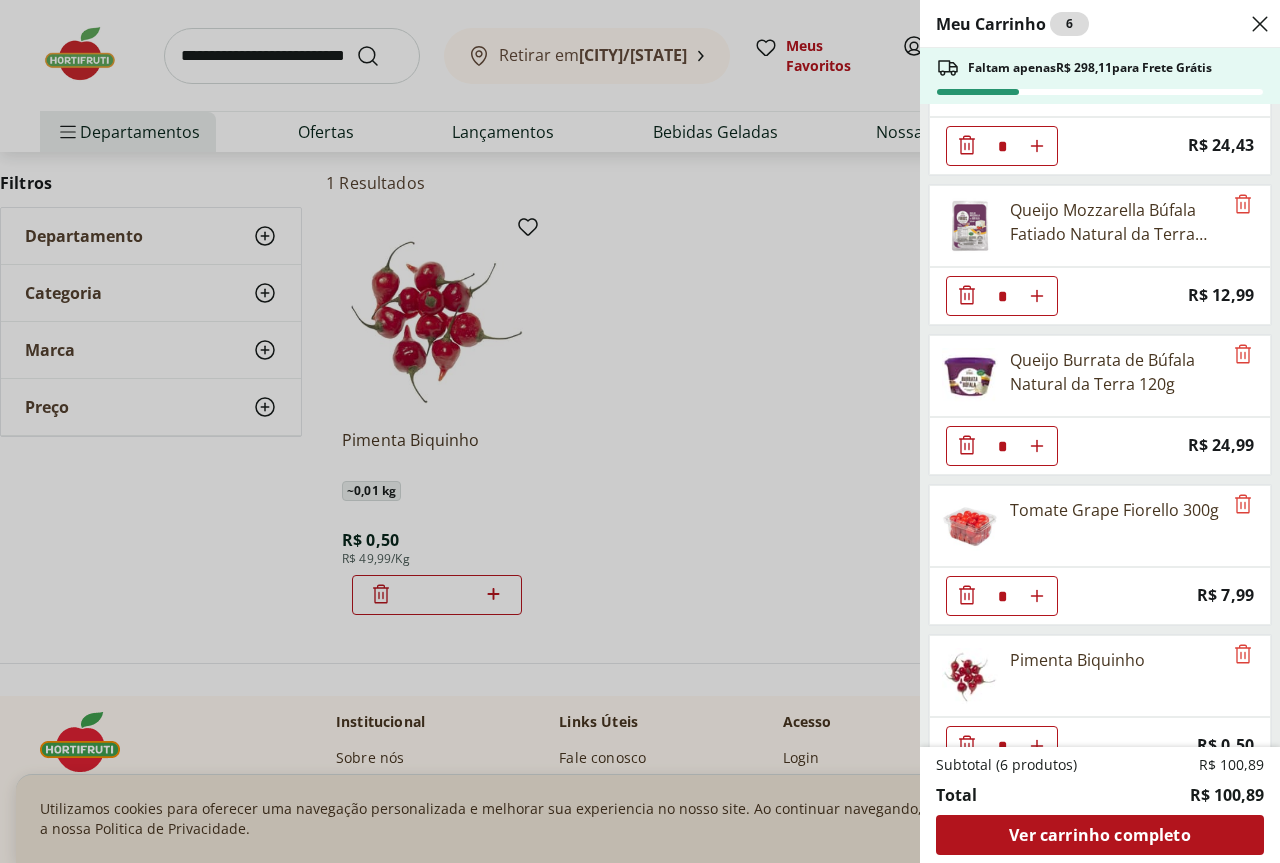 scroll, scrollTop: 265, scrollLeft: 0, axis: vertical 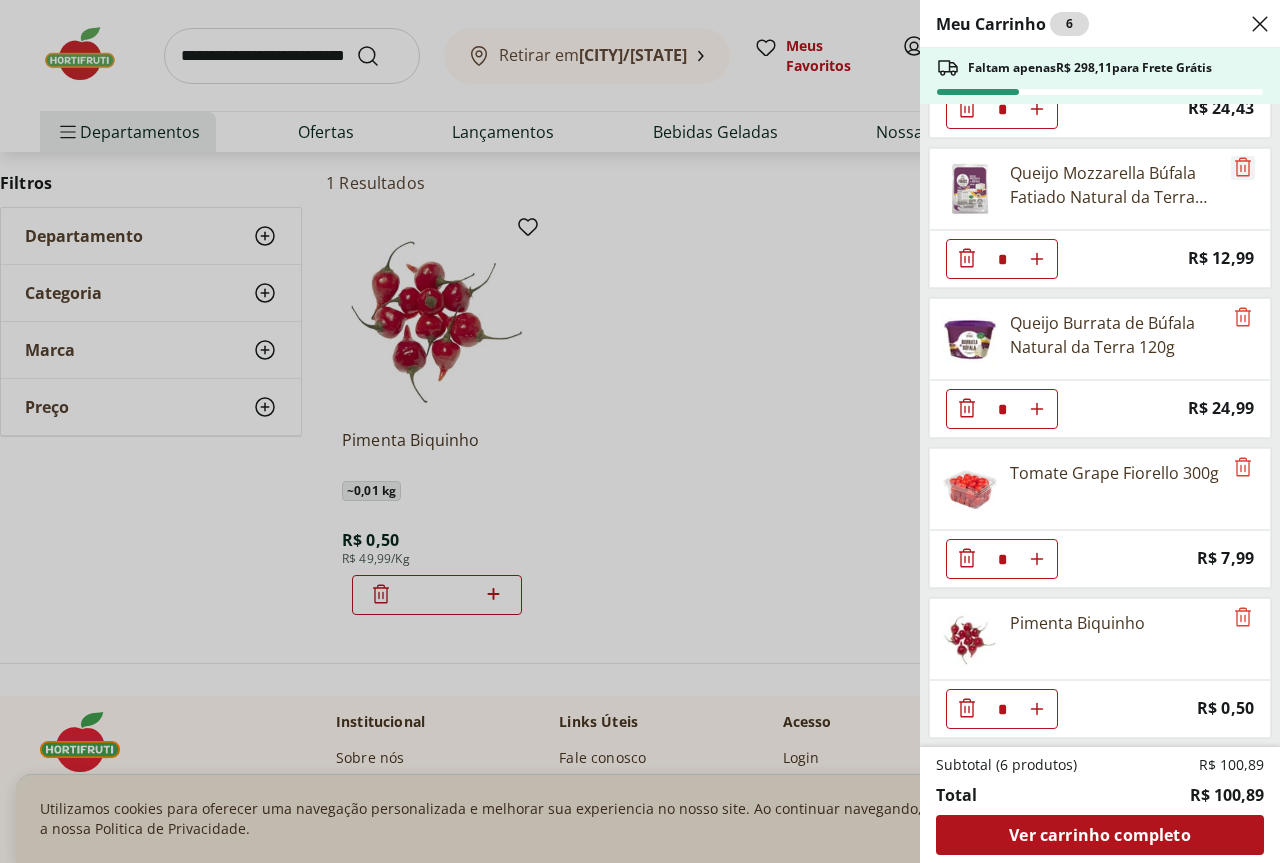 click 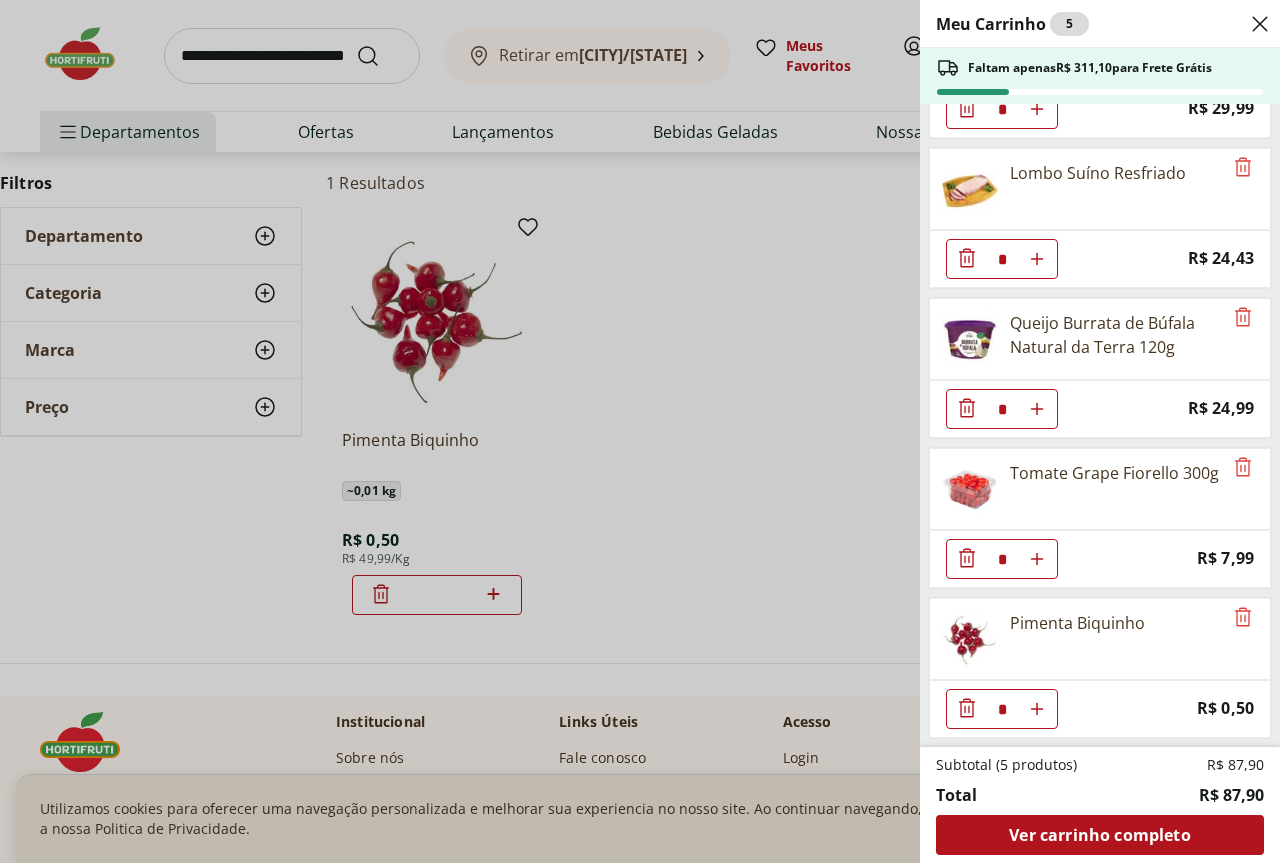 click 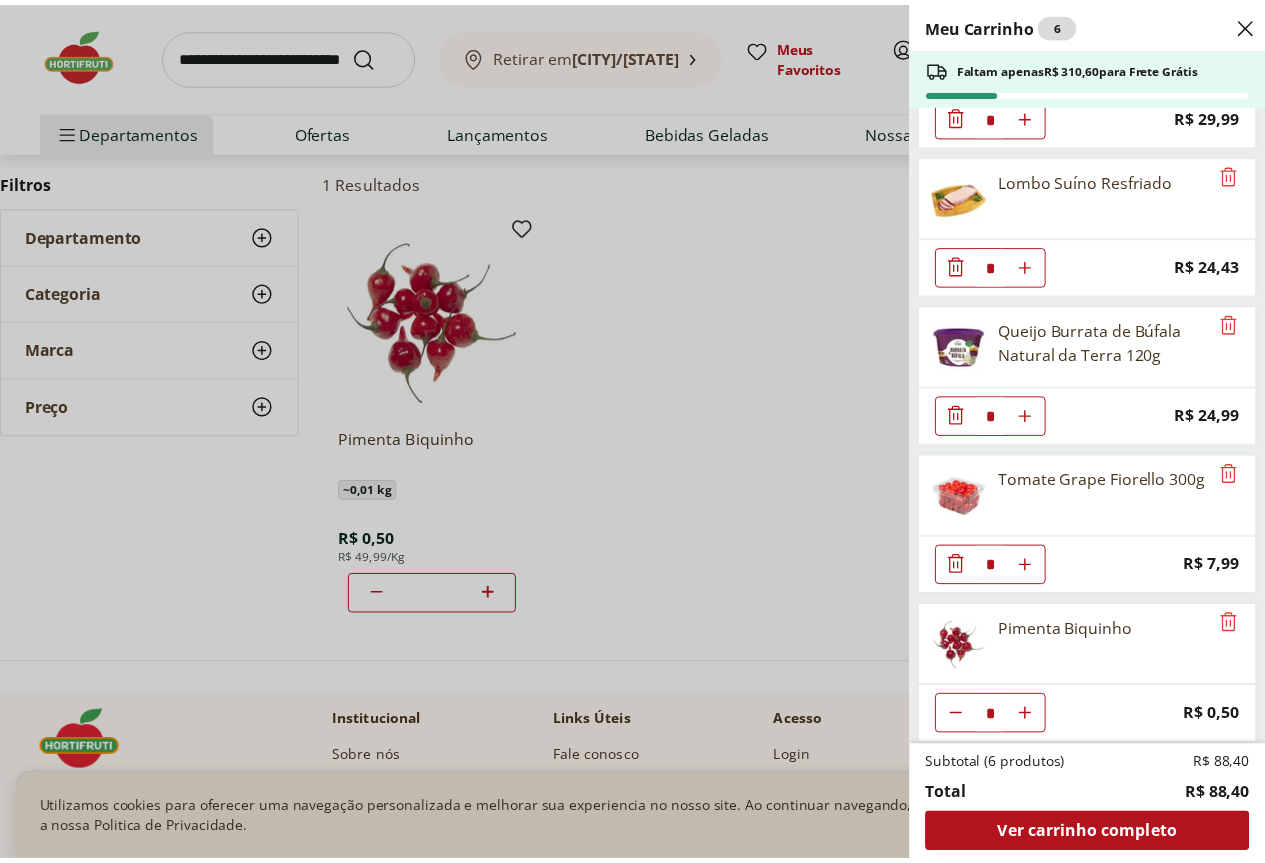 scroll, scrollTop: 115, scrollLeft: 0, axis: vertical 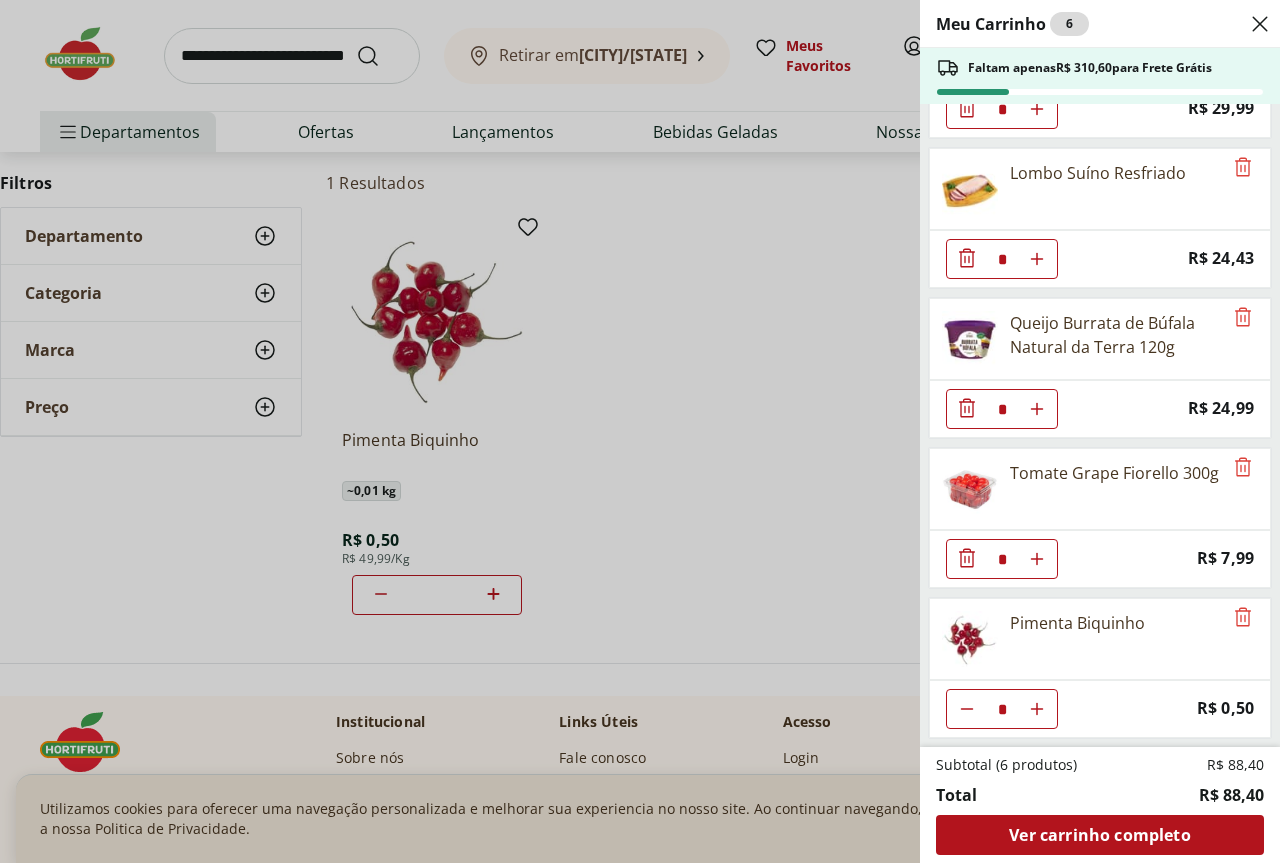 click on "Meu Carrinho 6 Faltam apenas  R$ 310,60  para Frete Grátis Filé de Tilápia Congelada Frescatto 500g * Price: R$ 29,99 Lombo Suíno Resfriado * Price: R$ 24,43 Queijo Burrata de Búfala Natural da Terra 120g * Price: R$ 24,99 Tomate Grape Fiorello 300g * Price: R$ 7,99 Pimenta Biquinho * Price: R$ 0,50 Subtotal (6 produtos) R$ 88,40 Total R$ 88,40 Ver carrinho completo" at bounding box center (640, 431) 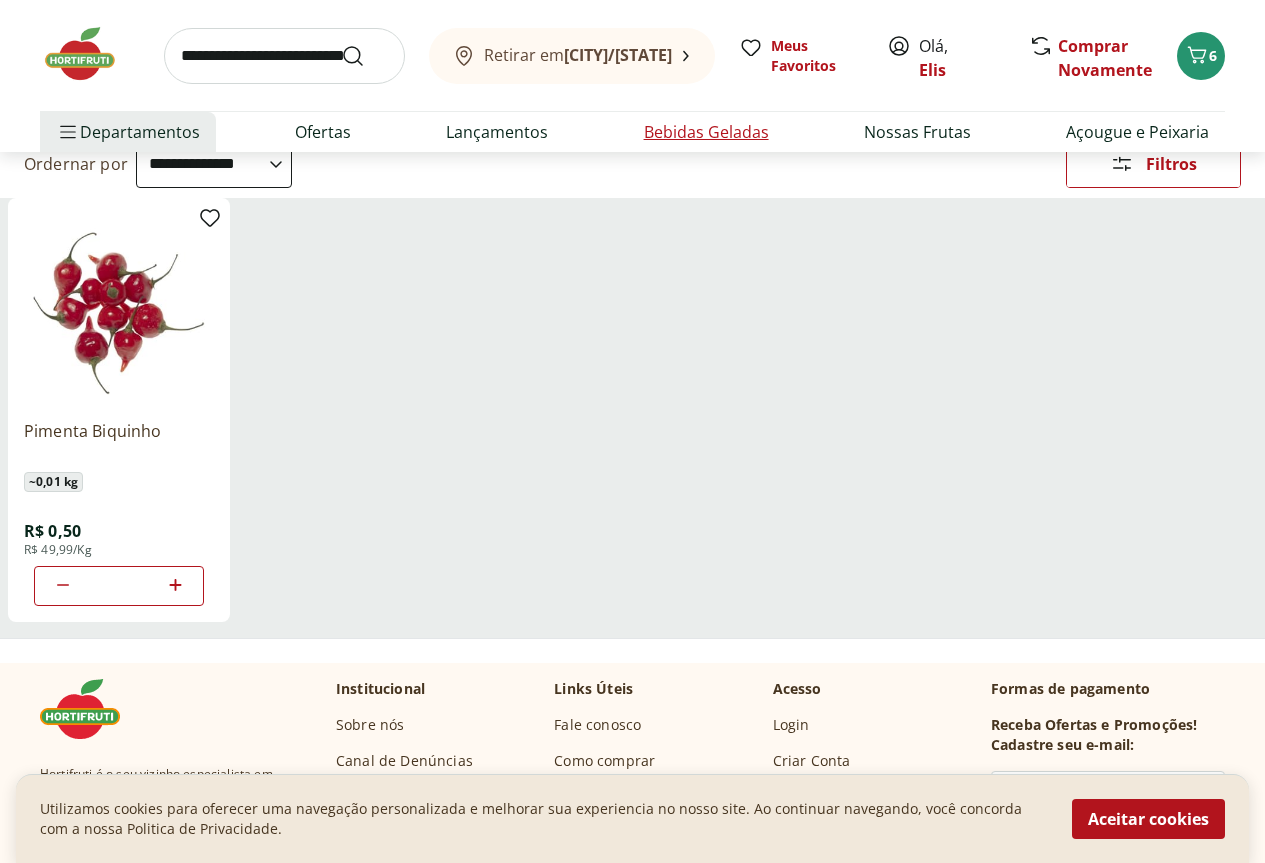 click on "Bebidas Geladas" at bounding box center (706, 132) 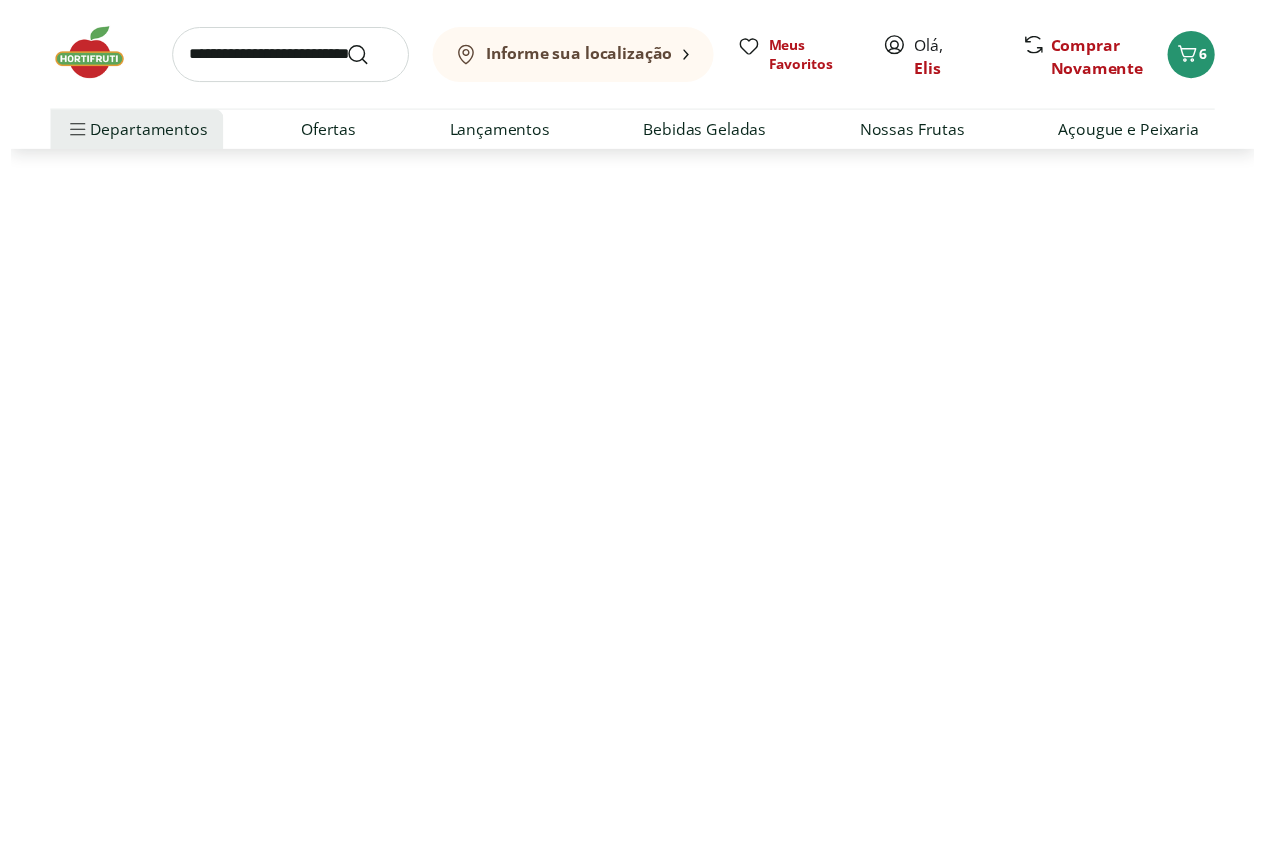 scroll, scrollTop: 0, scrollLeft: 0, axis: both 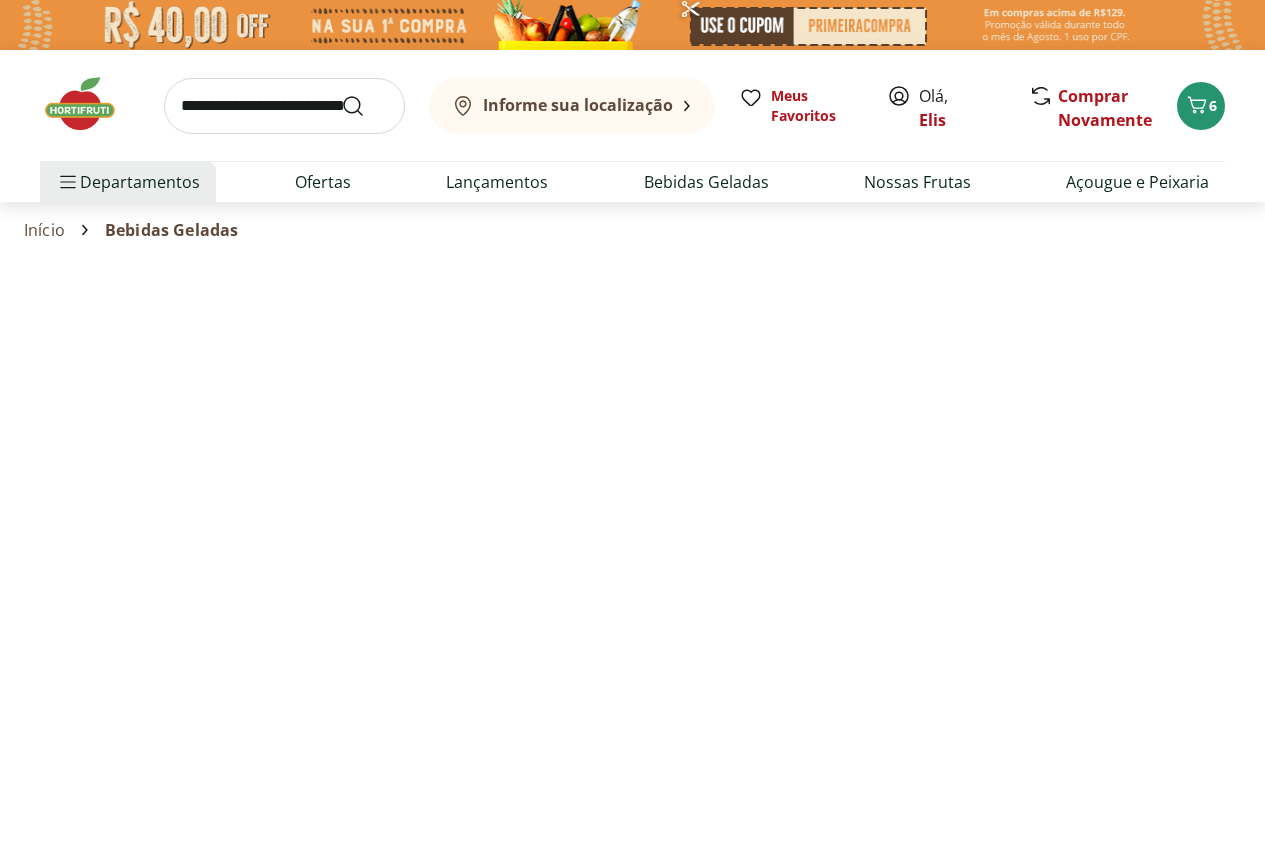 select on "**********" 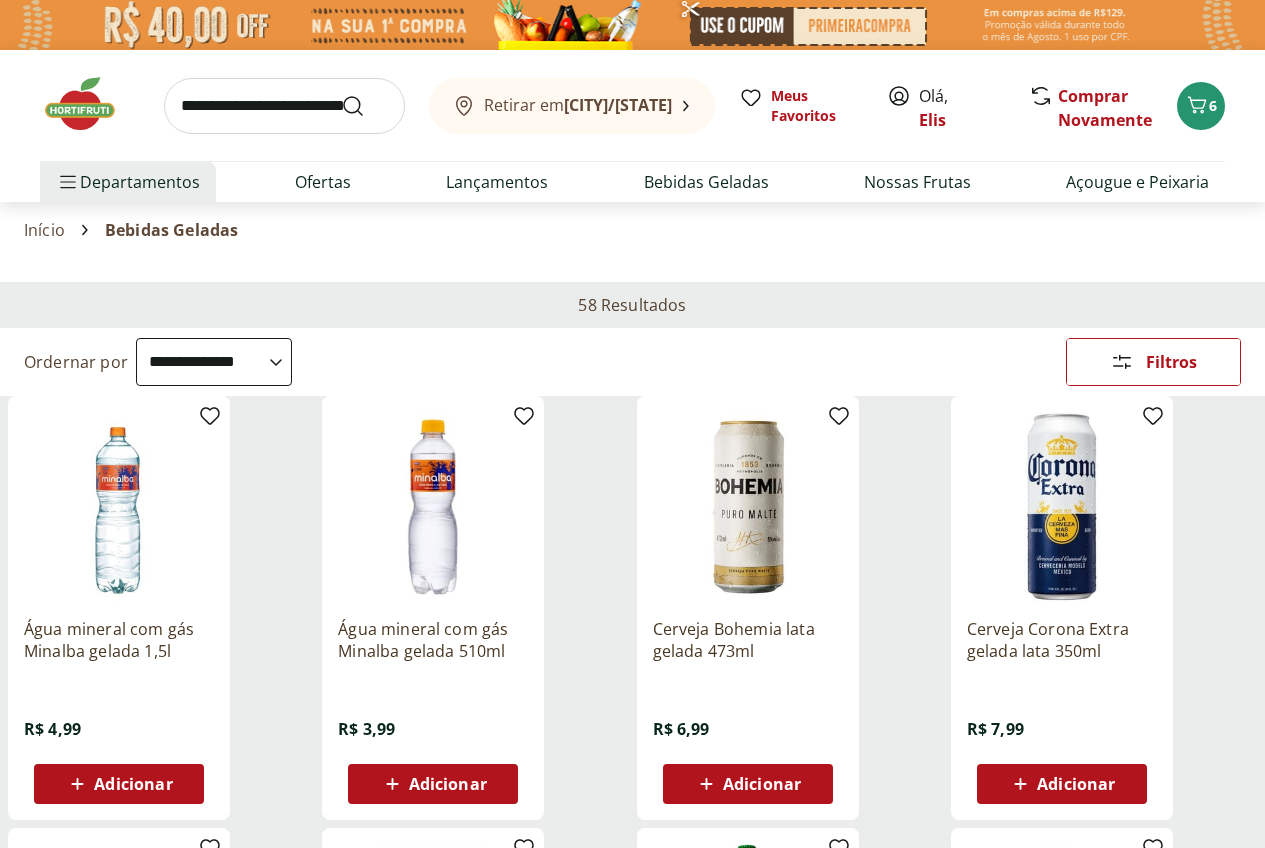 click on "Departamento" at bounding box center (0, 0) 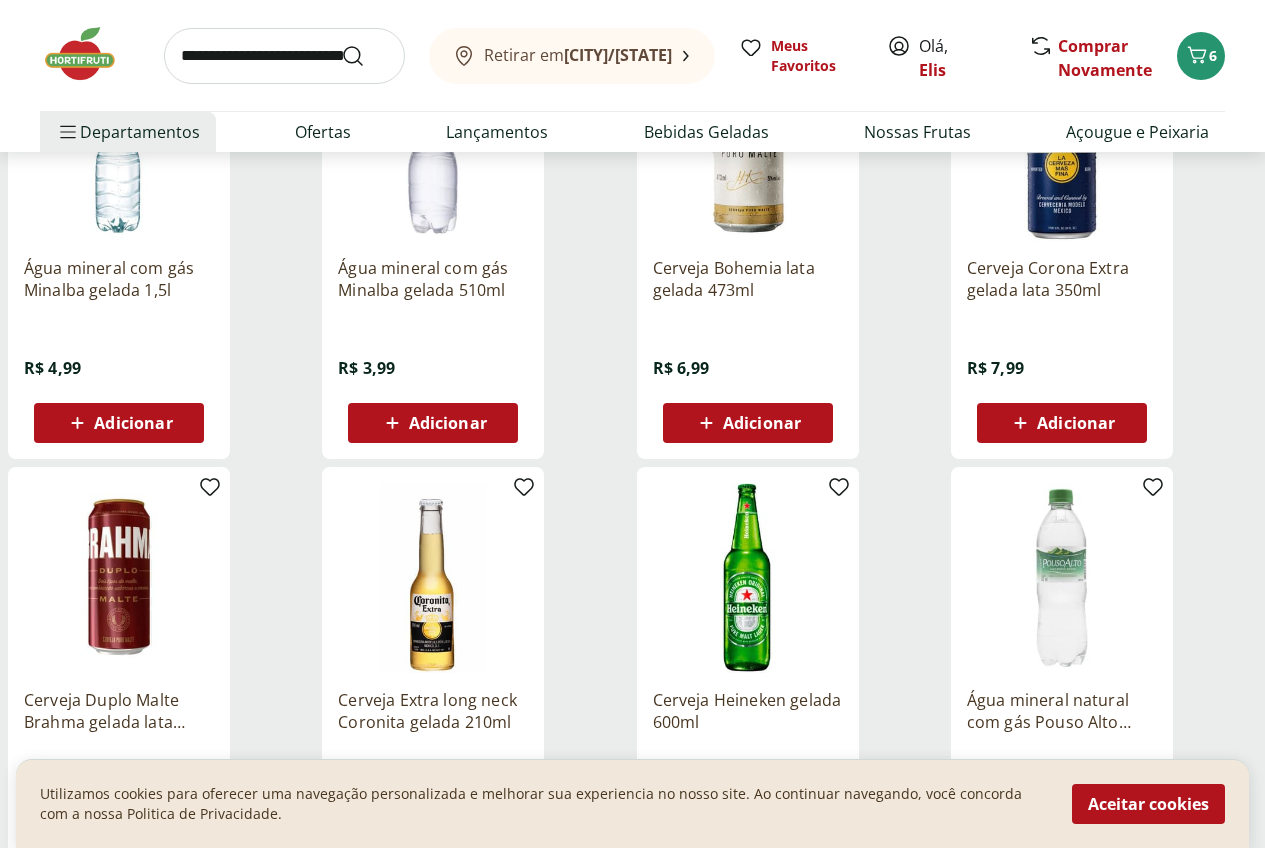 scroll, scrollTop: 119, scrollLeft: 0, axis: vertical 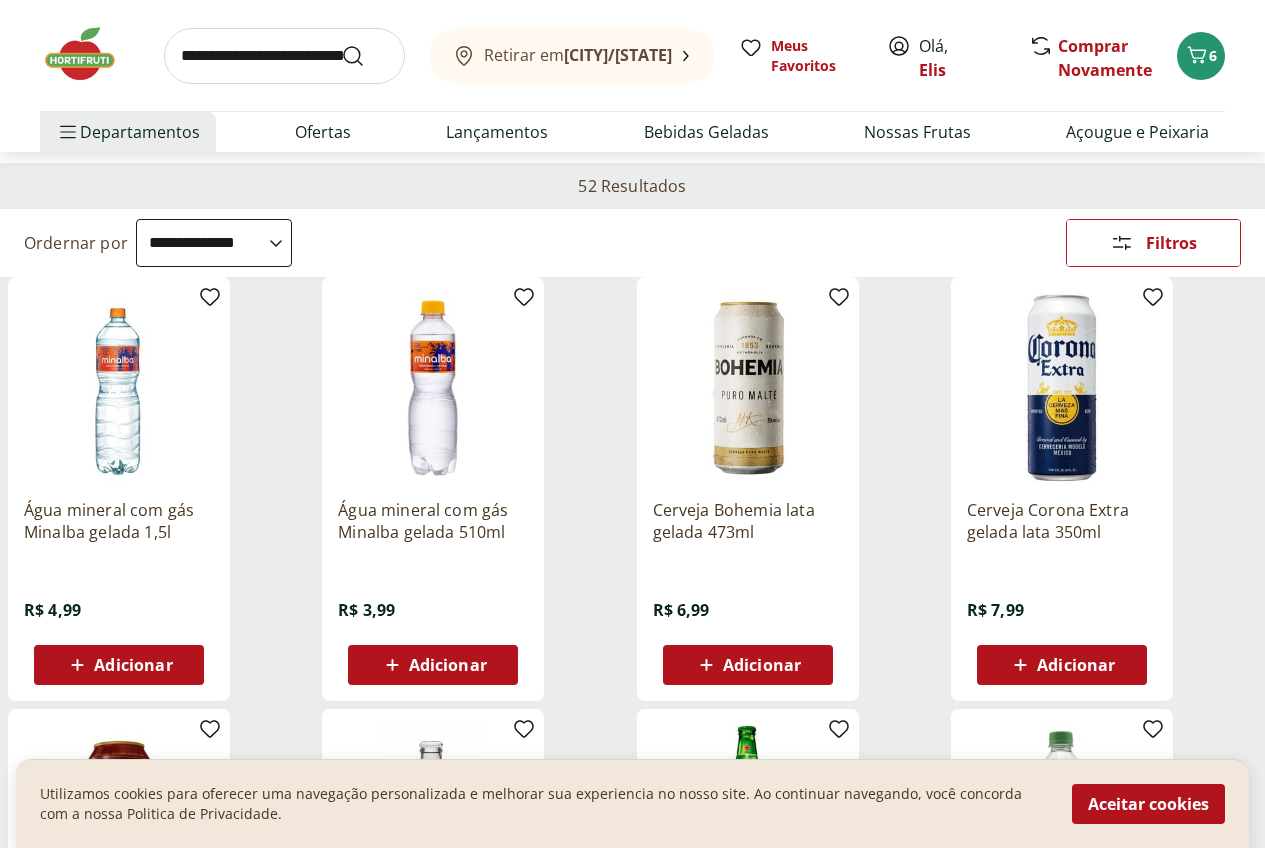 click on "Marca" at bounding box center (0, 0) 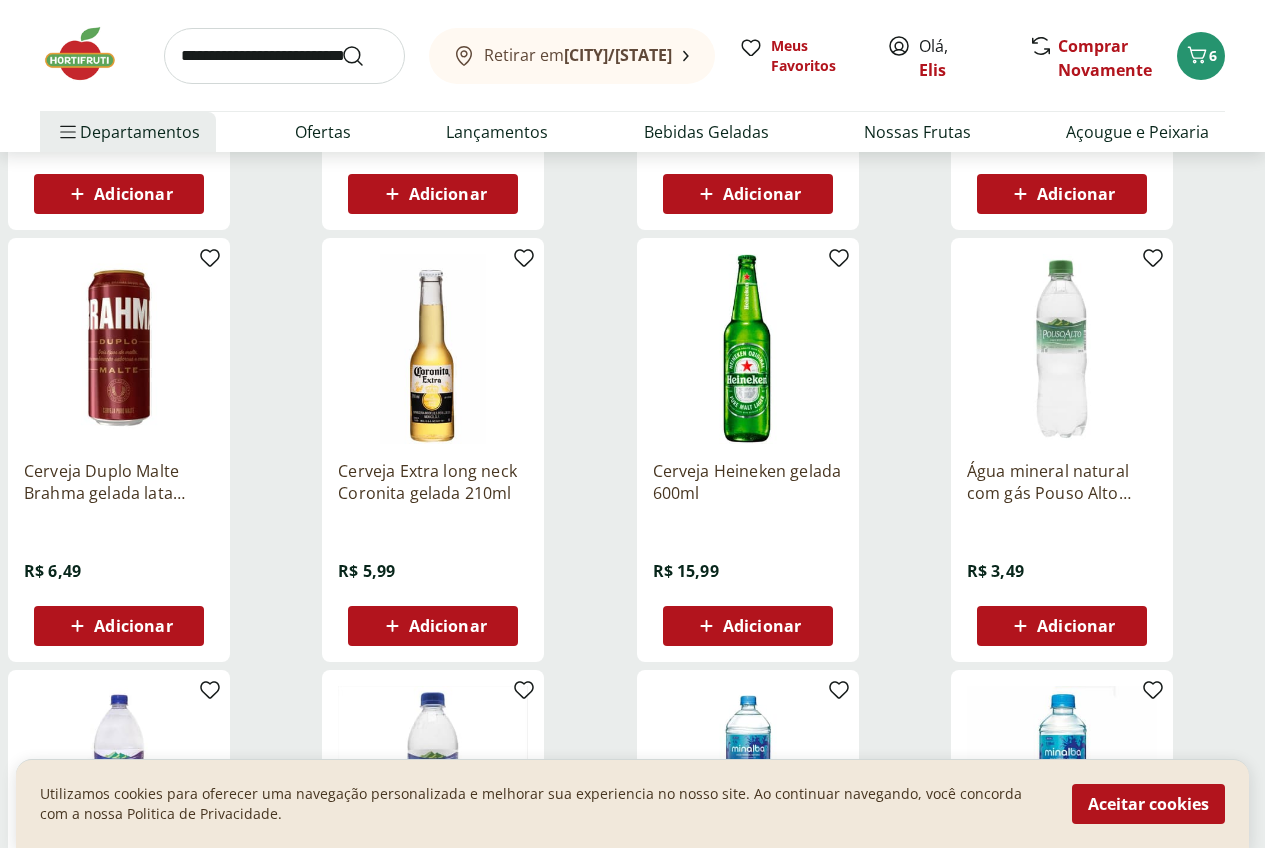 scroll, scrollTop: 619, scrollLeft: 0, axis: vertical 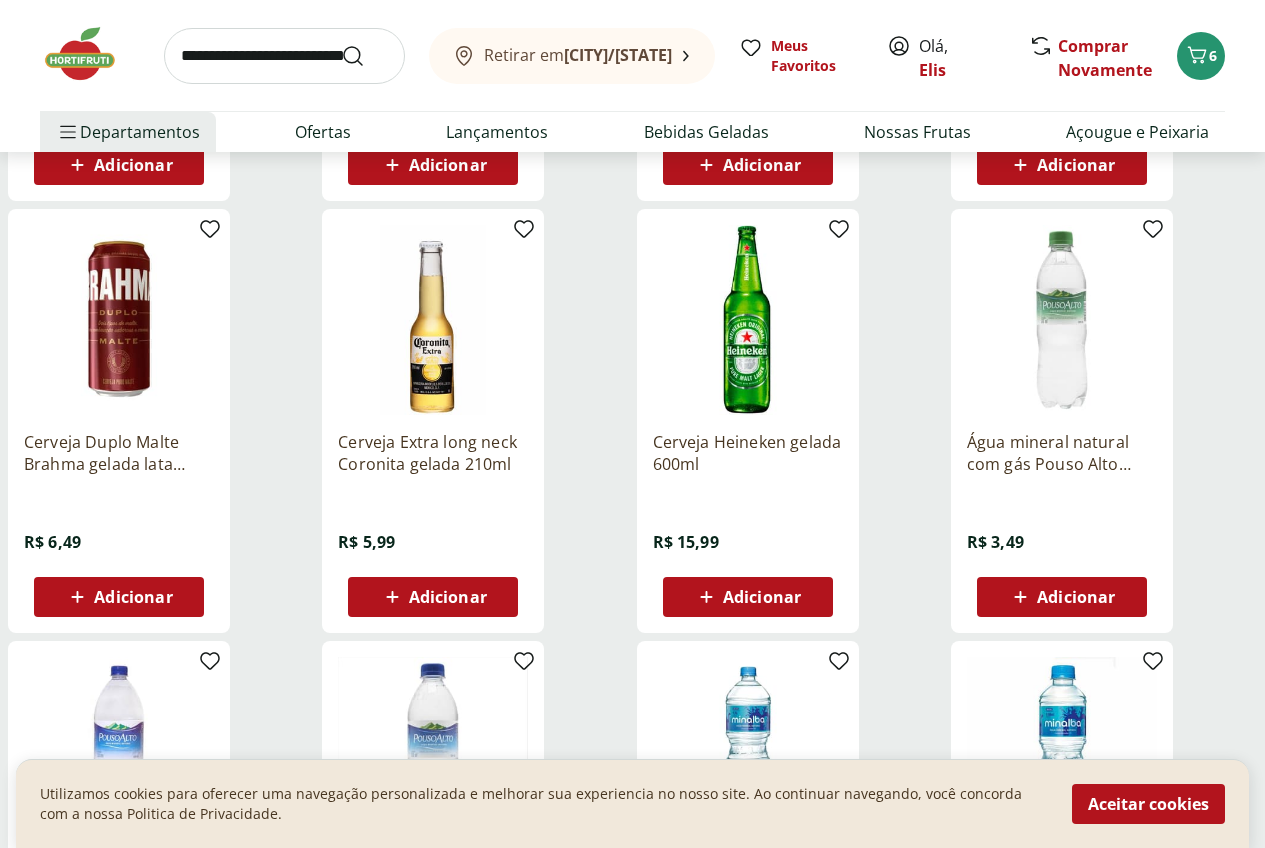 click on "Matte Leão   2" at bounding box center [0, 0] 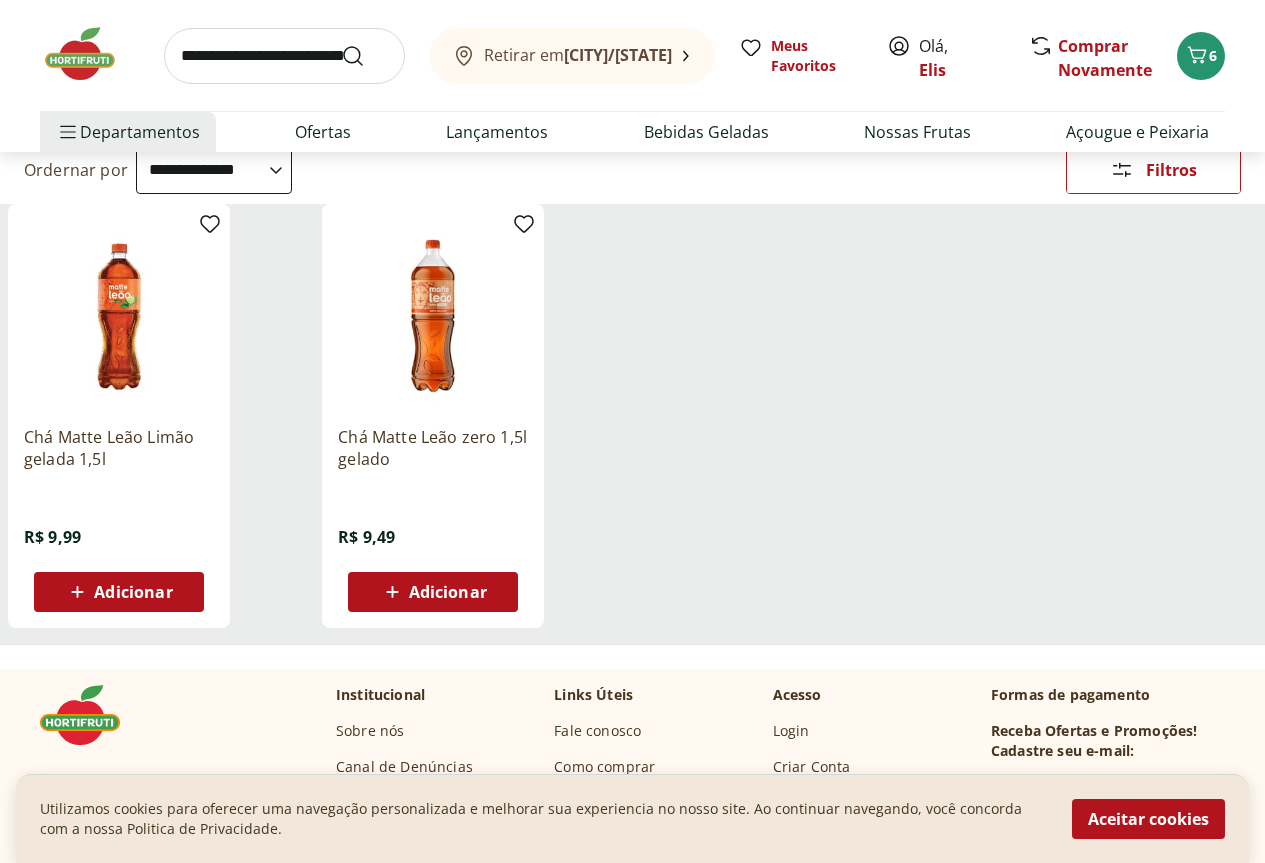 scroll, scrollTop: 0, scrollLeft: 0, axis: both 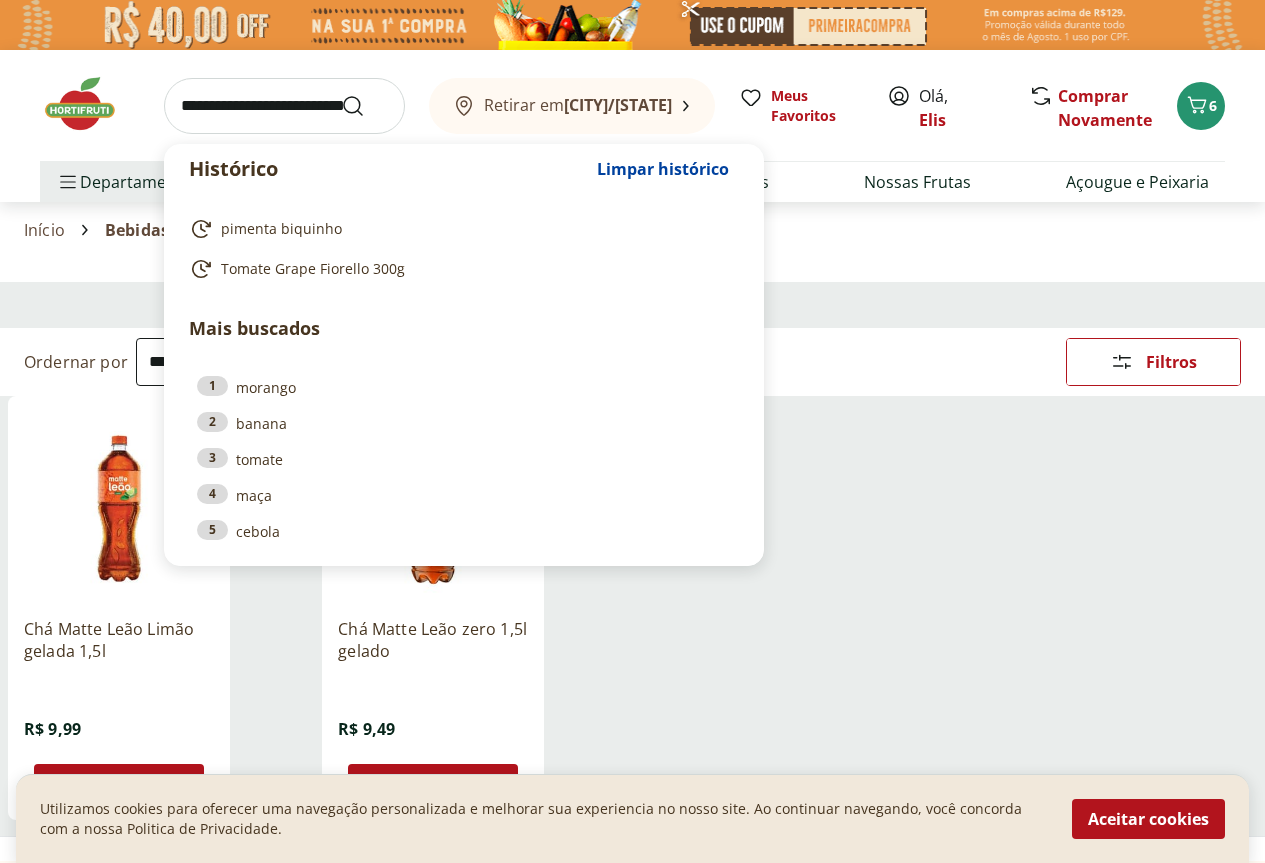 click at bounding box center (284, 106) 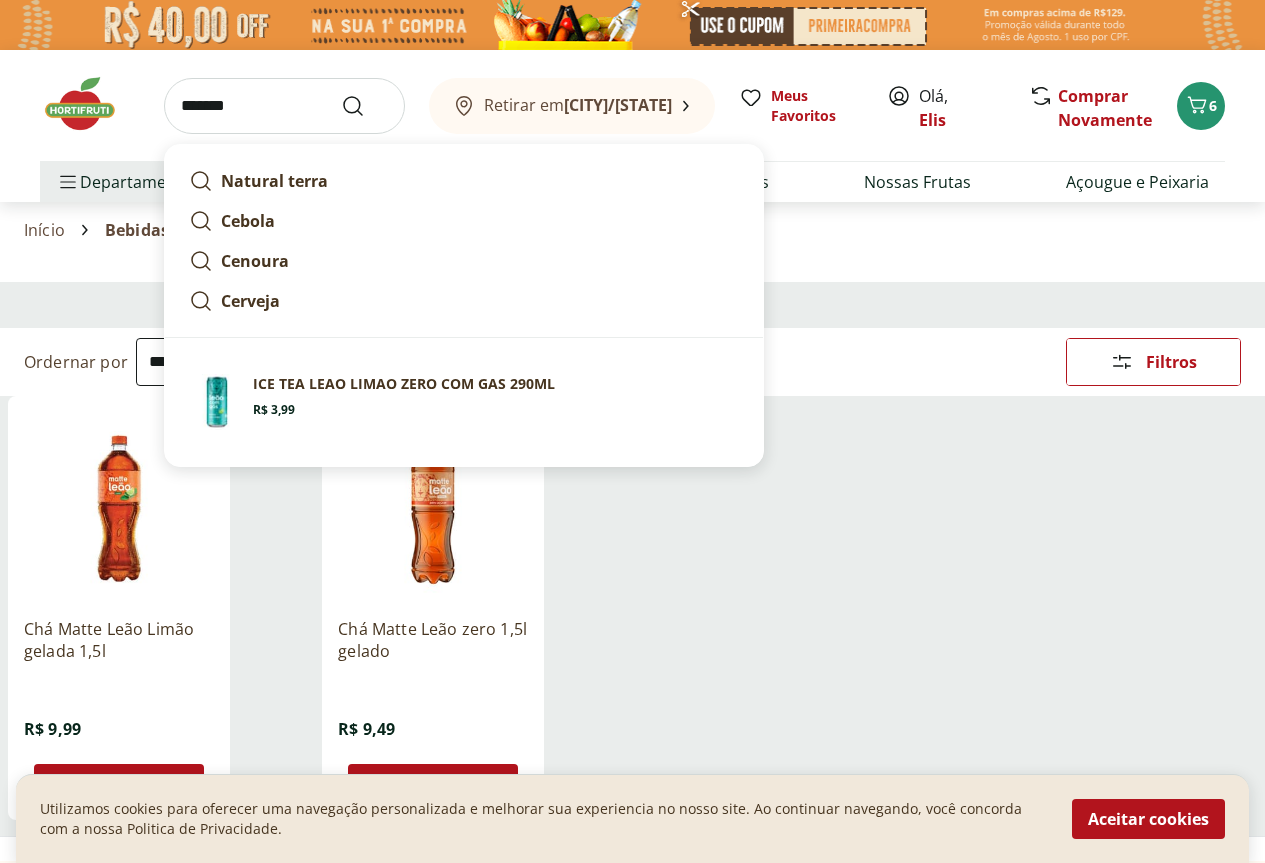 type on "*******" 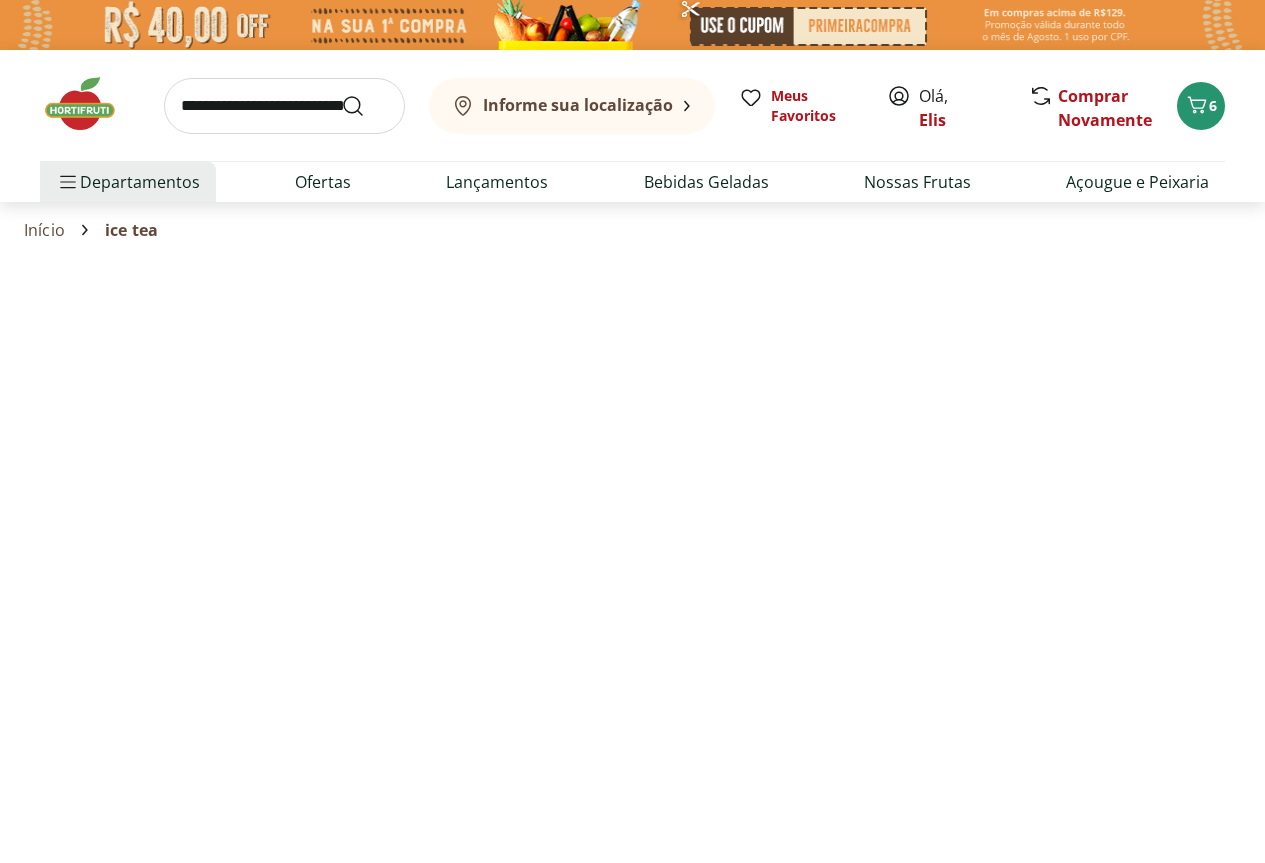 select on "**********" 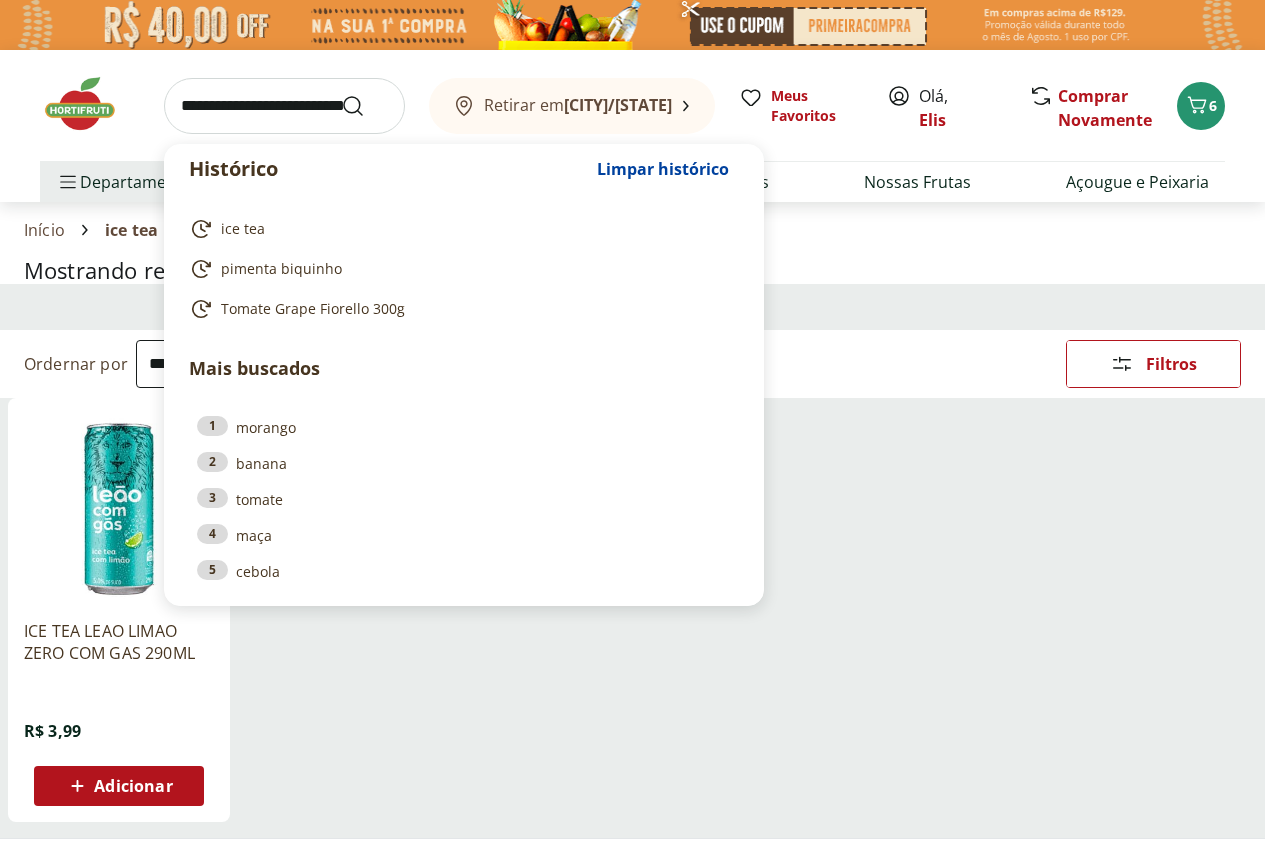 click at bounding box center (284, 106) 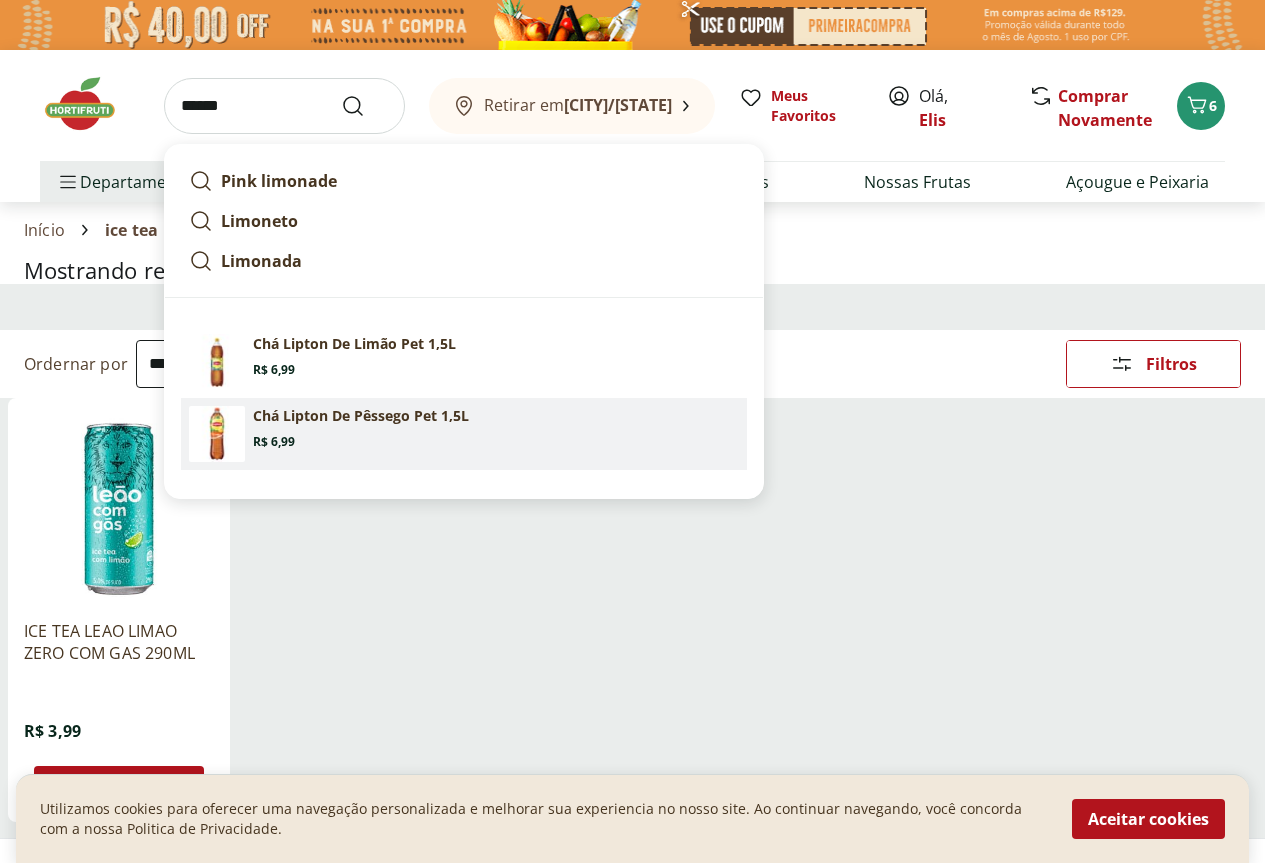 click on "Chá Lipton De Pêssego Pet 1,5L" at bounding box center (361, 416) 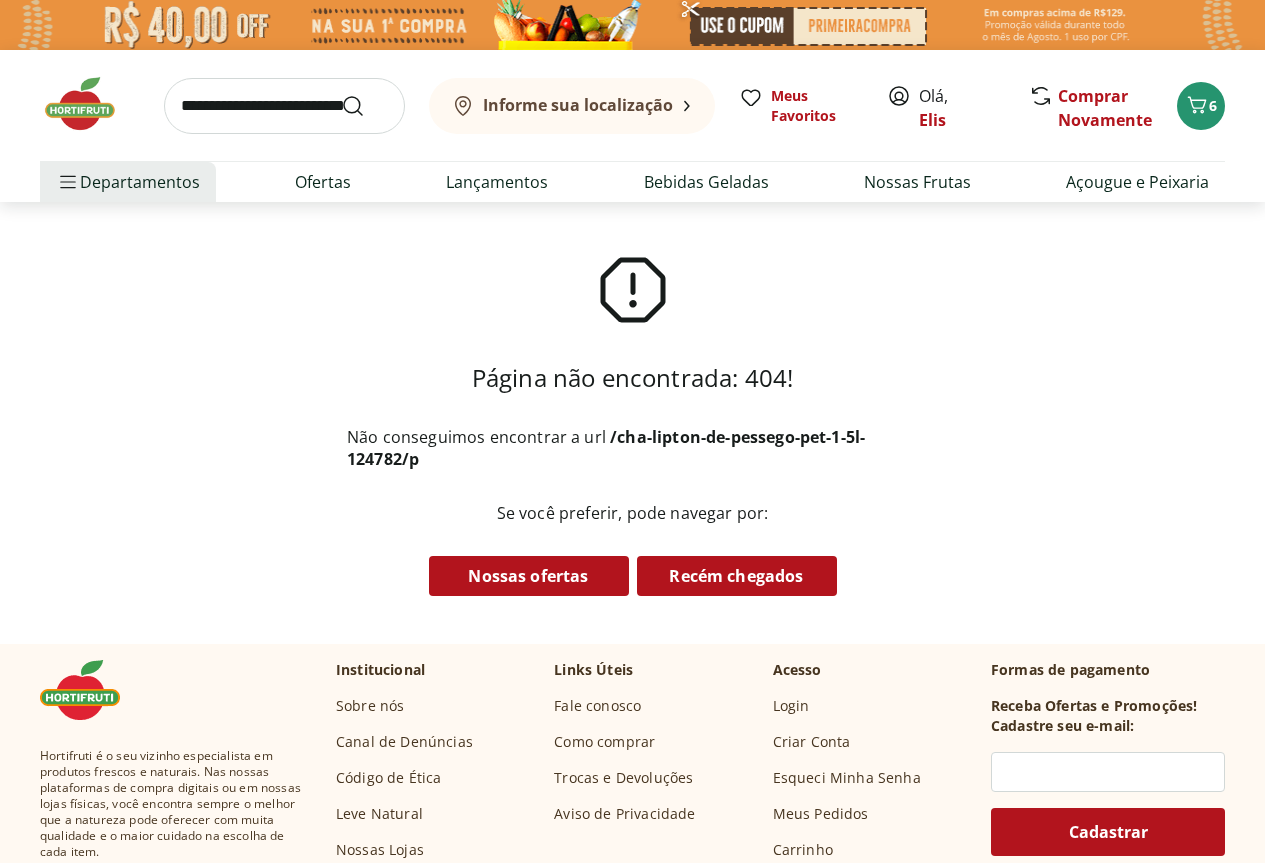 scroll, scrollTop: 0, scrollLeft: 0, axis: both 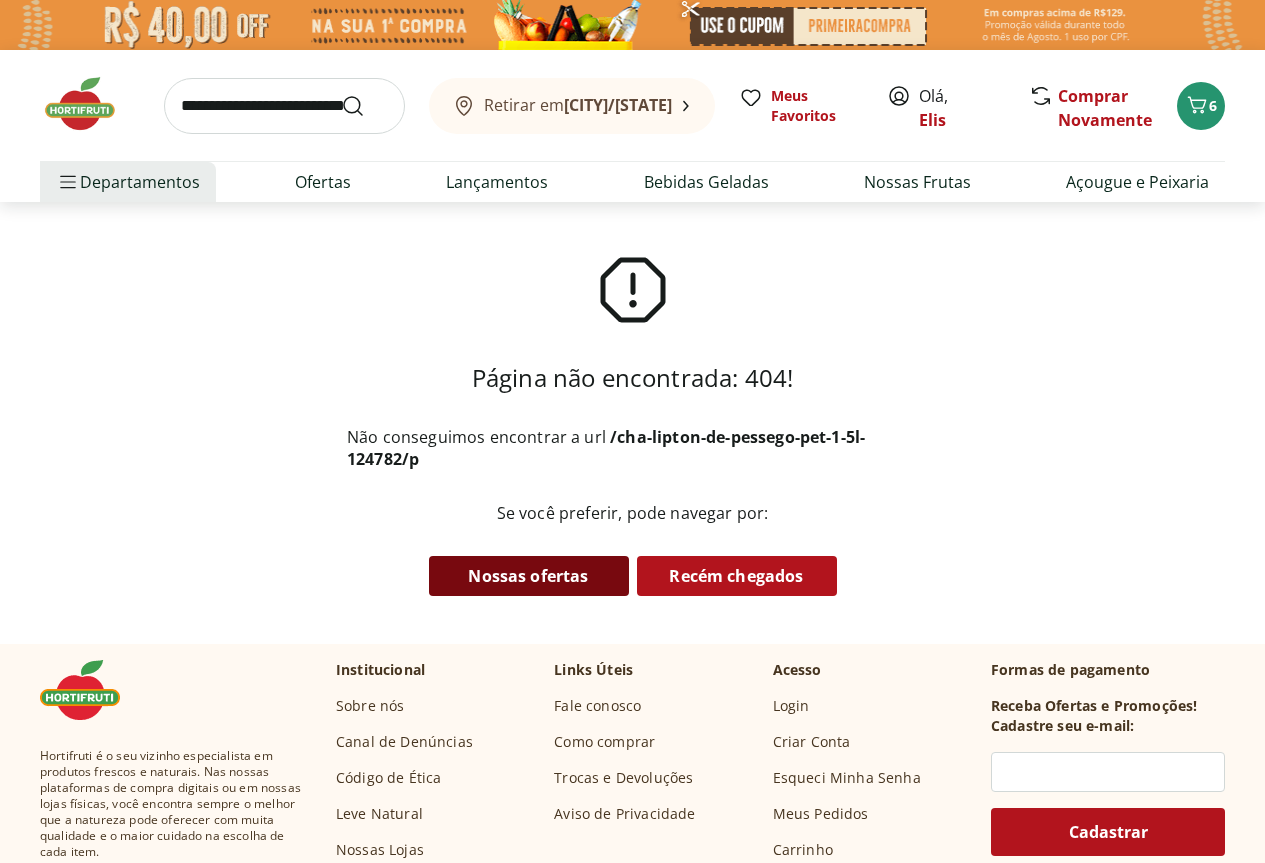 click on "Nossas ofertas" at bounding box center (529, 576) 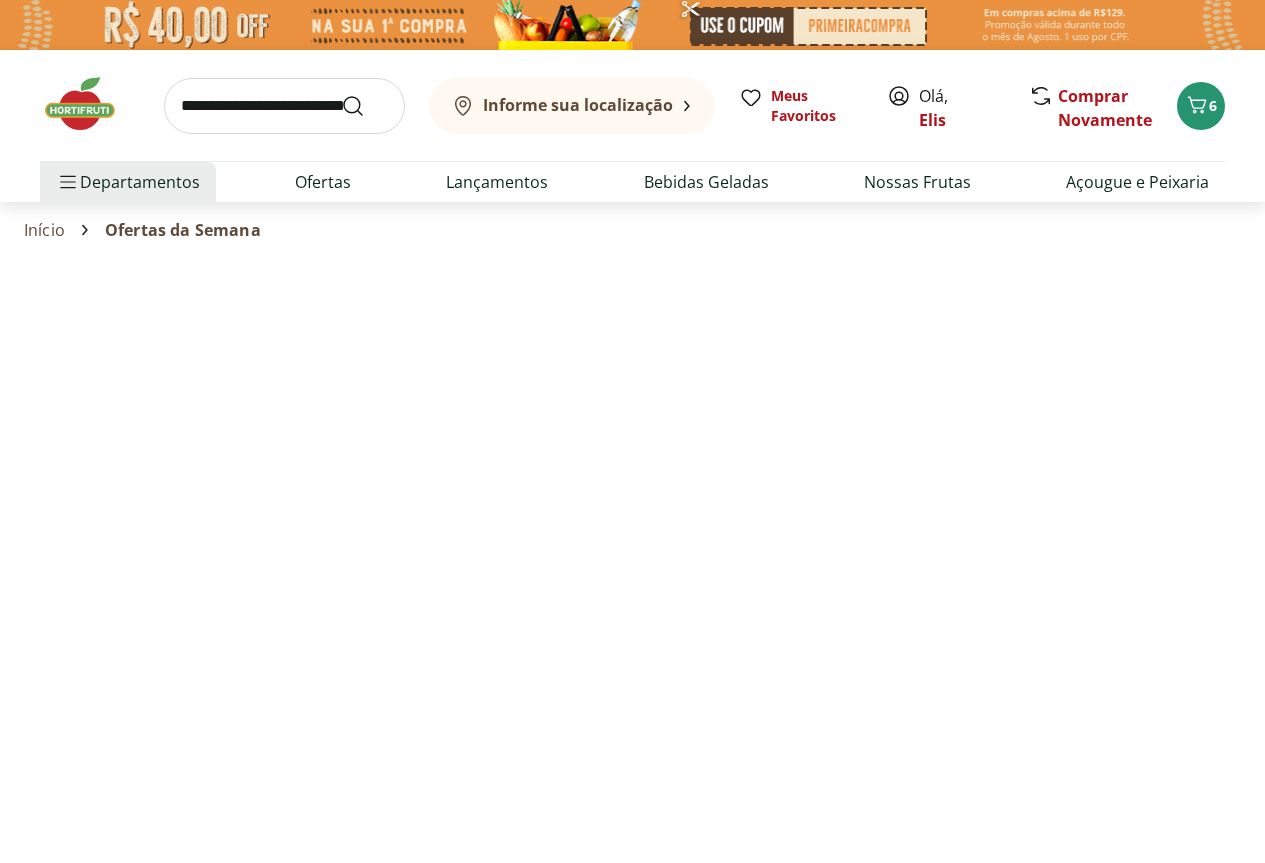 select on "**********" 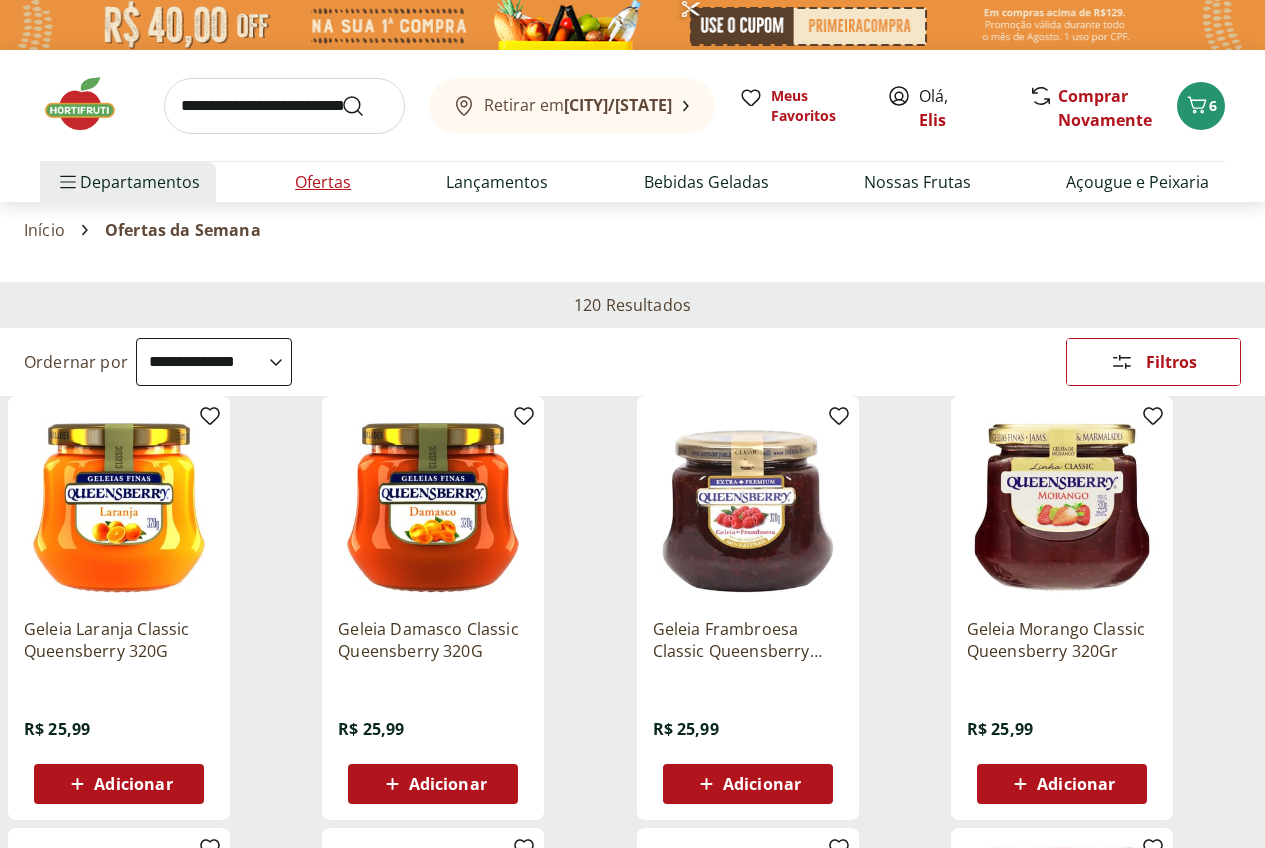 click on "Ofertas" at bounding box center [323, 182] 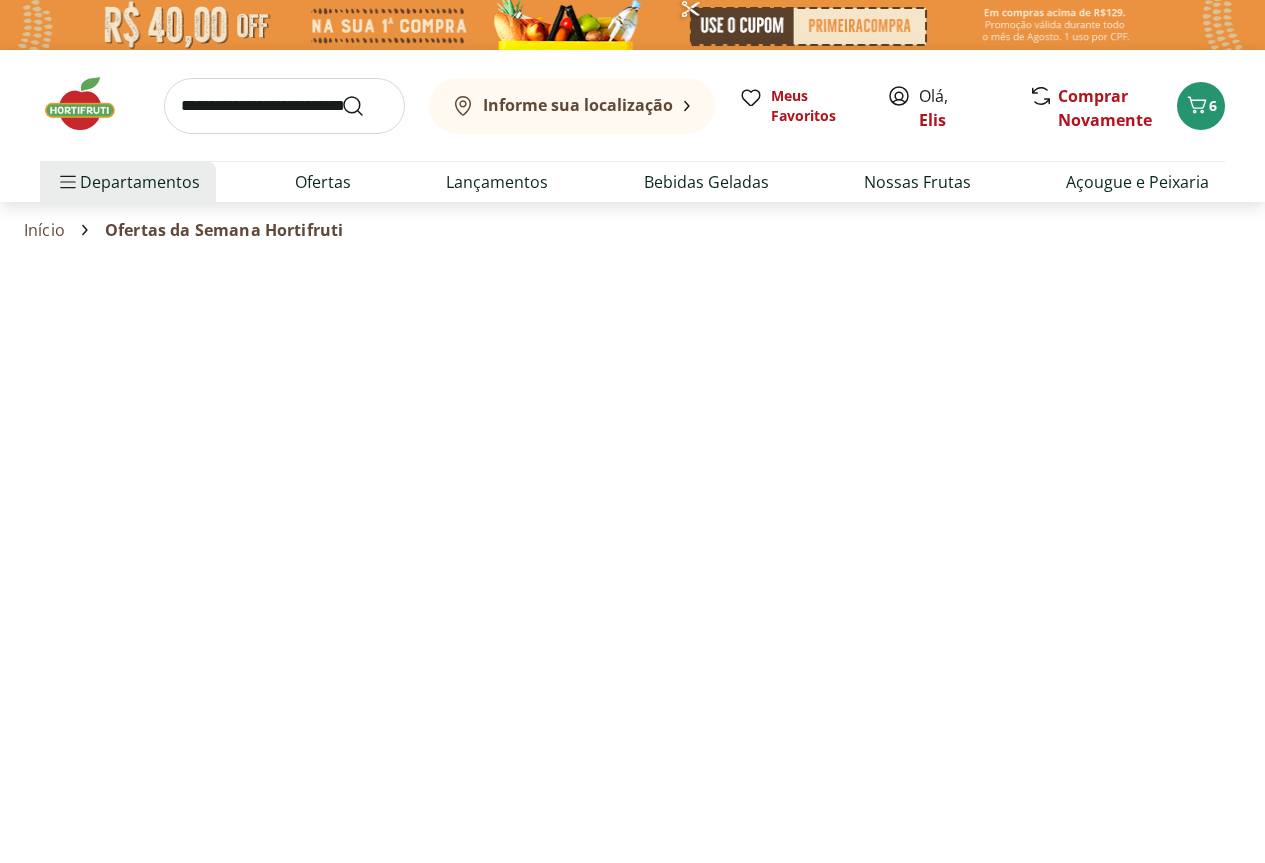 select on "**********" 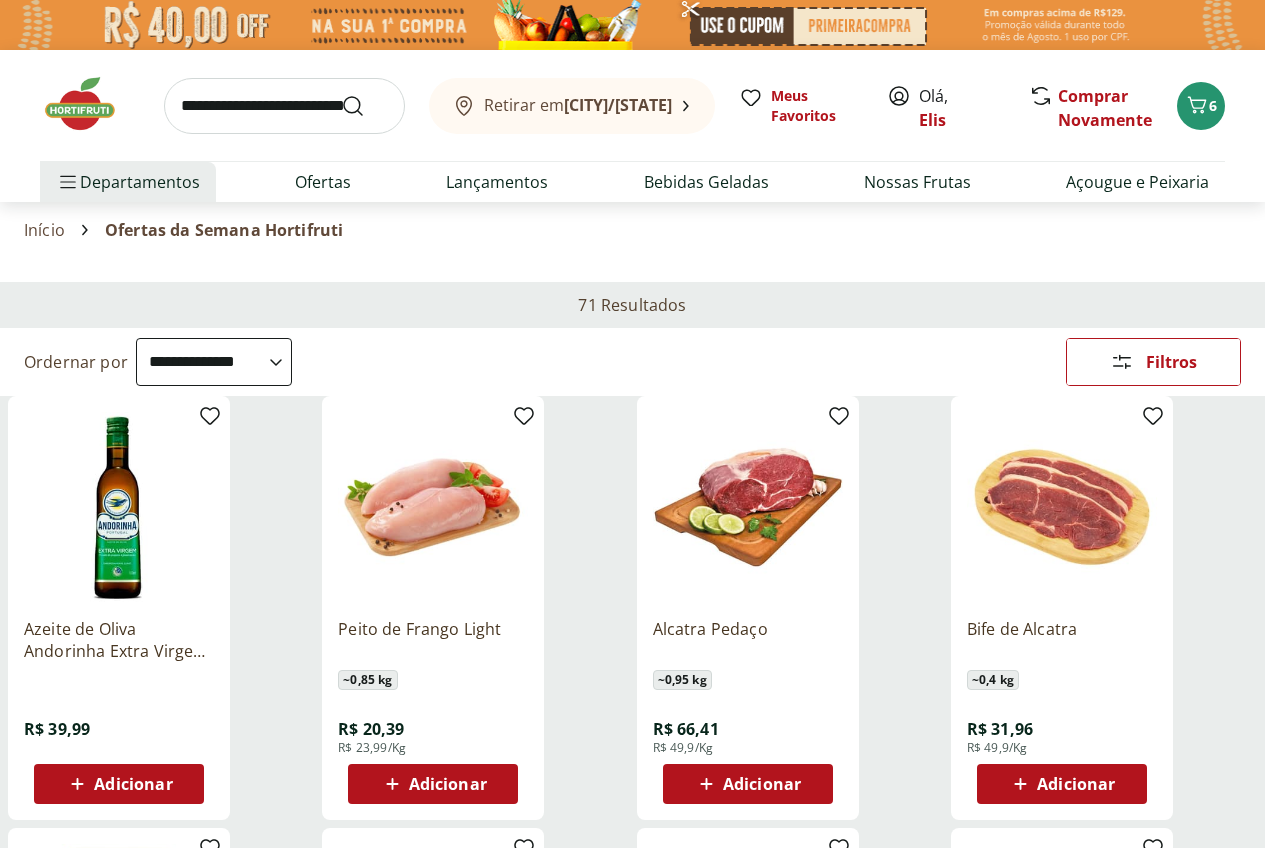 click on "Categoria" at bounding box center [0, 0] 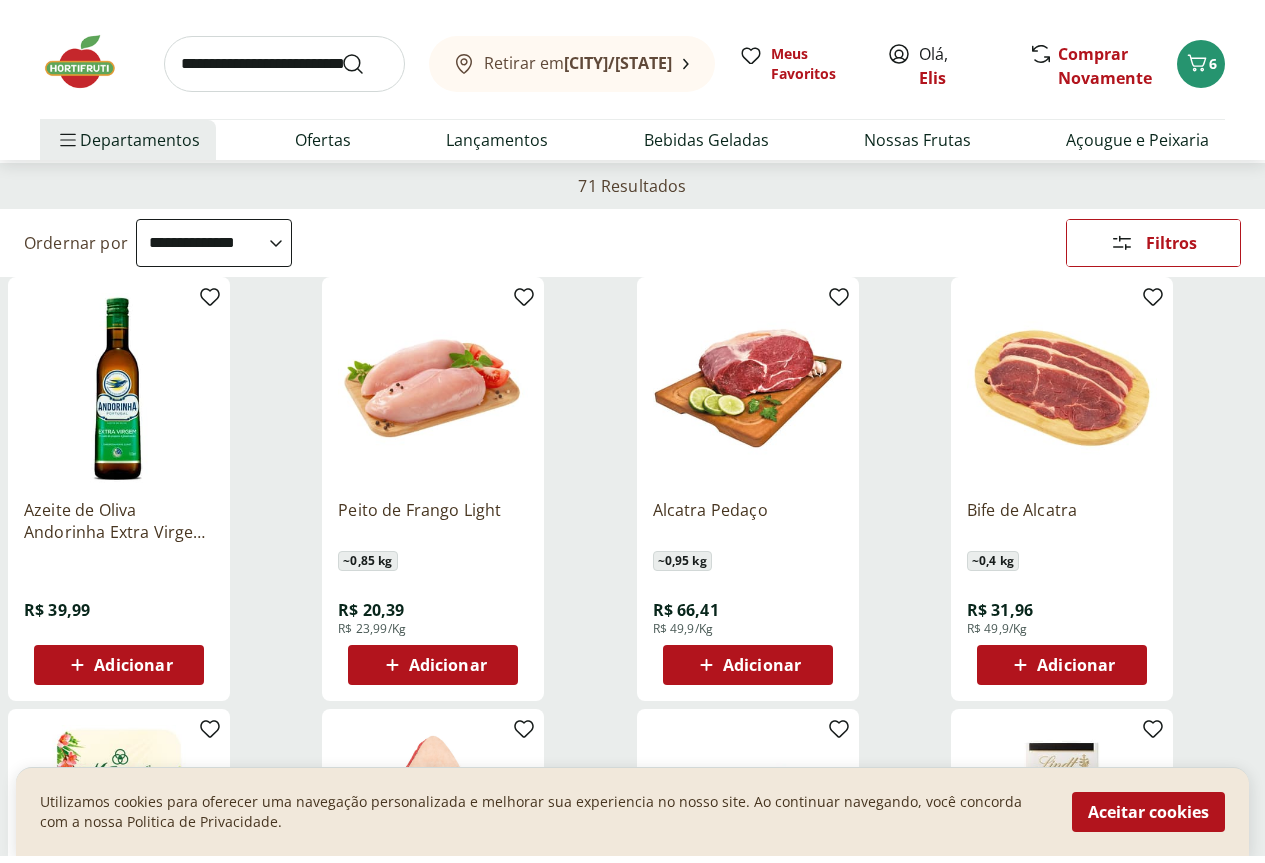 scroll, scrollTop: 0, scrollLeft: 0, axis: both 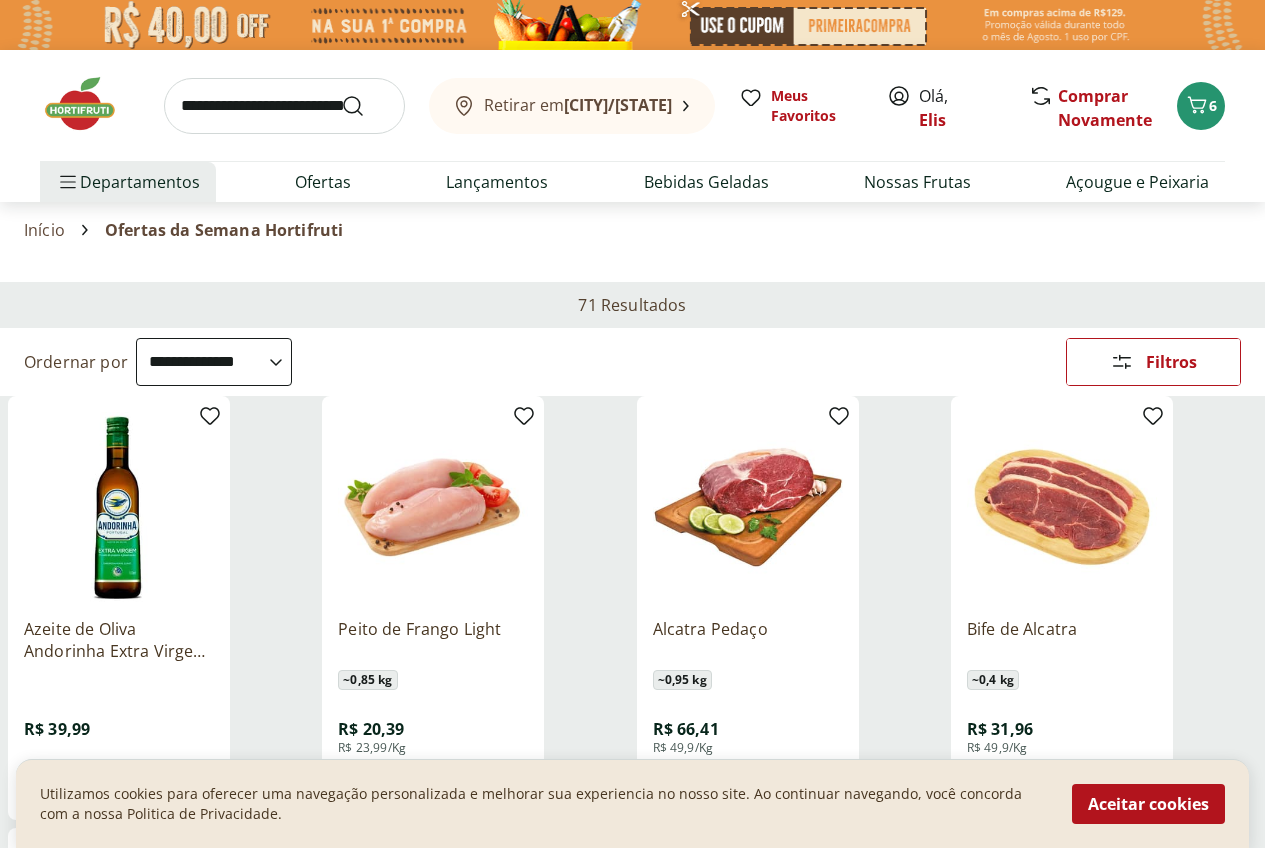 click at bounding box center [284, 106] 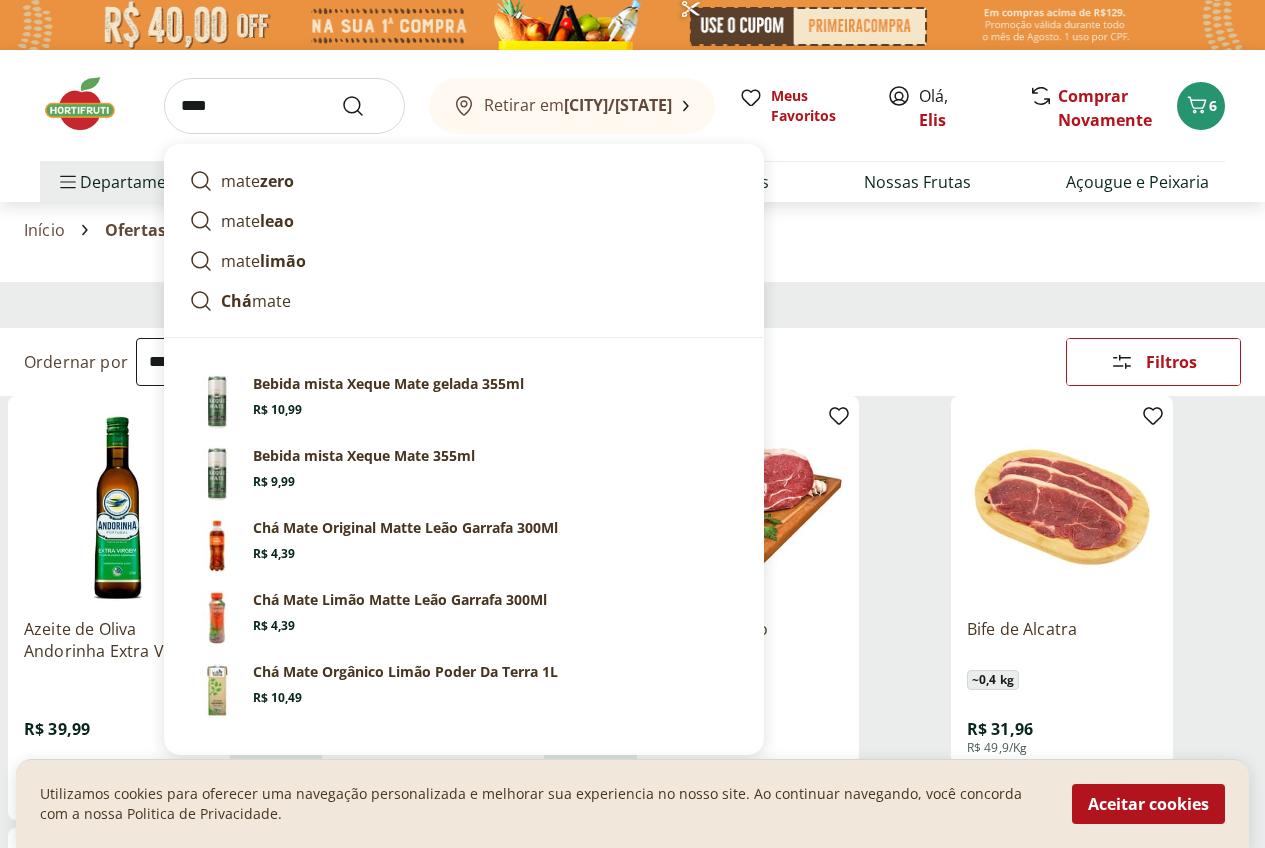 type on "****" 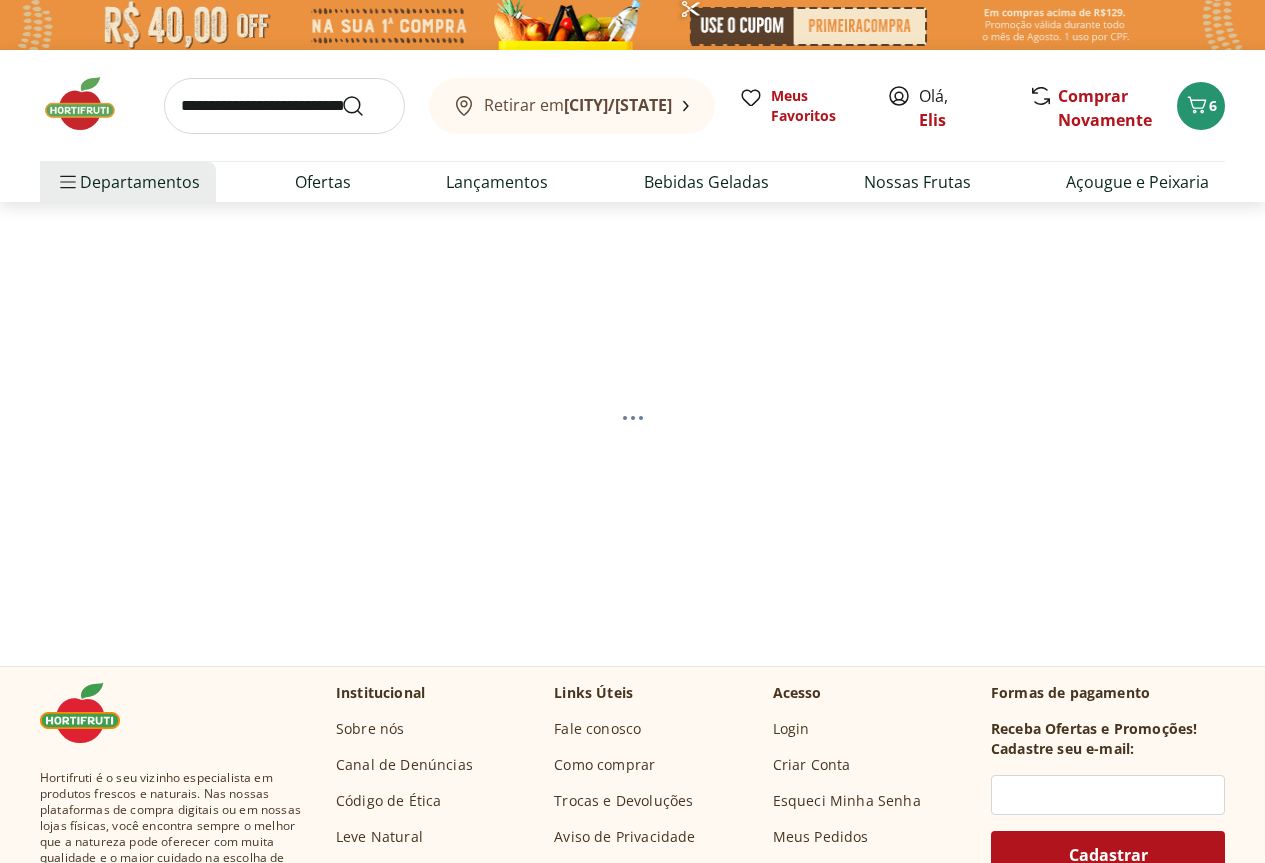 select on "**********" 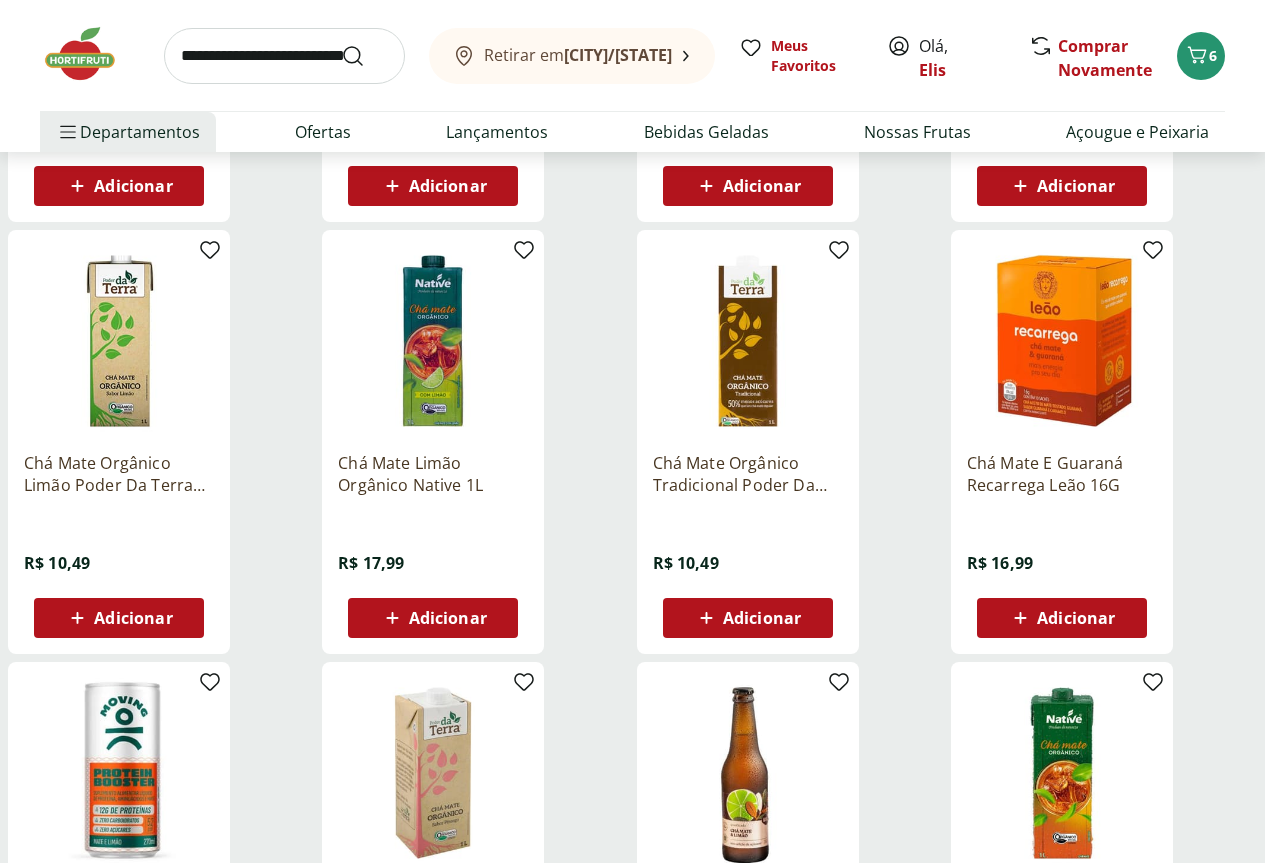 scroll, scrollTop: 0, scrollLeft: 0, axis: both 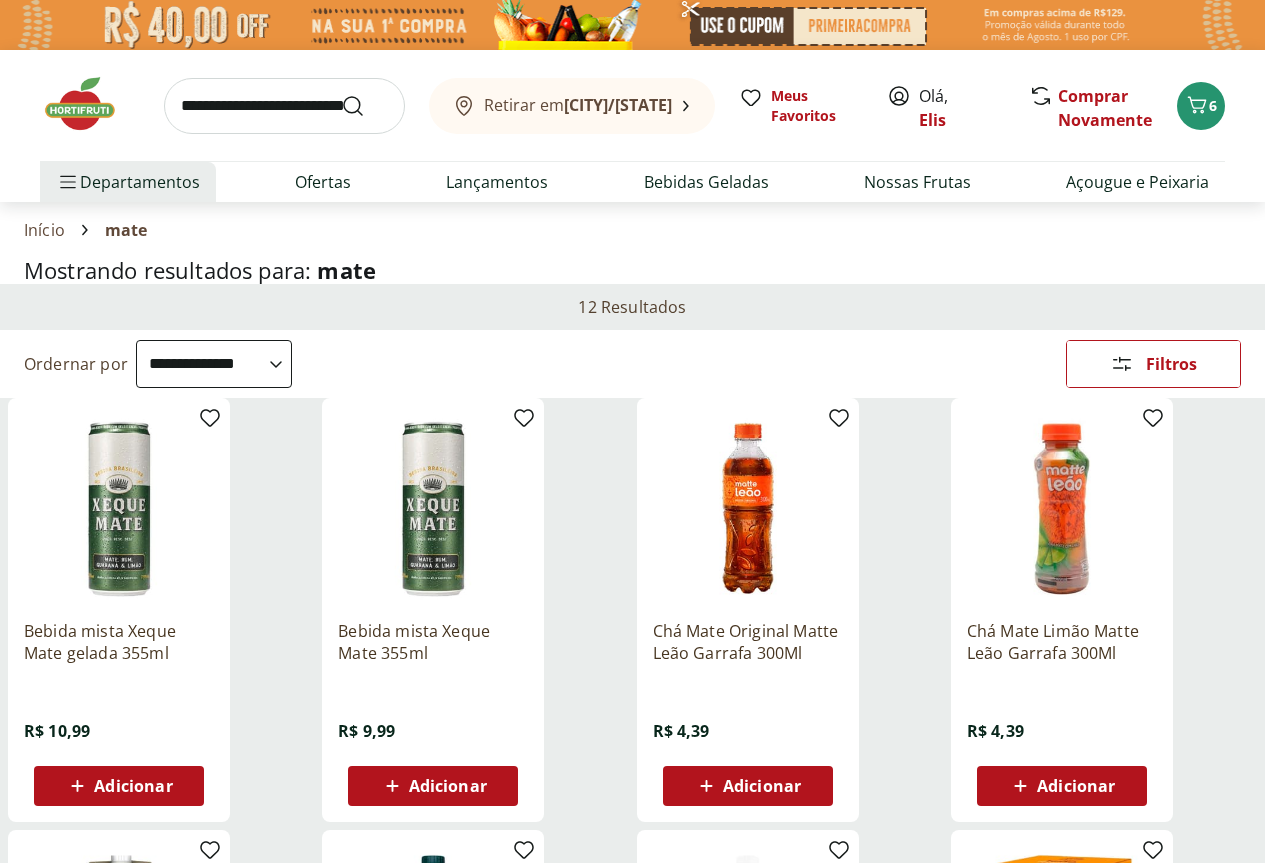 click at bounding box center [284, 106] 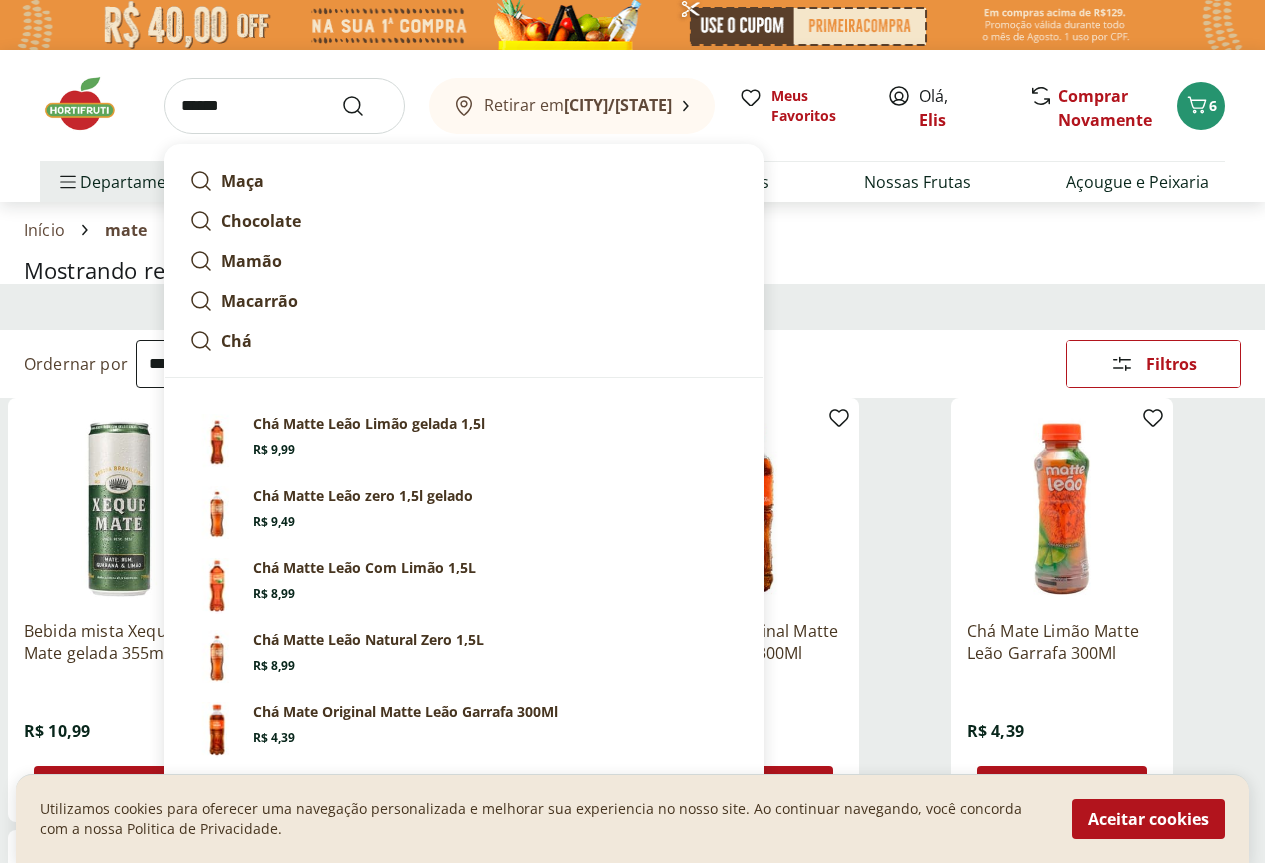 click on "******" at bounding box center [284, 106] 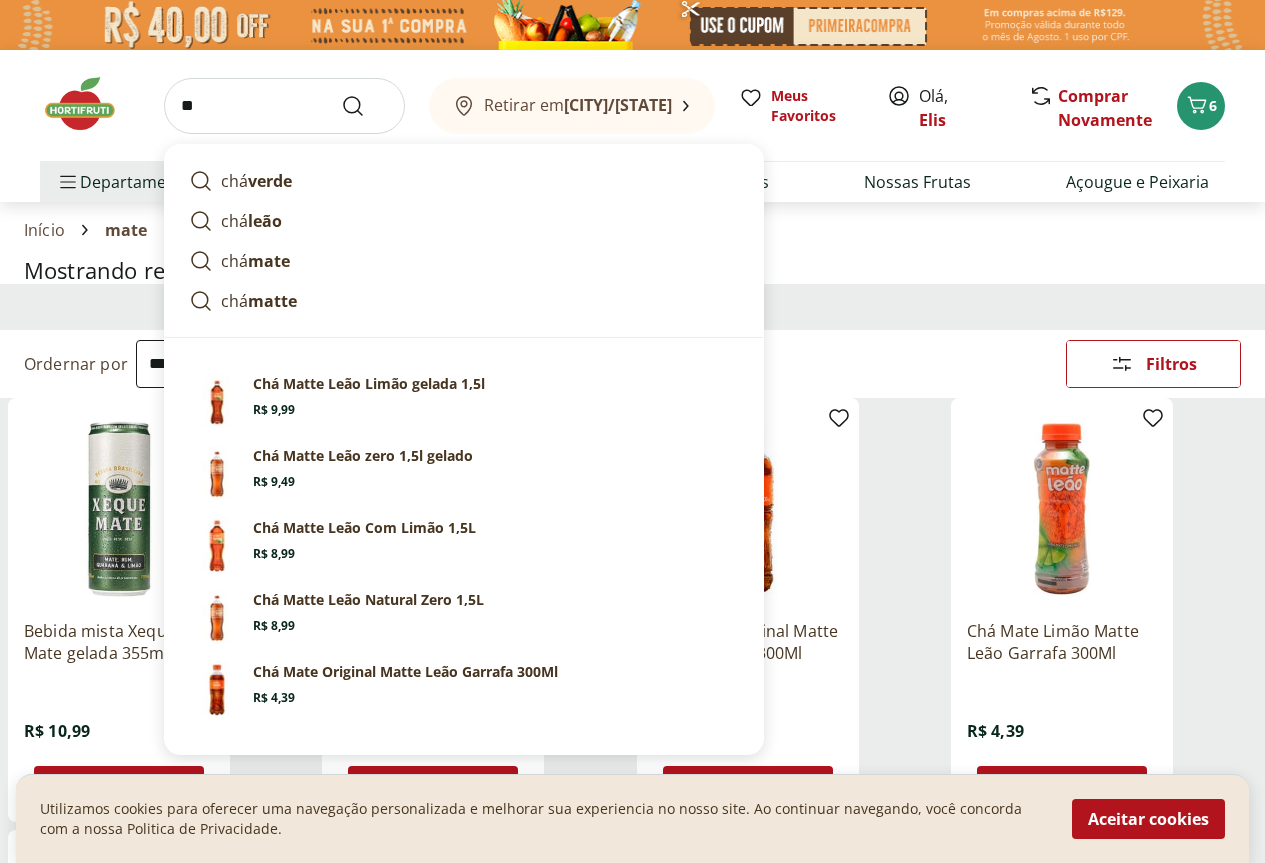 type on "*" 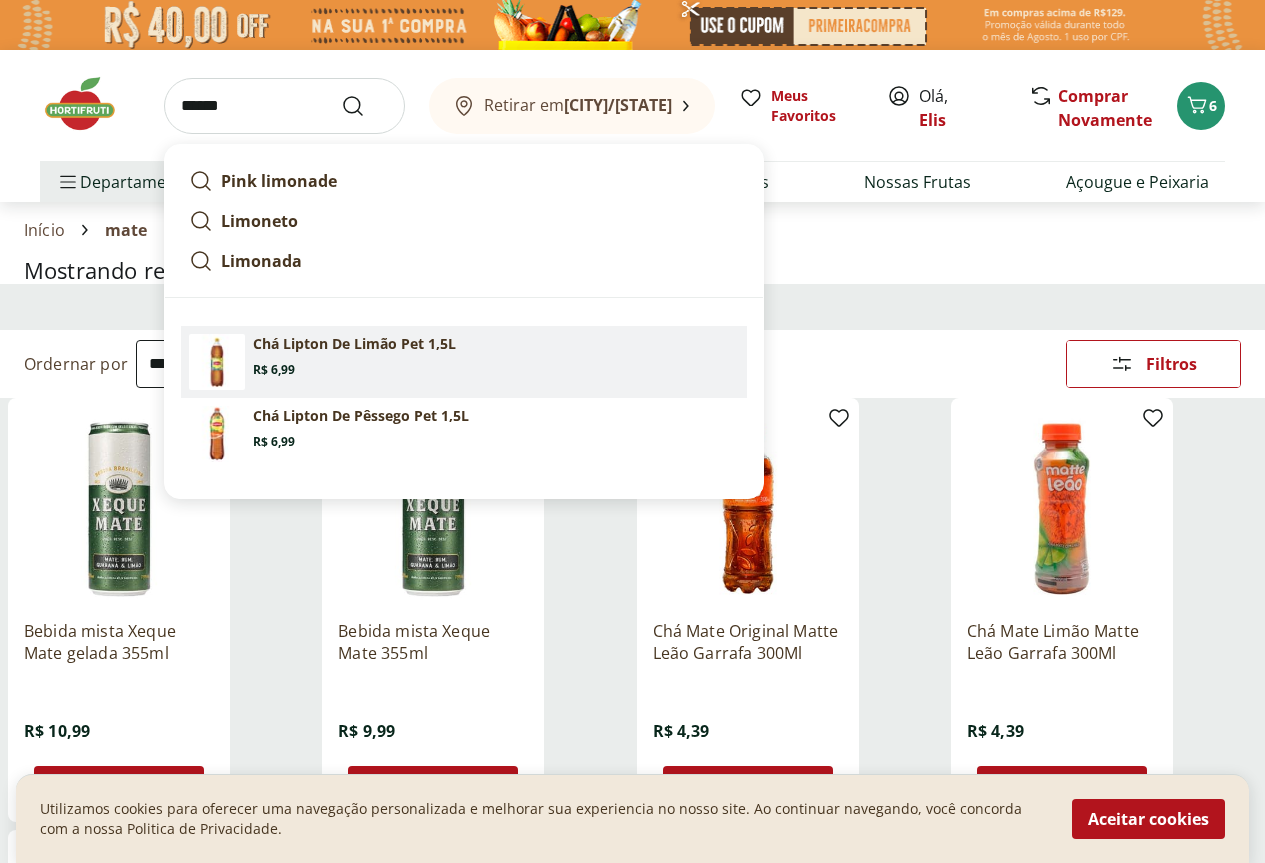 click on "Chá Lipton De Limão Pet 1,5L" at bounding box center [354, 344] 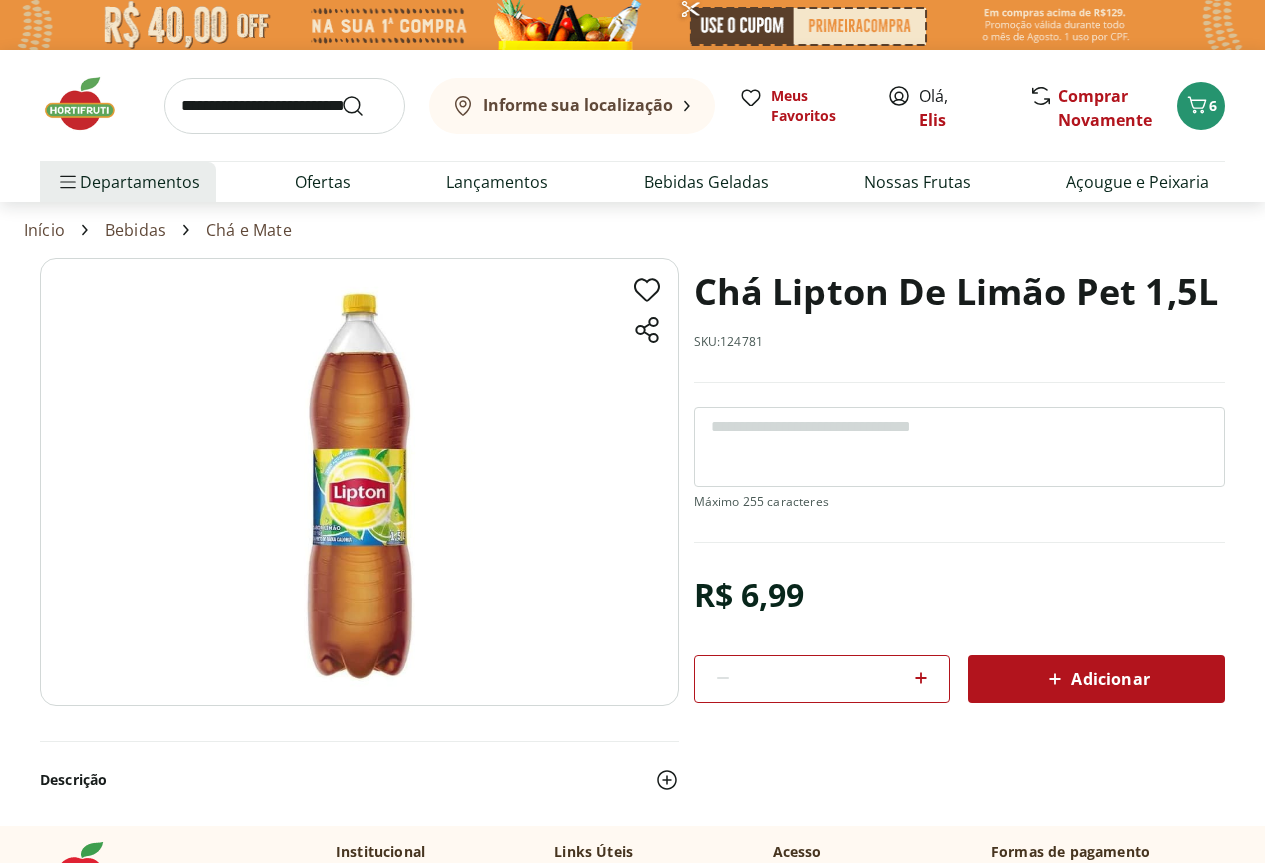 scroll, scrollTop: 0, scrollLeft: 0, axis: both 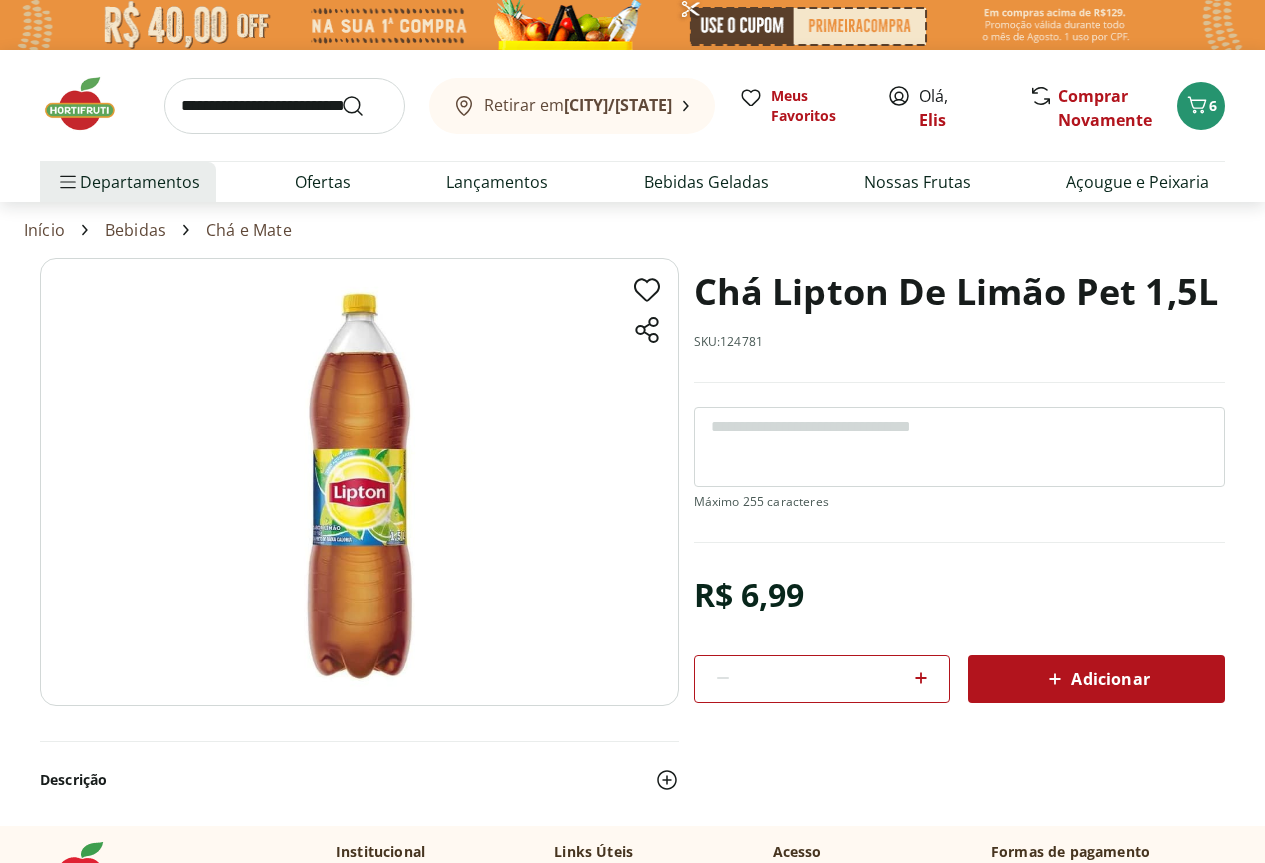 click 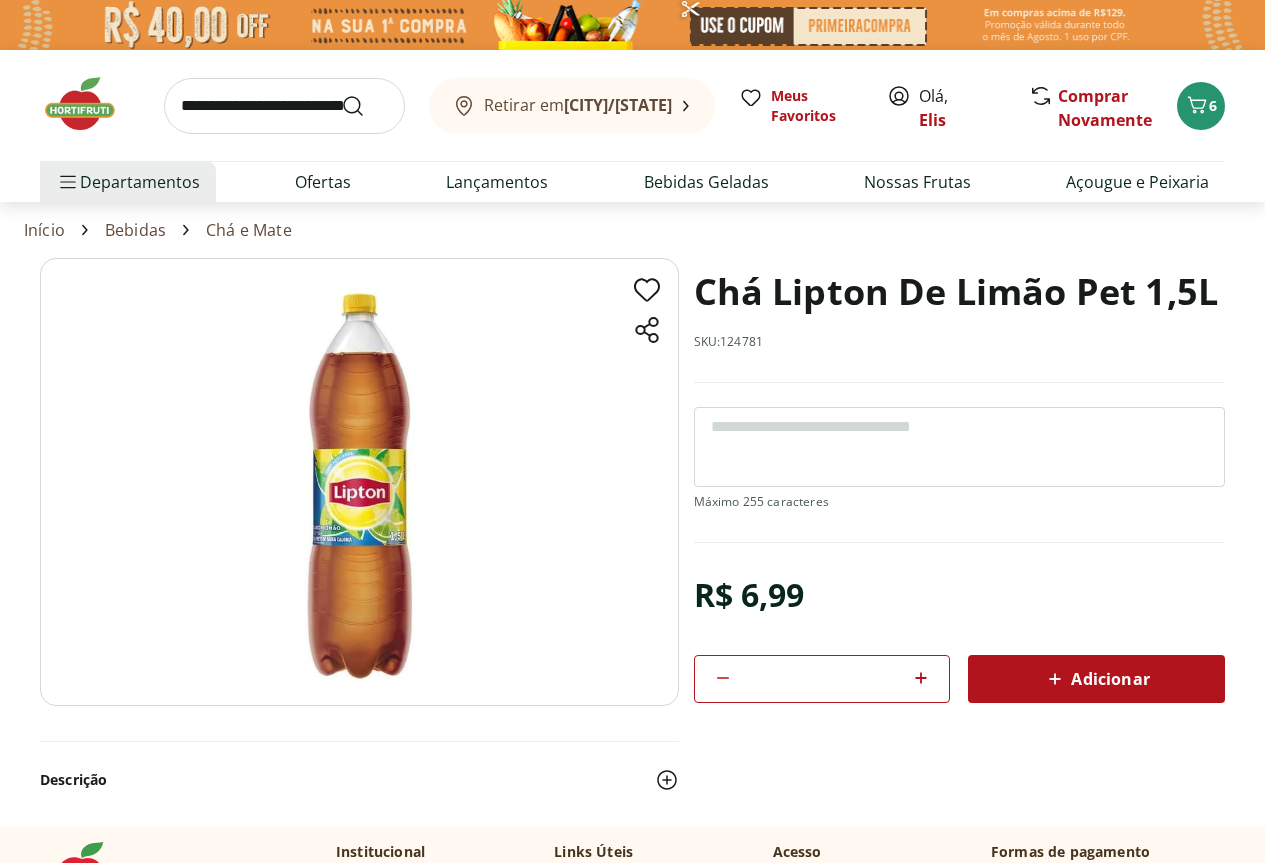 click on "Adicionar" at bounding box center [1096, 679] 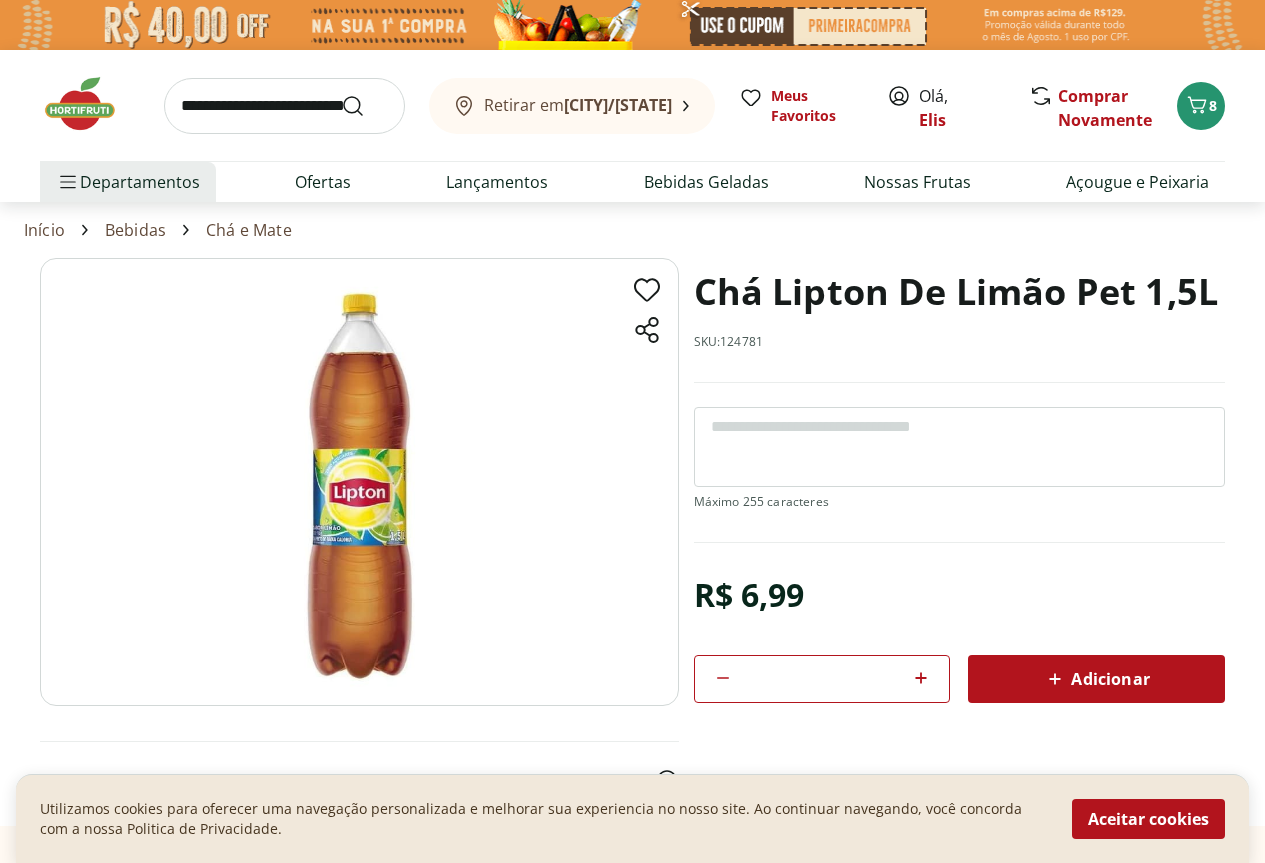 click at bounding box center (284, 106) 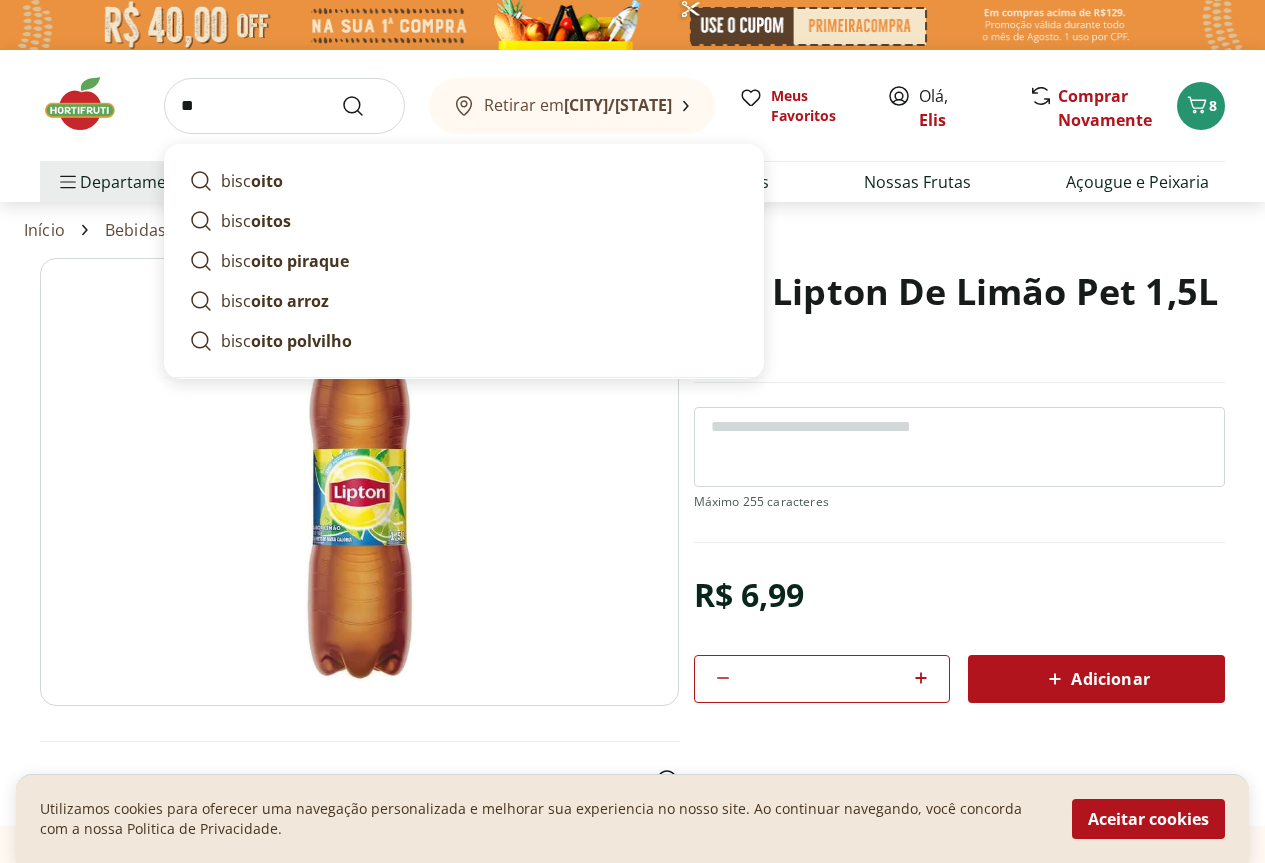 type on "*" 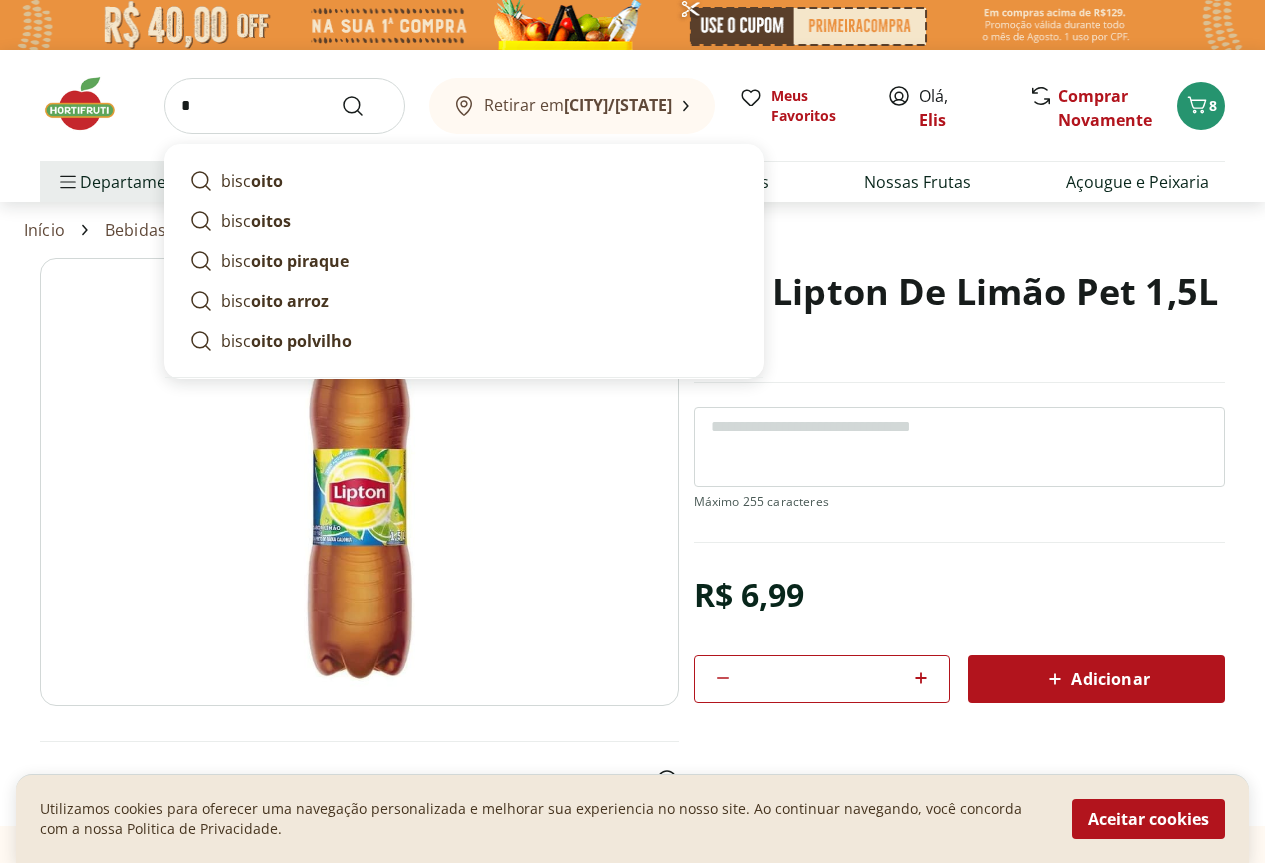 type 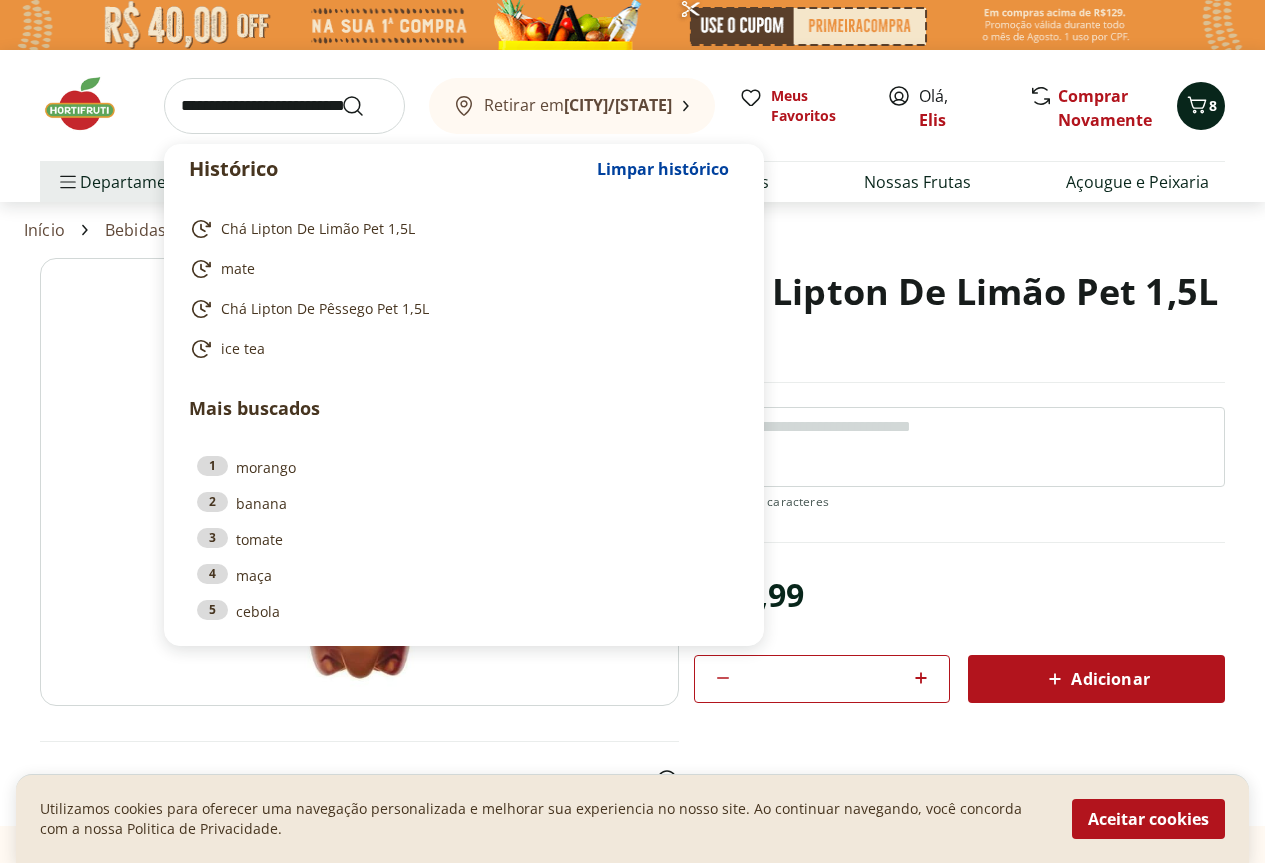 click 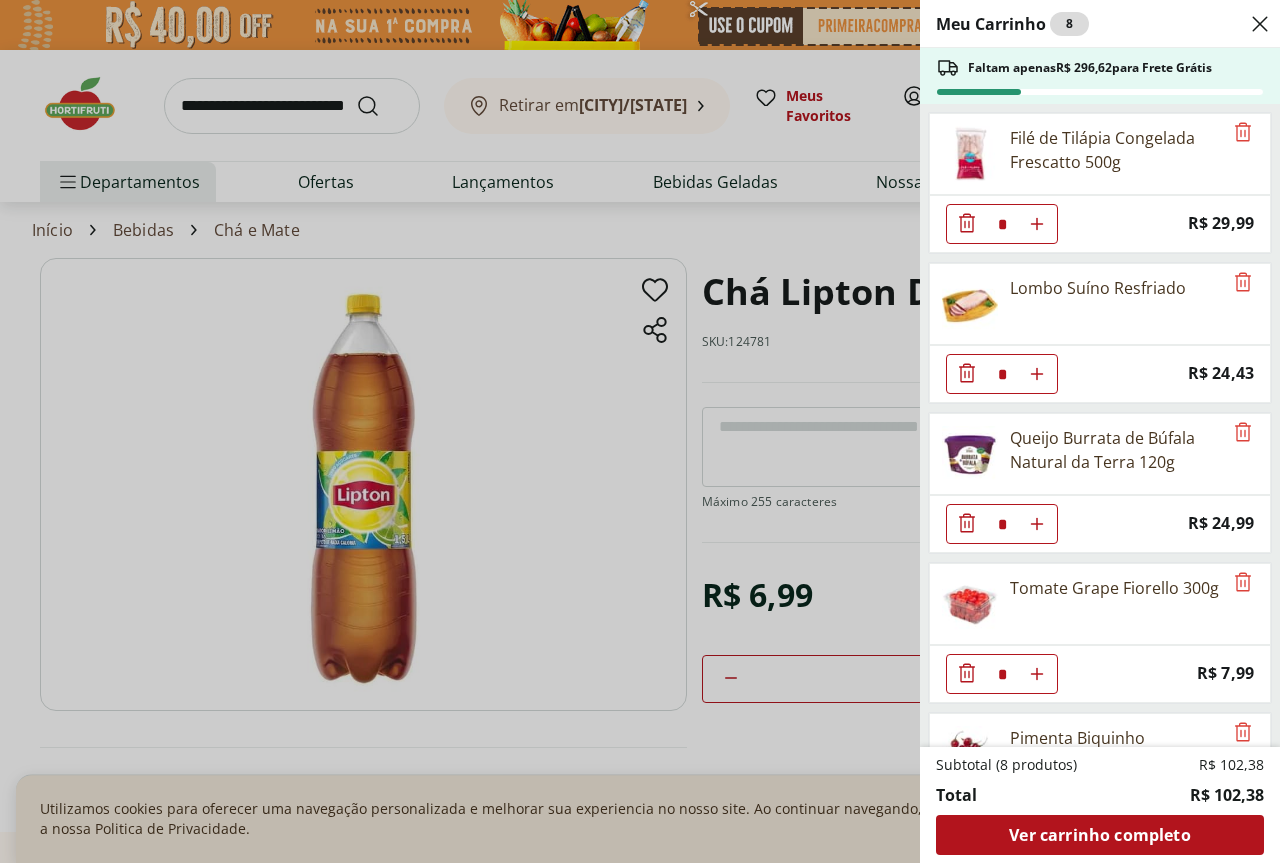 click 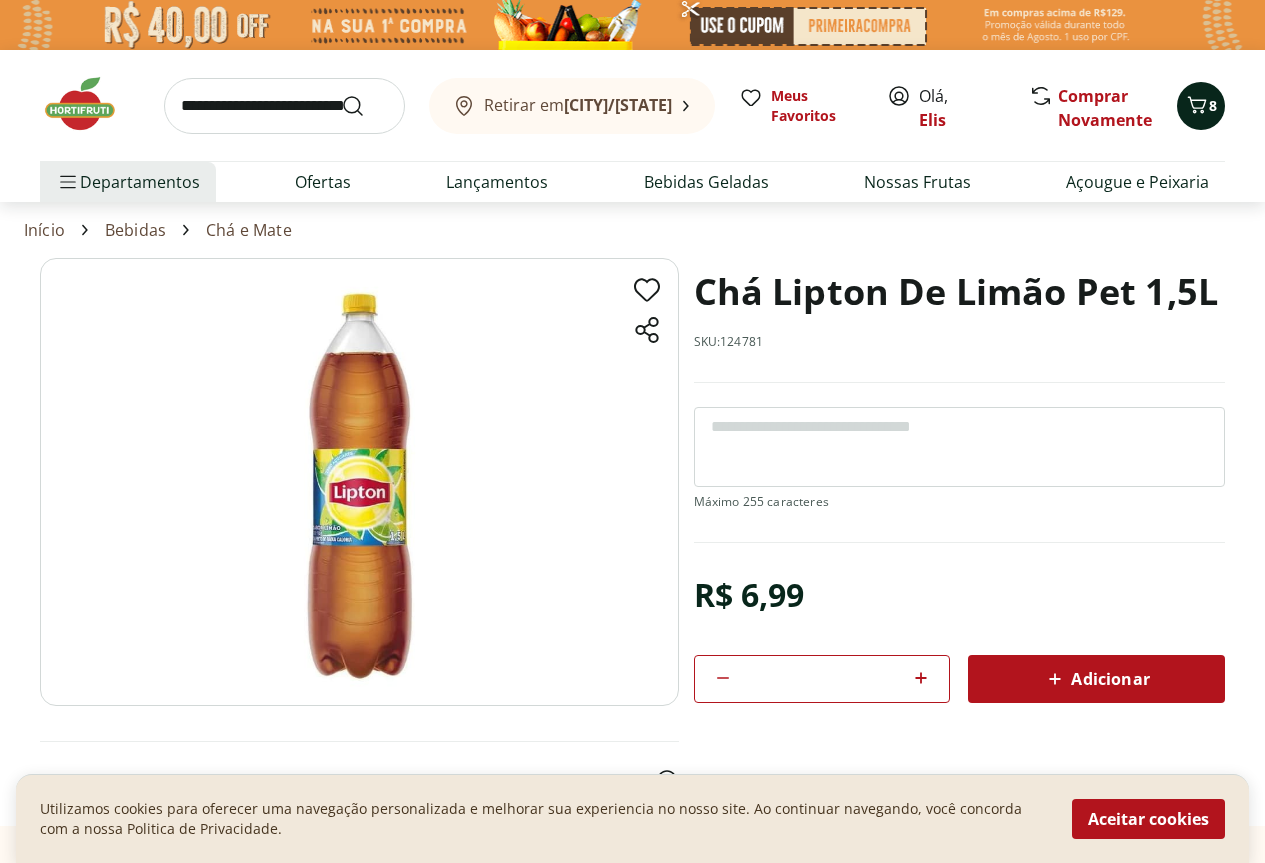 click 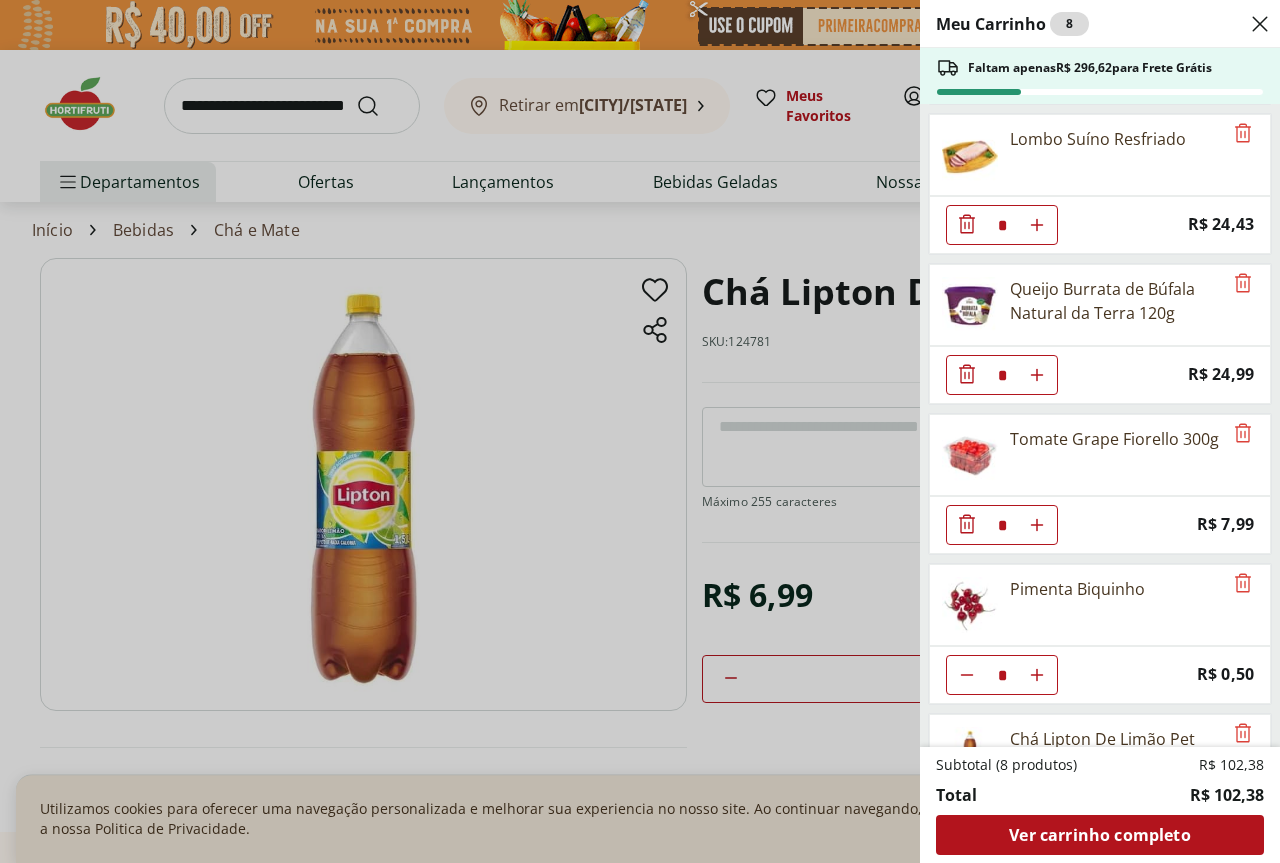 scroll, scrollTop: 265, scrollLeft: 0, axis: vertical 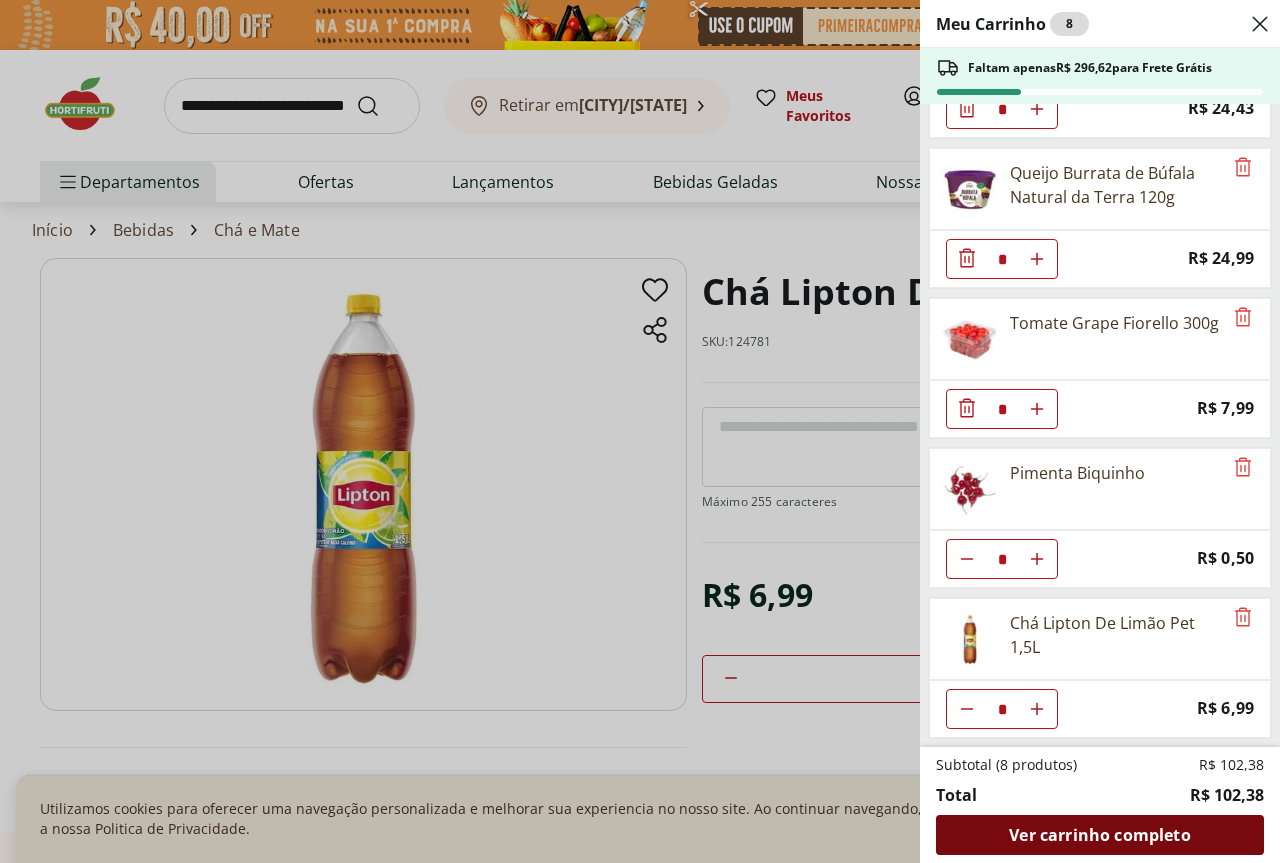 click on "Ver carrinho completo" at bounding box center [1099, 835] 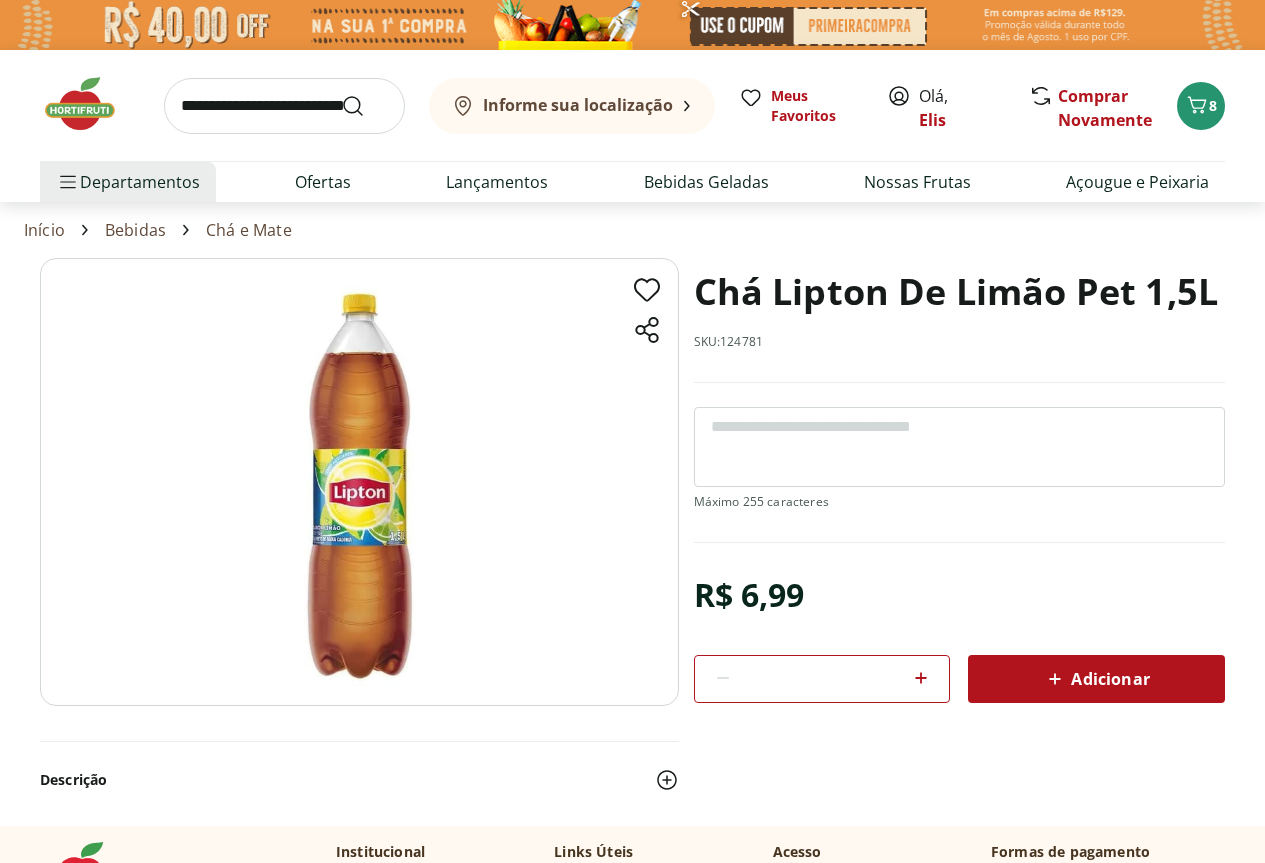 scroll, scrollTop: 0, scrollLeft: 0, axis: both 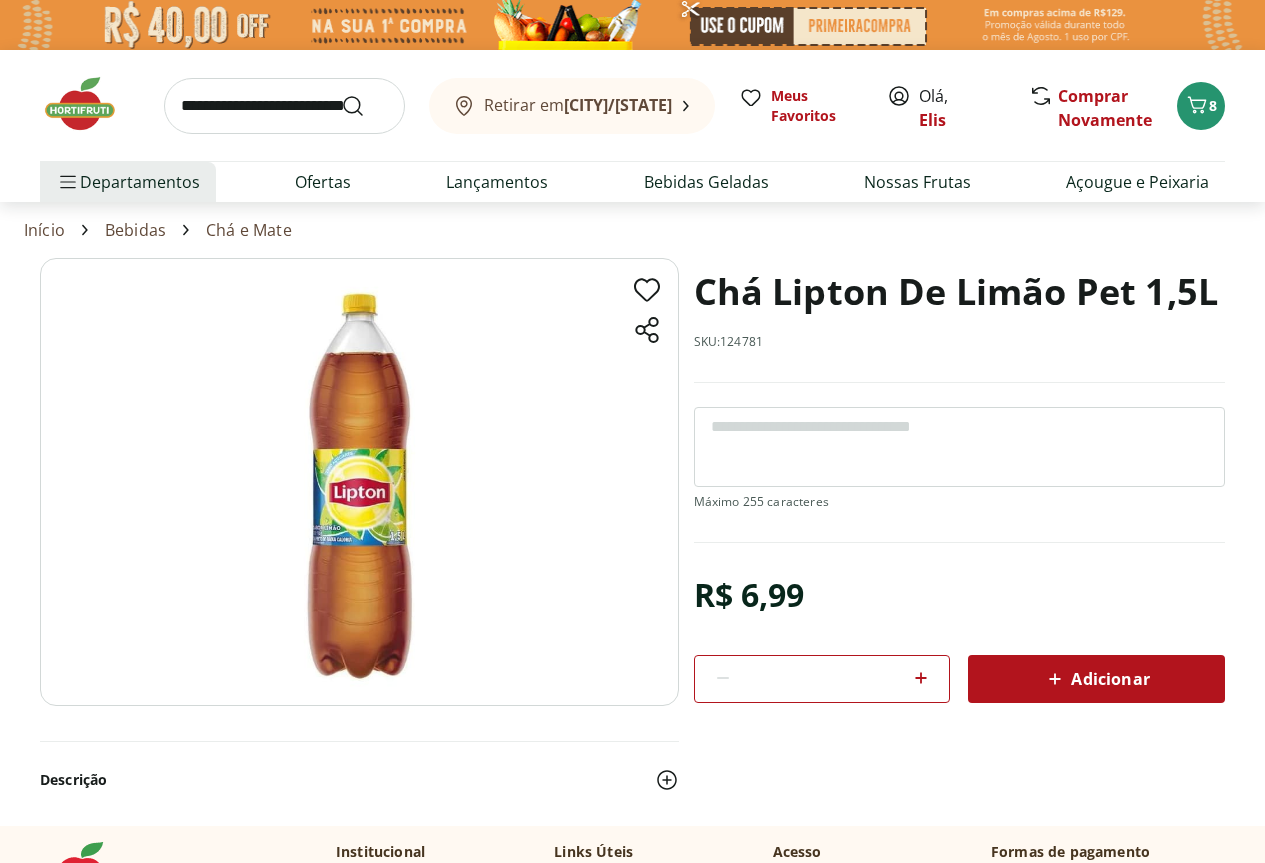 click at bounding box center (632, 25) 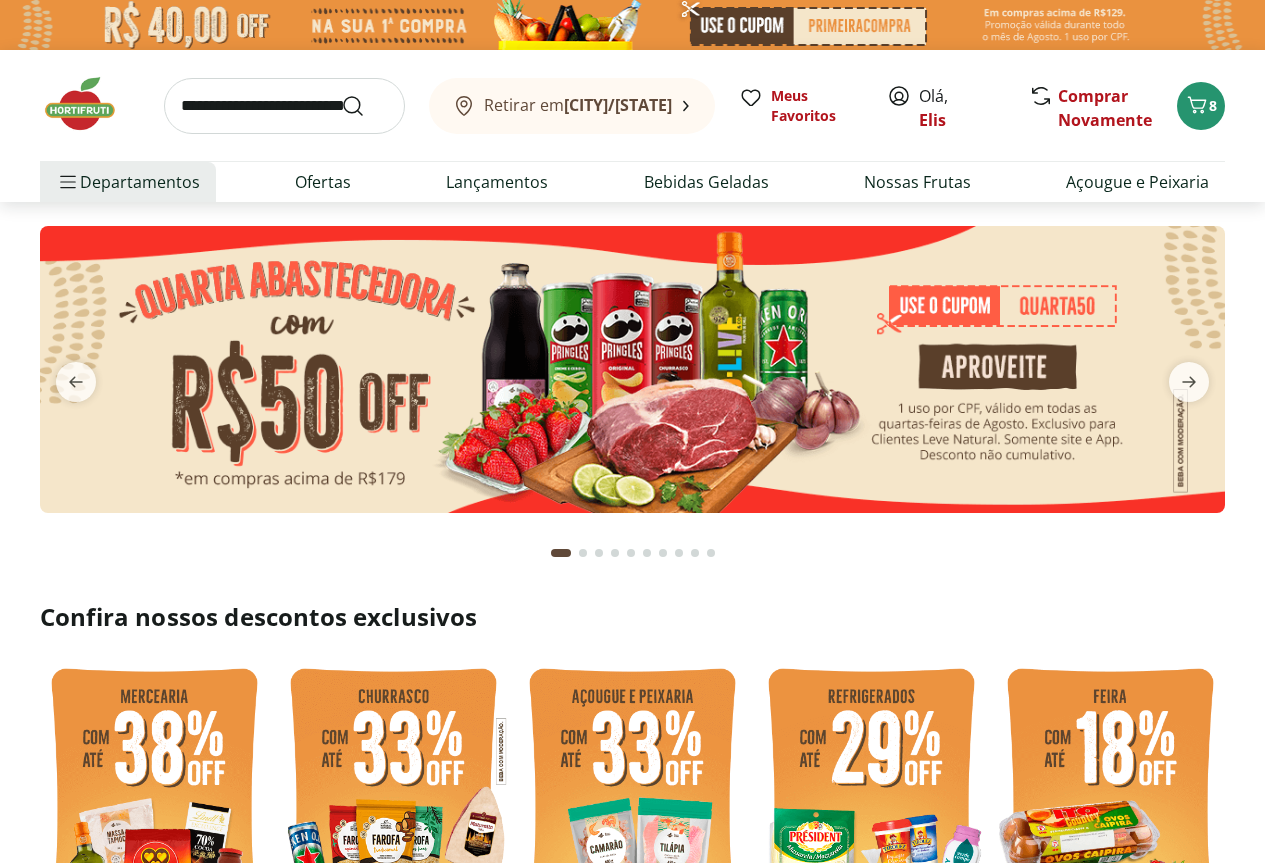 click at bounding box center (632, 25) 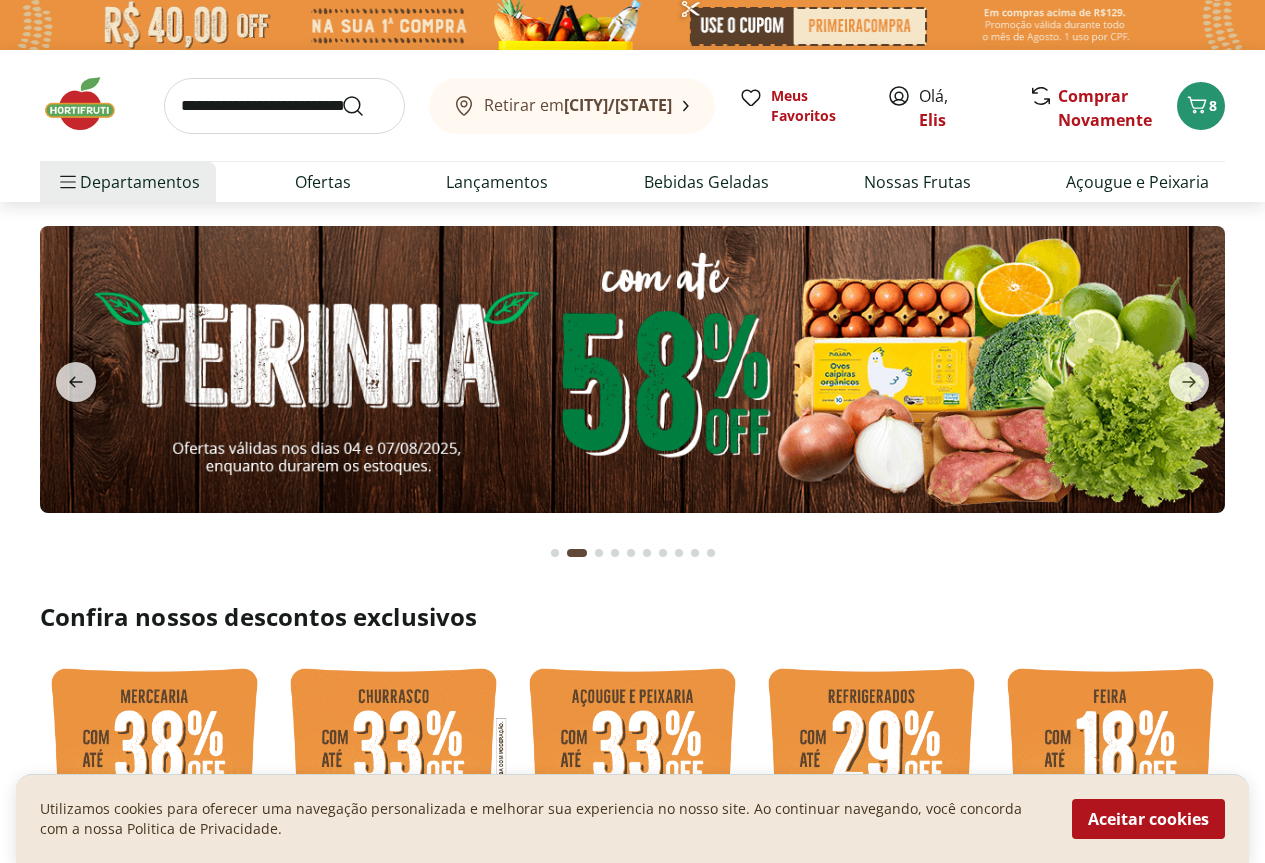 type on "*" 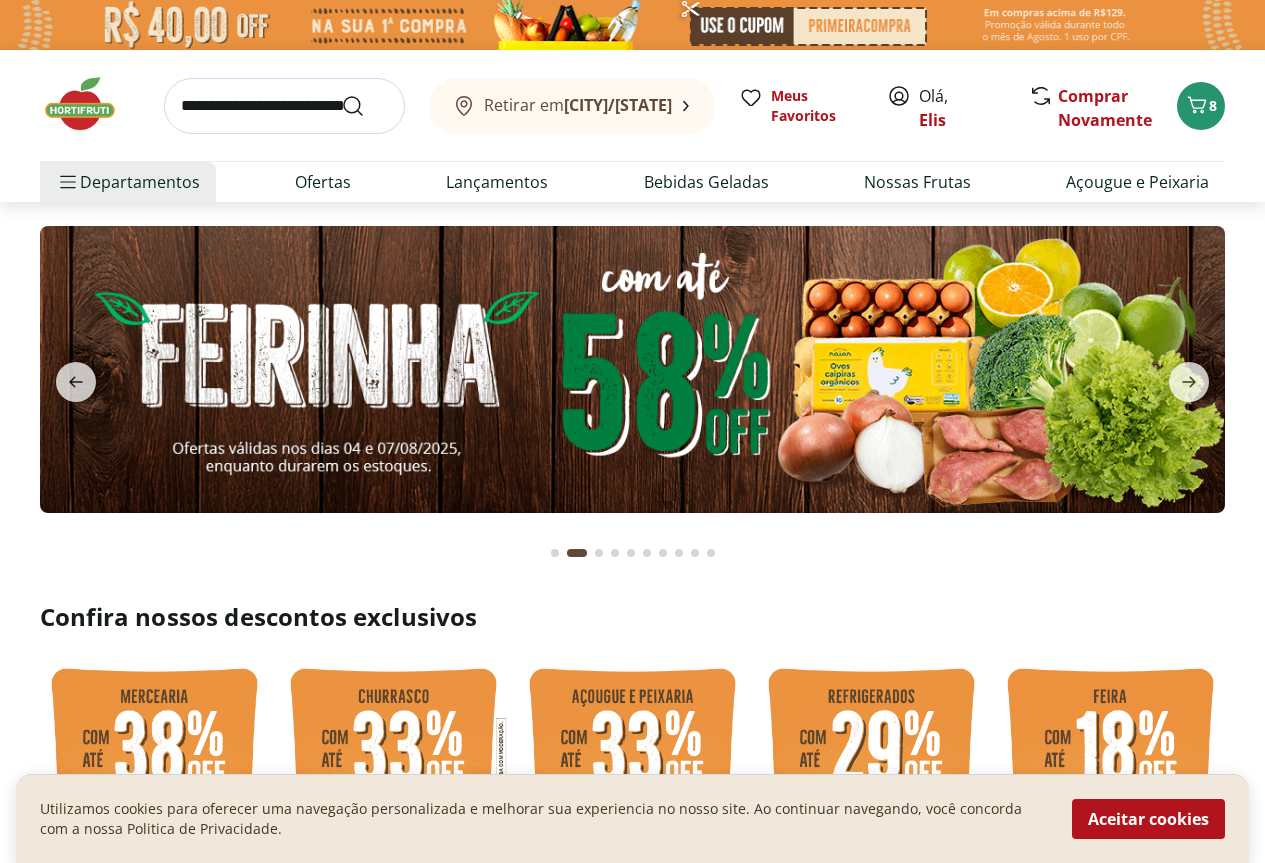 type on "*" 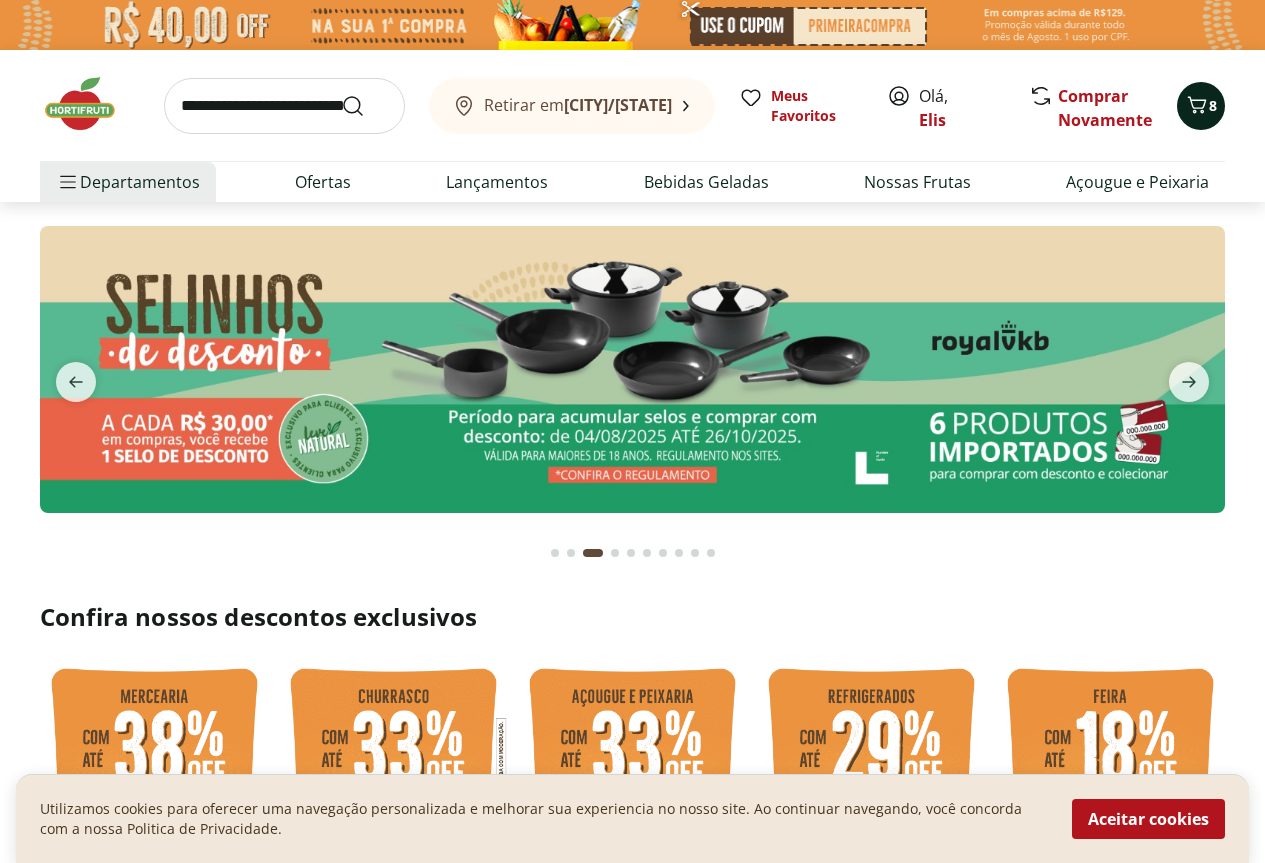 click on "8" at bounding box center [1201, 106] 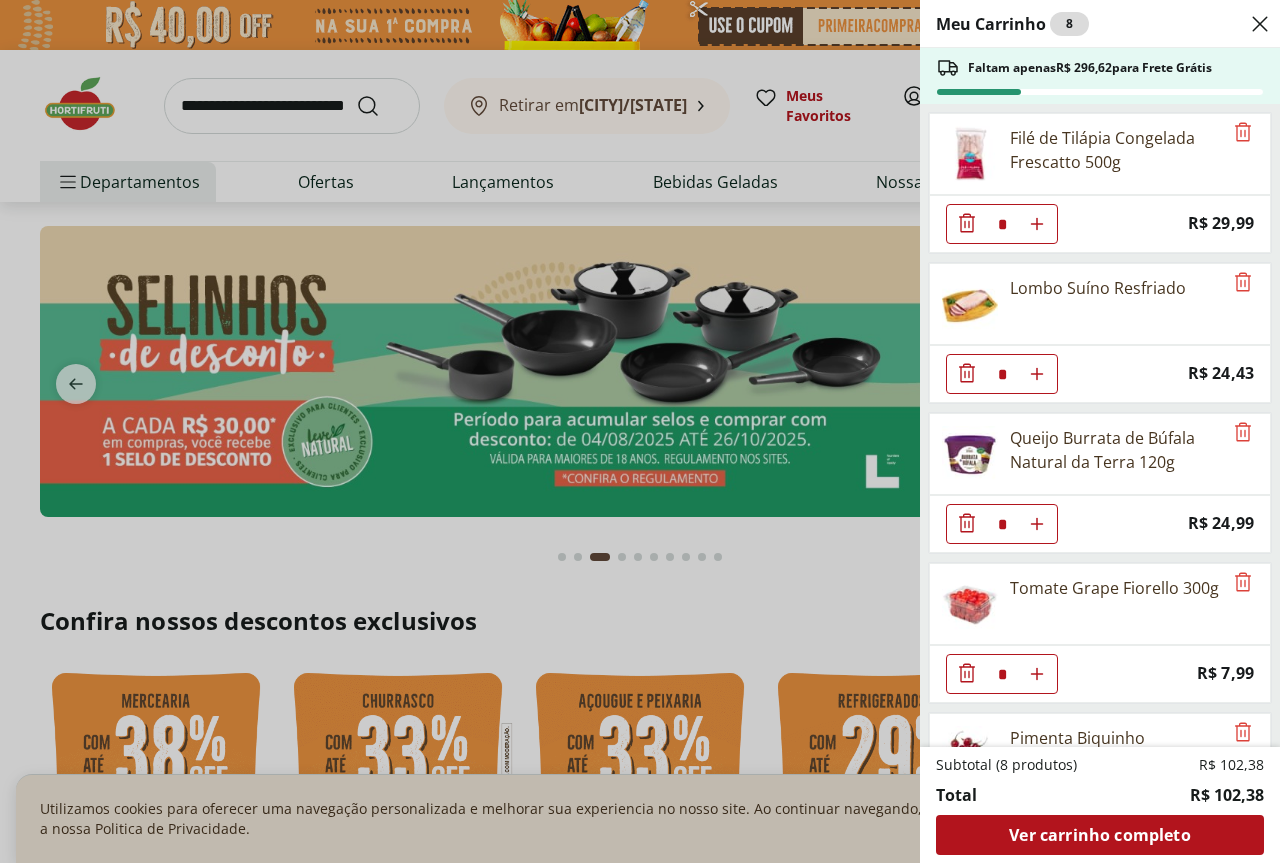 click 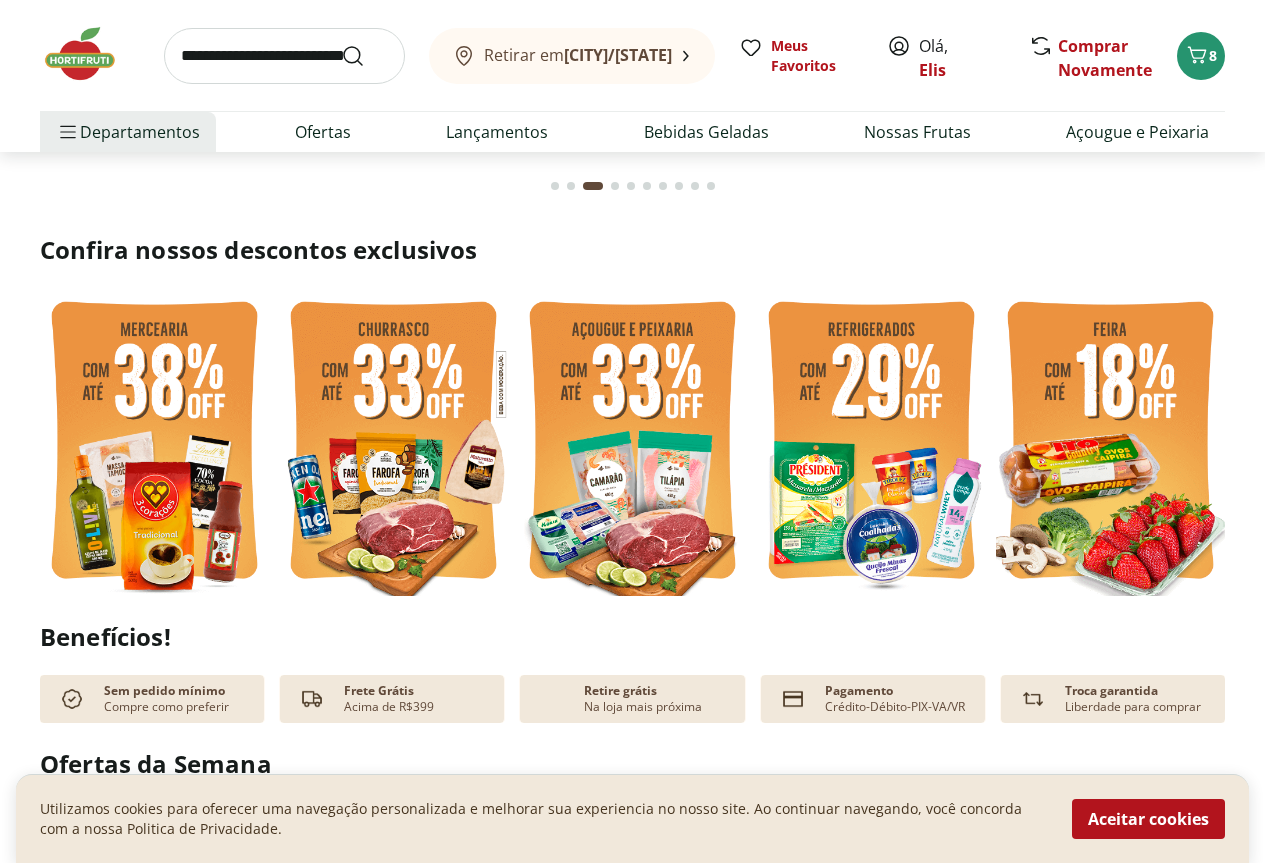 scroll, scrollTop: 400, scrollLeft: 0, axis: vertical 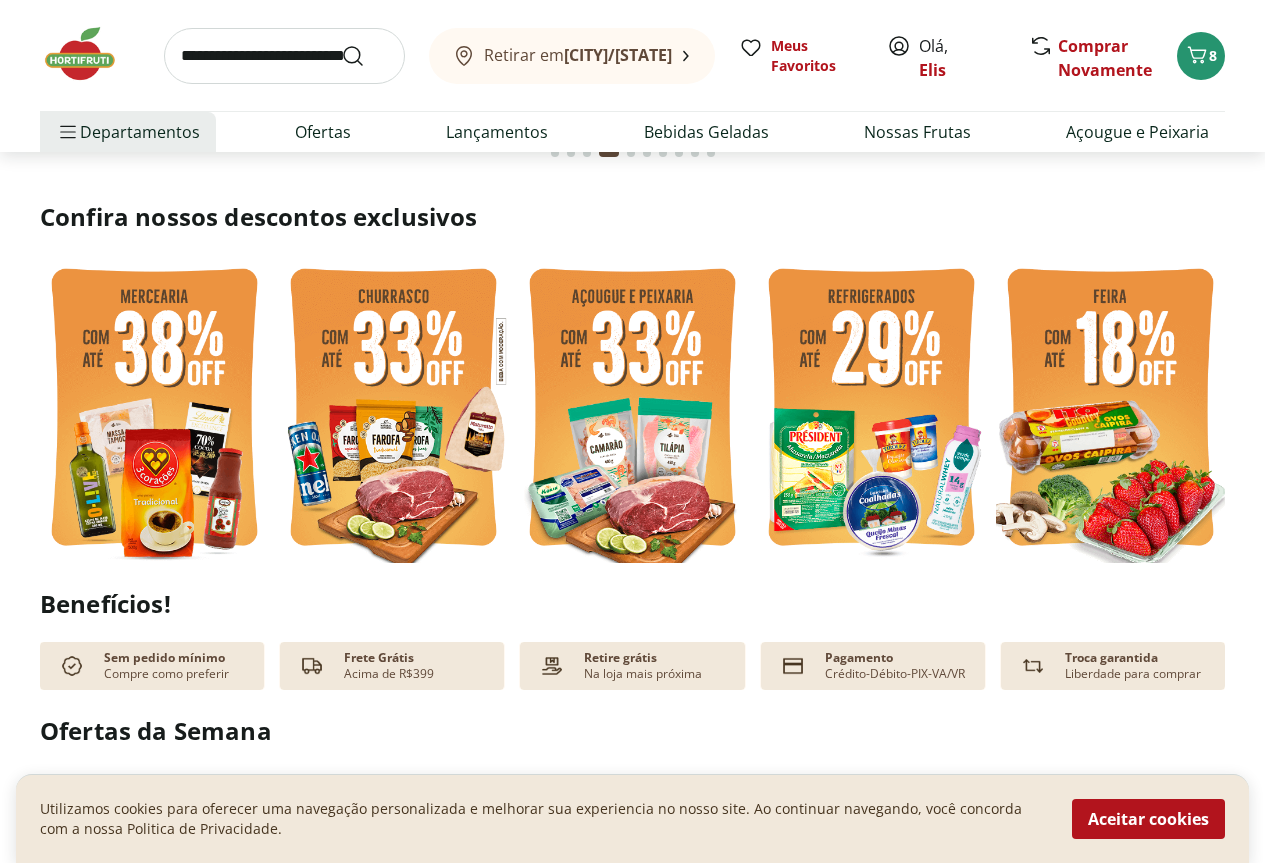 click at bounding box center [393, 410] 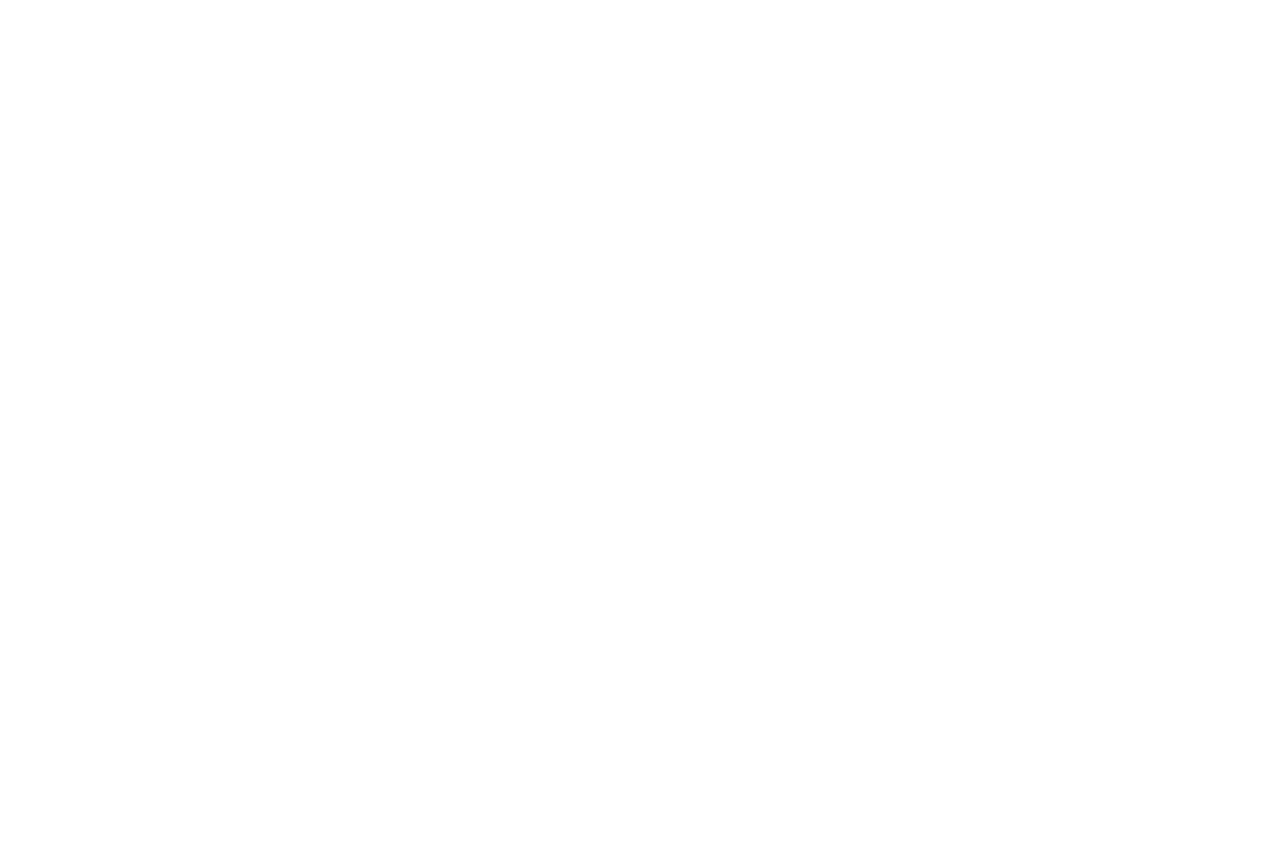 scroll, scrollTop: 0, scrollLeft: 0, axis: both 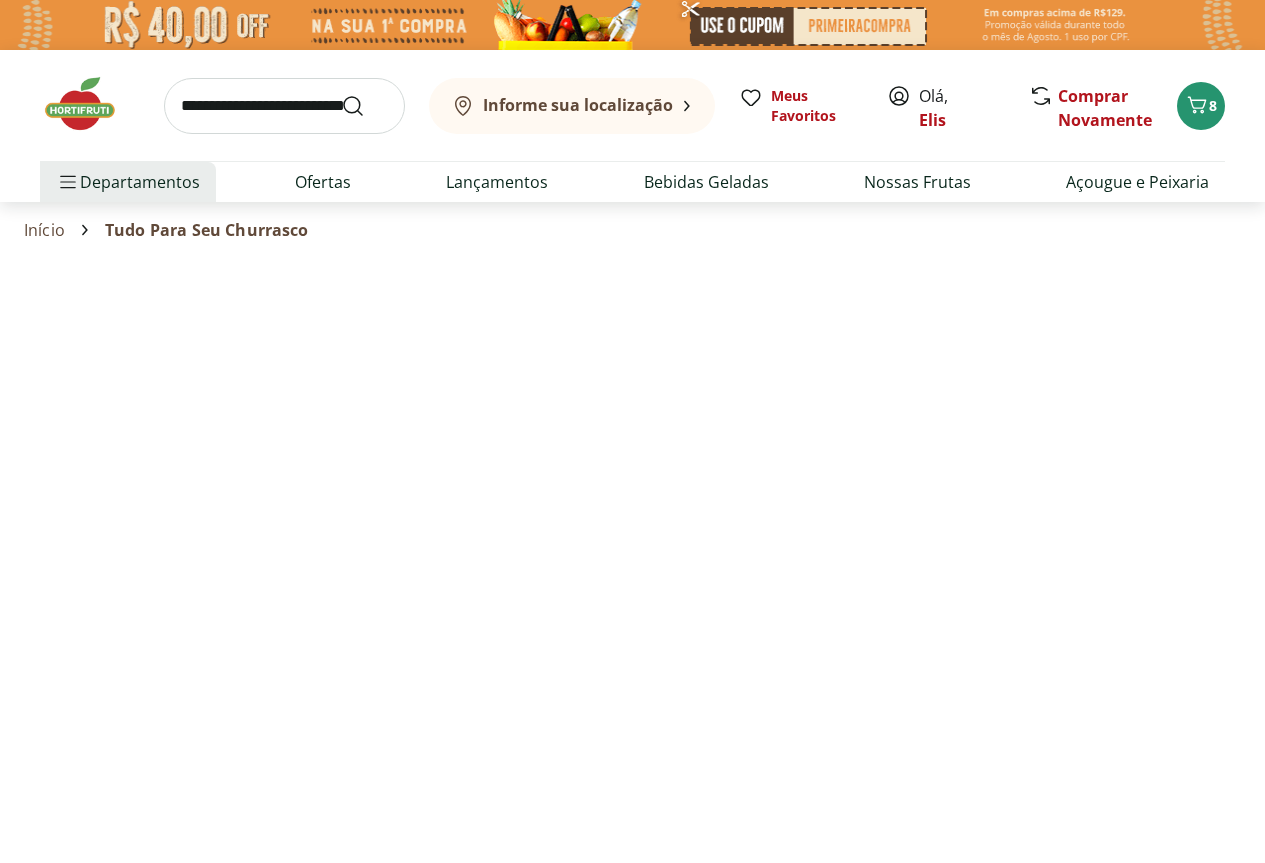 select on "**********" 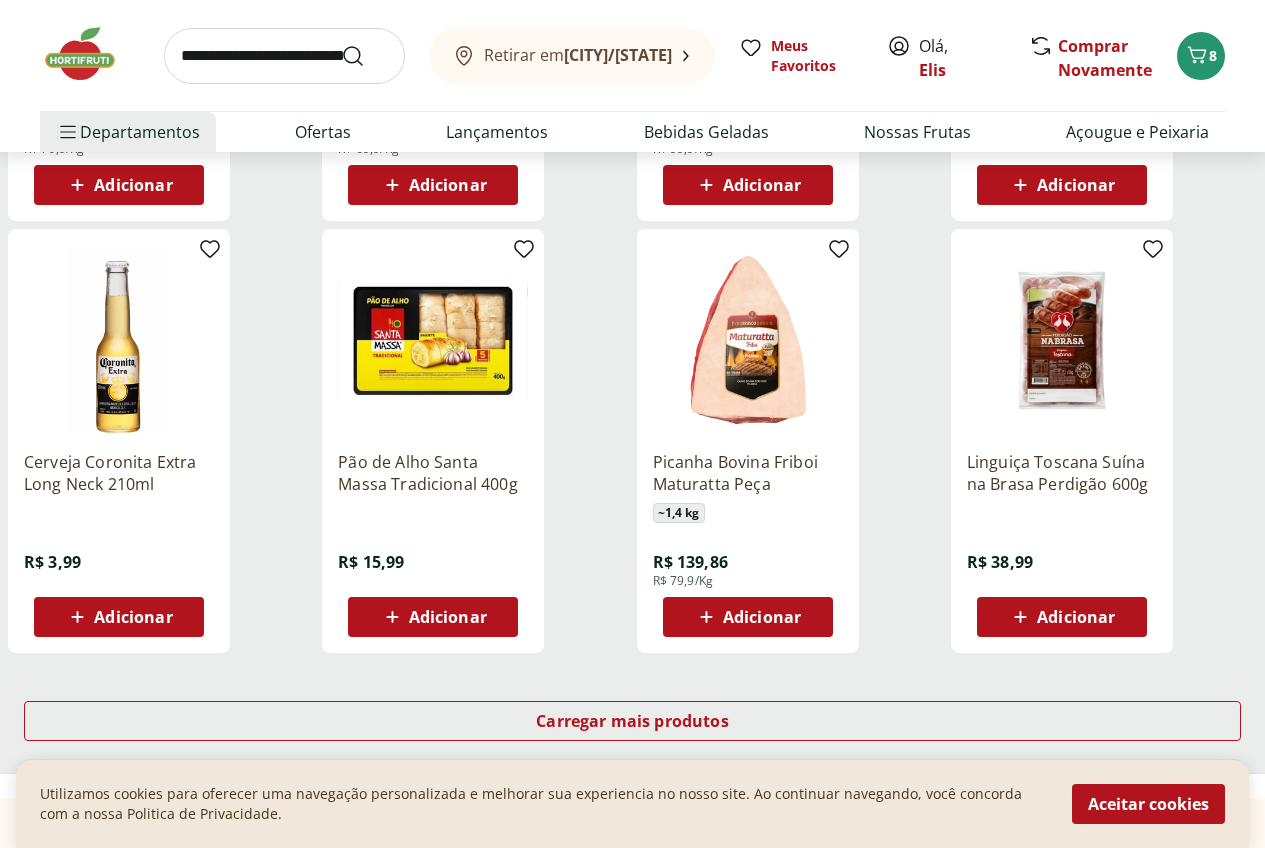 scroll, scrollTop: 1000, scrollLeft: 0, axis: vertical 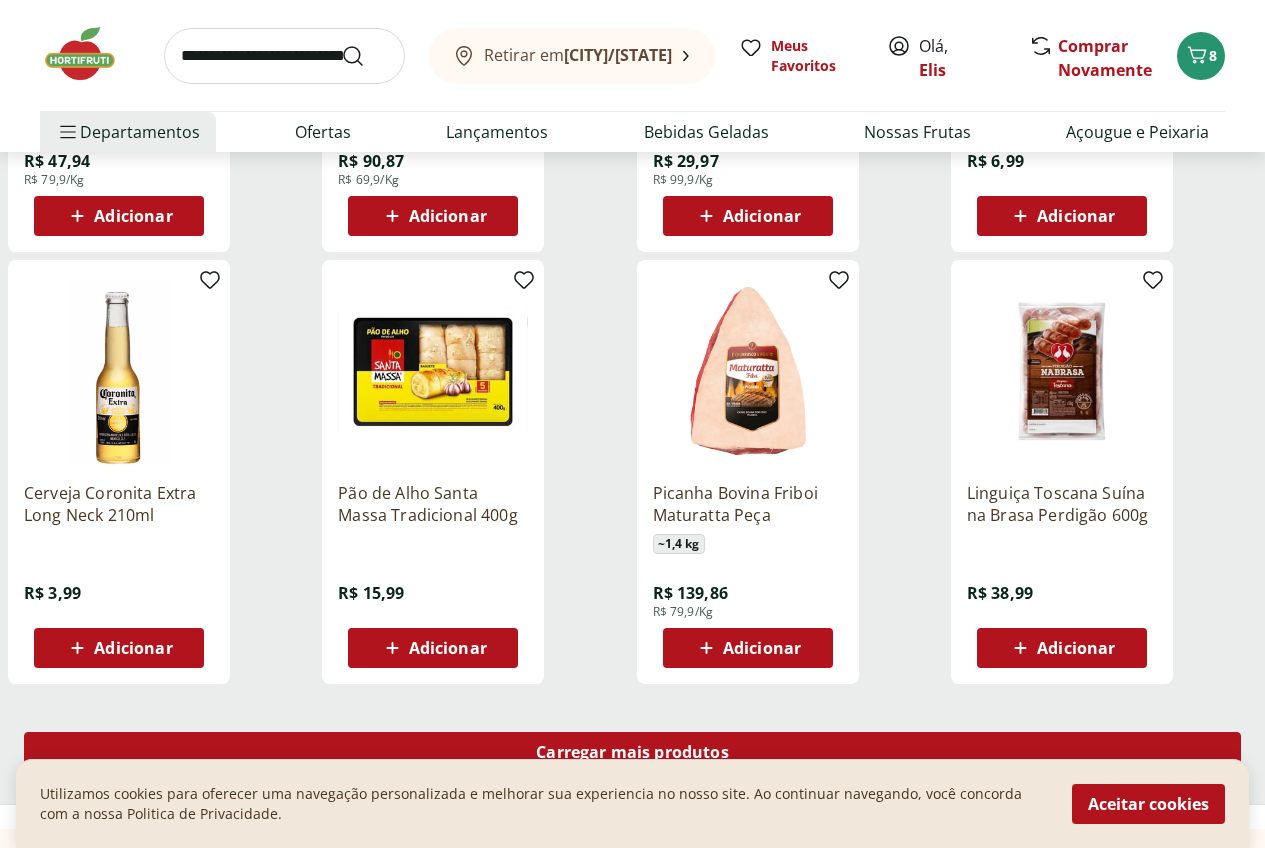 click on "Carregar mais produtos" at bounding box center (632, 752) 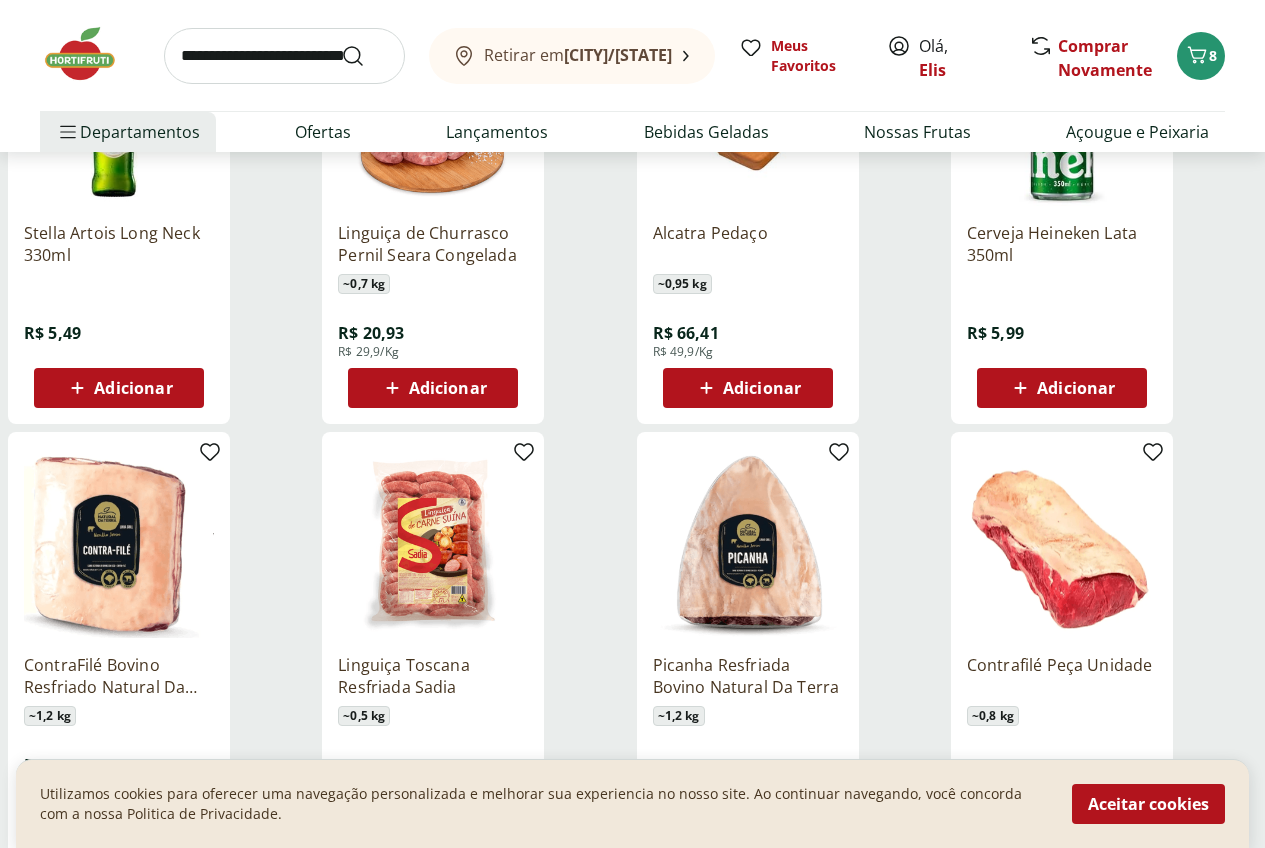 scroll, scrollTop: 1100, scrollLeft: 0, axis: vertical 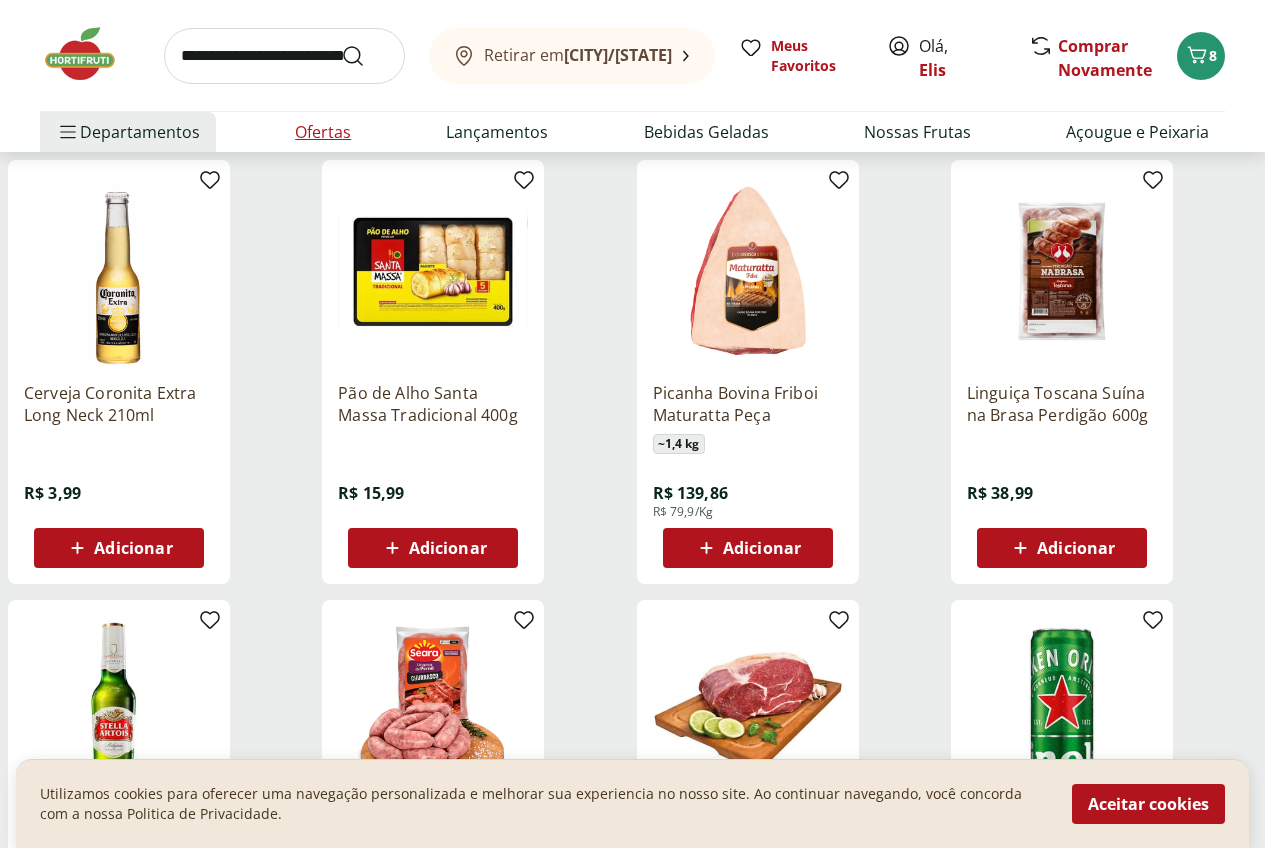 click on "Ofertas" at bounding box center (323, 132) 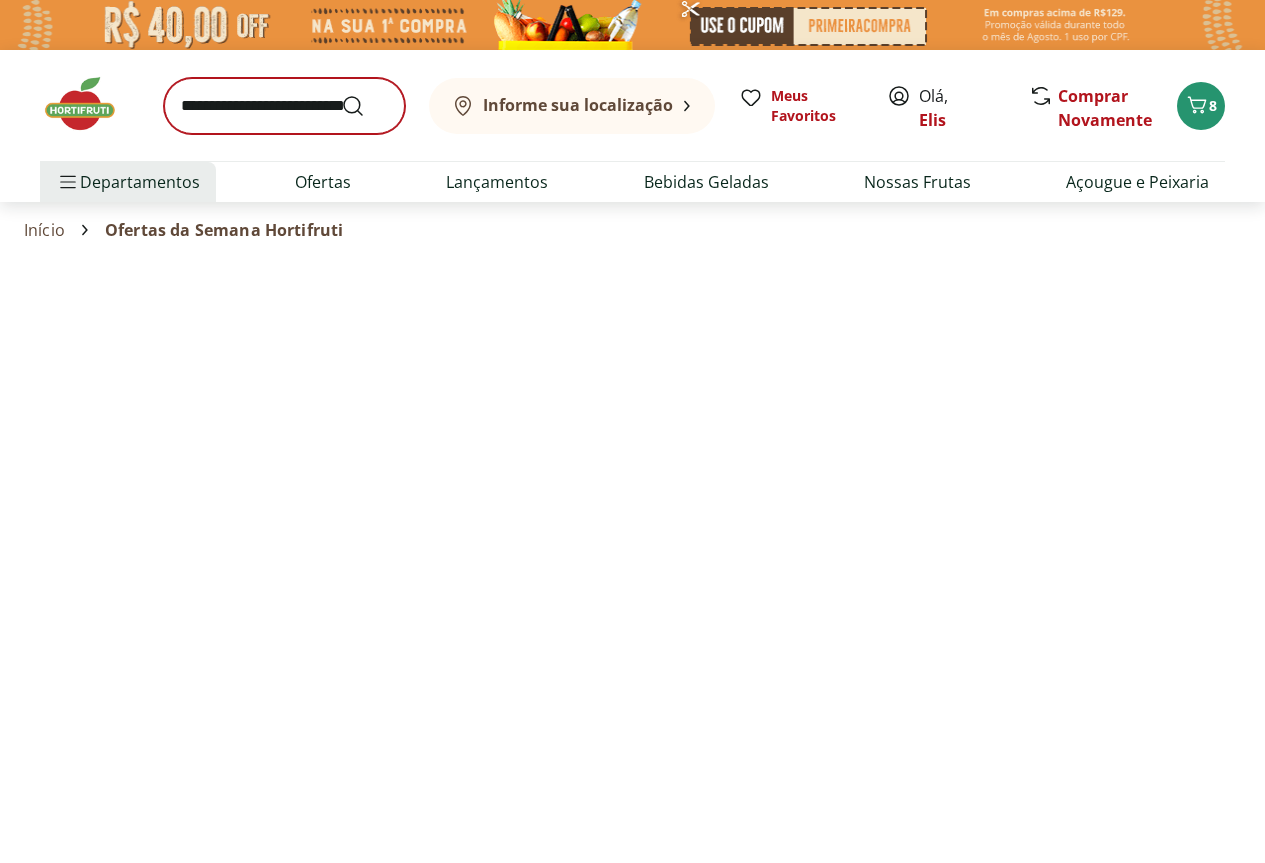 select on "**********" 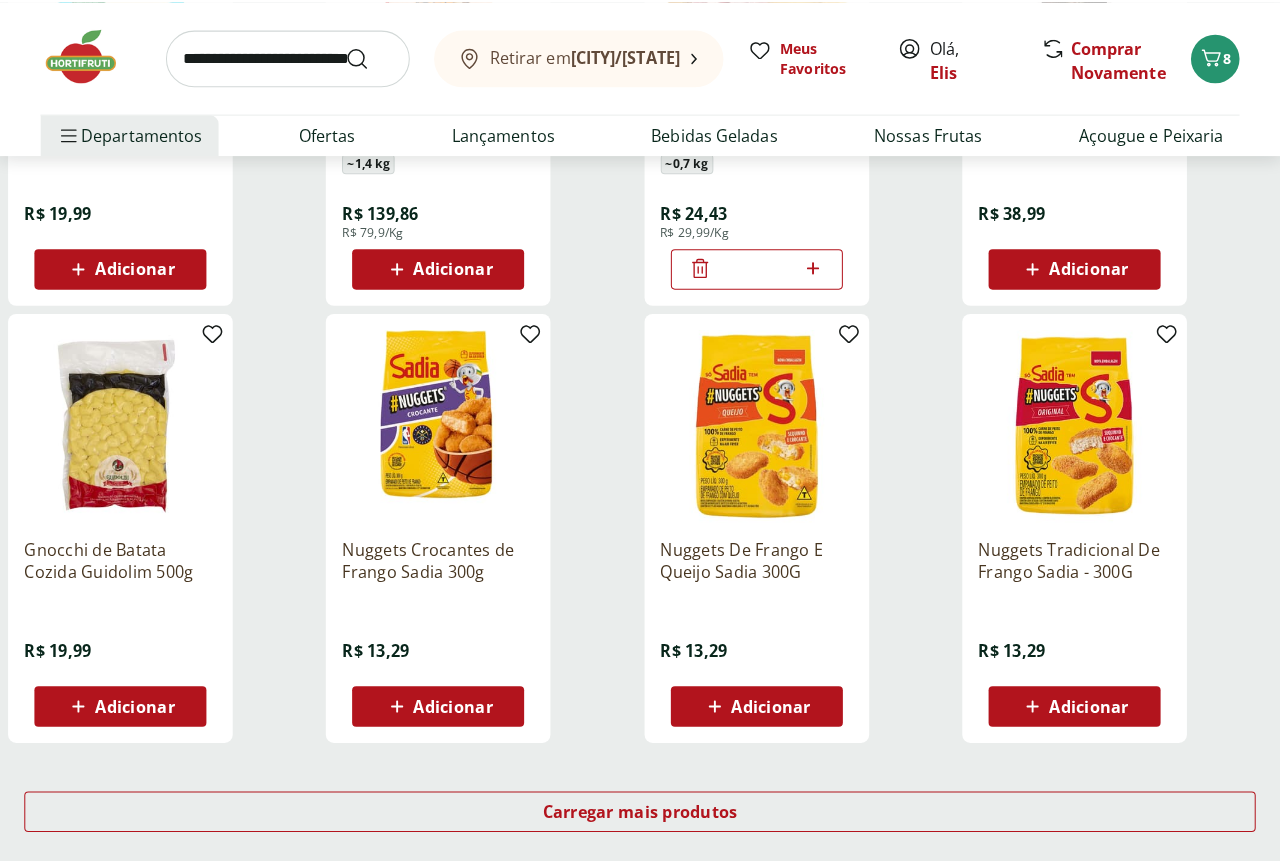 scroll, scrollTop: 1000, scrollLeft: 0, axis: vertical 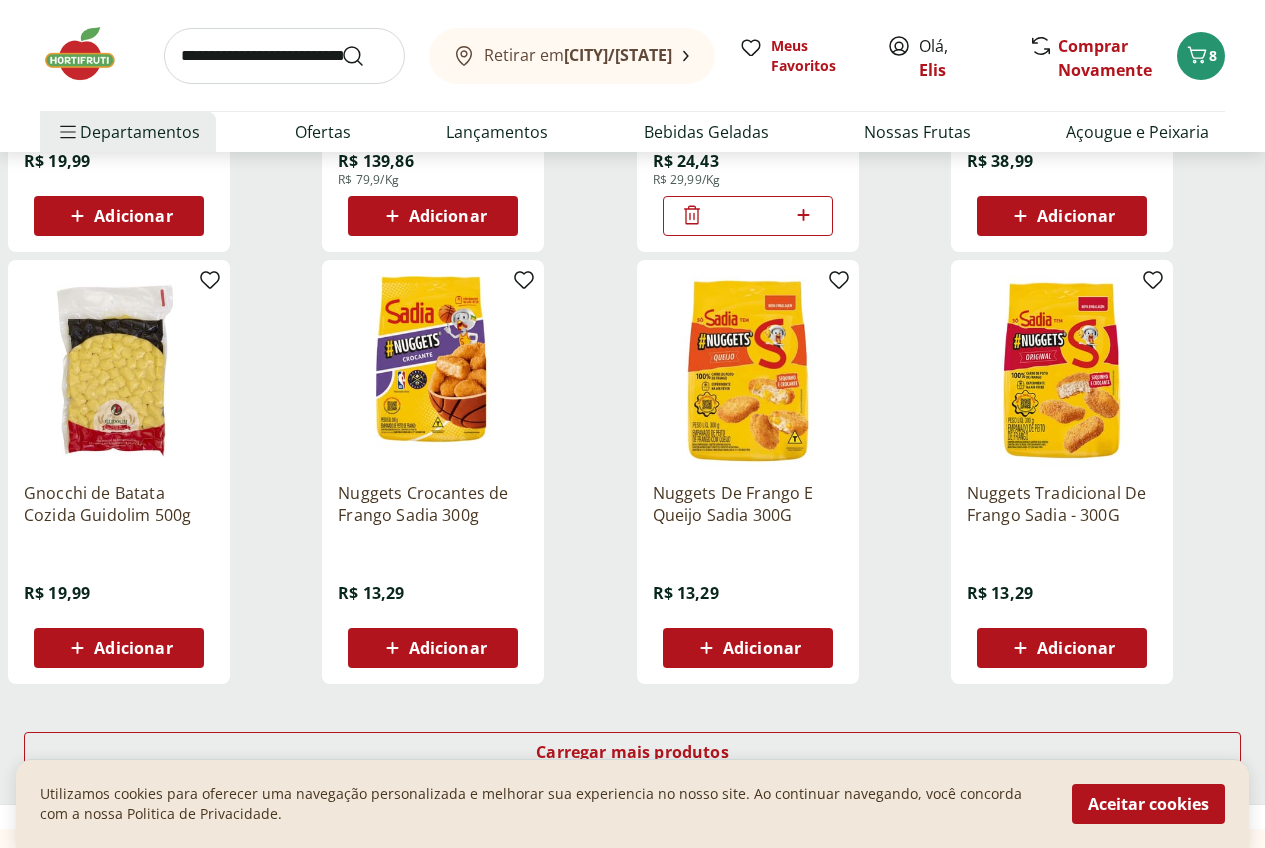 click on "Adicionar" at bounding box center (133, 648) 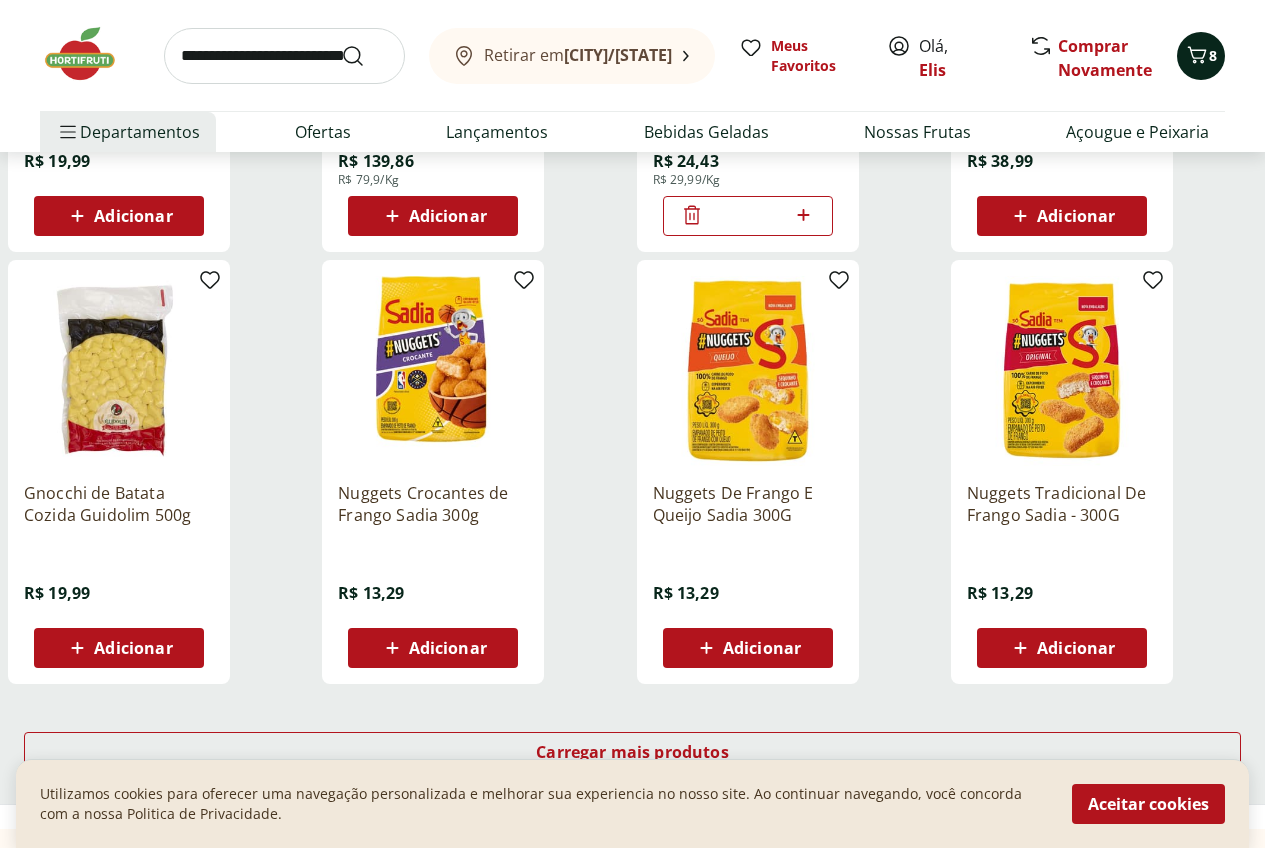 click 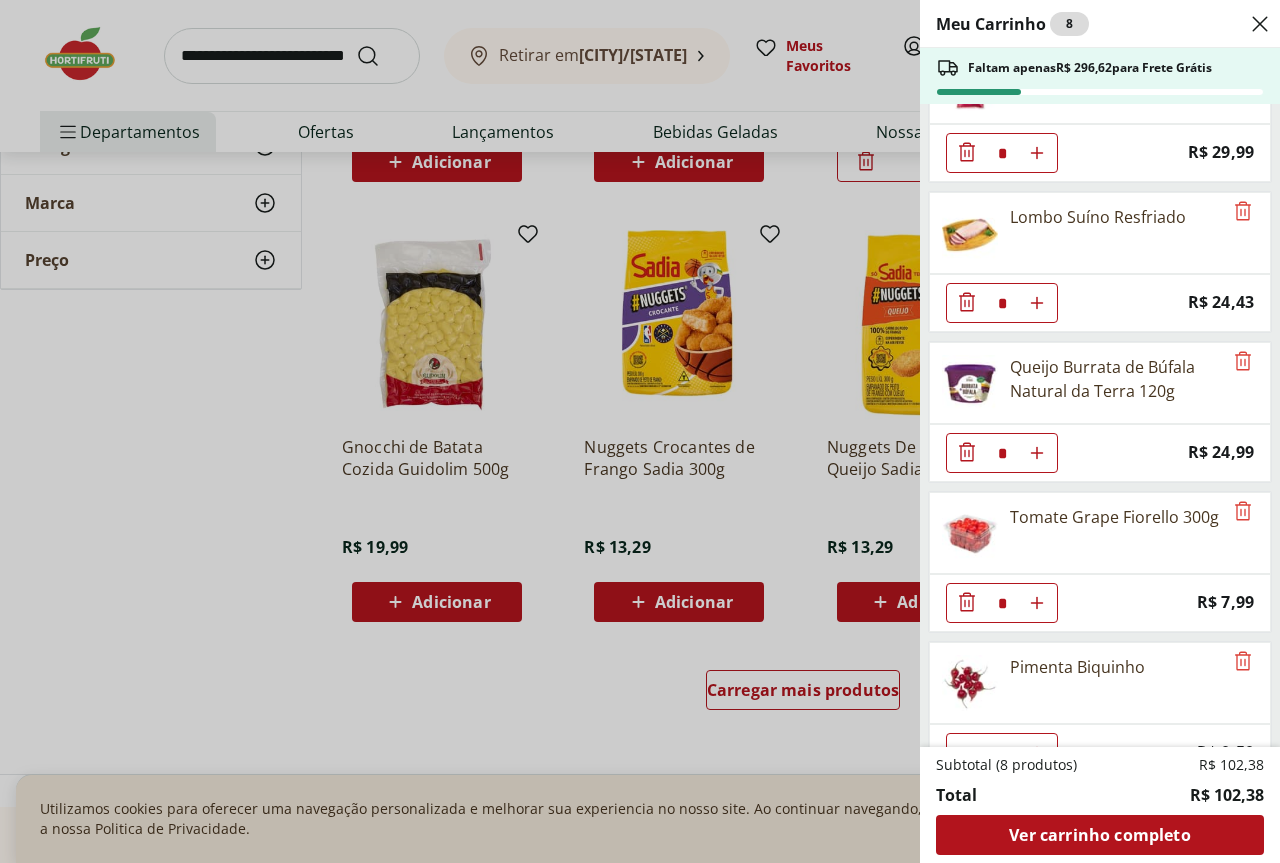 scroll, scrollTop: 0, scrollLeft: 0, axis: both 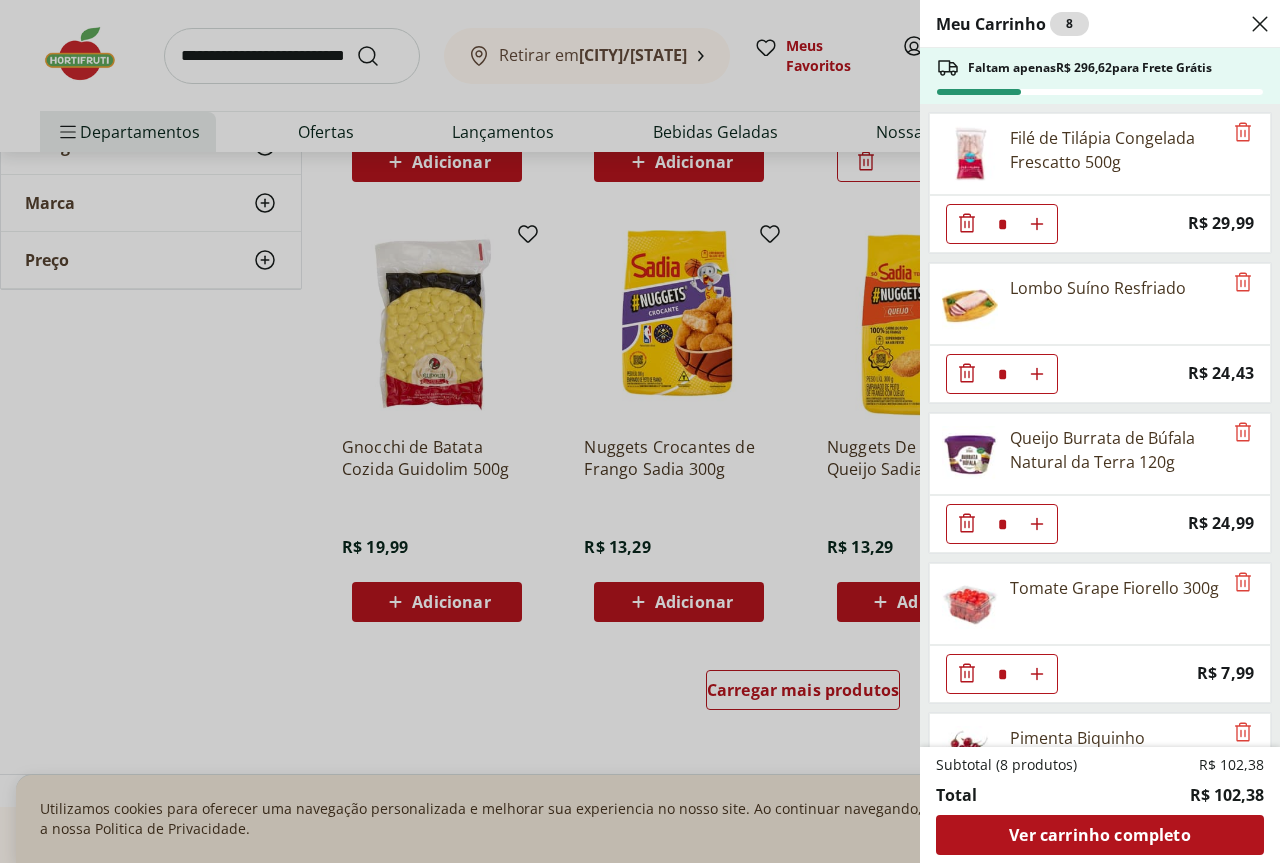click on "Meu Carrinho 8 Faltam apenas  R$ 296,62  para Frete Grátis Filé de Tilápia Congelada Frescatto 500g * Price: R$ 29,99 Lombo Suíno Resfriado * Price: R$ 24,43 Queijo Burrata de Búfala Natural da Terra 120g * Price: R$ 24,99 Tomate Grape Fiorello 300g * Price: R$ 7,99 Pimenta Biquinho * Price: R$ 0,50 Chá Lipton De Limão Pet 1,5L * Price: R$ 6,99 Subtotal (8 produtos) R$ 102,38 Total R$ 102,38 Ver carrinho completo" at bounding box center [640, 431] 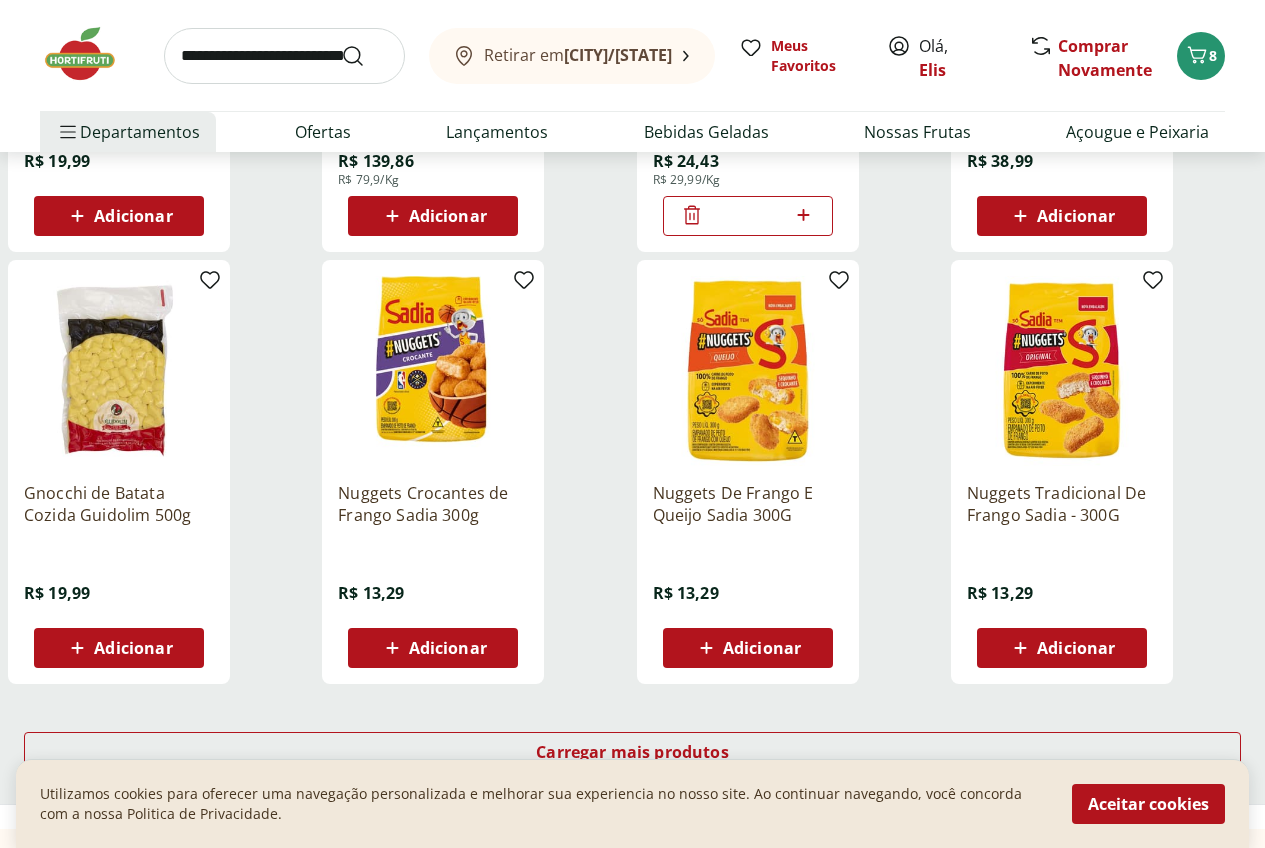 click on "Adicionar" at bounding box center (133, 648) 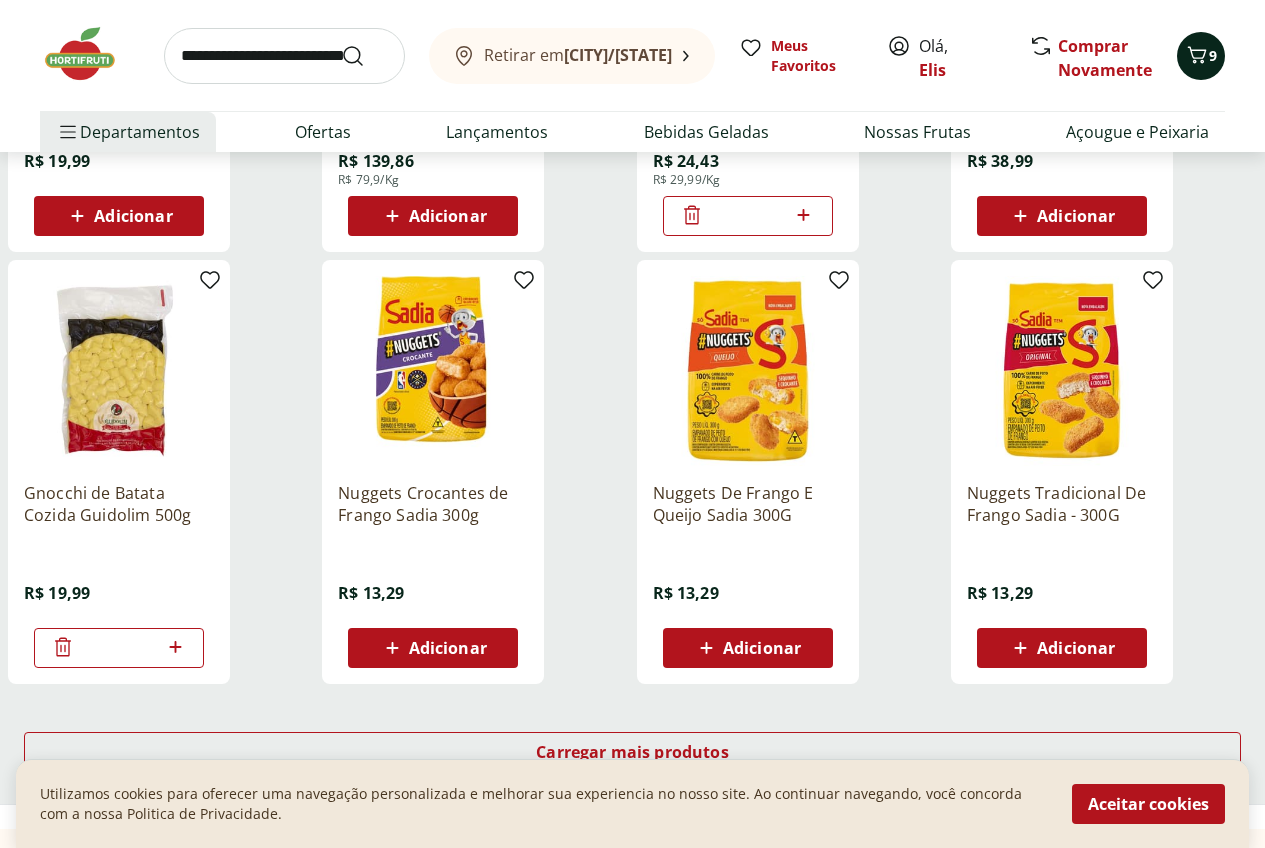 click 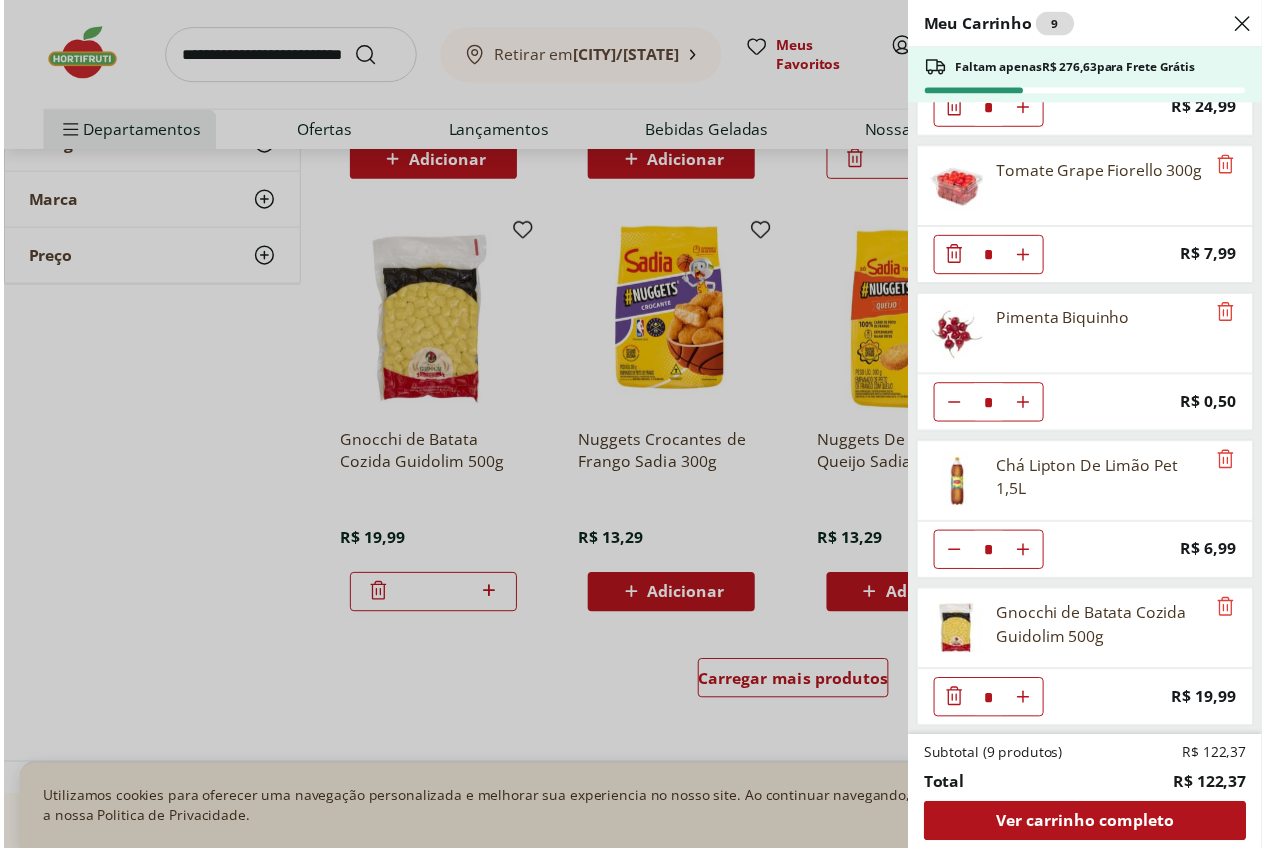scroll, scrollTop: 0, scrollLeft: 0, axis: both 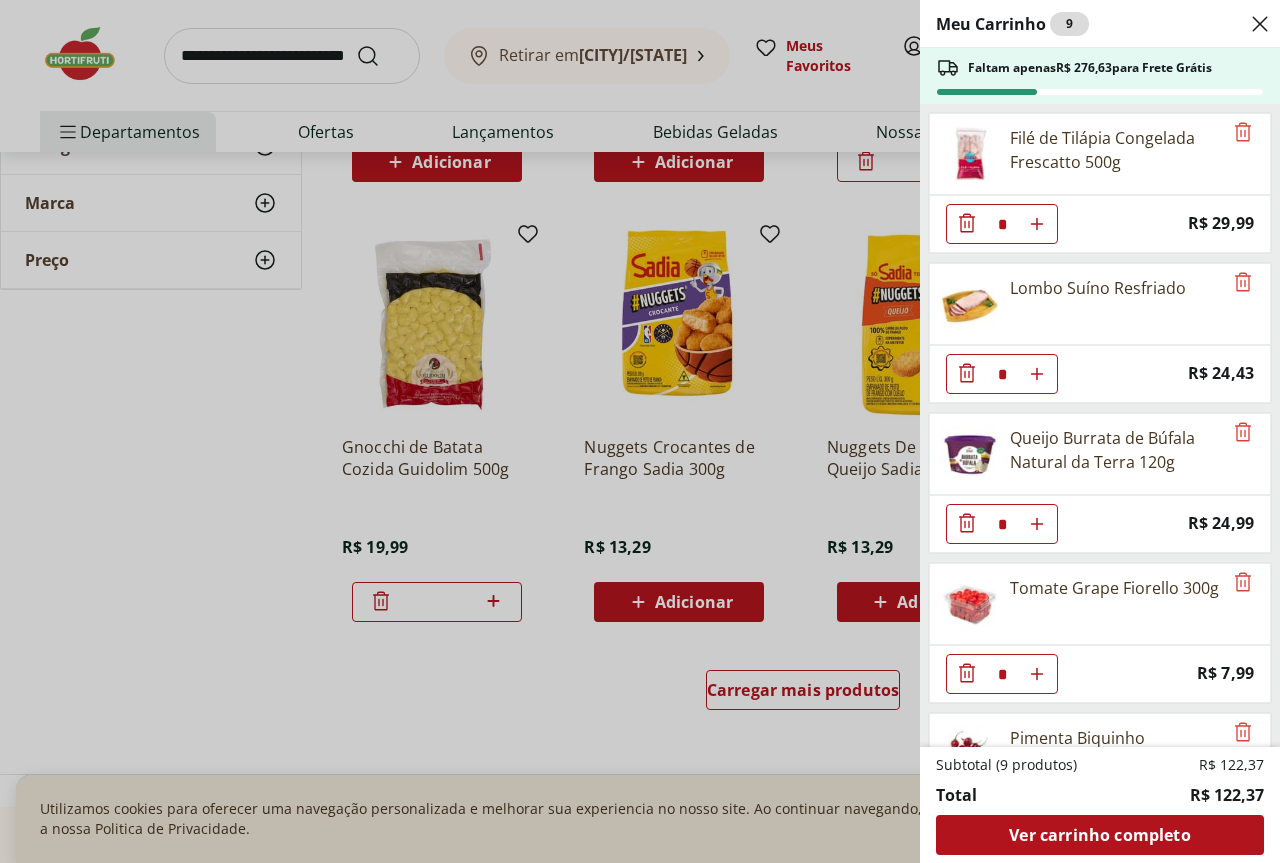 click on "Meu Carrinho 9 Faltam apenas  R$ 276,63  para Frete Grátis Filé de Tilápia Congelada Frescatto 500g * Price: R$ 29,99 Lombo Suíno Resfriado * Price: R$ 24,43 Queijo Burrata de Búfala Natural da Terra 120g * Price: R$ 24,99 Tomate Grape Fiorello 300g * Price: R$ 7,99 Pimenta Biquinho * Price: R$ 0,50 Chá Lipton De Limão Pet 1,5L * Price: R$ 6,99 Gnocchi de Batata Cozida Guidolim 500g * Price: R$ 19,99 Subtotal (9 produtos) R$ 122,37 Total R$ 122,37 Ver carrinho completo" at bounding box center (640, 431) 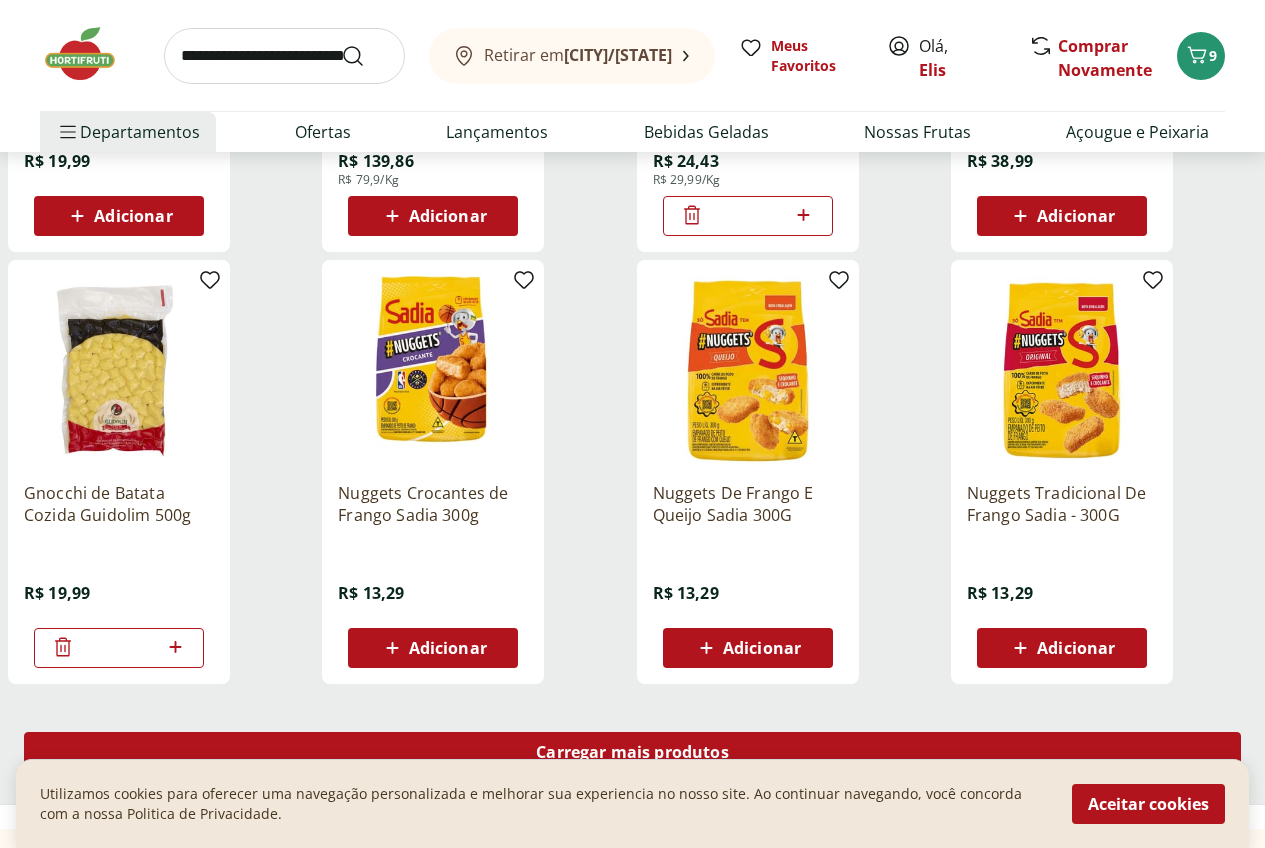 click on "Carregar mais produtos" at bounding box center [632, 752] 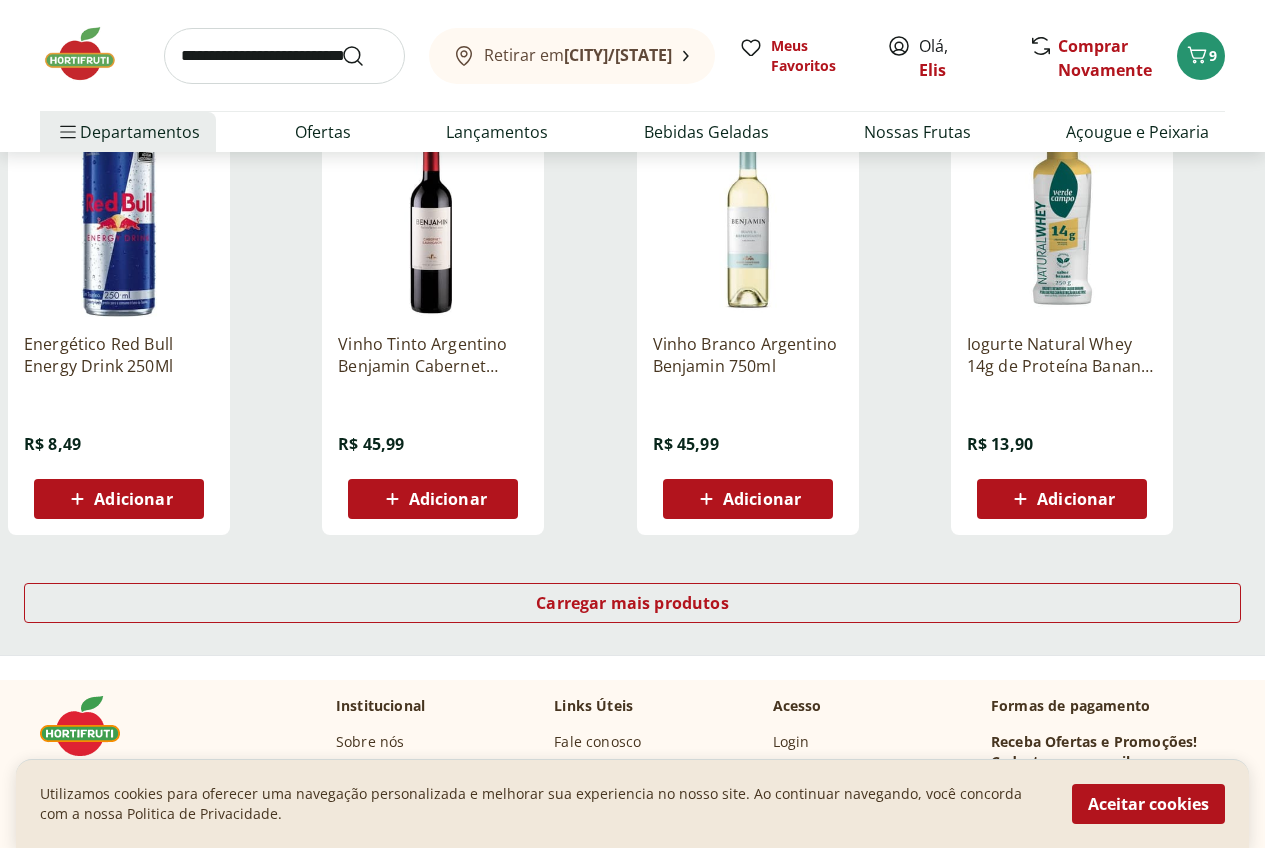 scroll, scrollTop: 2500, scrollLeft: 0, axis: vertical 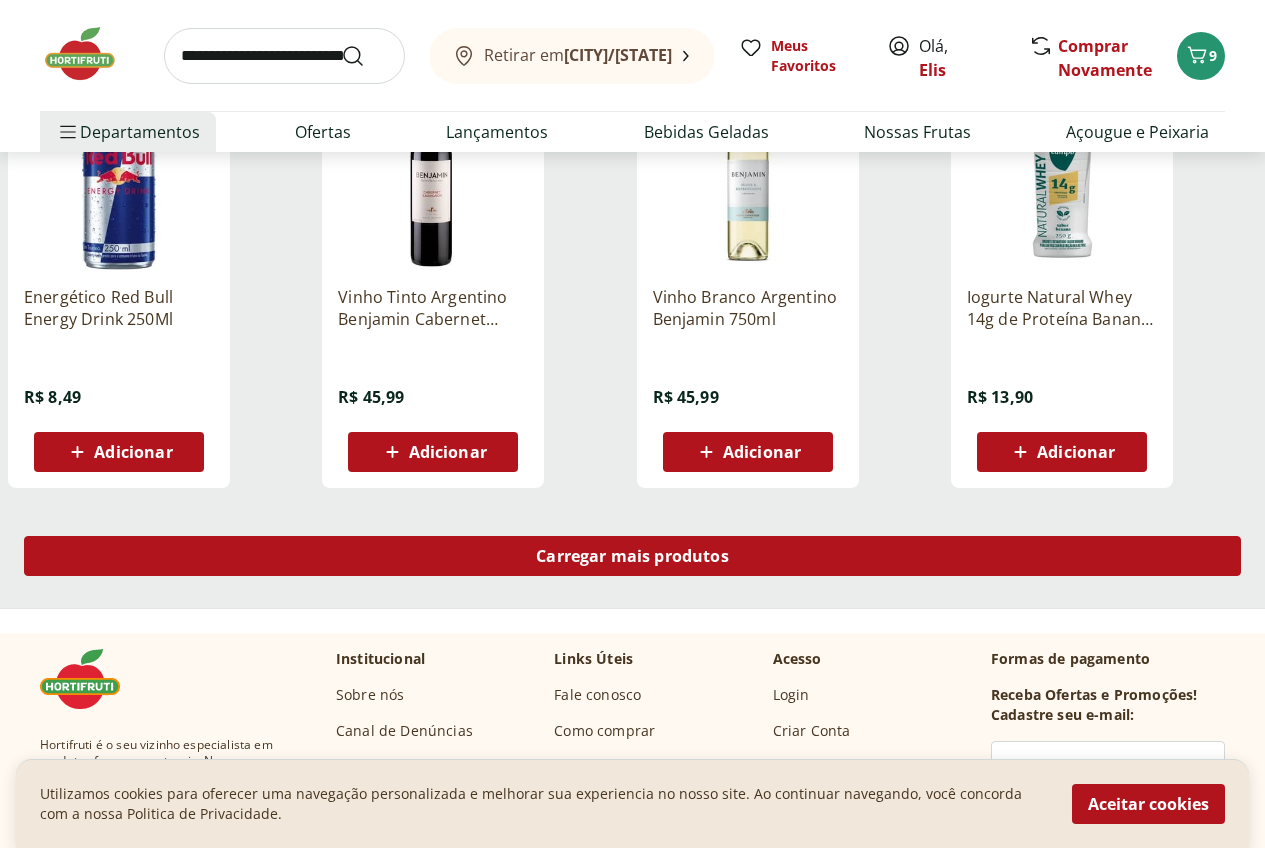 click on "Carregar mais produtos" at bounding box center [632, 556] 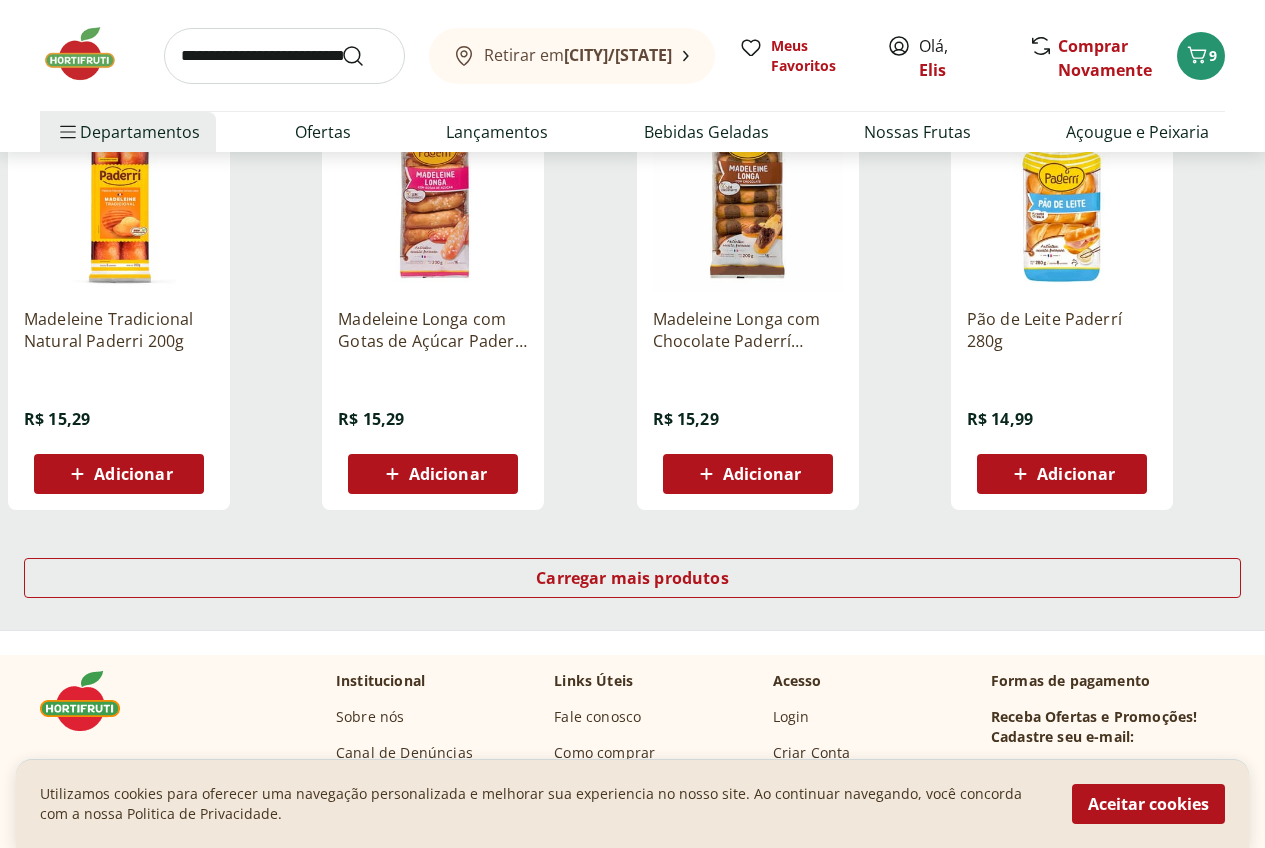 scroll, scrollTop: 3900, scrollLeft: 0, axis: vertical 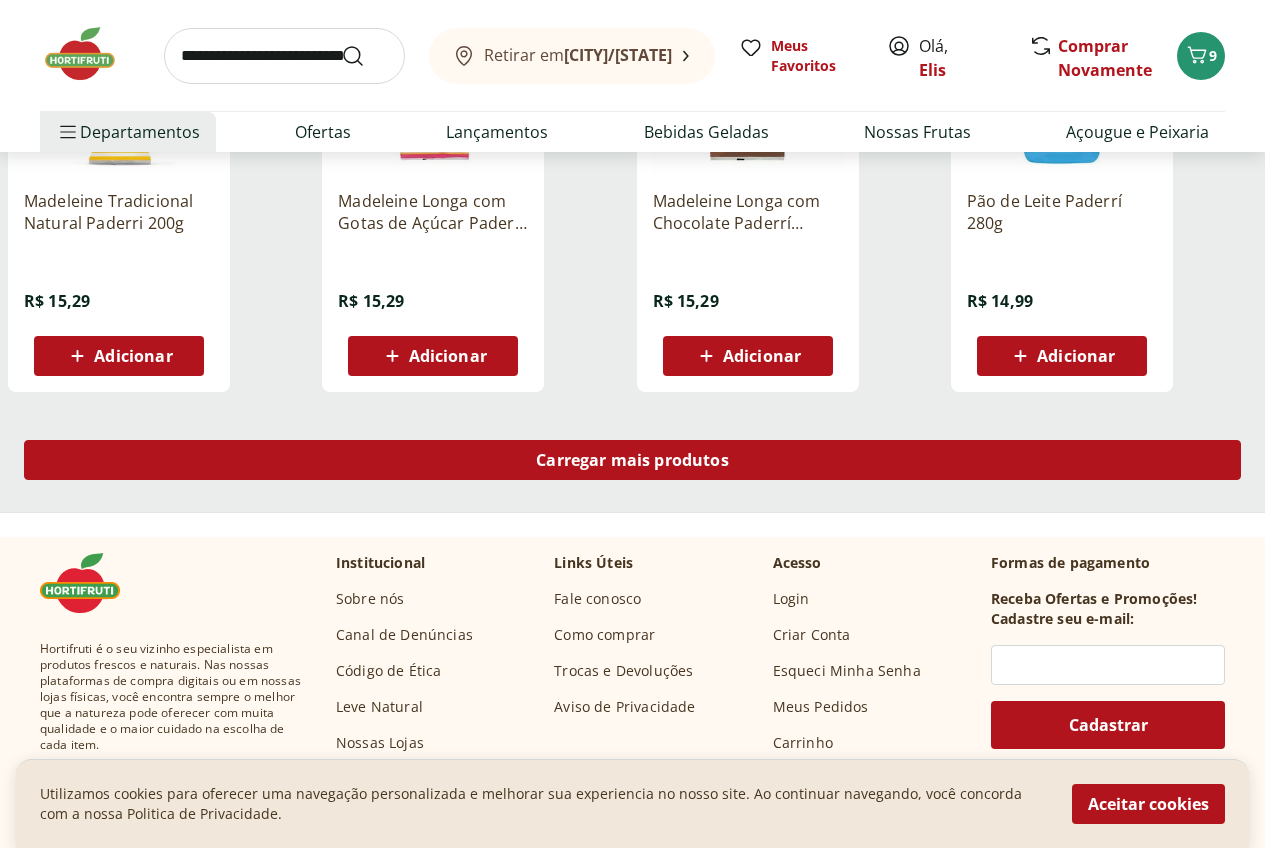 click on "Carregar mais produtos" at bounding box center (632, 460) 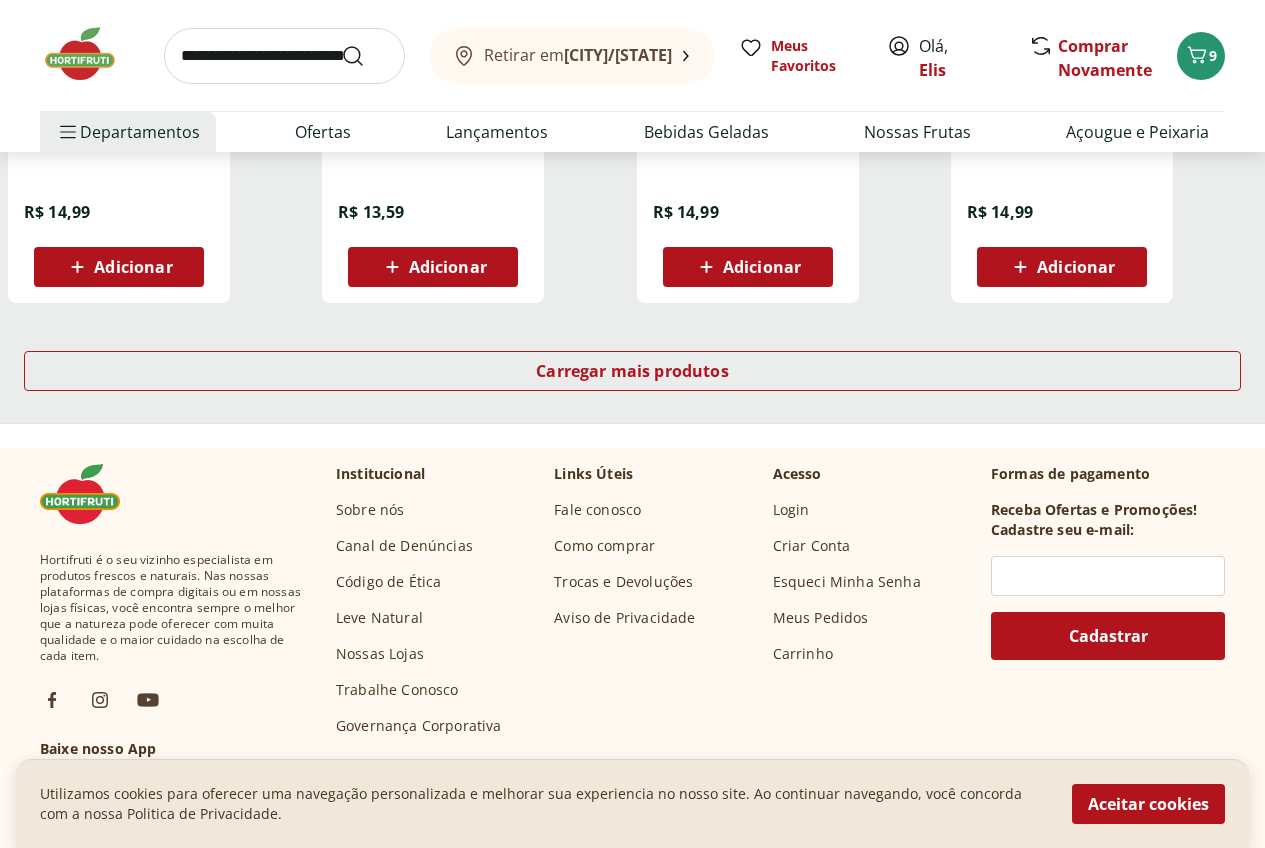 scroll, scrollTop: 5300, scrollLeft: 0, axis: vertical 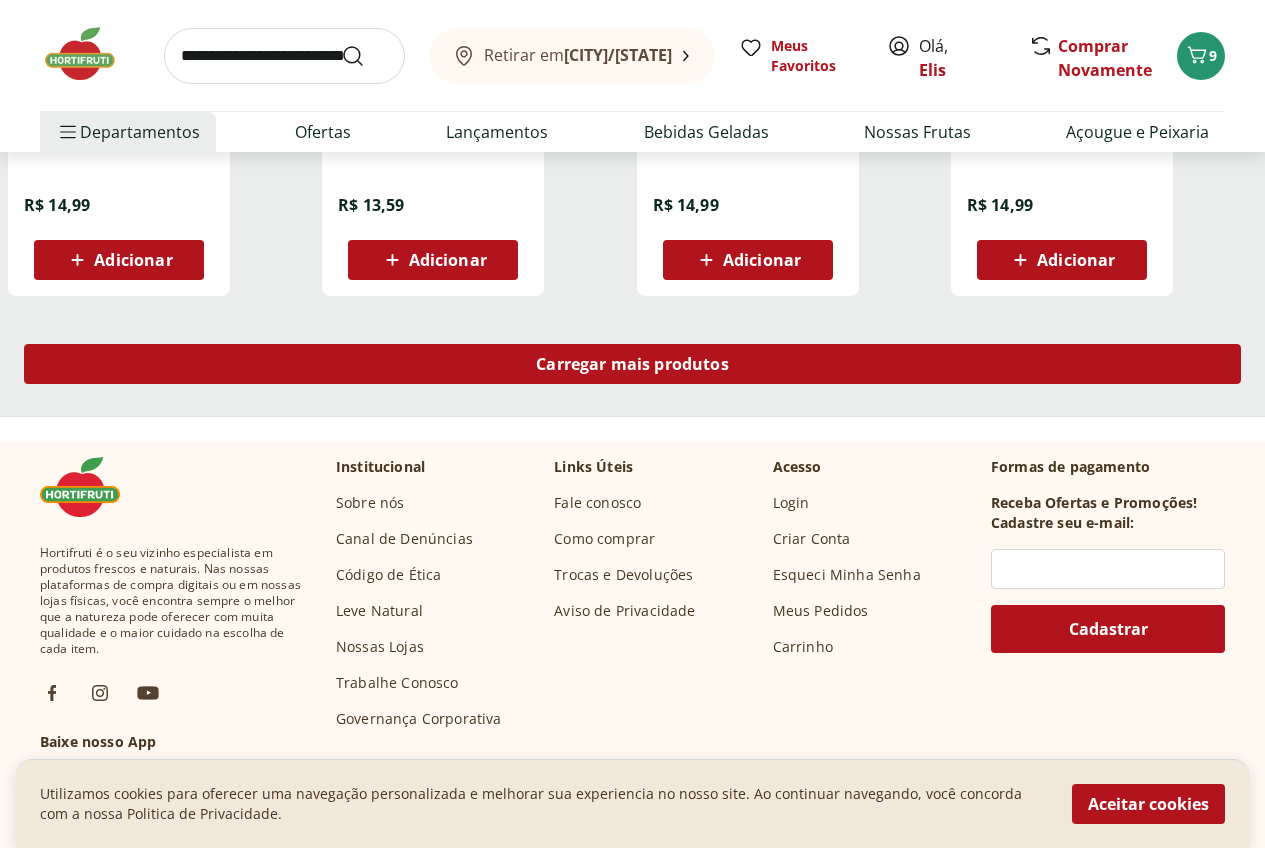click on "Carregar mais produtos" at bounding box center (632, 364) 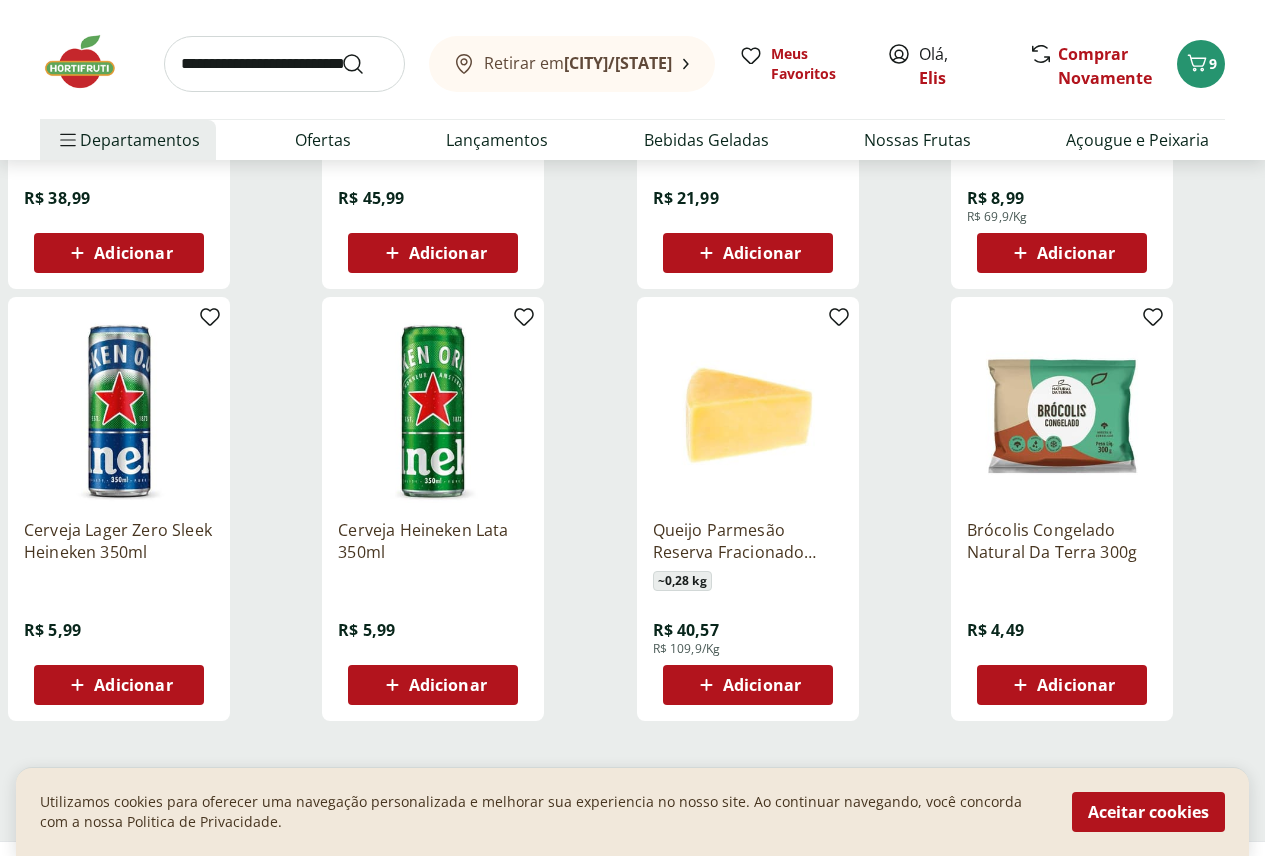 scroll, scrollTop: 6200, scrollLeft: 0, axis: vertical 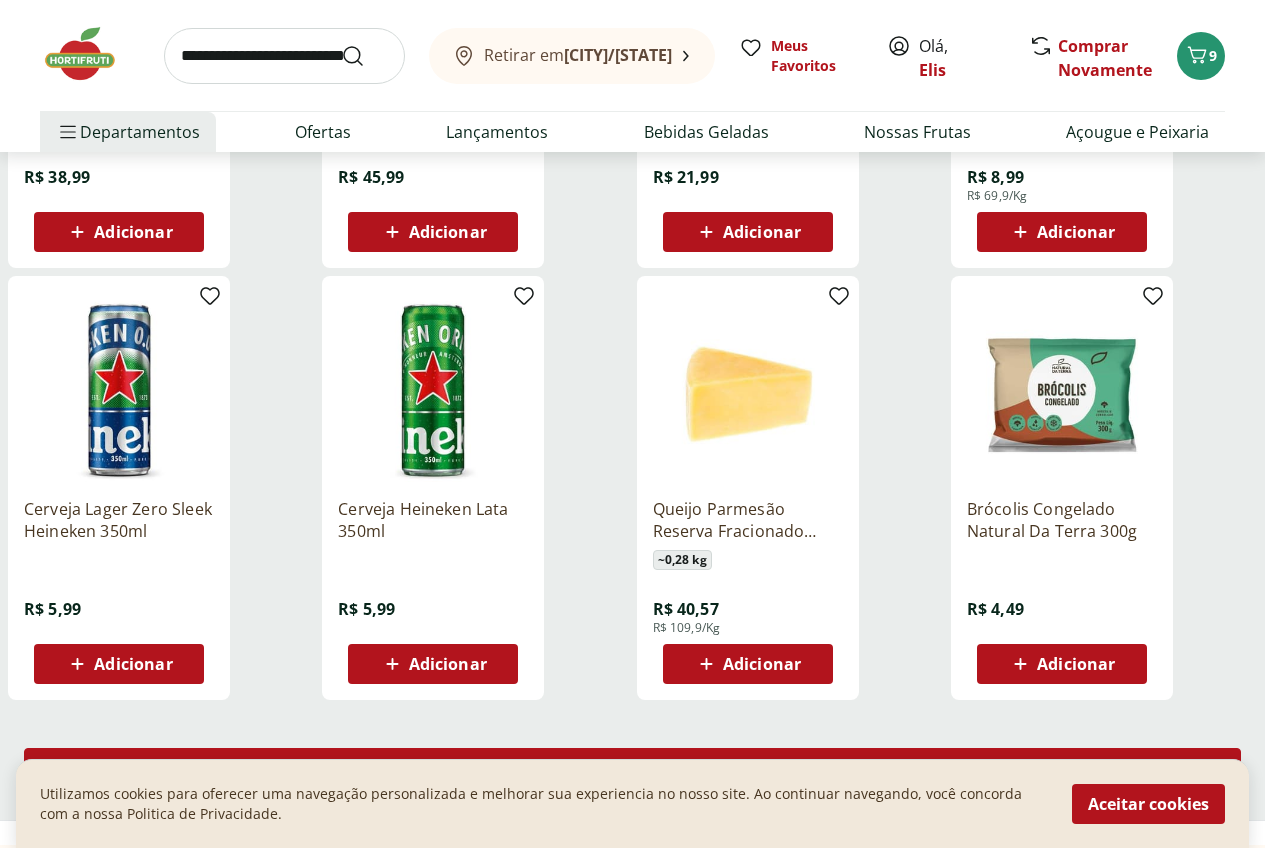 click on "Carregar mais produtos" at bounding box center [632, 768] 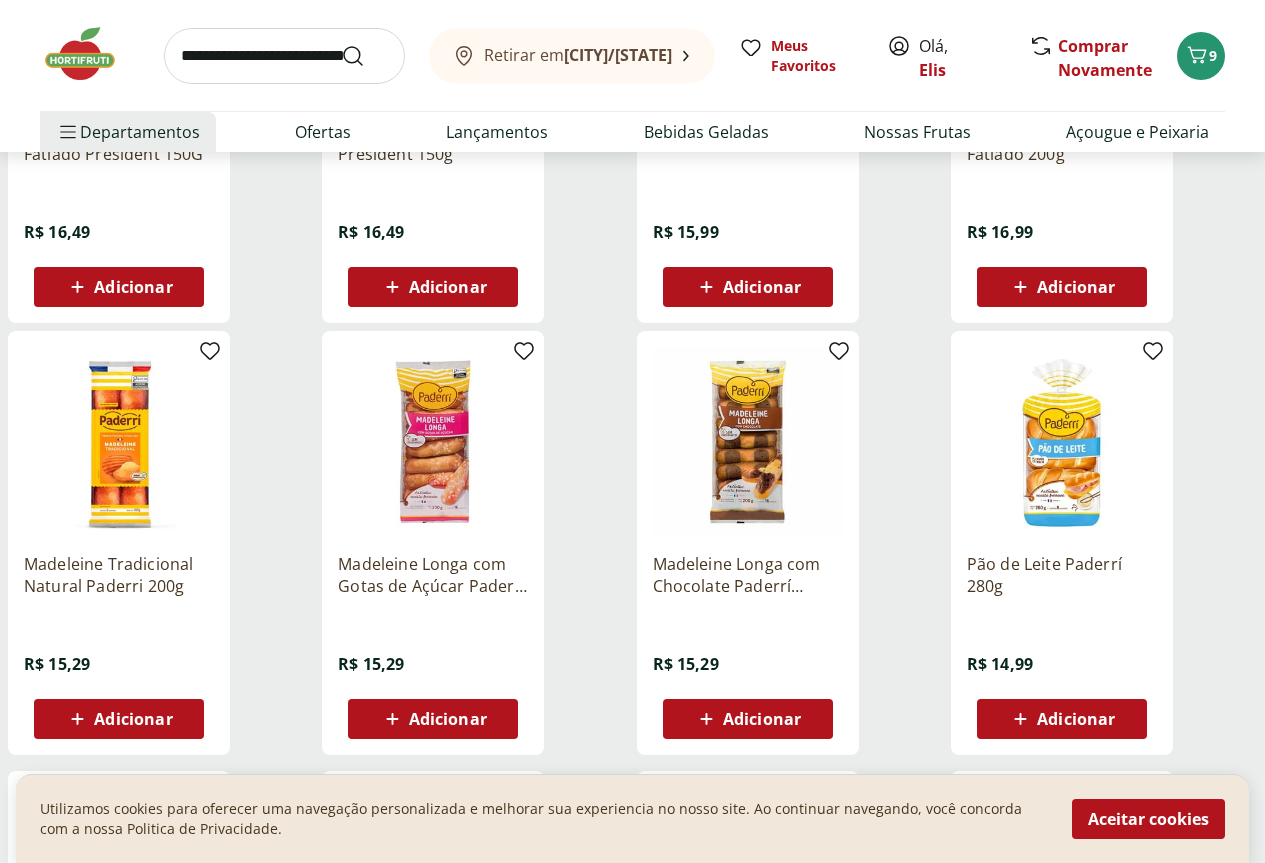 scroll, scrollTop: 3400, scrollLeft: 0, axis: vertical 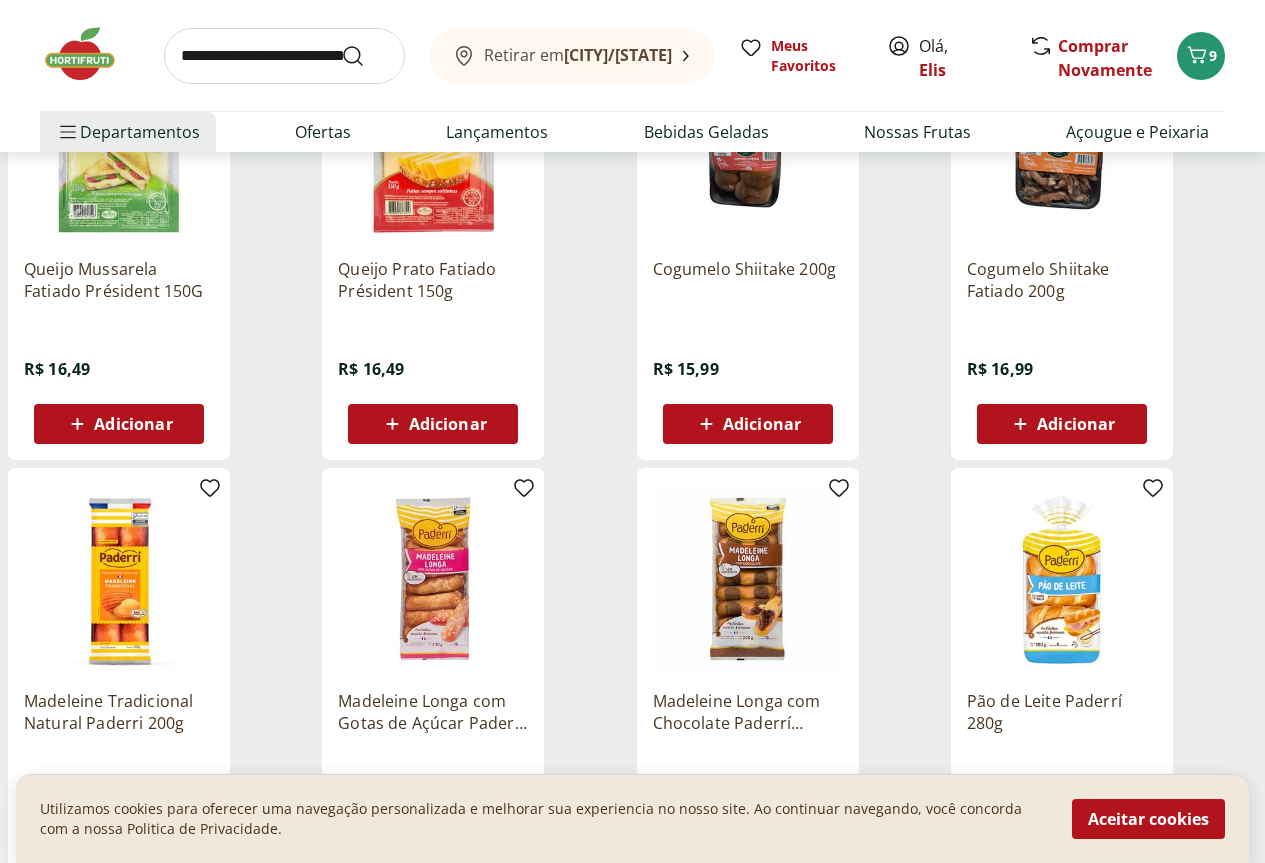 click at bounding box center [284, 56] 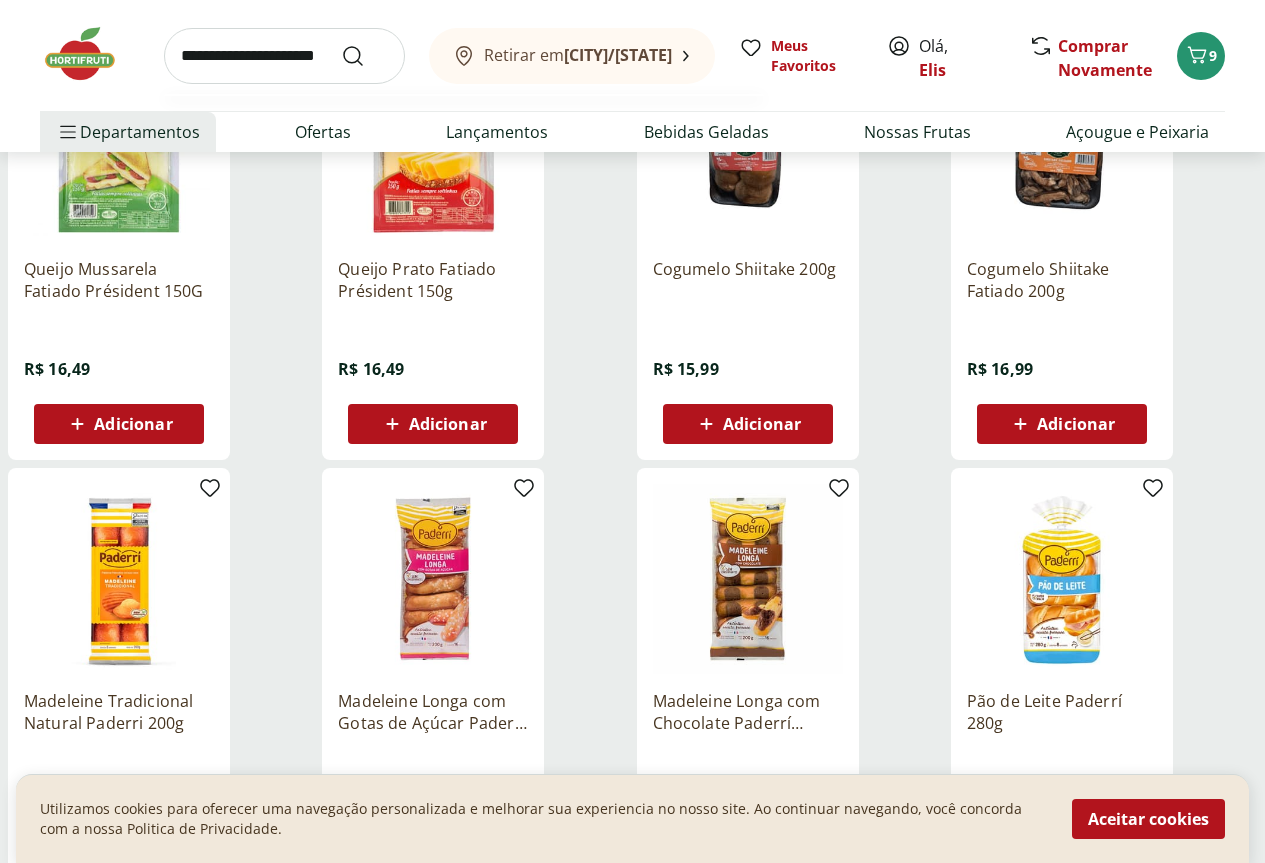 type on "**********" 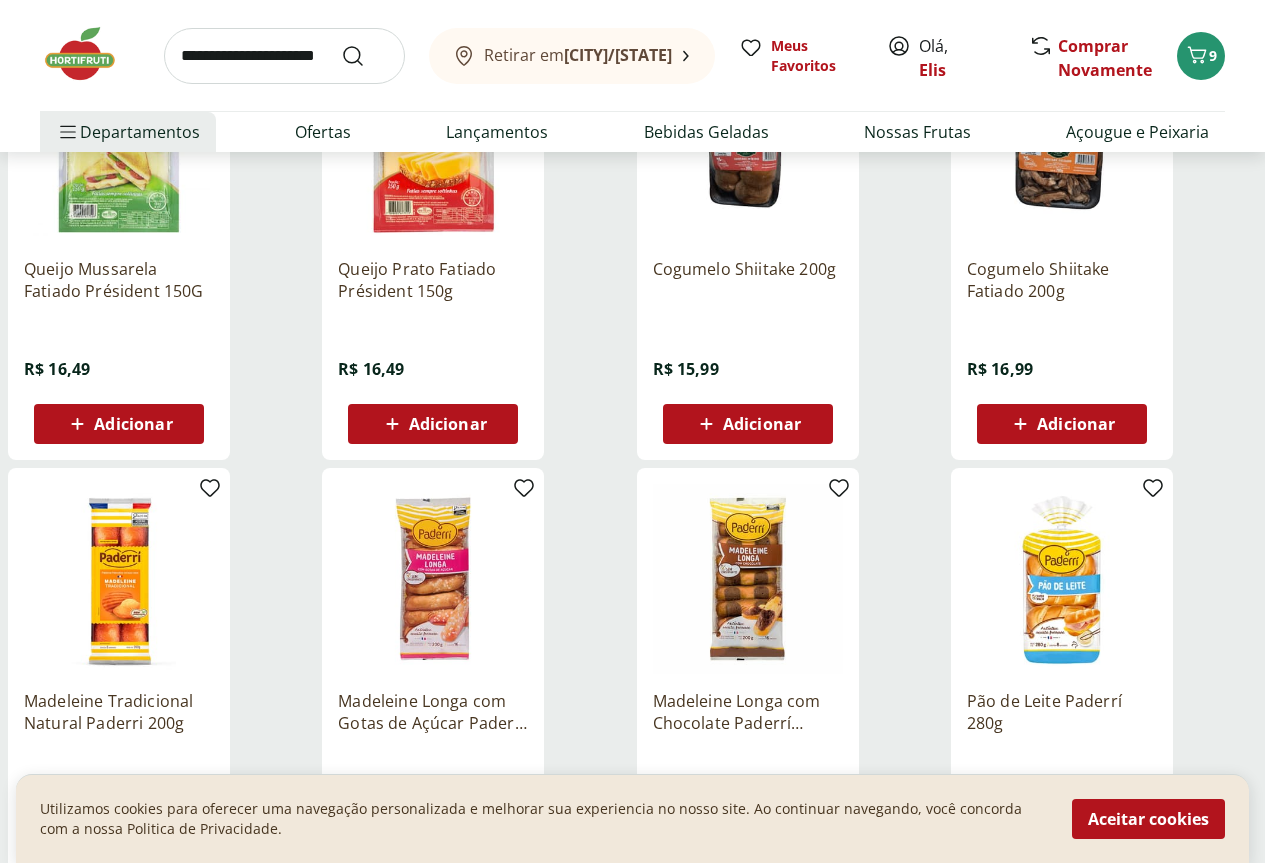 scroll, scrollTop: 0, scrollLeft: 0, axis: both 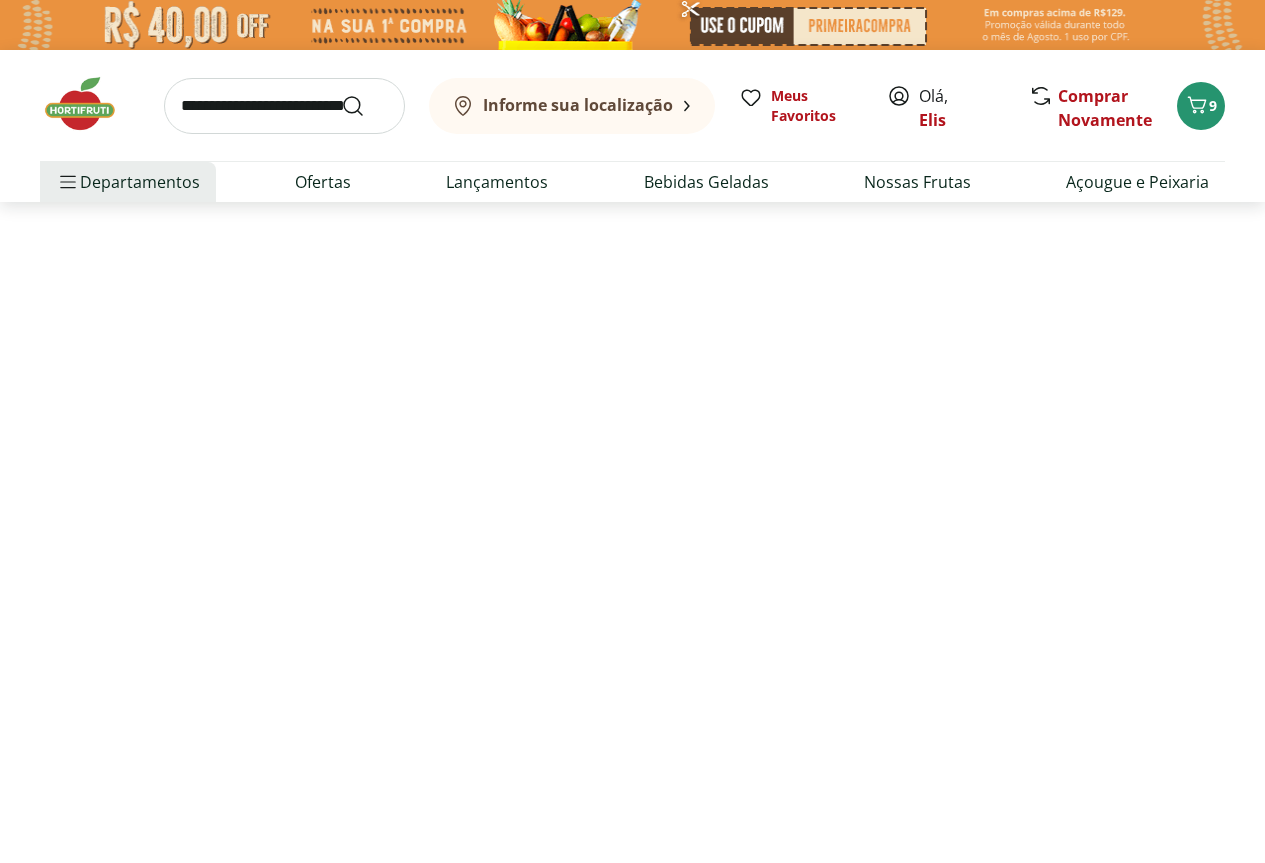 select on "**********" 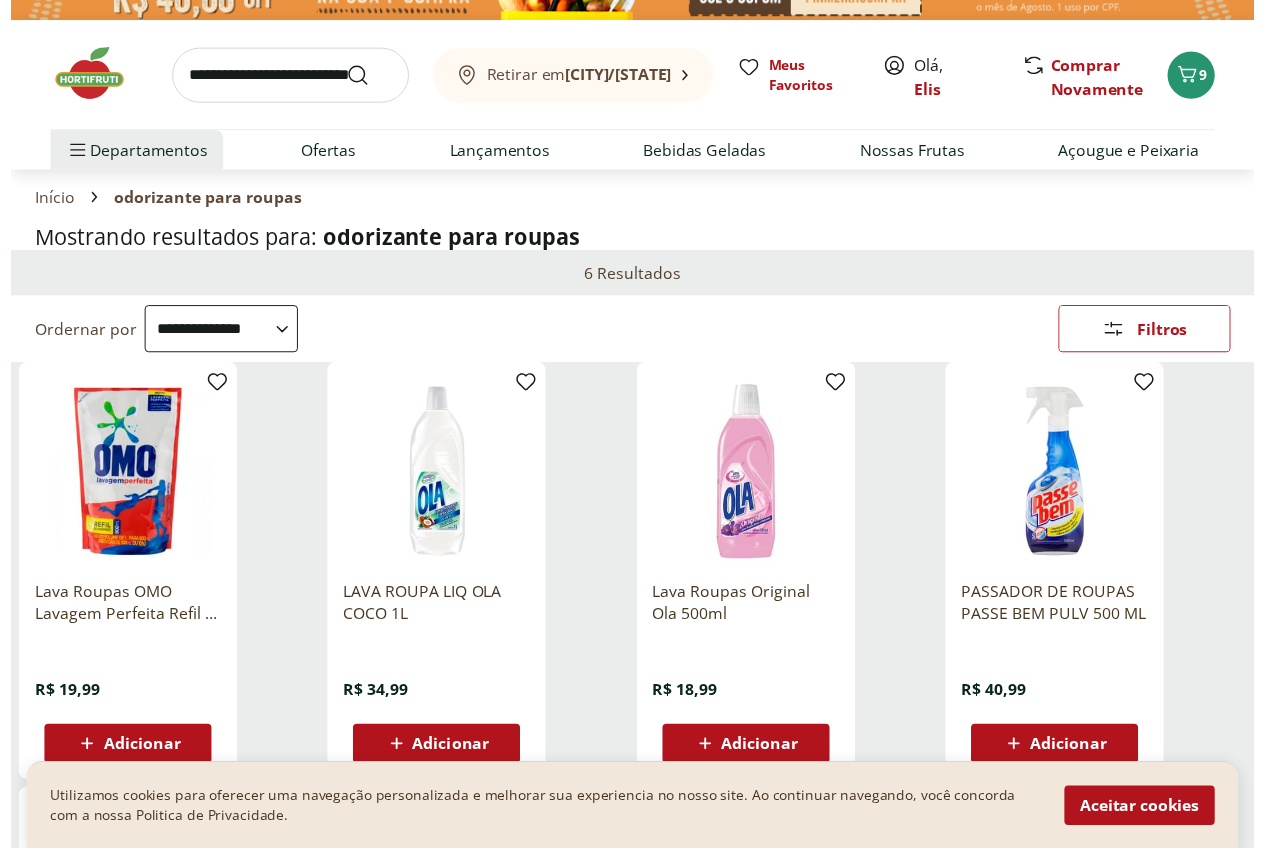 scroll, scrollTop: 0, scrollLeft: 0, axis: both 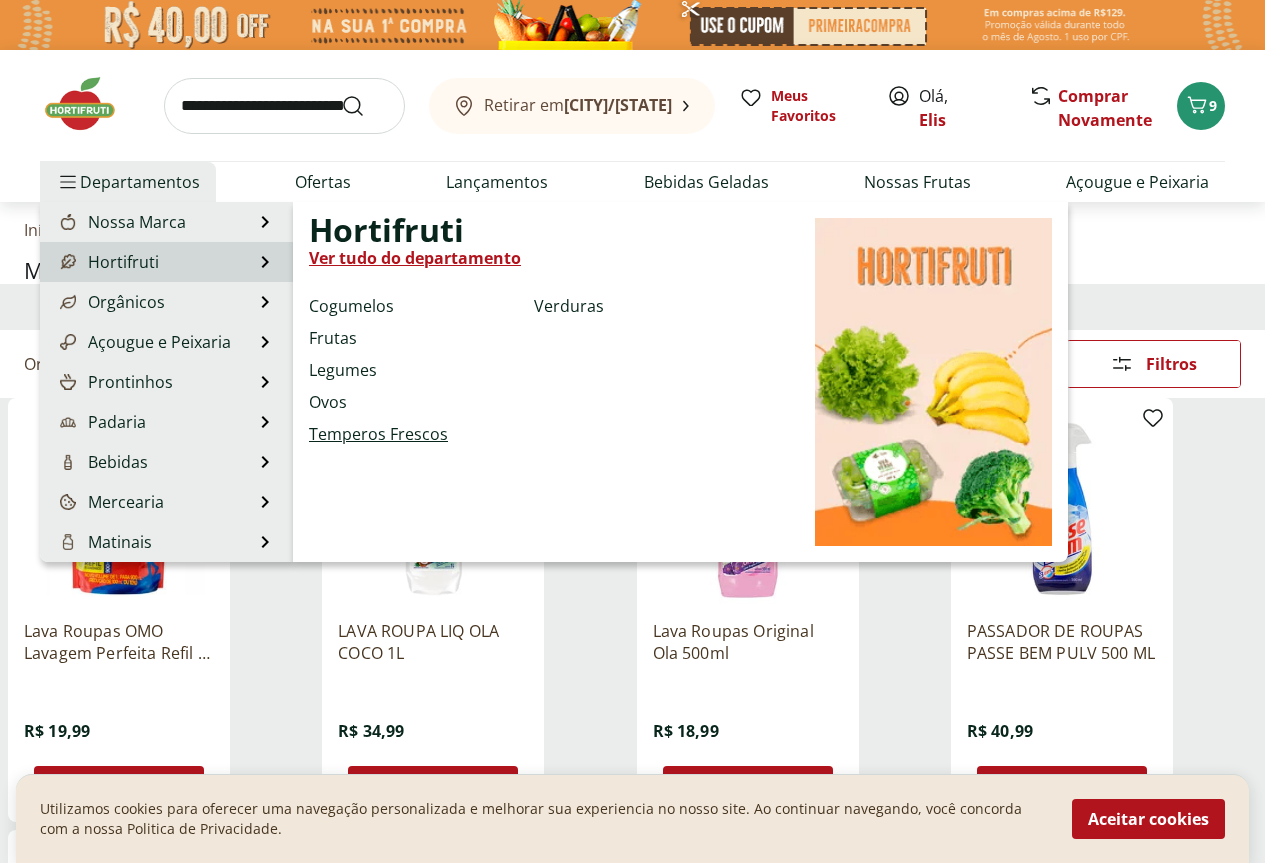 click on "Temperos Frescos" at bounding box center (378, 434) 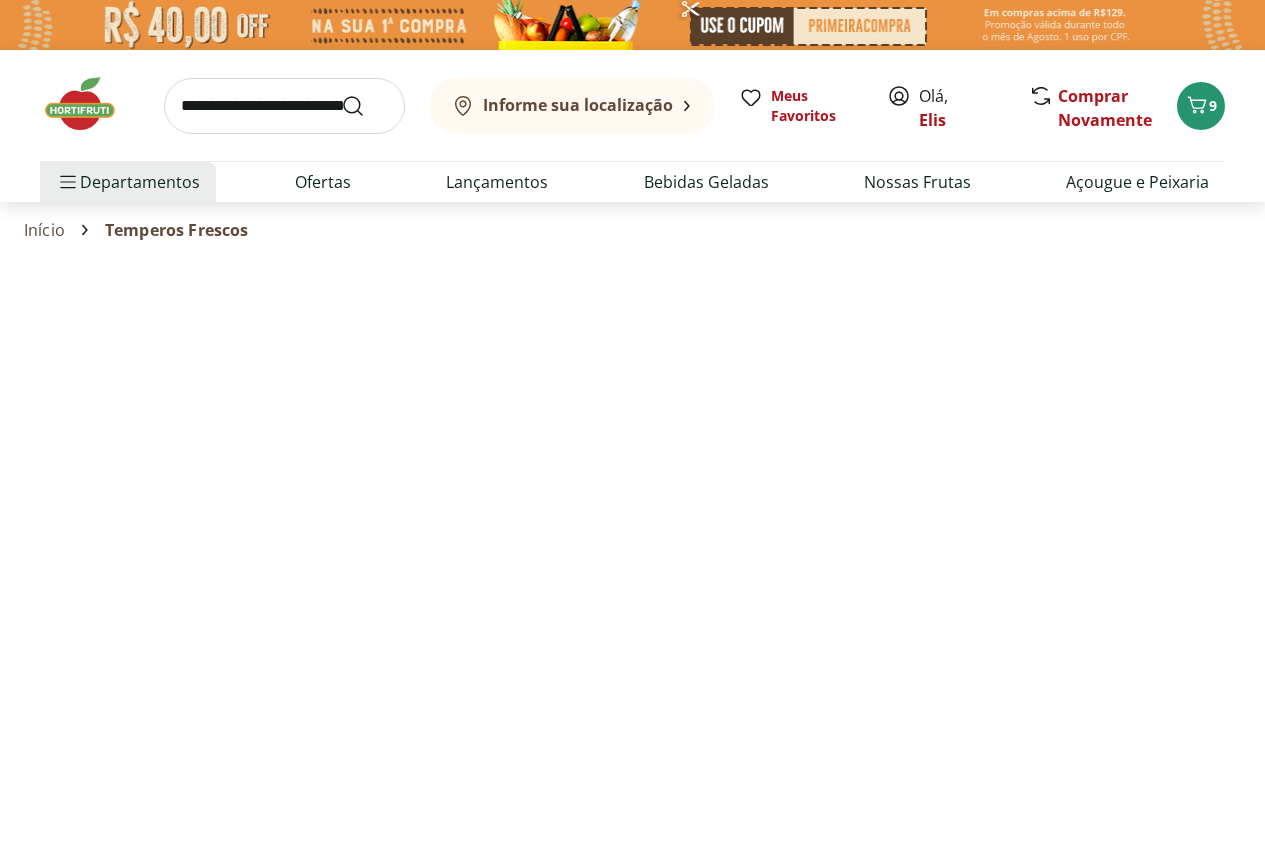 select on "**********" 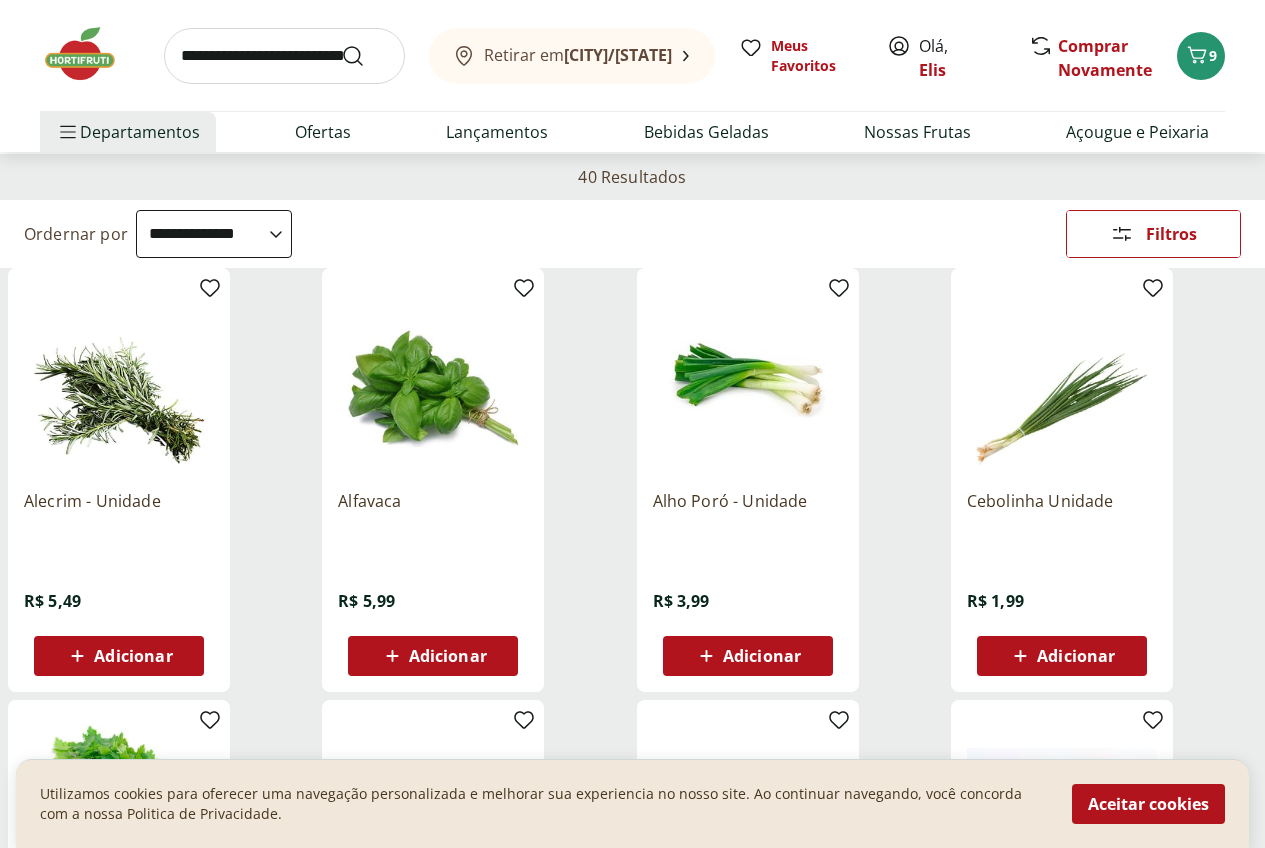 scroll, scrollTop: 100, scrollLeft: 0, axis: vertical 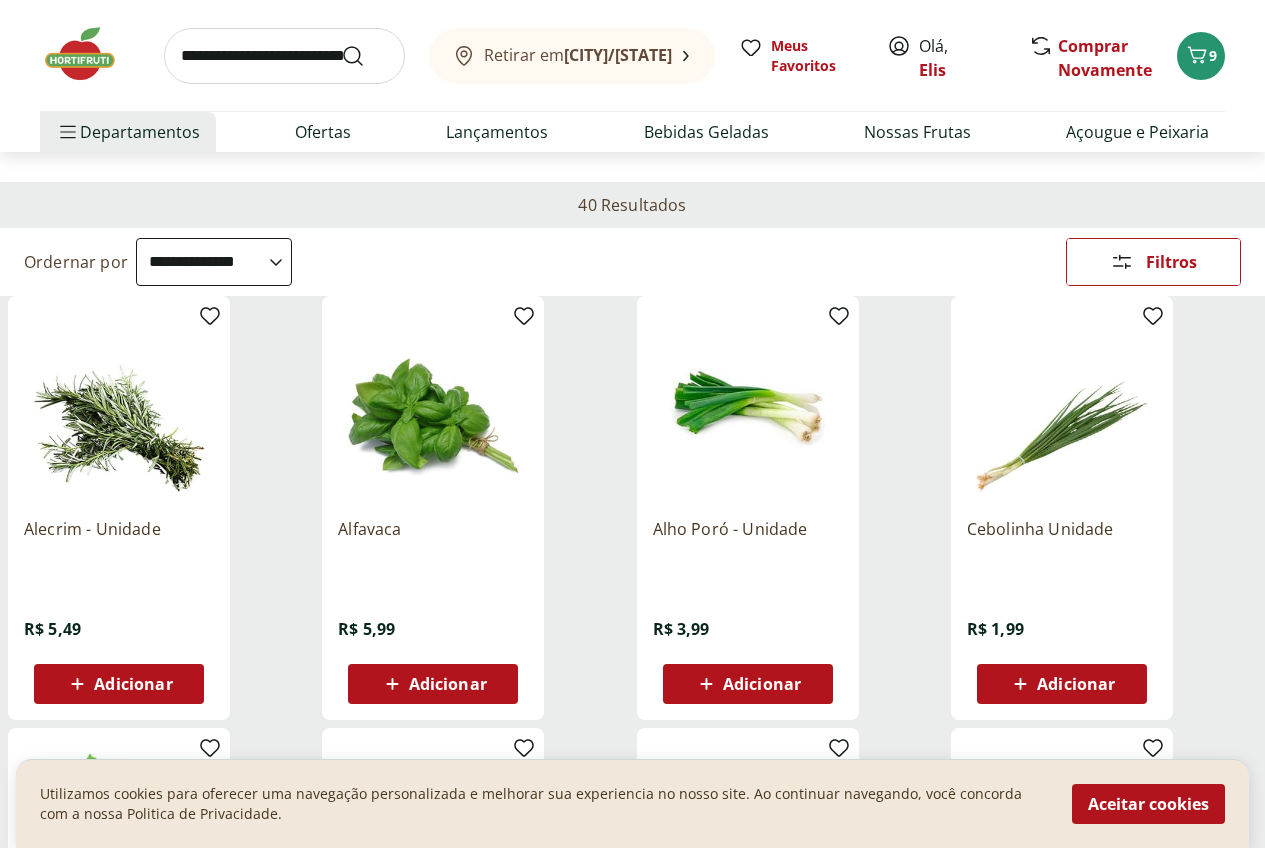 click on "Adicionar" at bounding box center [762, 684] 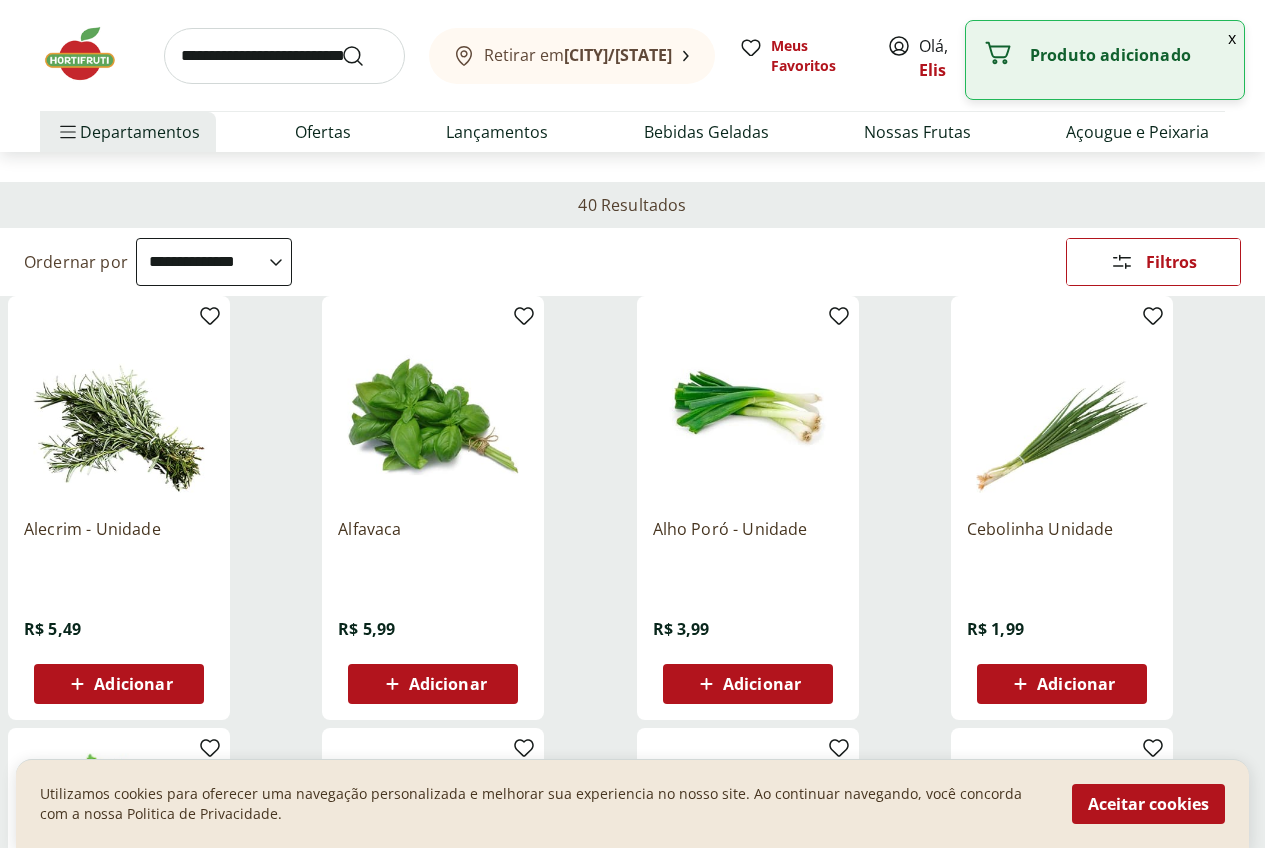 click on "Adicionar" at bounding box center (1076, 684) 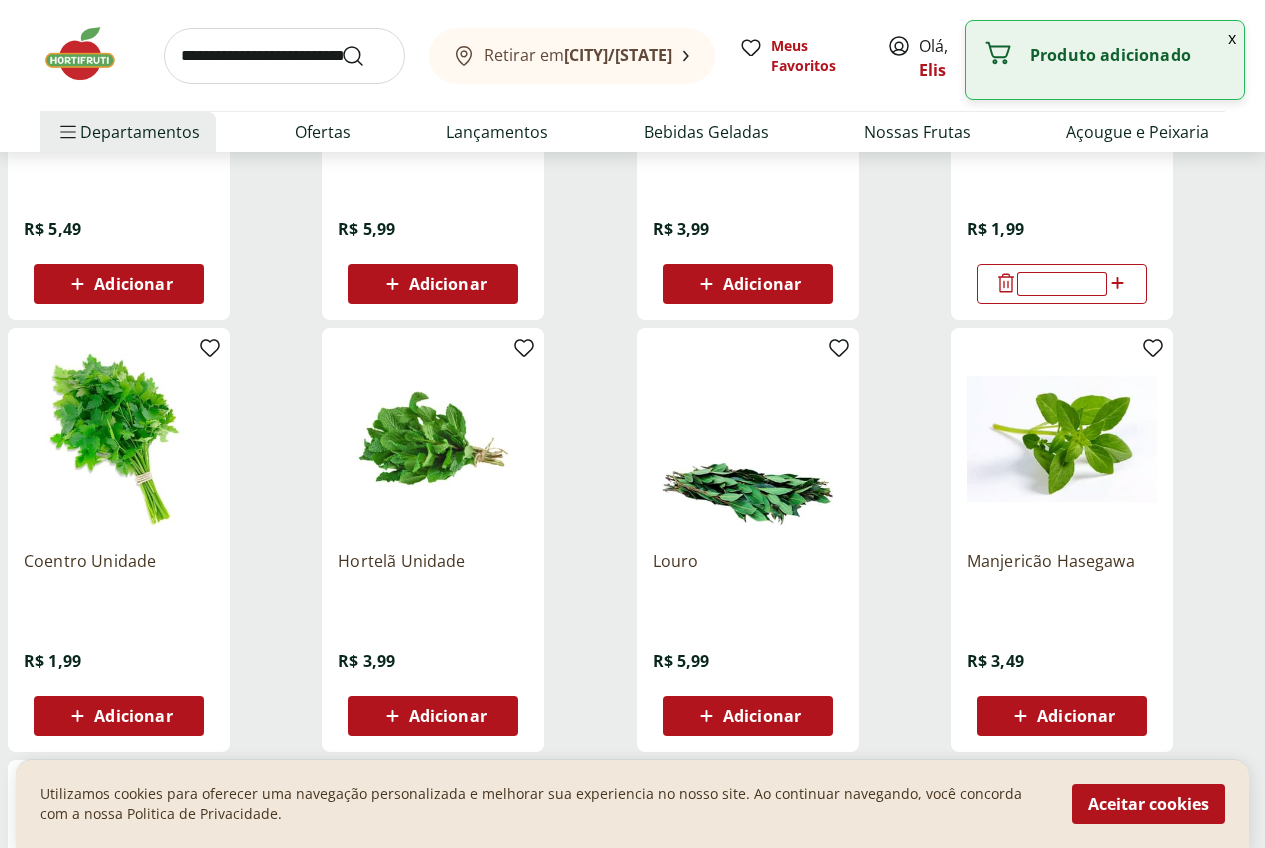 scroll, scrollTop: 600, scrollLeft: 0, axis: vertical 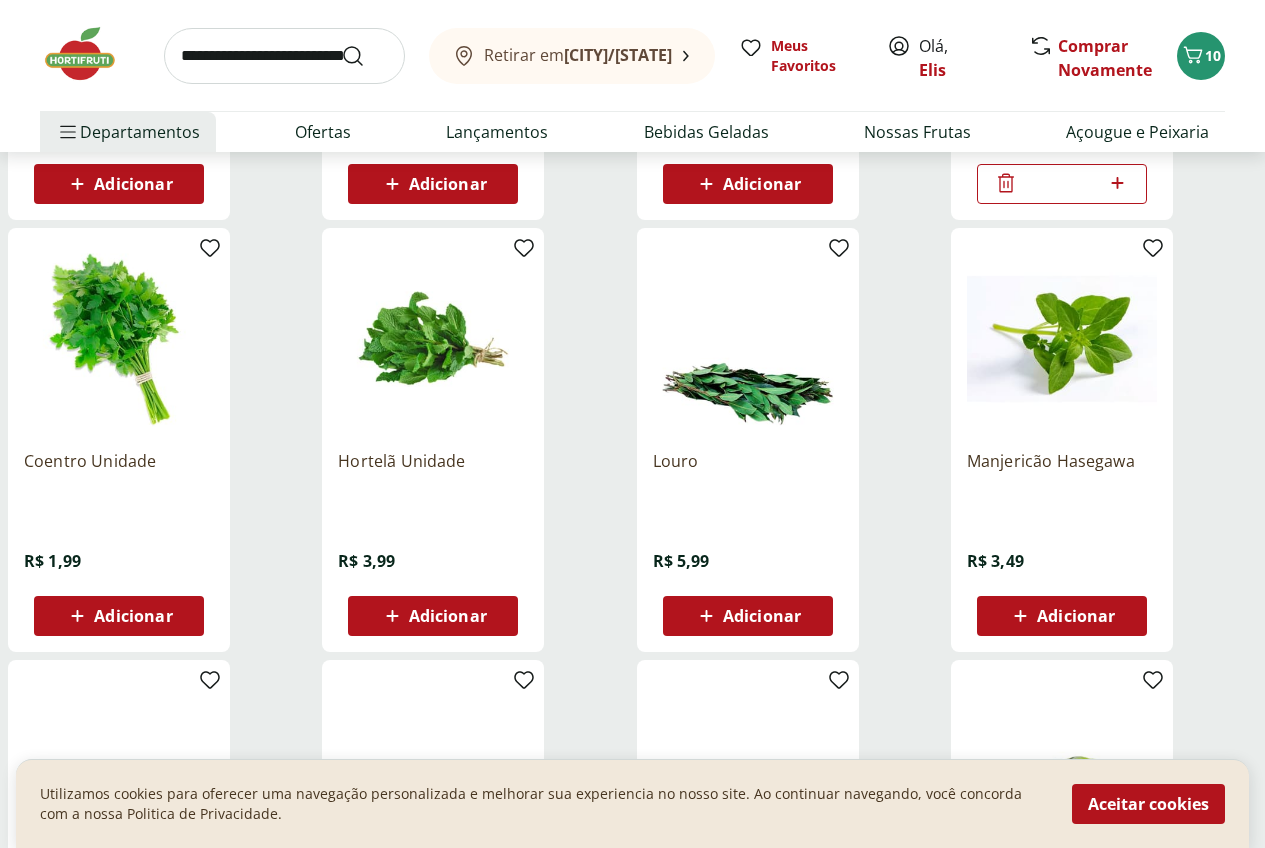 click on "Adicionar" at bounding box center [1076, 616] 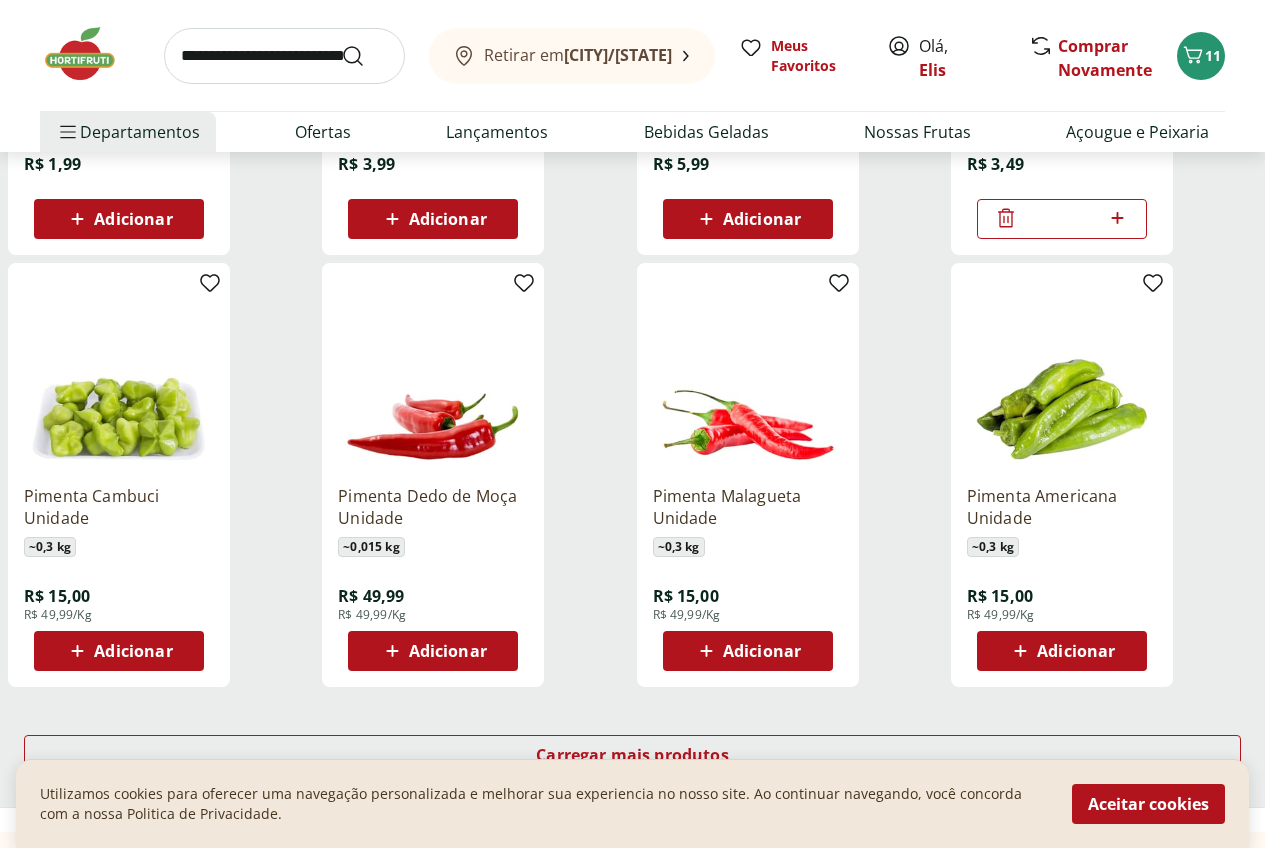 scroll, scrollTop: 1000, scrollLeft: 0, axis: vertical 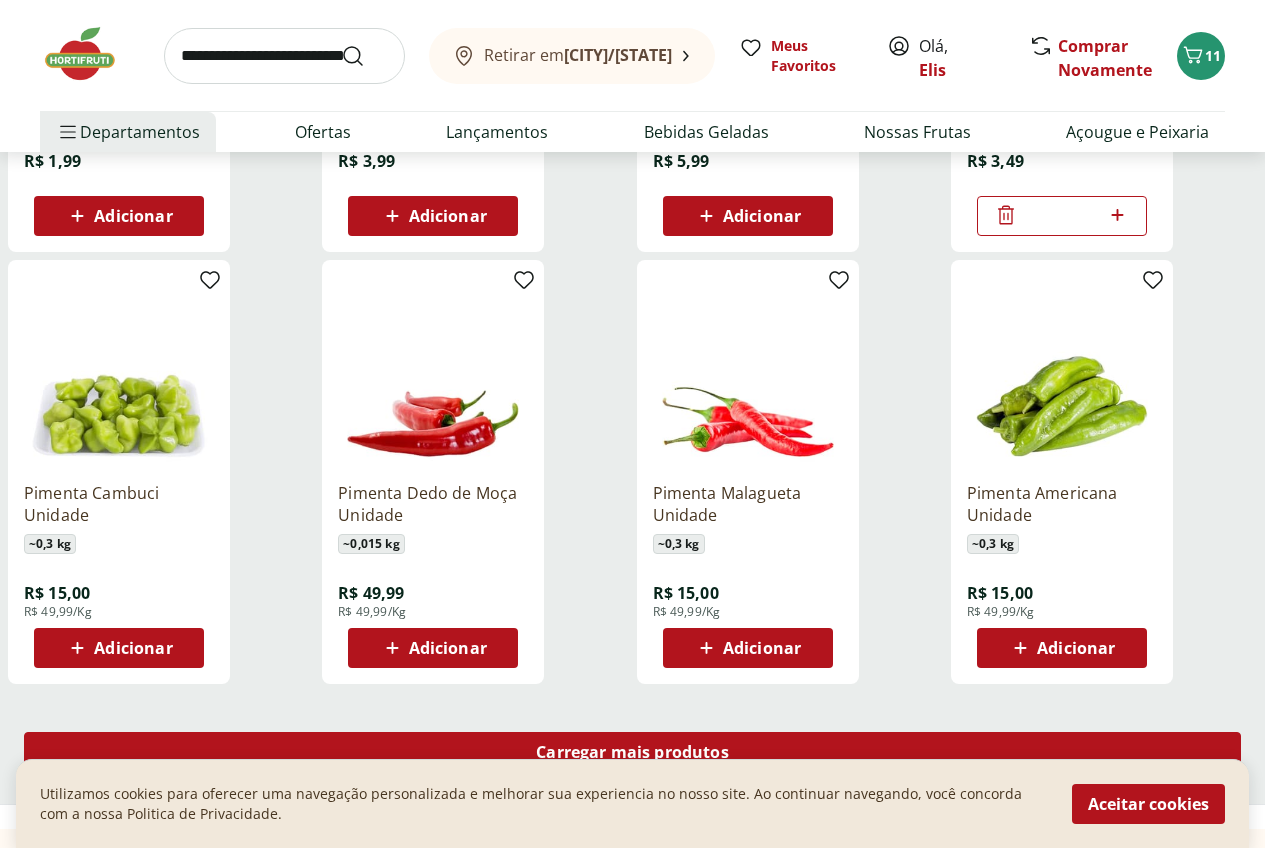 click on "Carregar mais produtos" at bounding box center (632, 752) 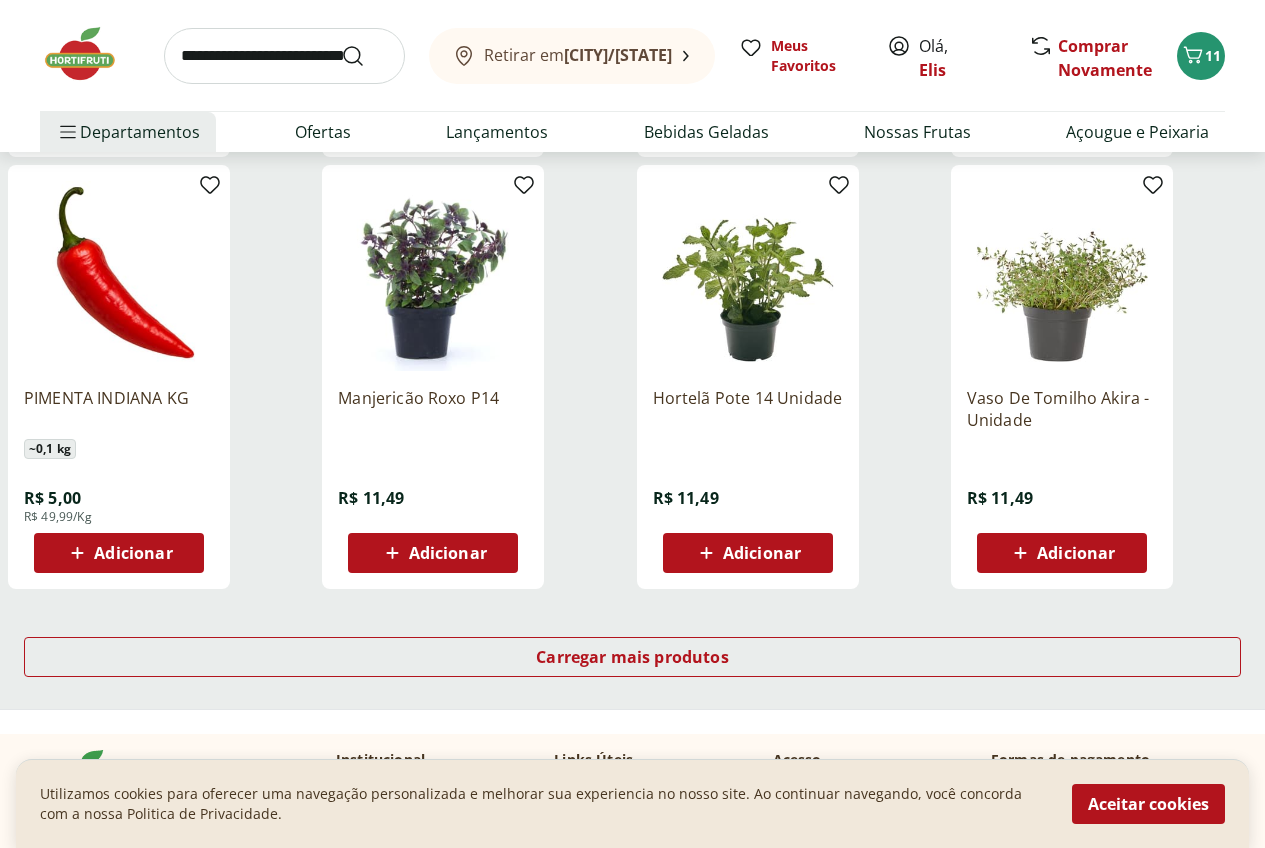 scroll, scrollTop: 2400, scrollLeft: 0, axis: vertical 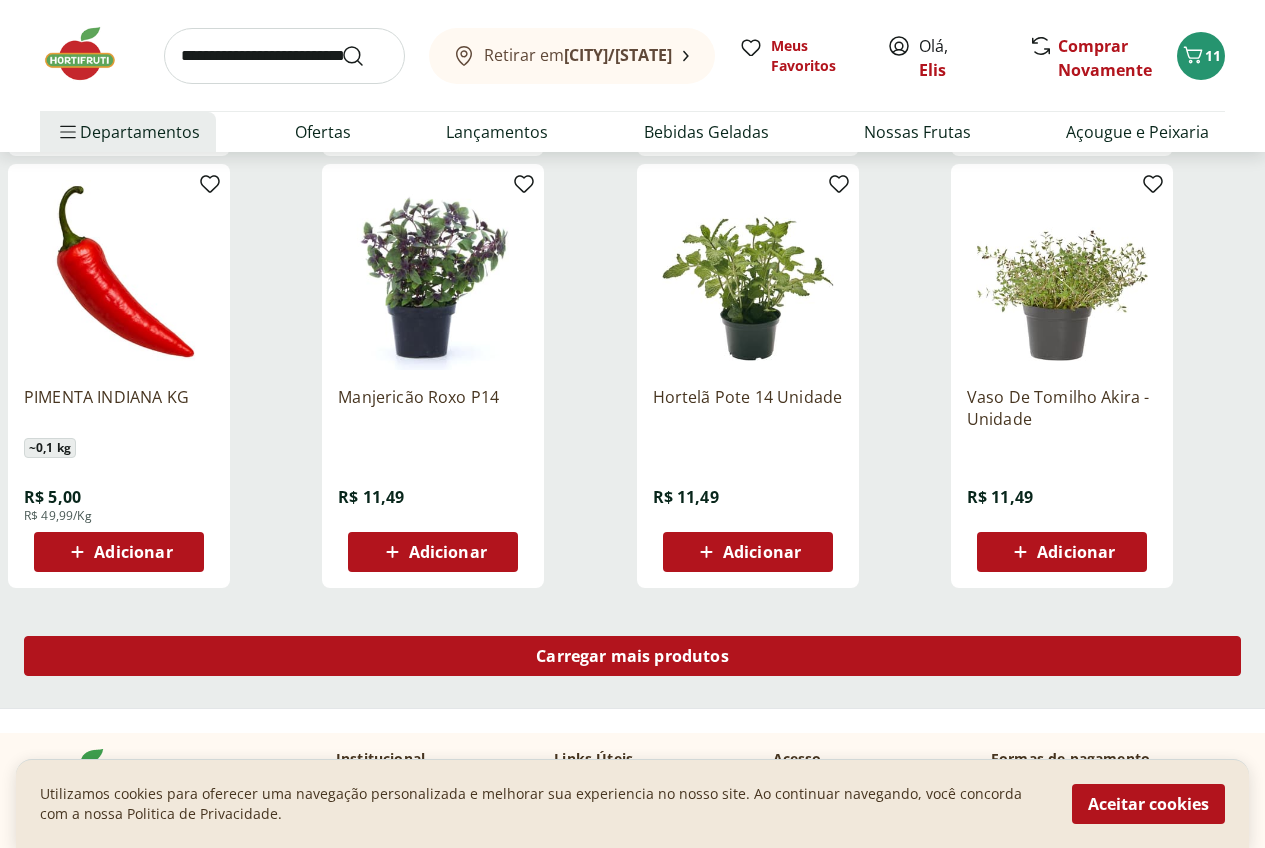 click on "Carregar mais produtos" at bounding box center [632, 656] 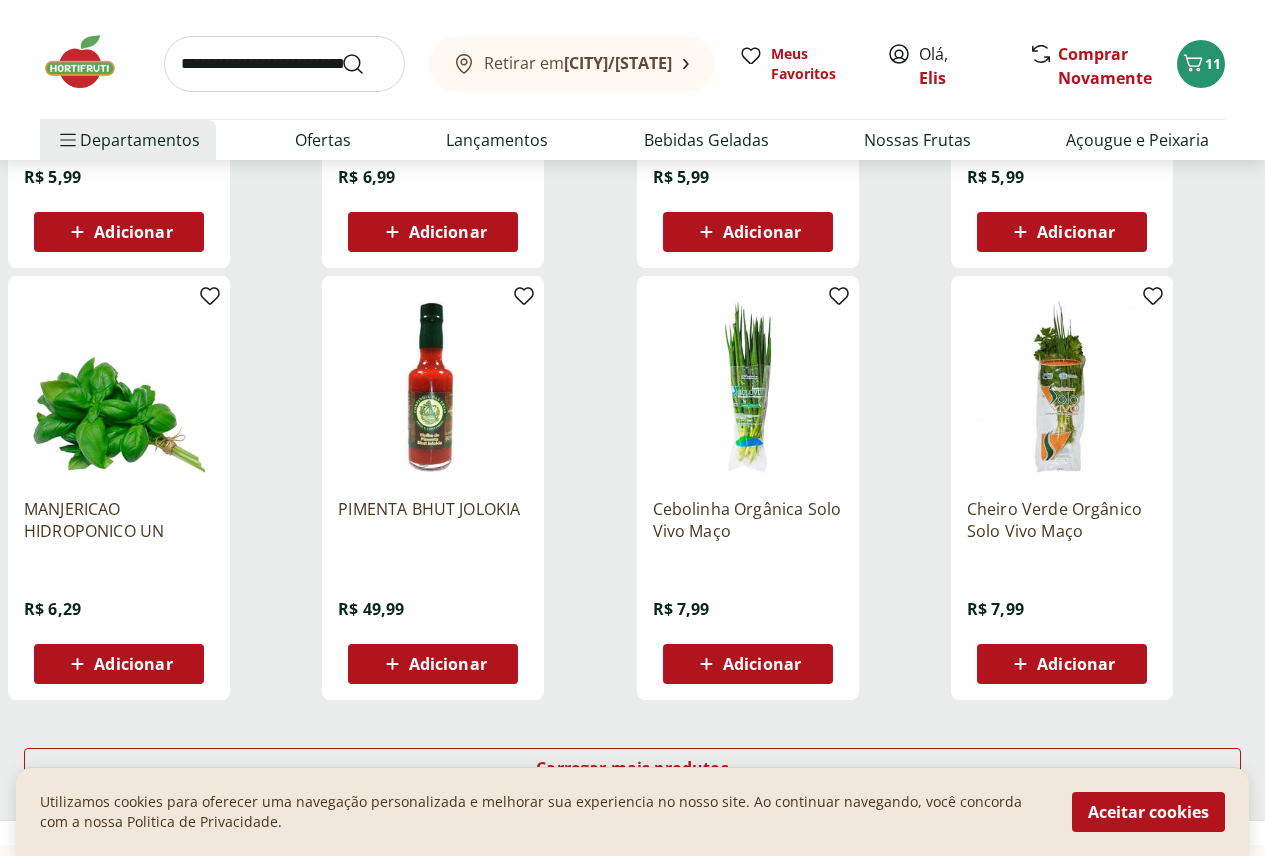 scroll, scrollTop: 3700, scrollLeft: 0, axis: vertical 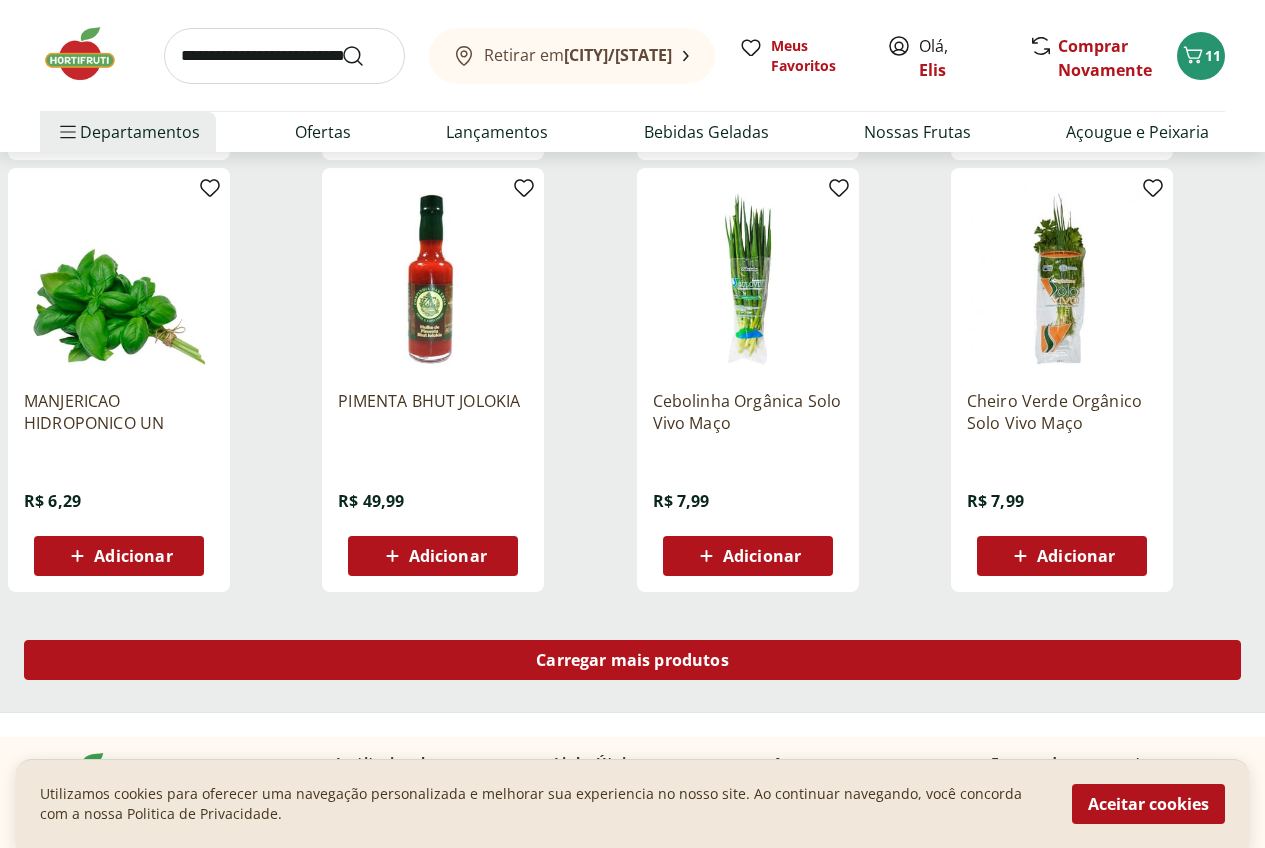 click on "Carregar mais produtos" at bounding box center (632, 660) 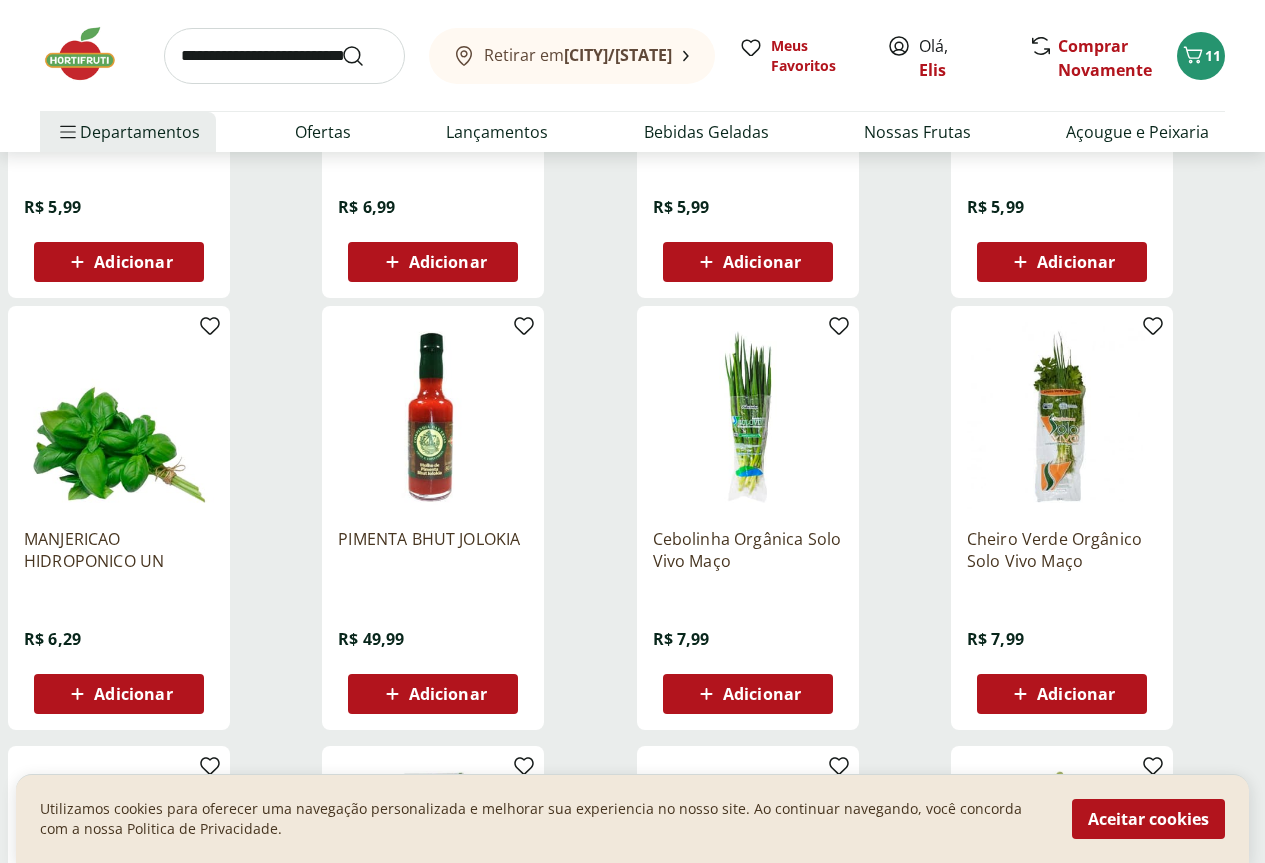 scroll, scrollTop: 3500, scrollLeft: 0, axis: vertical 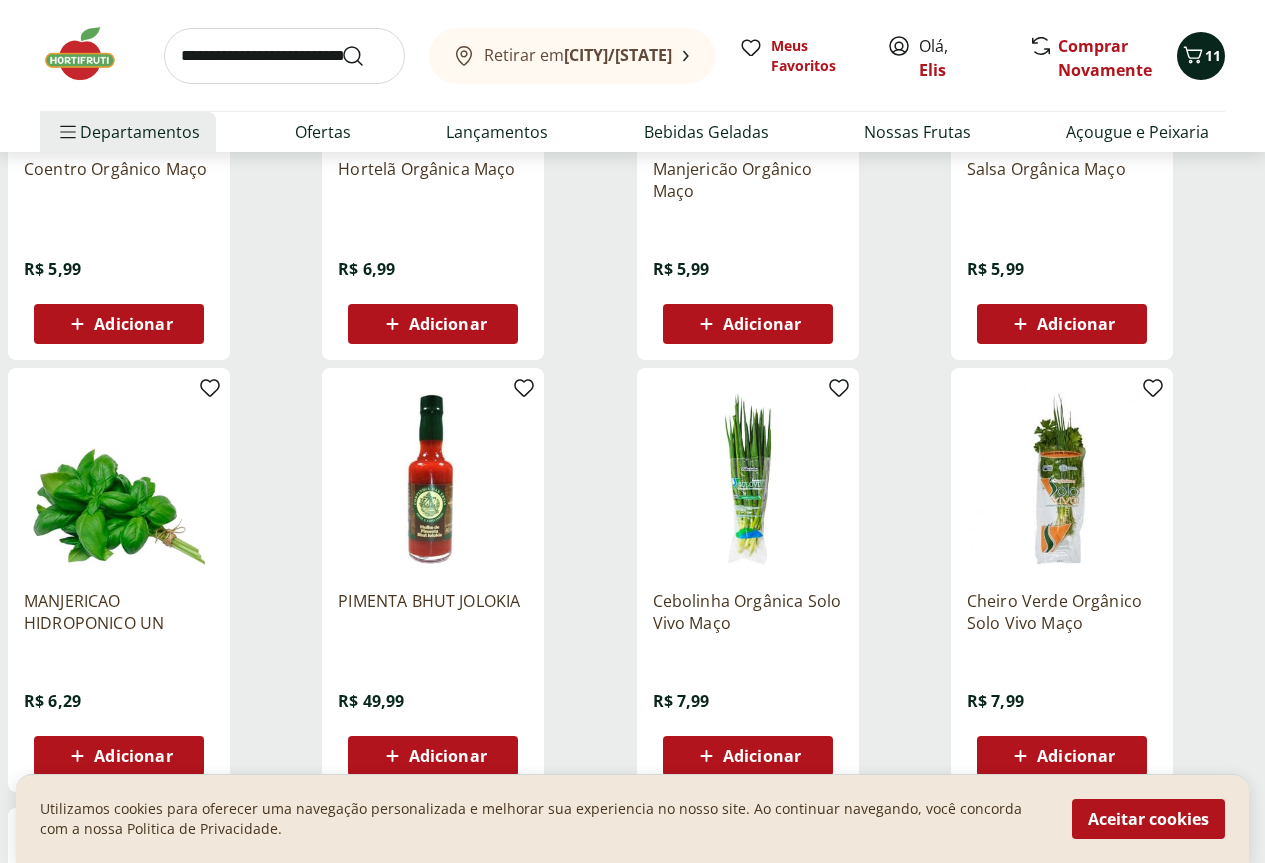 click on "11" at bounding box center [1213, 55] 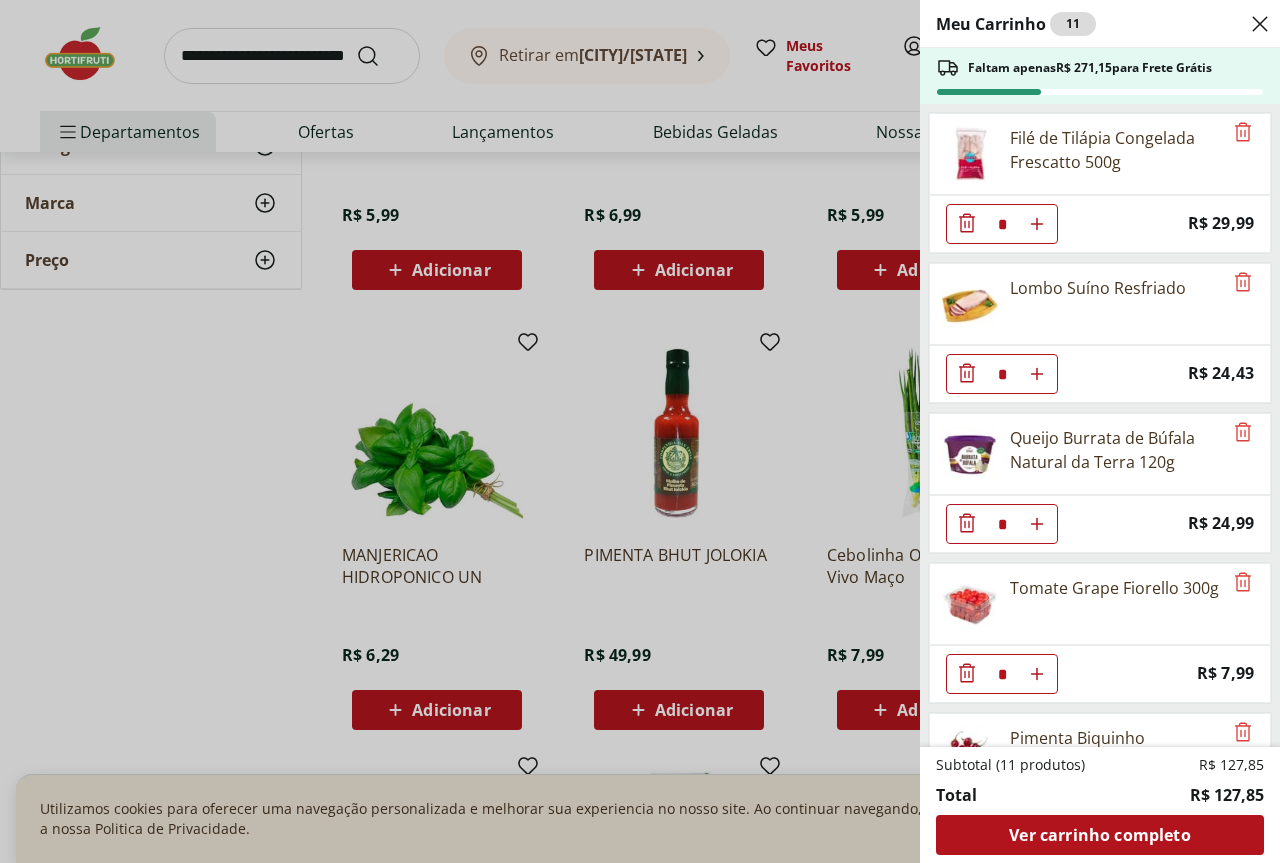 click on "Meu Carrinho 11 Faltam apenas  R$ 271,15  para Frete Grátis Filé de Tilápia Congelada Frescatto 500g * Price: R$ 29,99 Lombo Suíno Resfriado * Price: R$ 24,43 Queijo Burrata de Búfala Natural da Terra 120g * Price: R$ 24,99 Tomate Grape Fiorello 300g * Price: R$ 7,99 Pimenta Biquinho * Price: R$ 0,50 Chá Lipton De Limão Pet 1,5L * Price: R$ 6,99 Gnocchi de Batata Cozida Guidolim 500g * Price: R$ 19,99 Cebolinha Unidade * Price: R$ 1,99 Manjericão Hasegawa * Price: R$ 3,49 Subtotal (11 produtos) R$ 127,85 Total R$ 127,85 Ver carrinho completo" at bounding box center [640, 431] 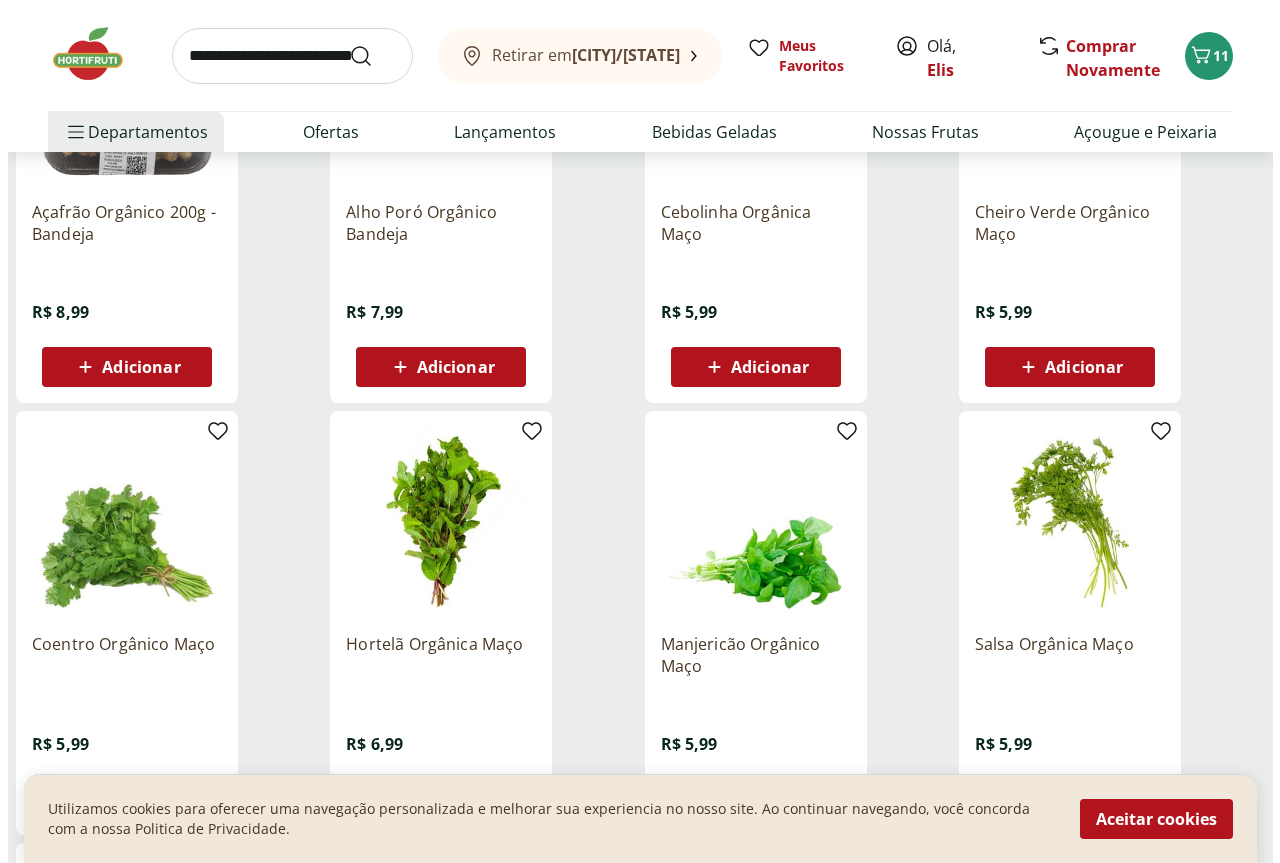 scroll, scrollTop: 3000, scrollLeft: 0, axis: vertical 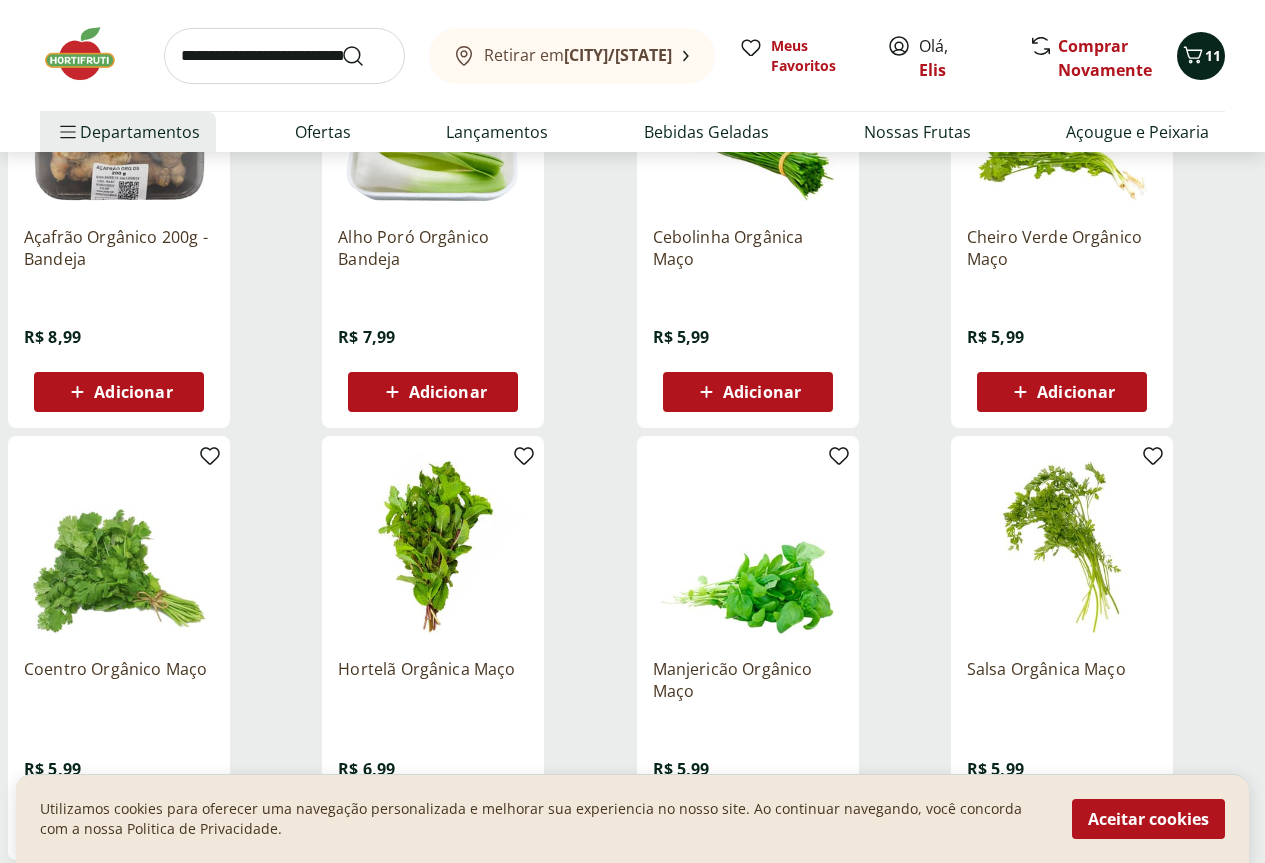 click on "11" at bounding box center [1201, 56] 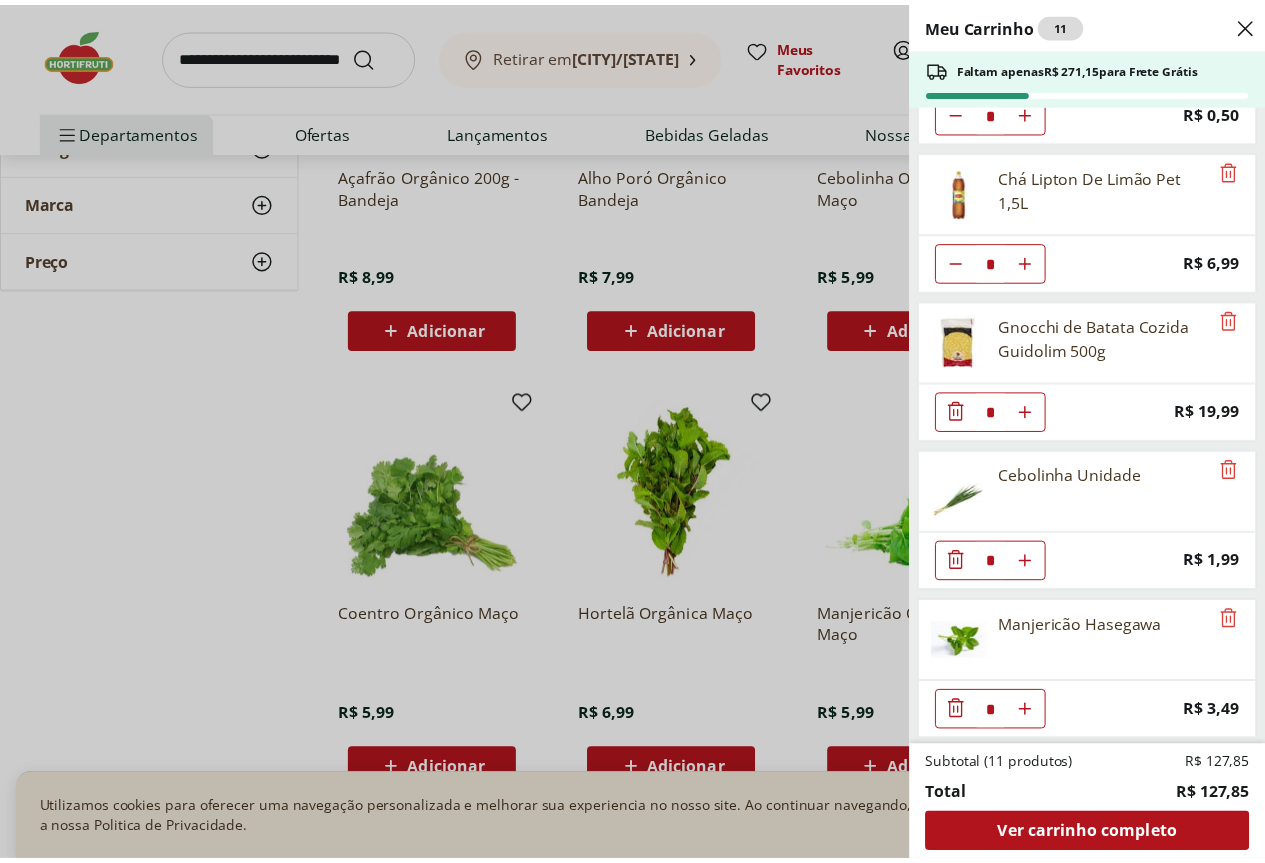 scroll, scrollTop: 715, scrollLeft: 0, axis: vertical 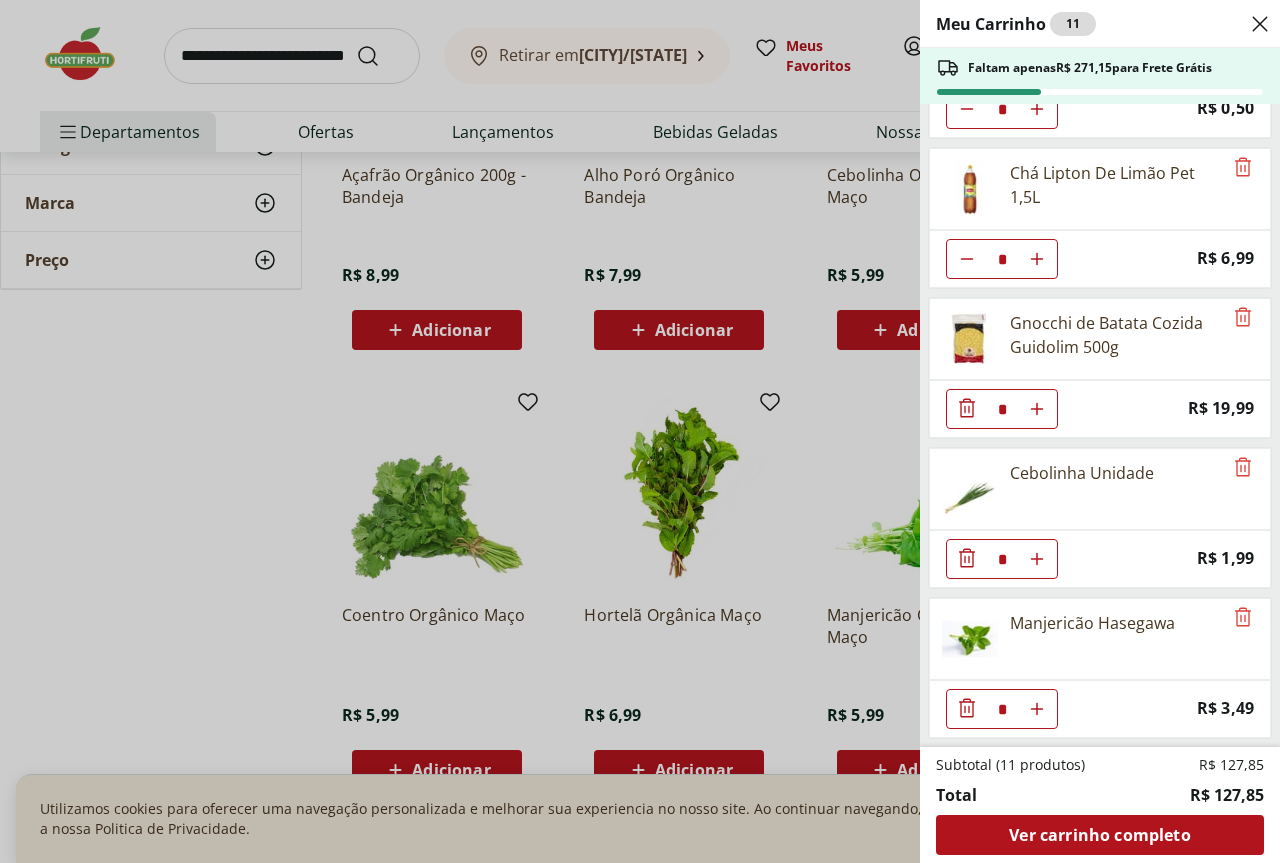 click on "Meu Carrinho 11 Faltam apenas  R$ 271,15  para Frete Grátis Filé de Tilápia Congelada Frescatto 500g * Price: R$ 29,99 Lombo Suíno Resfriado * Price: R$ 24,43 Queijo Burrata de Búfala Natural da Terra 120g * Price: R$ 24,99 Tomate Grape Fiorello 300g * Price: R$ 7,99 Pimenta Biquinho * Price: R$ 0,50 Chá Lipton De Limão Pet 1,5L * Price: R$ 6,99 Gnocchi de Batata Cozida Guidolim 500g * Price: R$ 19,99 Cebolinha Unidade * Price: R$ 1,99 Manjericão Hasegawa * Price: R$ 3,49 Subtotal (11 produtos) R$ 127,85 Total R$ 127,85 Ver carrinho completo" at bounding box center (640, 431) 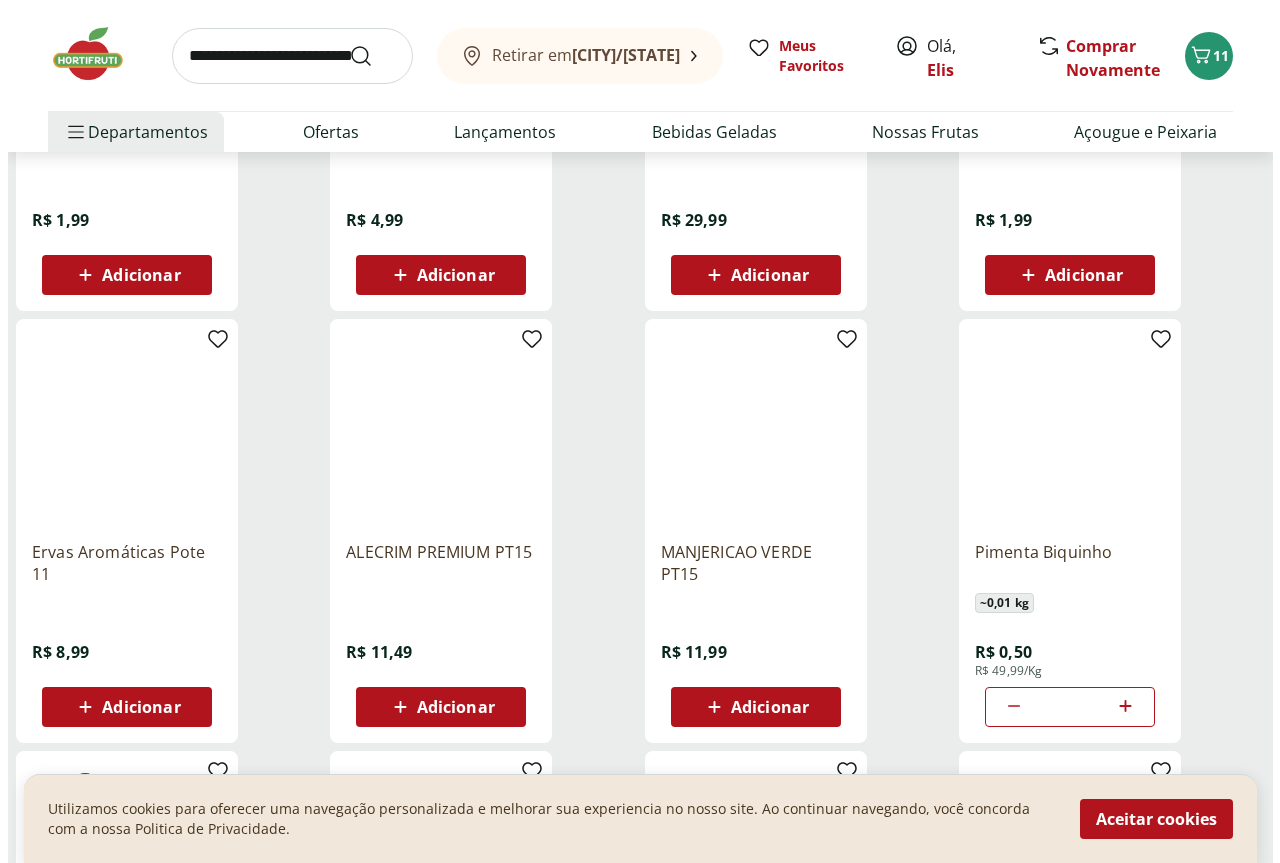 scroll, scrollTop: 1900, scrollLeft: 0, axis: vertical 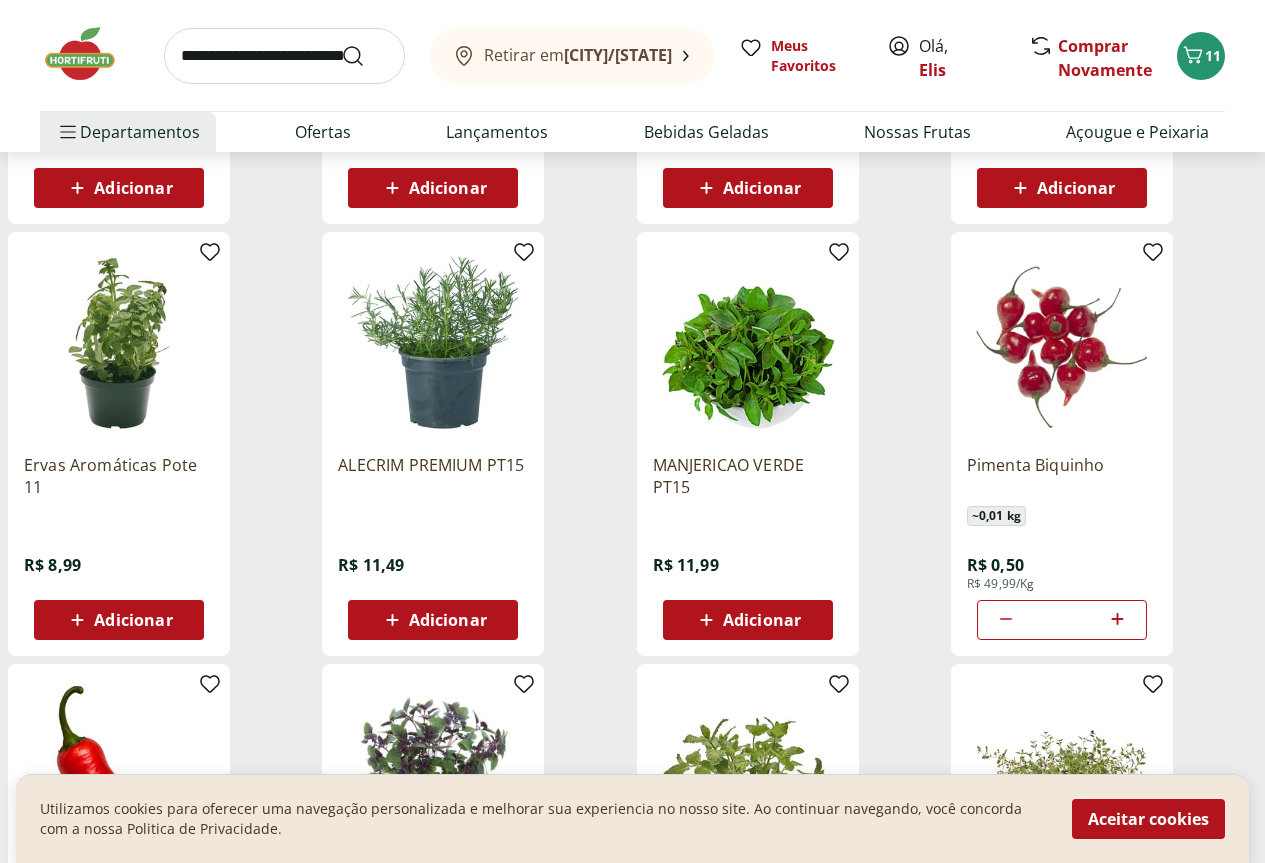 click 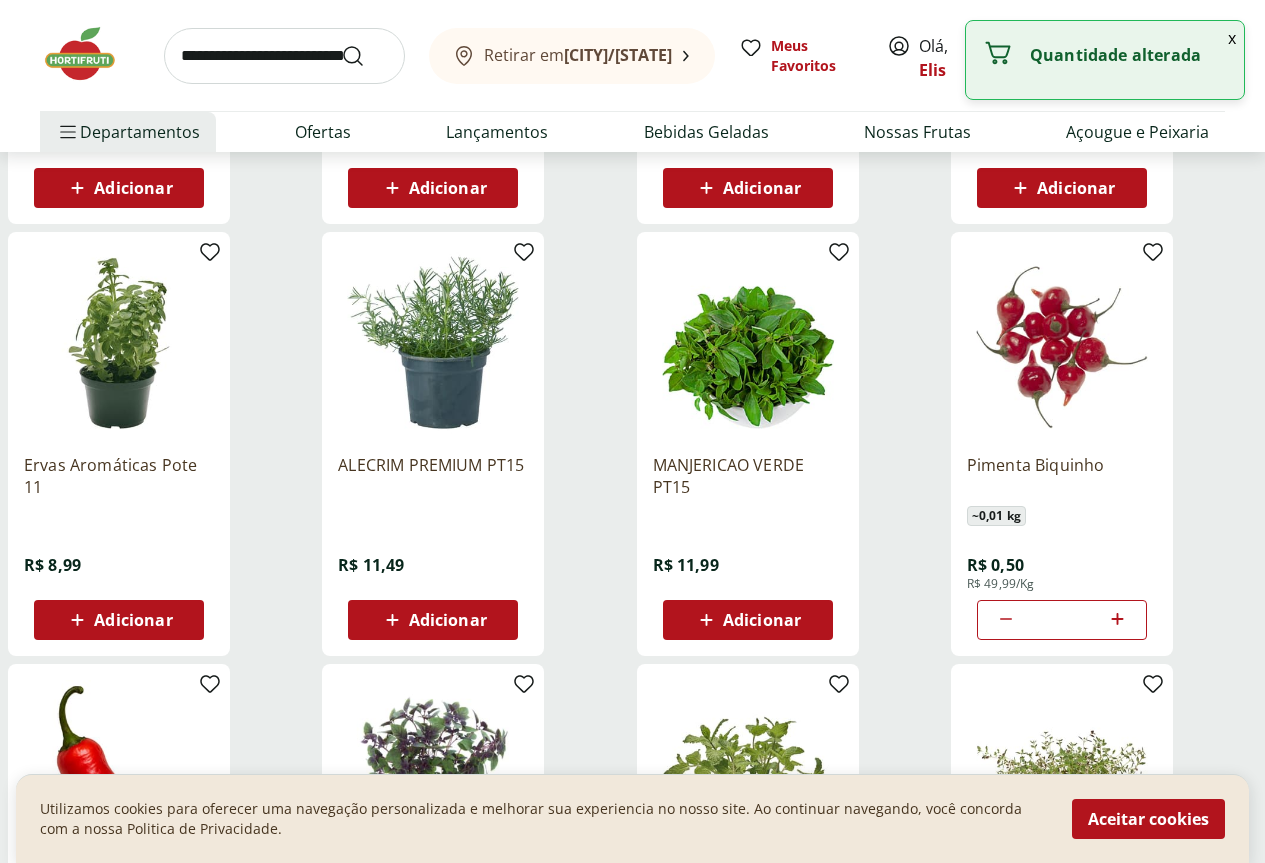 click 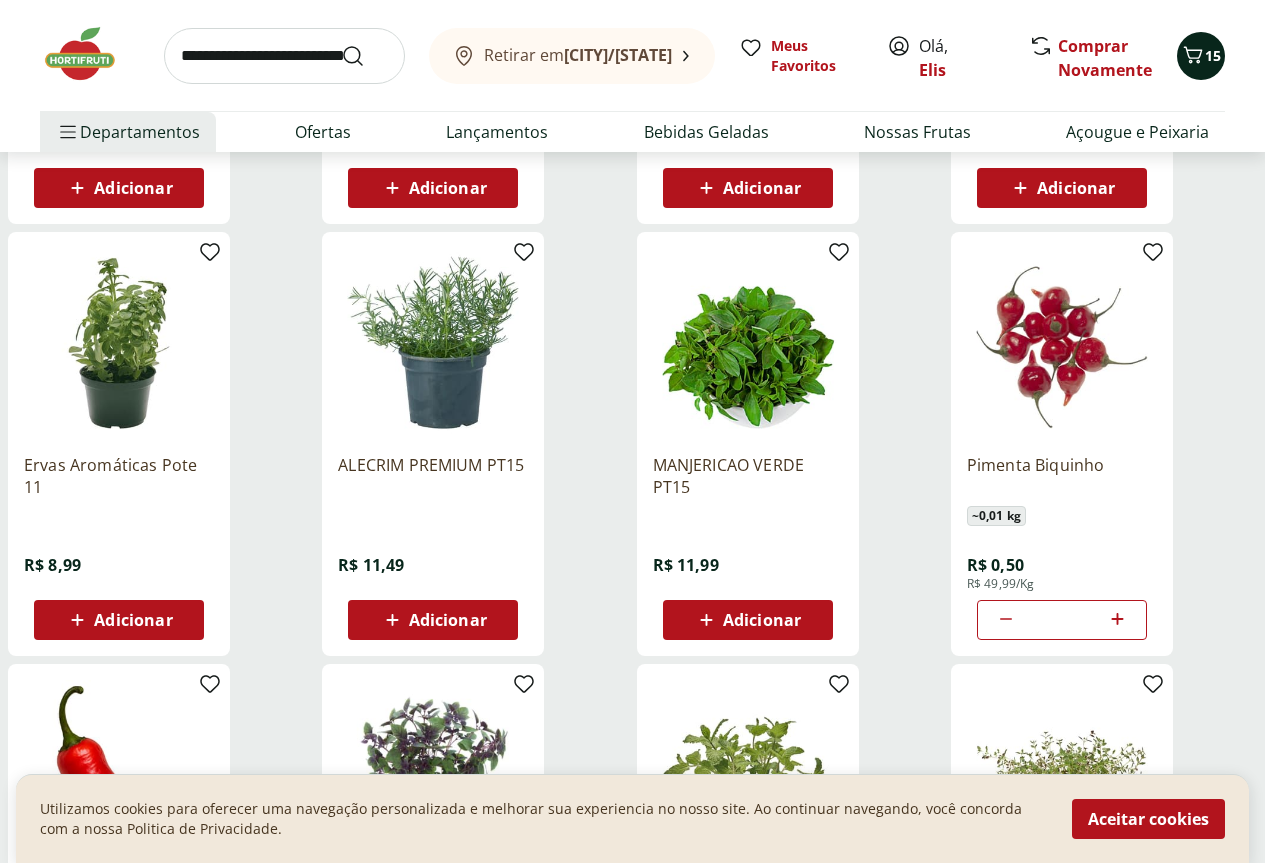 click 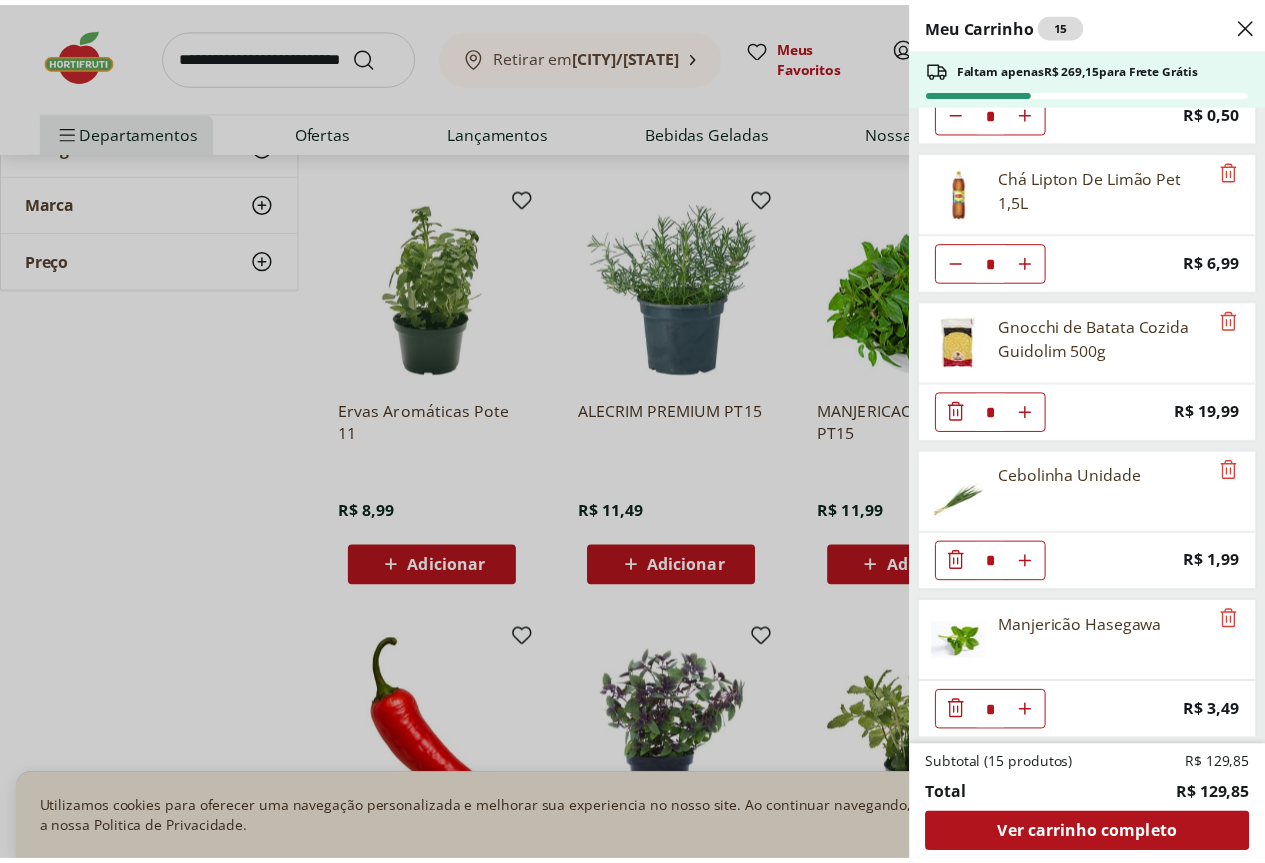 scroll, scrollTop: 715, scrollLeft: 0, axis: vertical 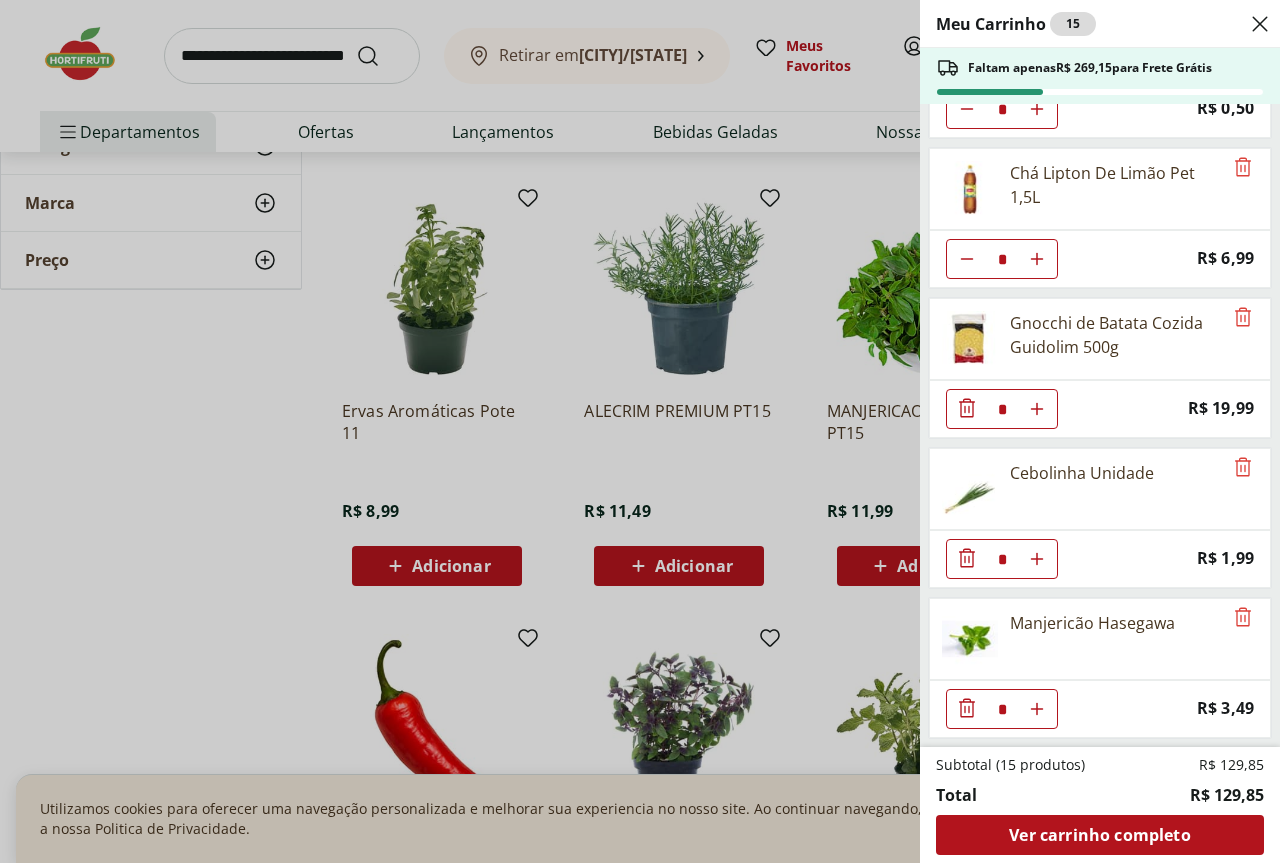 click on "Meu Carrinho 15 Faltam apenas  R$ 269,15  para Frete Grátis Filé de Tilápia Congelada Frescatto 500g * Price: R$ 29,99 Lombo Suíno Resfriado * Price: R$ 24,43 Queijo Burrata de Búfala Natural da Terra 120g * Price: R$ 24,99 Tomate Grape Fiorello 300g * Price: R$ 7,99 Pimenta Biquinho * Price: R$ 0,50 Chá Lipton De Limão Pet 1,5L * Price: R$ 6,99 Gnocchi de Batata Cozida Guidolim 500g * Price: R$ 19,99 Cebolinha Unidade * Price: R$ 1,99 Manjericão Hasegawa * Price: R$ 3,49 Subtotal (15 produtos) R$ 129,85 Total R$ 129,85 Ver carrinho completo" at bounding box center [640, 431] 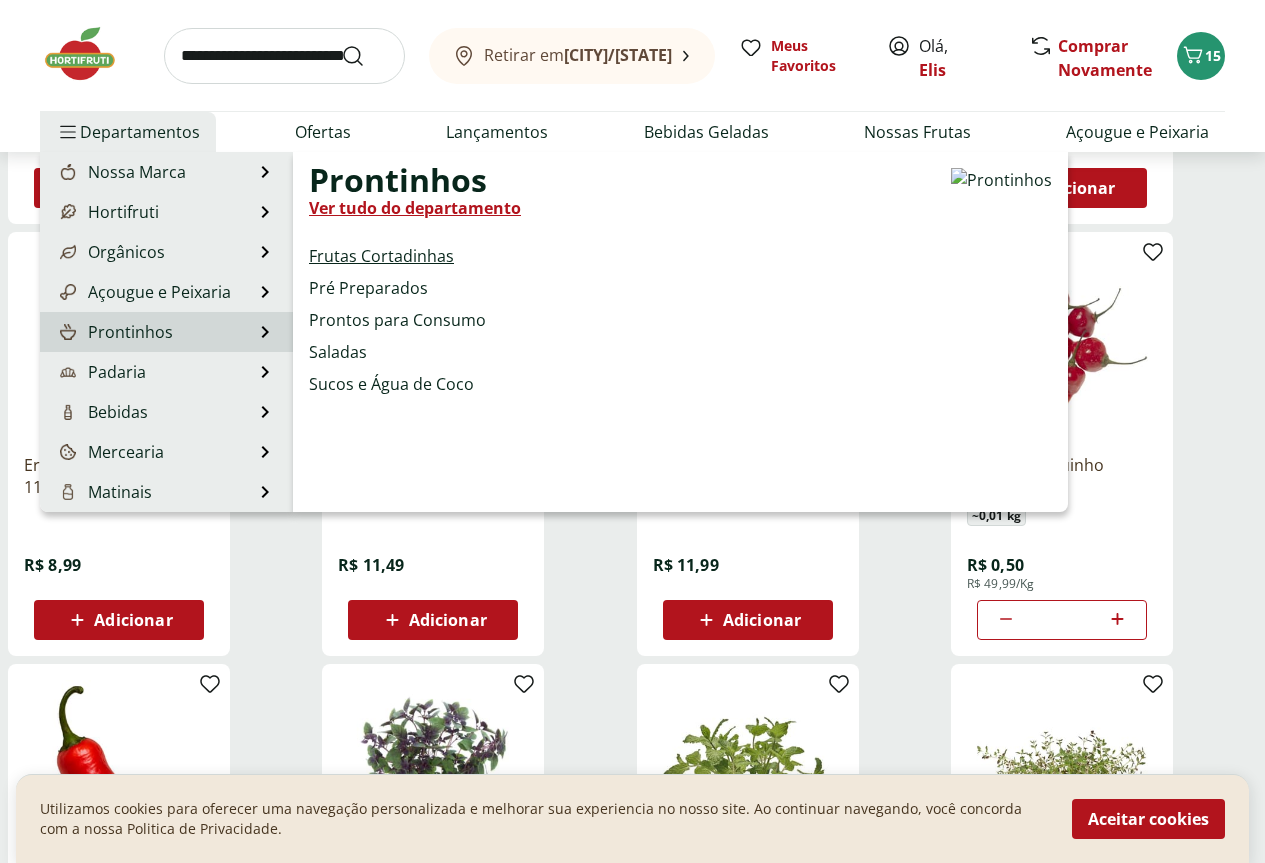 click on "Frutas Cortadinhas" at bounding box center (381, 256) 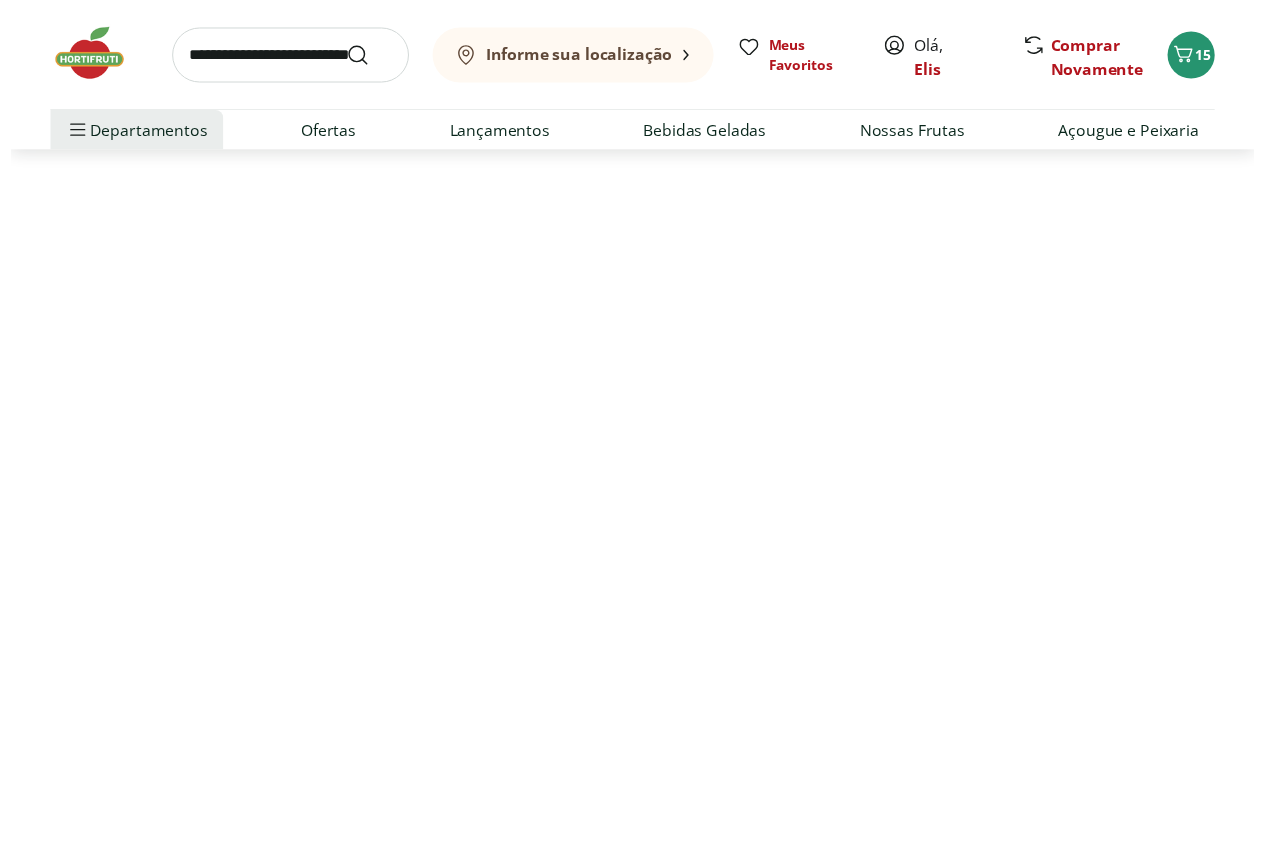 scroll, scrollTop: 0, scrollLeft: 0, axis: both 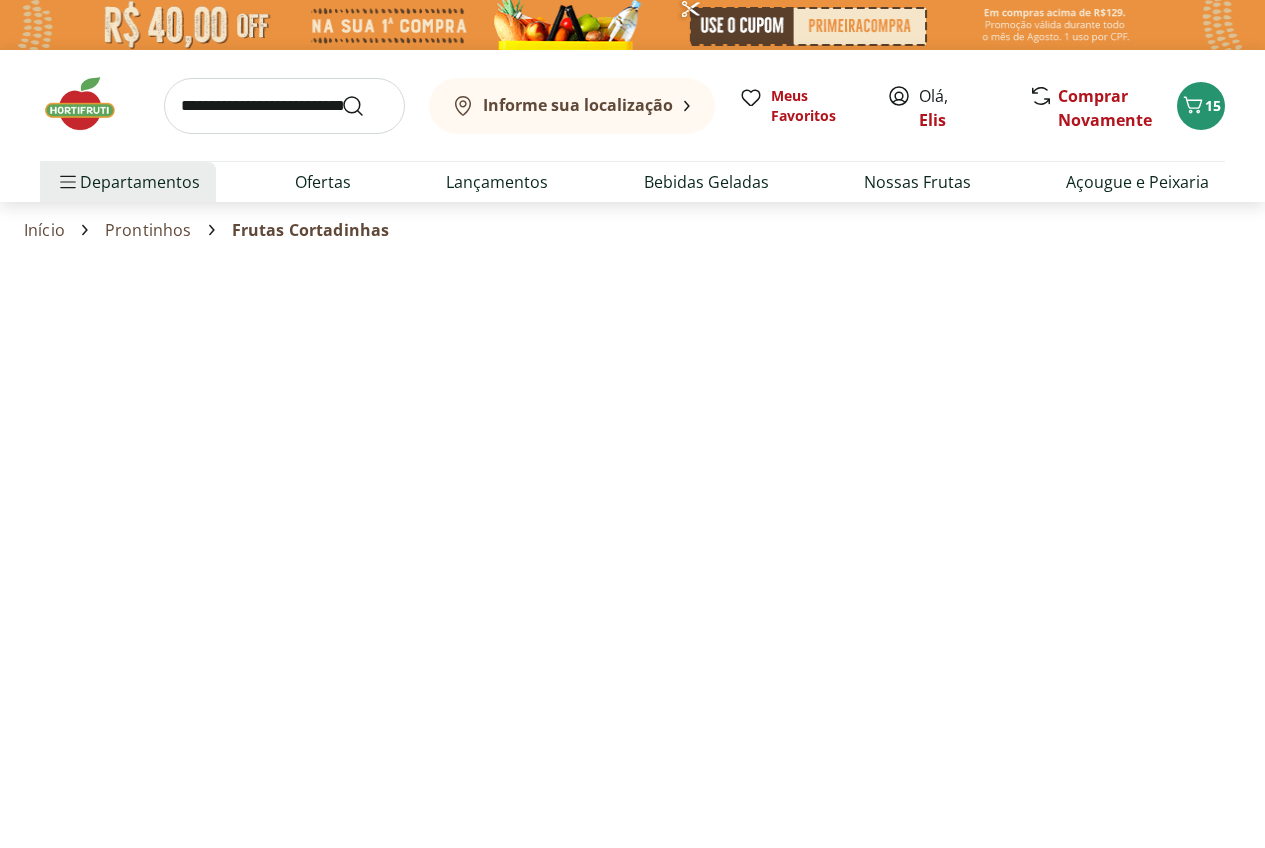 select on "**********" 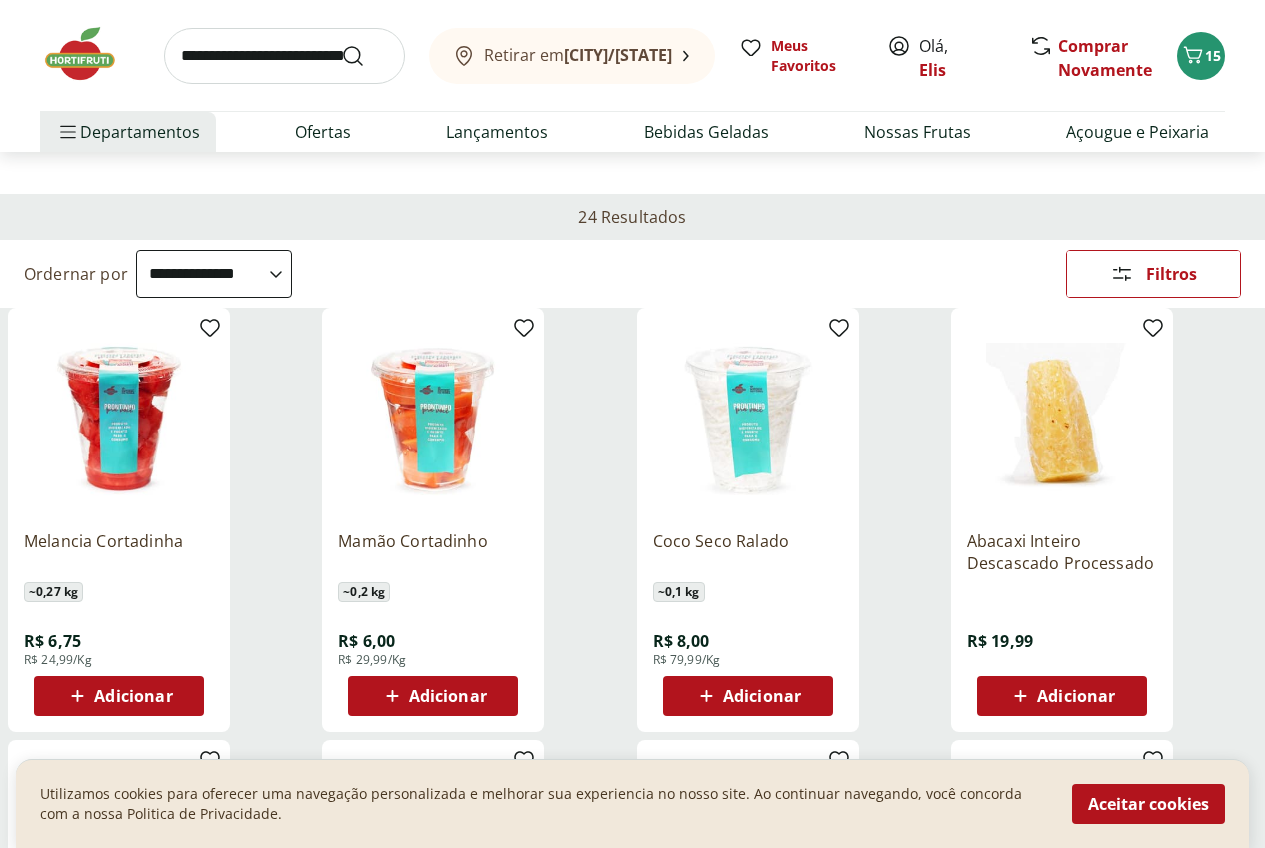 scroll, scrollTop: 0, scrollLeft: 0, axis: both 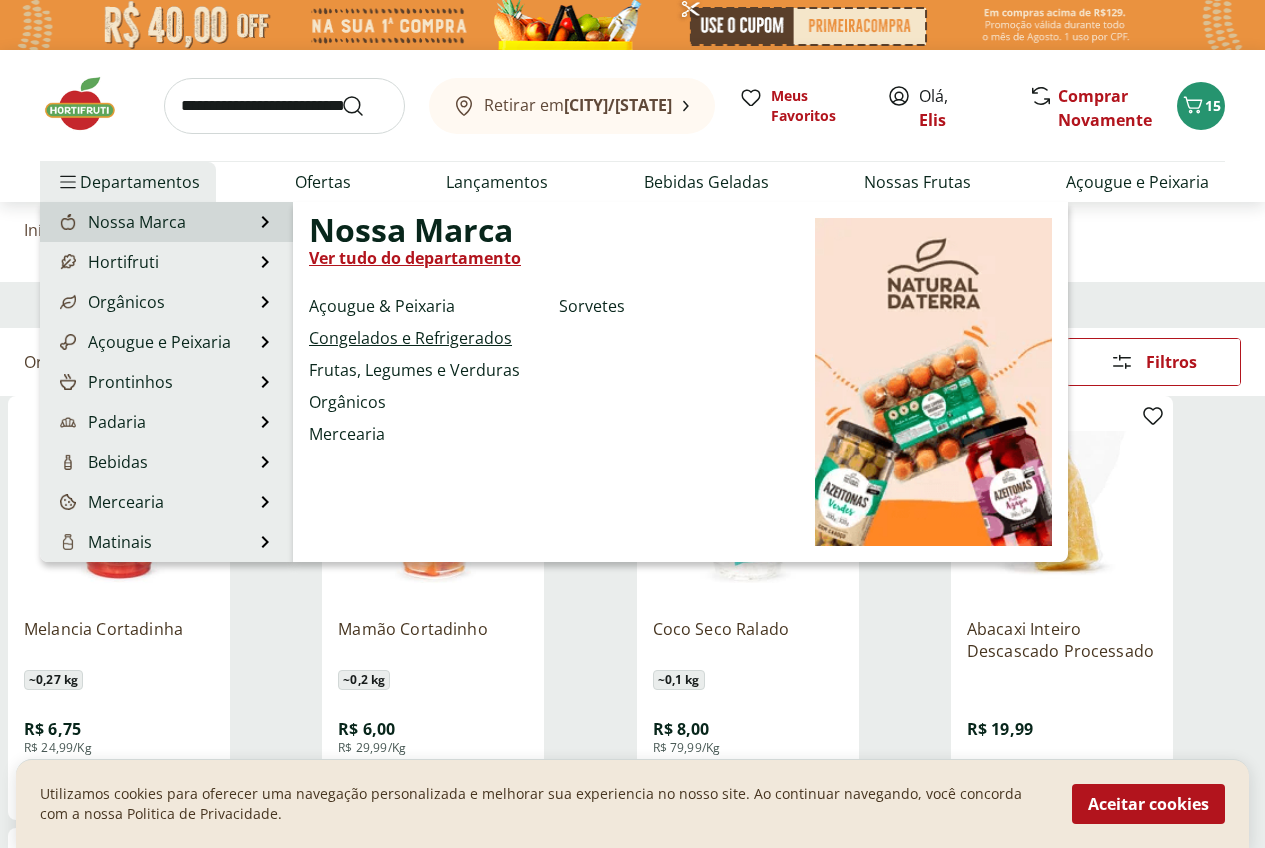 click on "Congelados e Refrigerados" at bounding box center [410, 338] 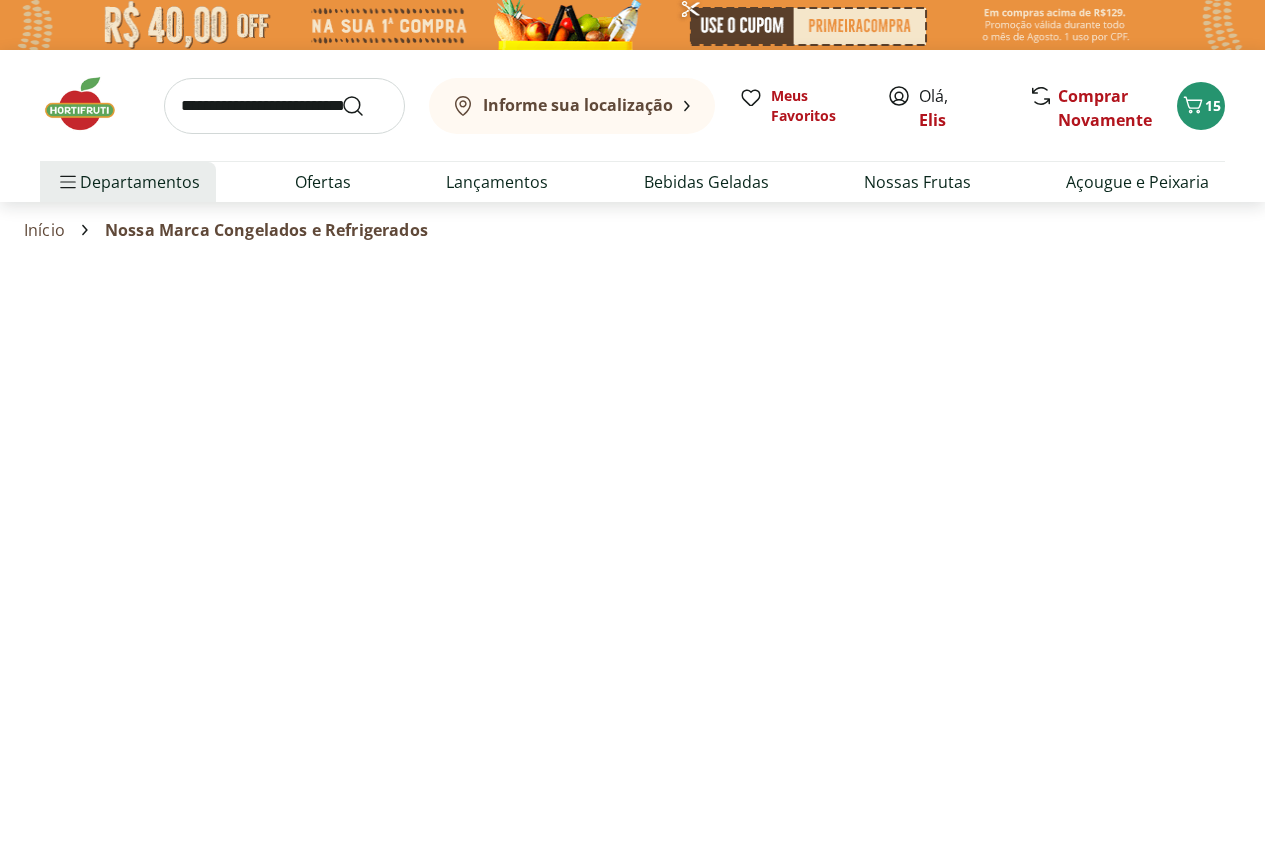 select on "**********" 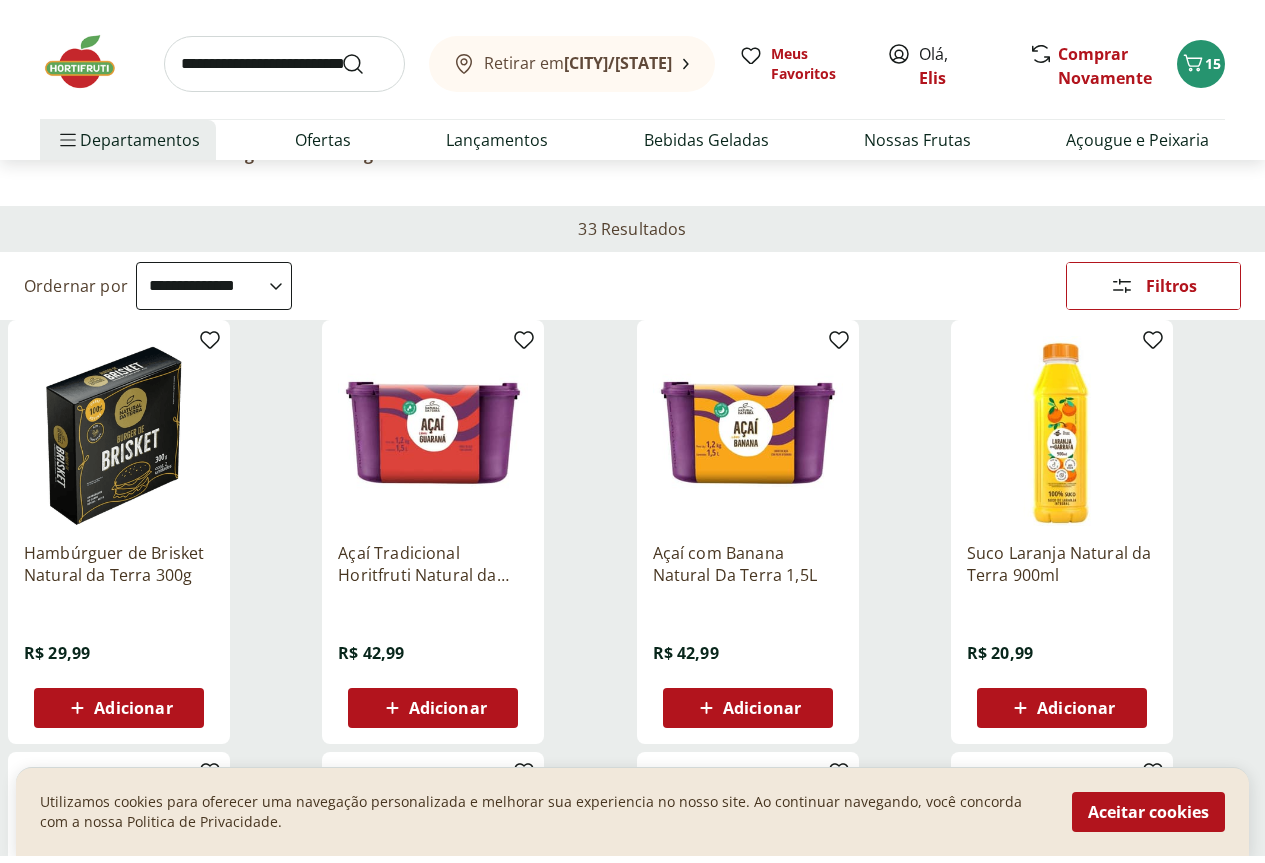 scroll, scrollTop: 0, scrollLeft: 0, axis: both 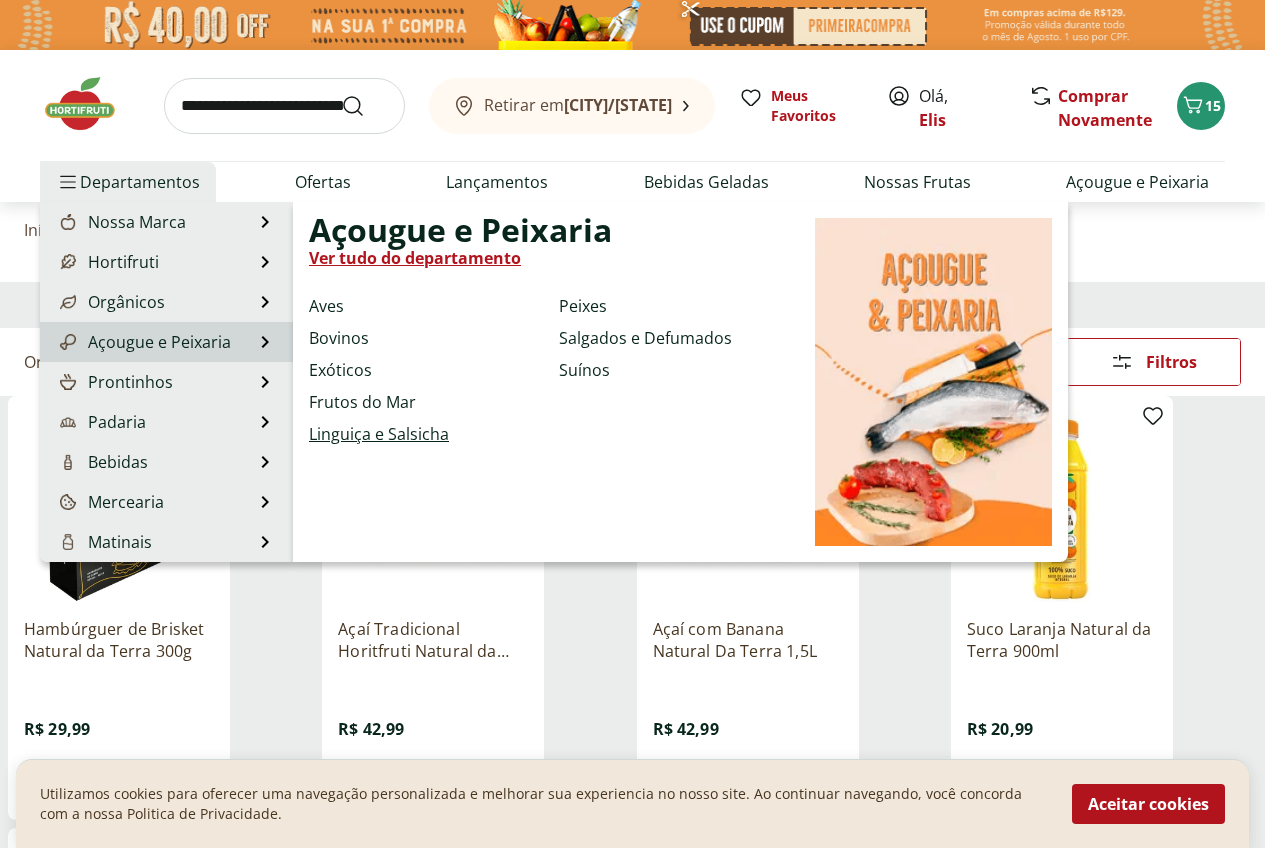 click on "Linguiça e Salsicha" at bounding box center (379, 434) 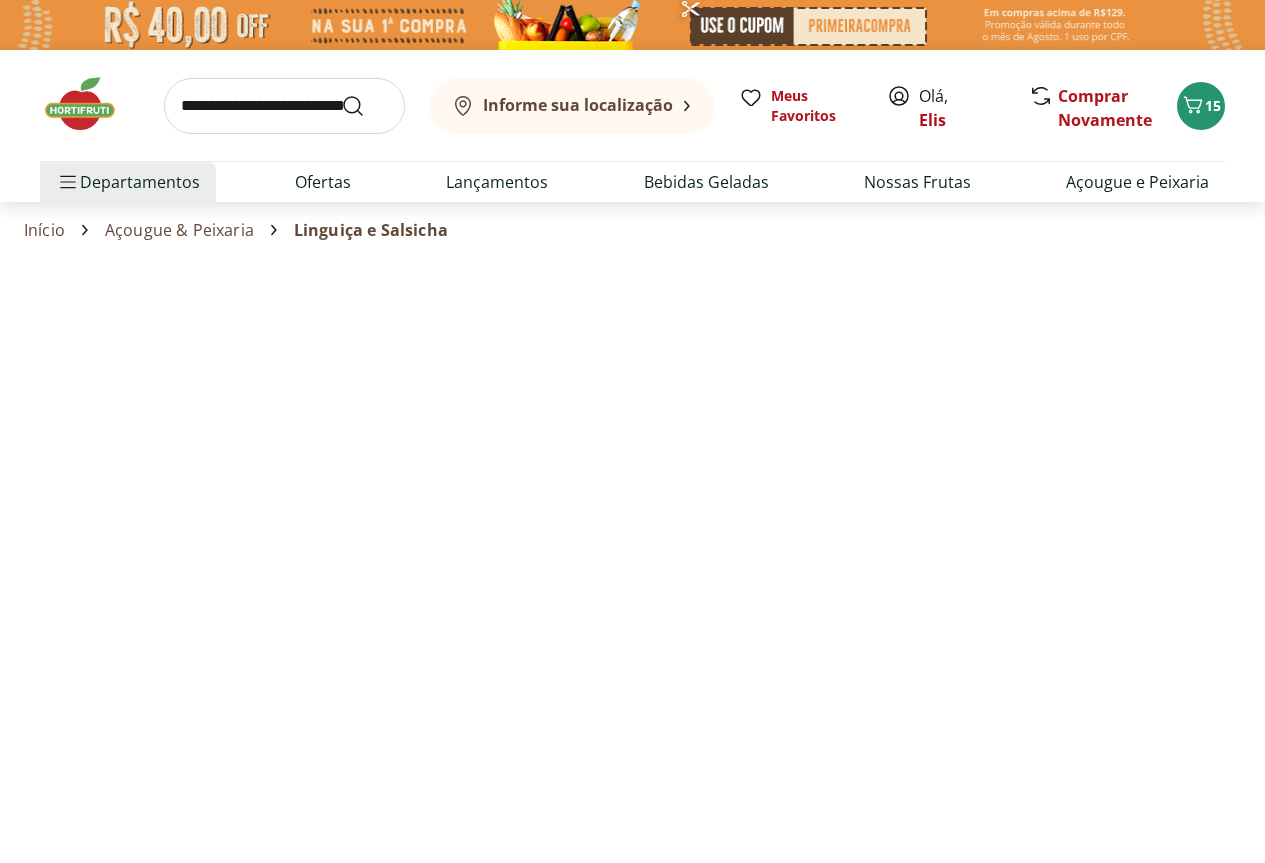 select on "**********" 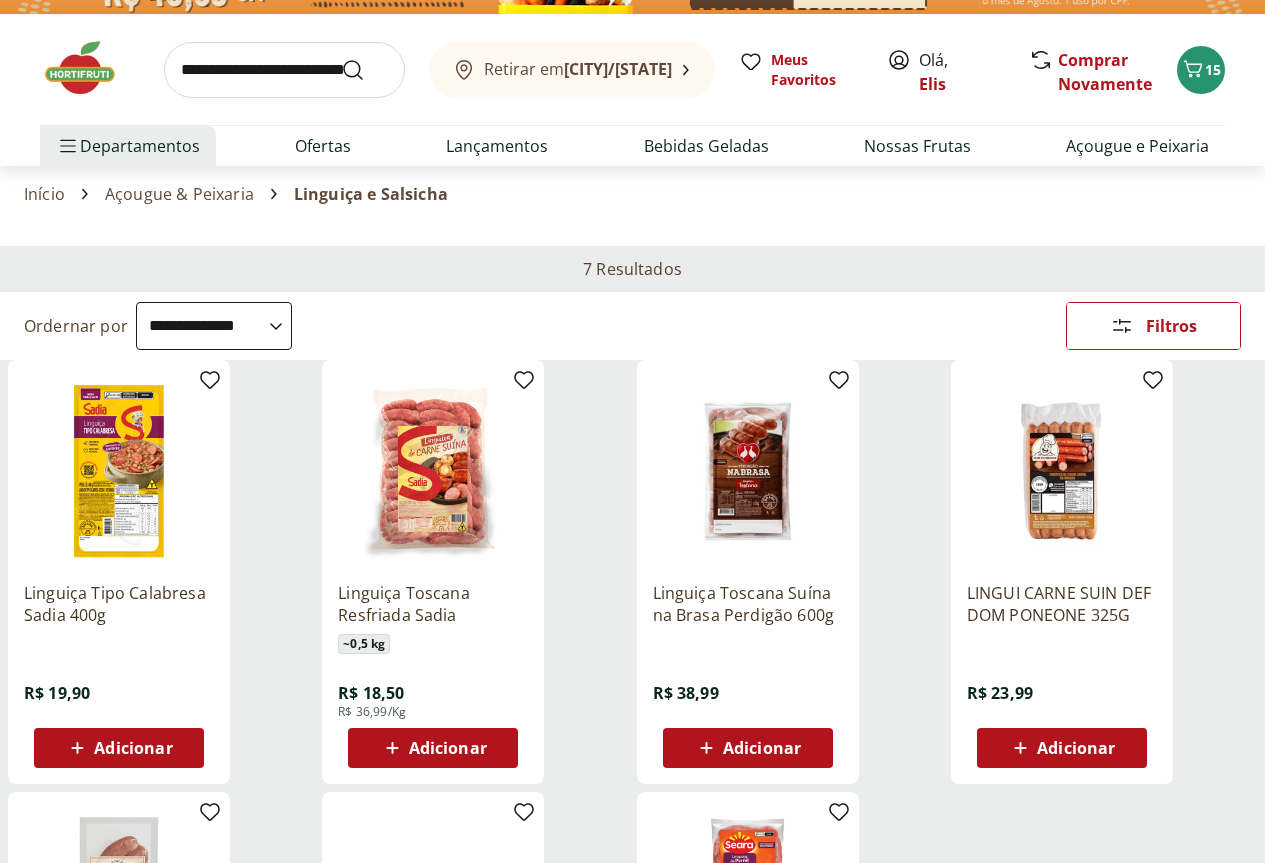scroll, scrollTop: 0, scrollLeft: 0, axis: both 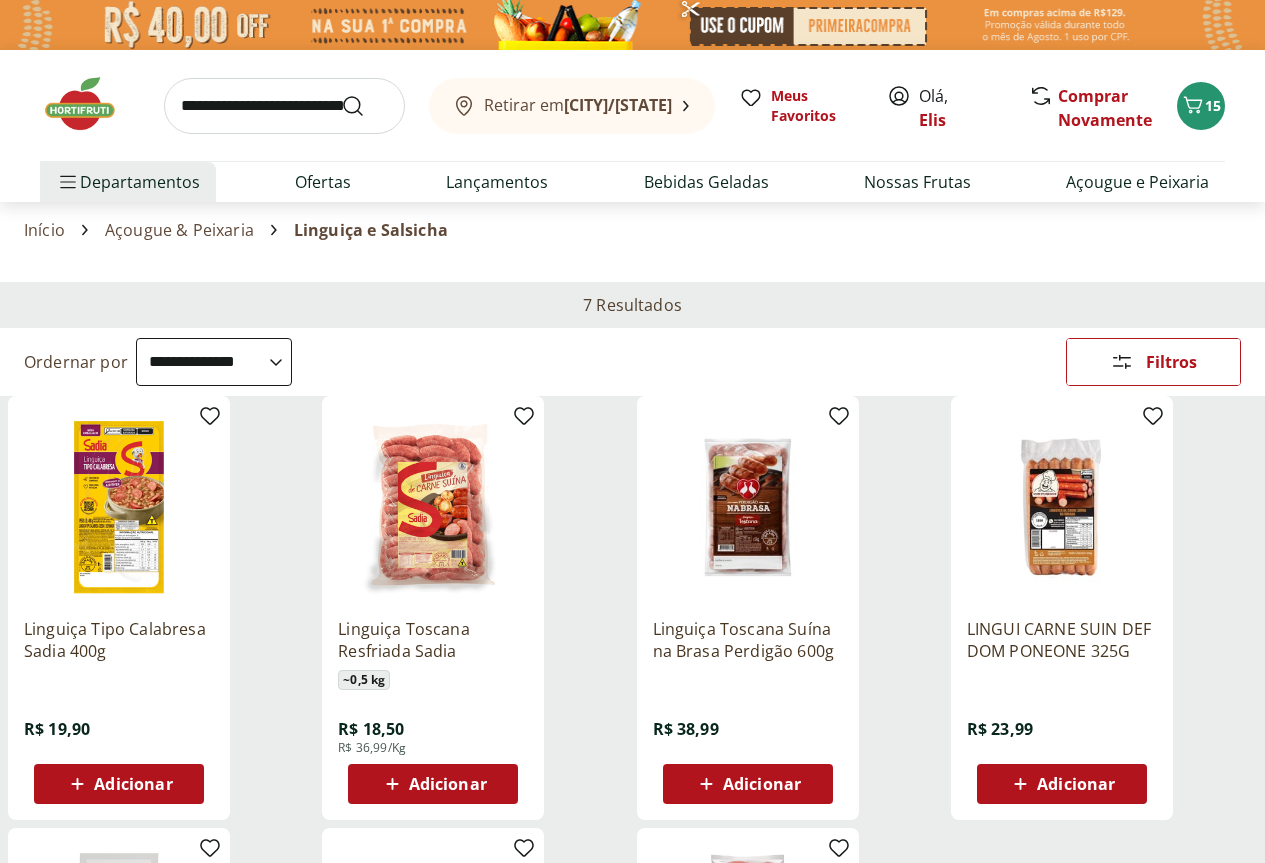 select on "**********" 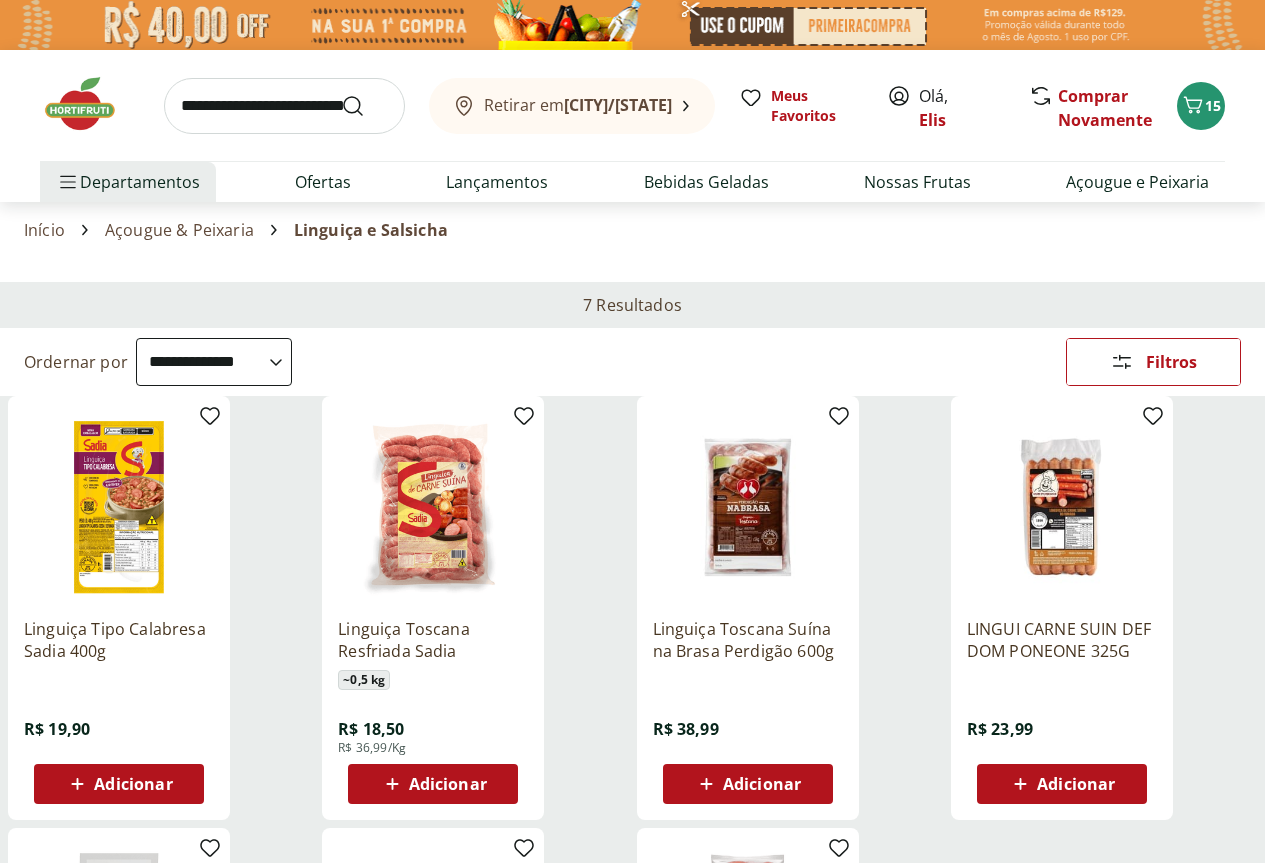 scroll, scrollTop: 0, scrollLeft: 0, axis: both 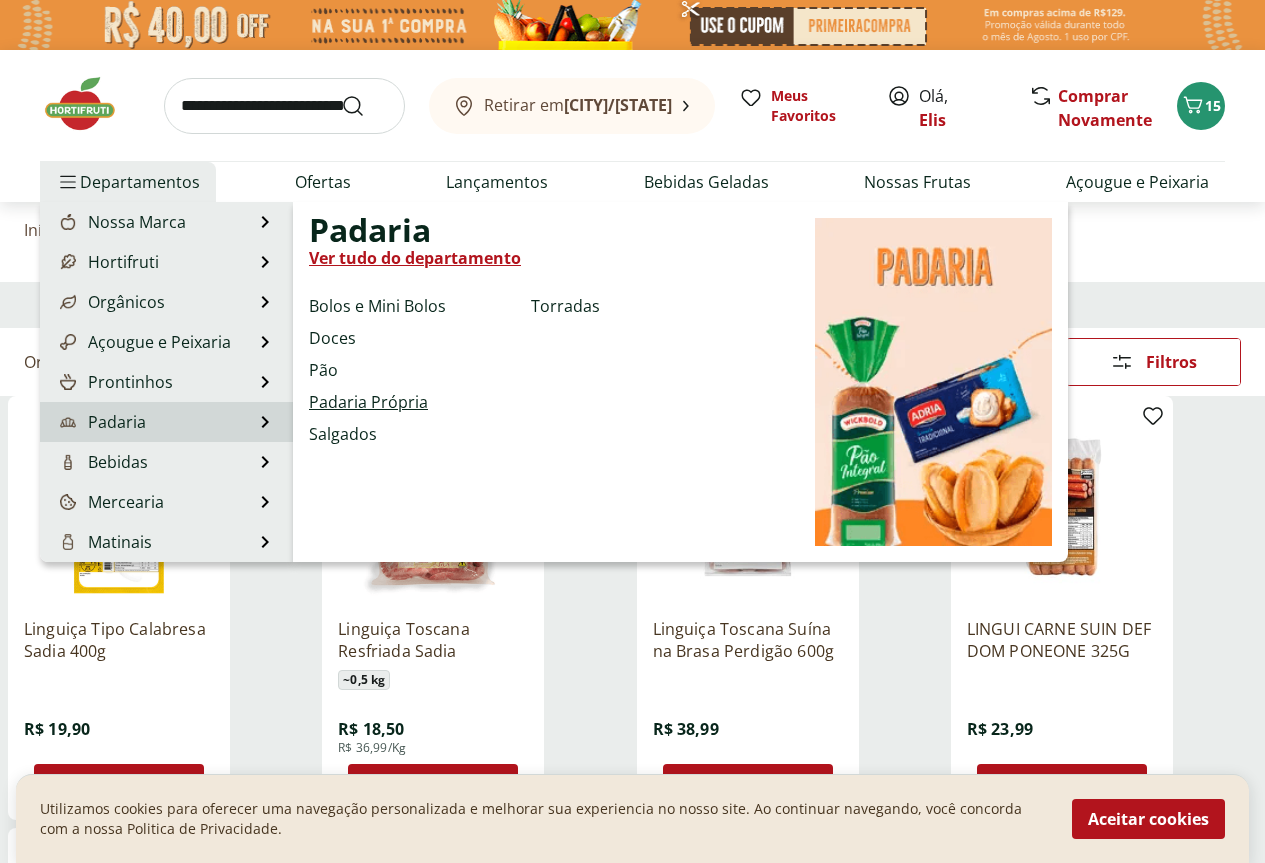 click on "Padaria Própria" at bounding box center [368, 402] 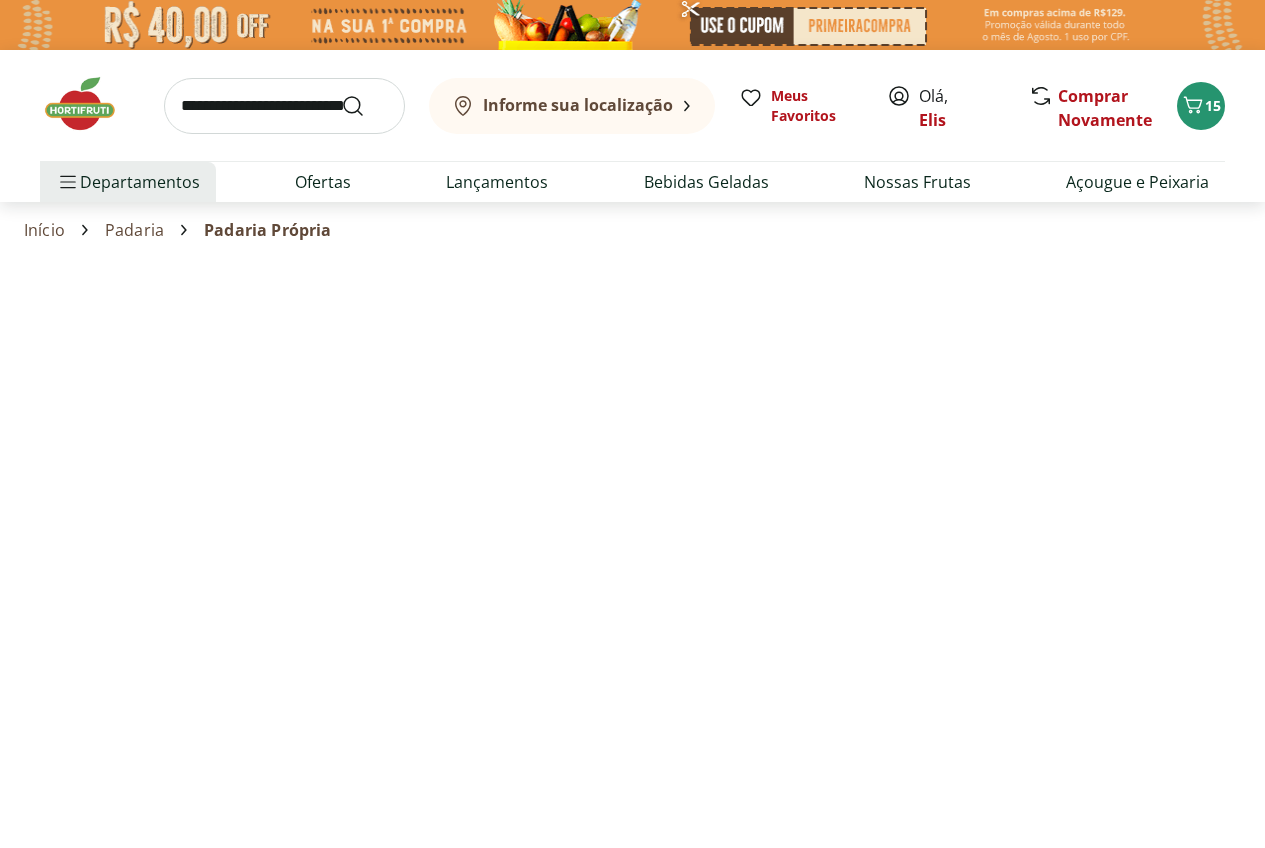 select on "**********" 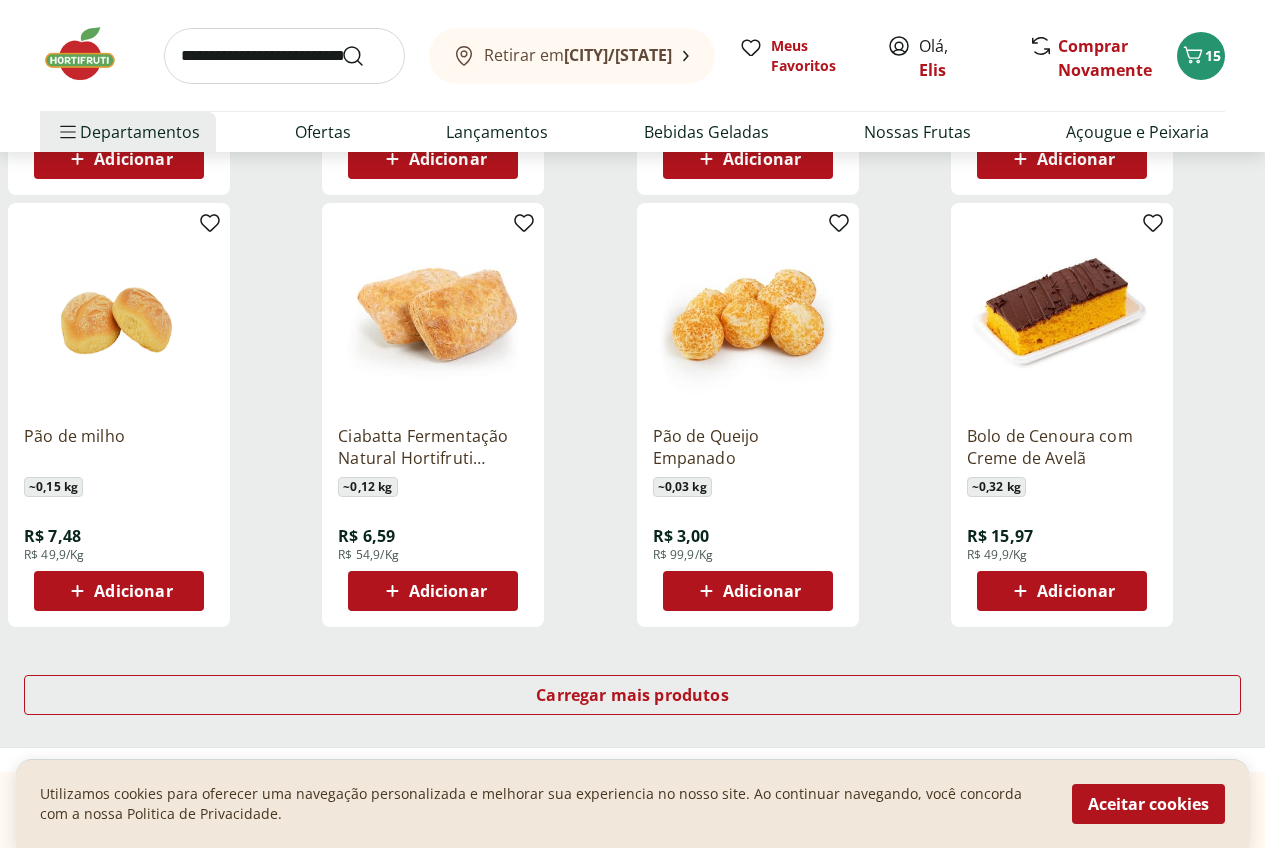 scroll, scrollTop: 1100, scrollLeft: 0, axis: vertical 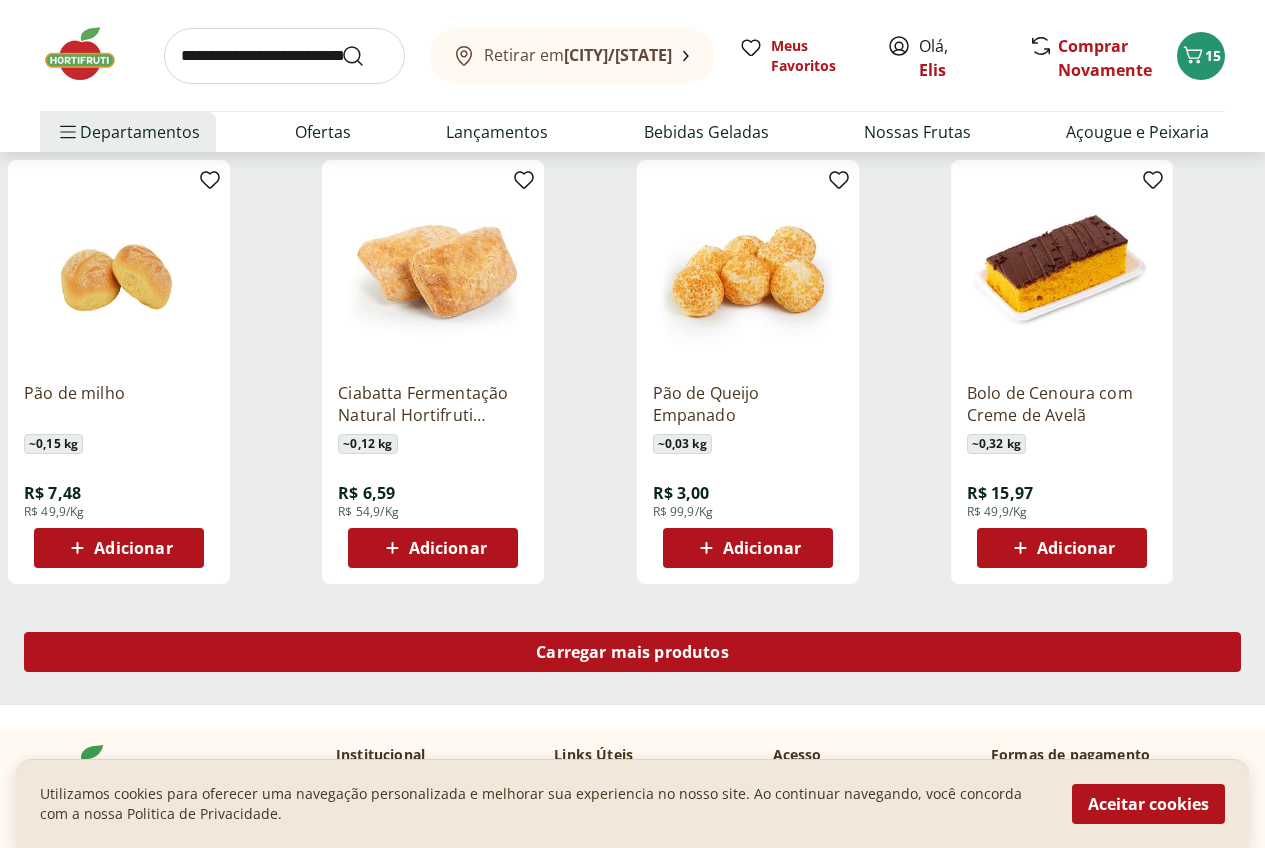 click on "Carregar mais produtos" at bounding box center [632, 652] 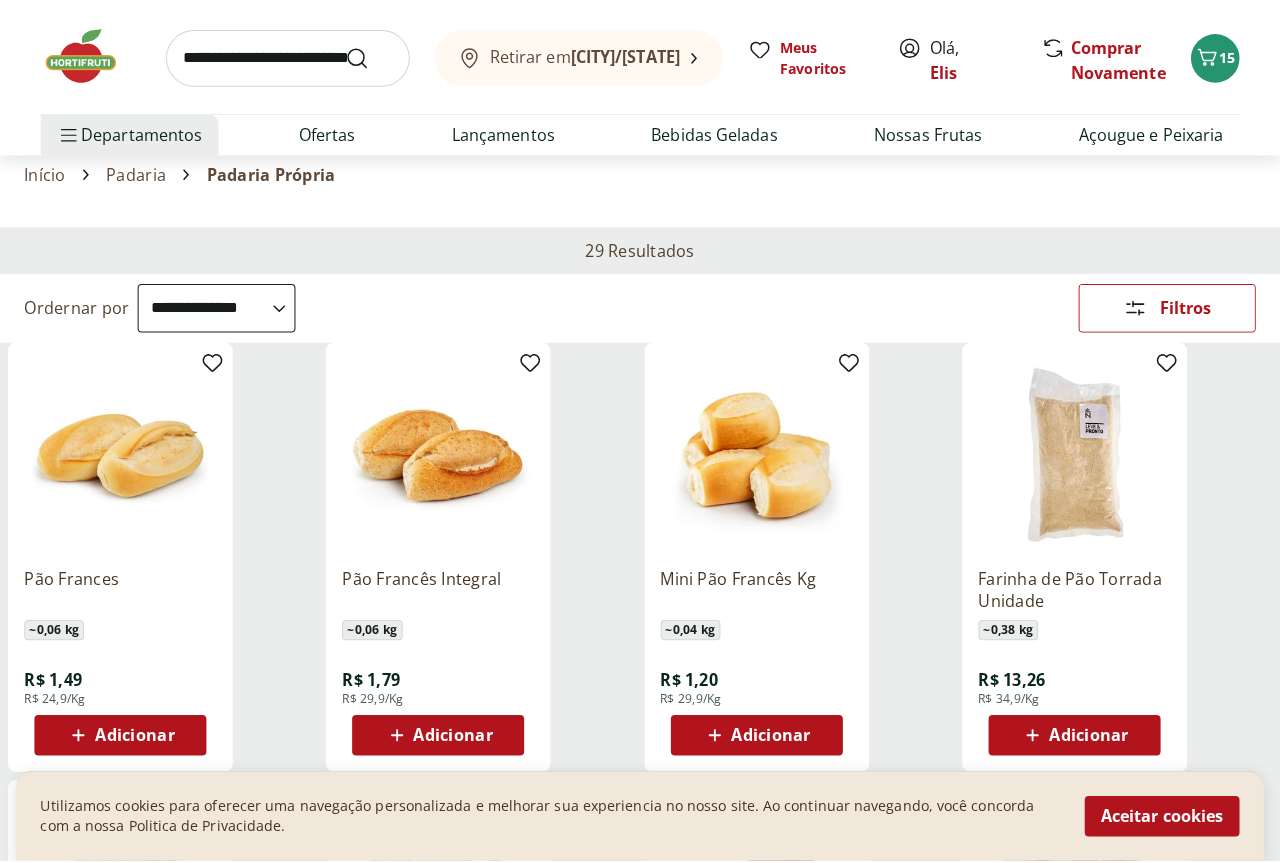 scroll, scrollTop: 0, scrollLeft: 0, axis: both 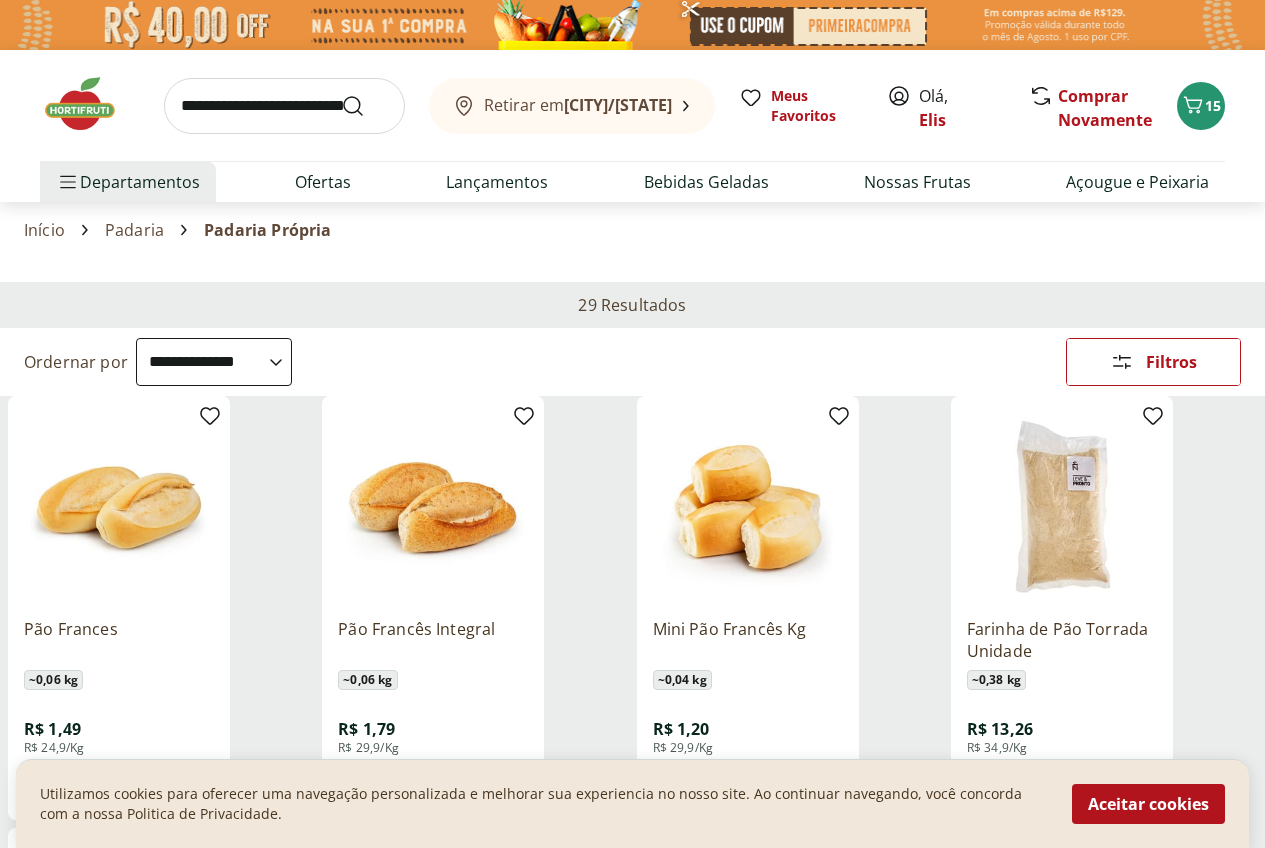 click on "Adicionar" at bounding box center [762, 784] 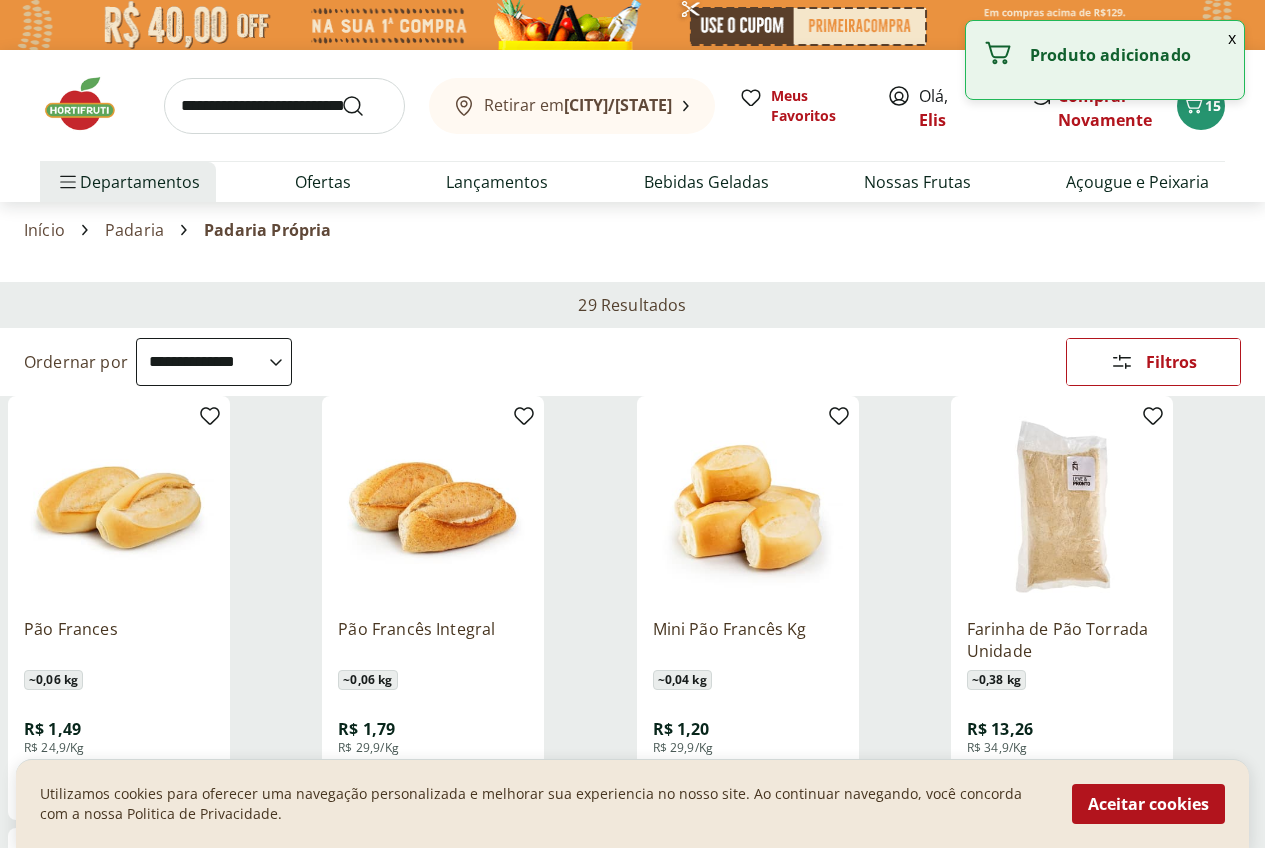 click on "Adicionar" at bounding box center [762, 784] 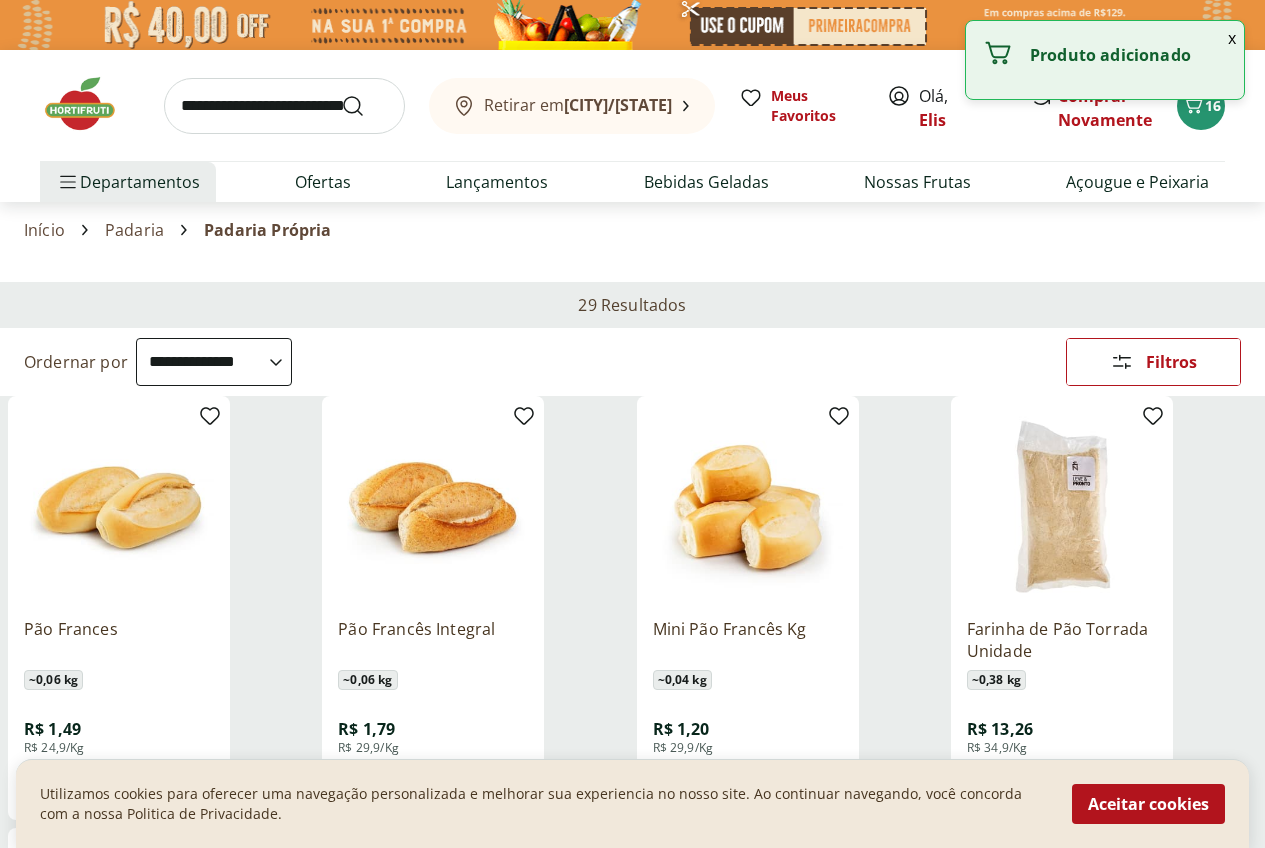 click 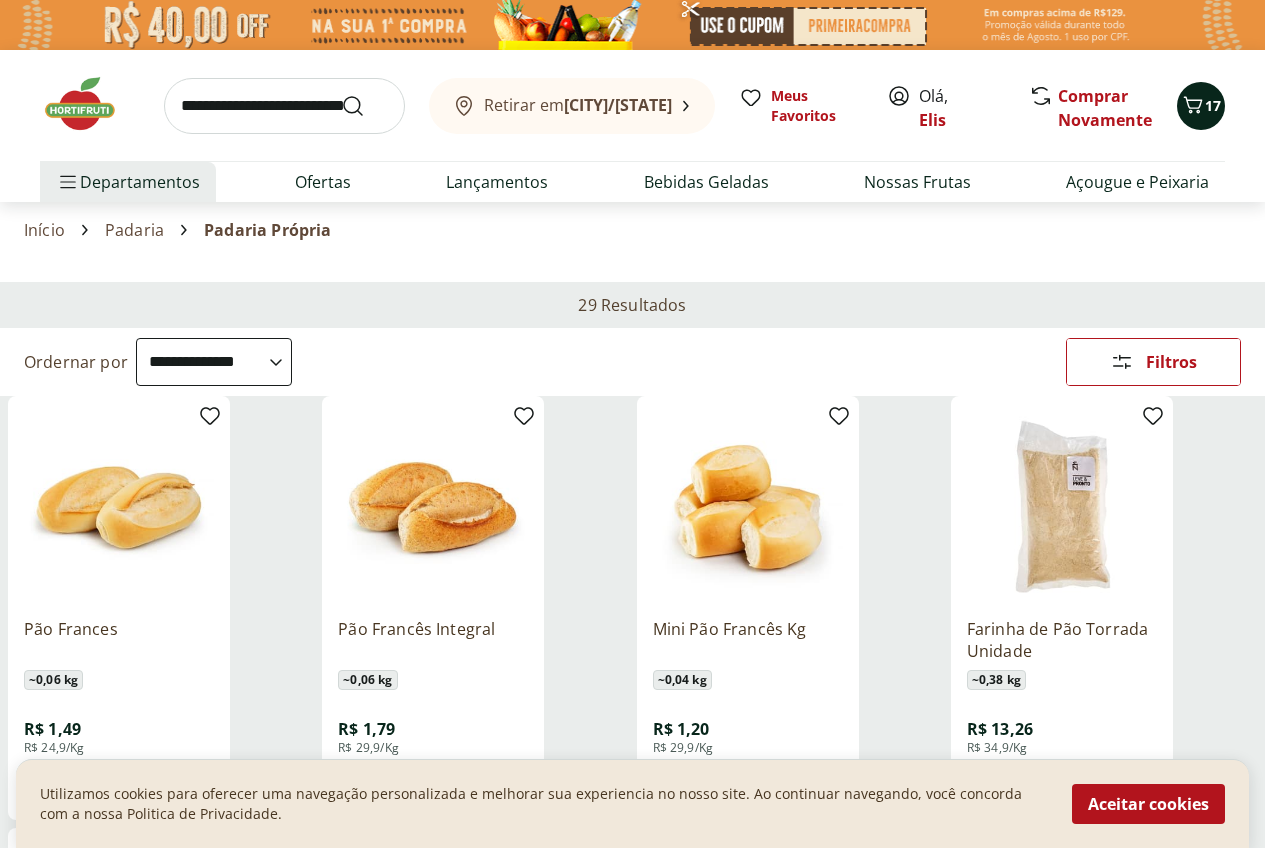 click 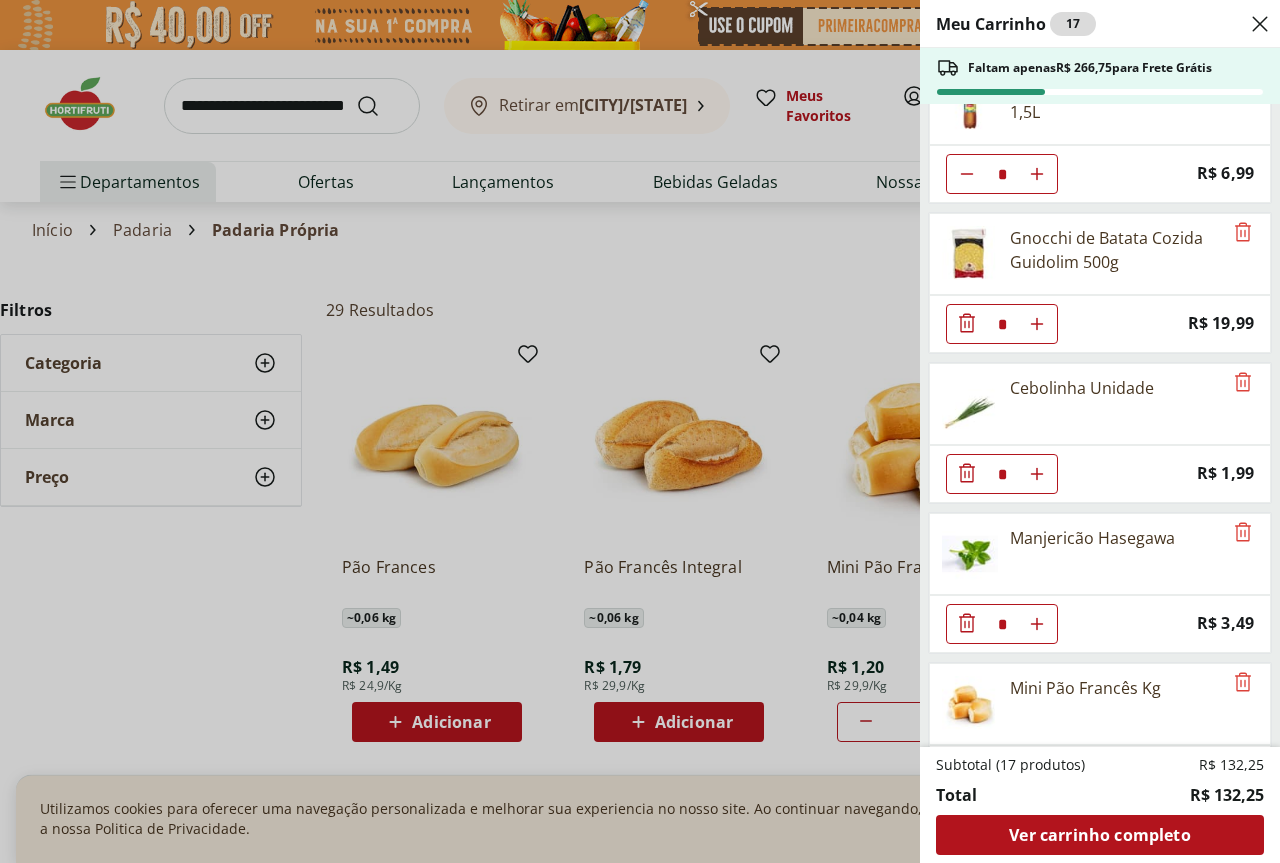 scroll, scrollTop: 865, scrollLeft: 0, axis: vertical 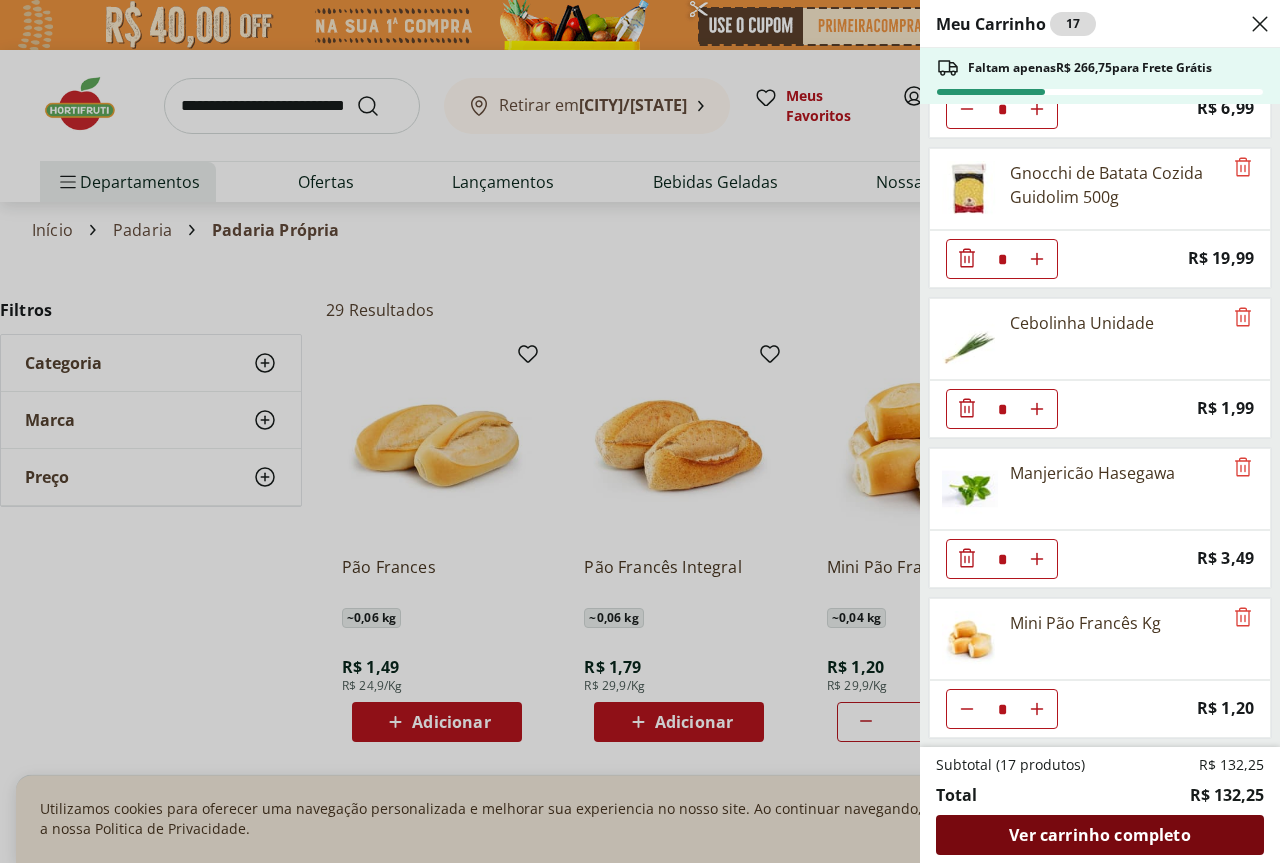 click on "Ver carrinho completo" at bounding box center [1099, 835] 